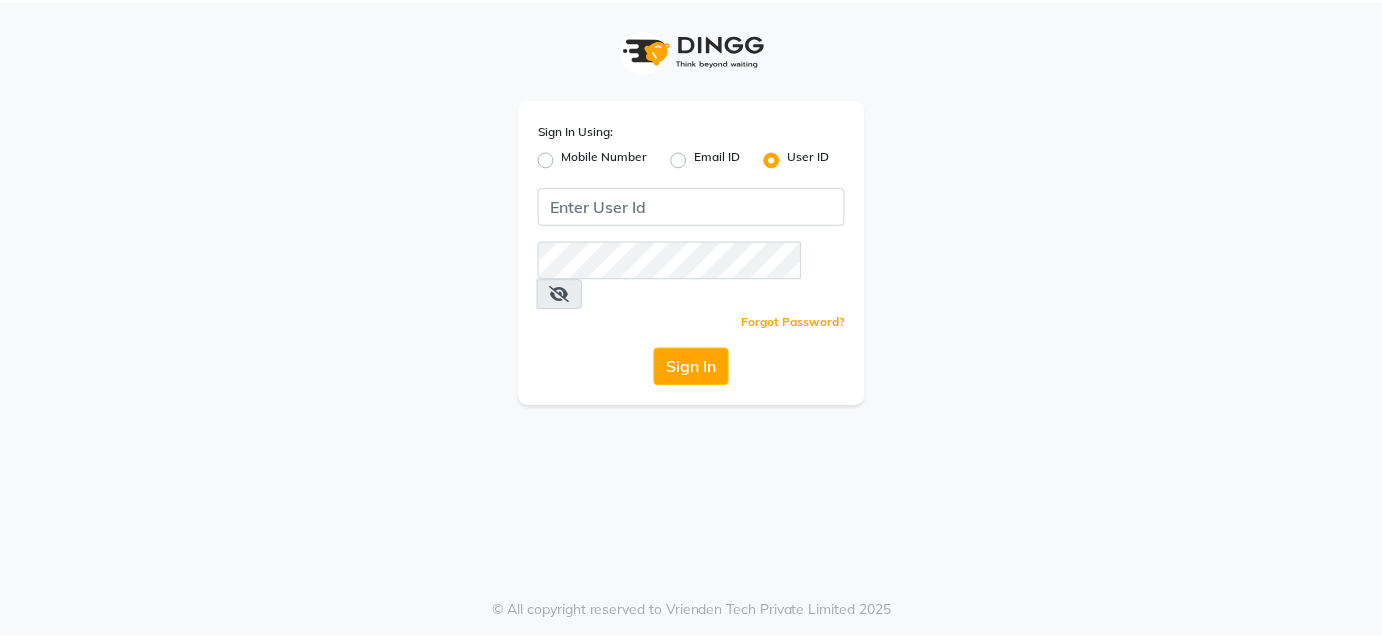 scroll, scrollTop: 0, scrollLeft: 0, axis: both 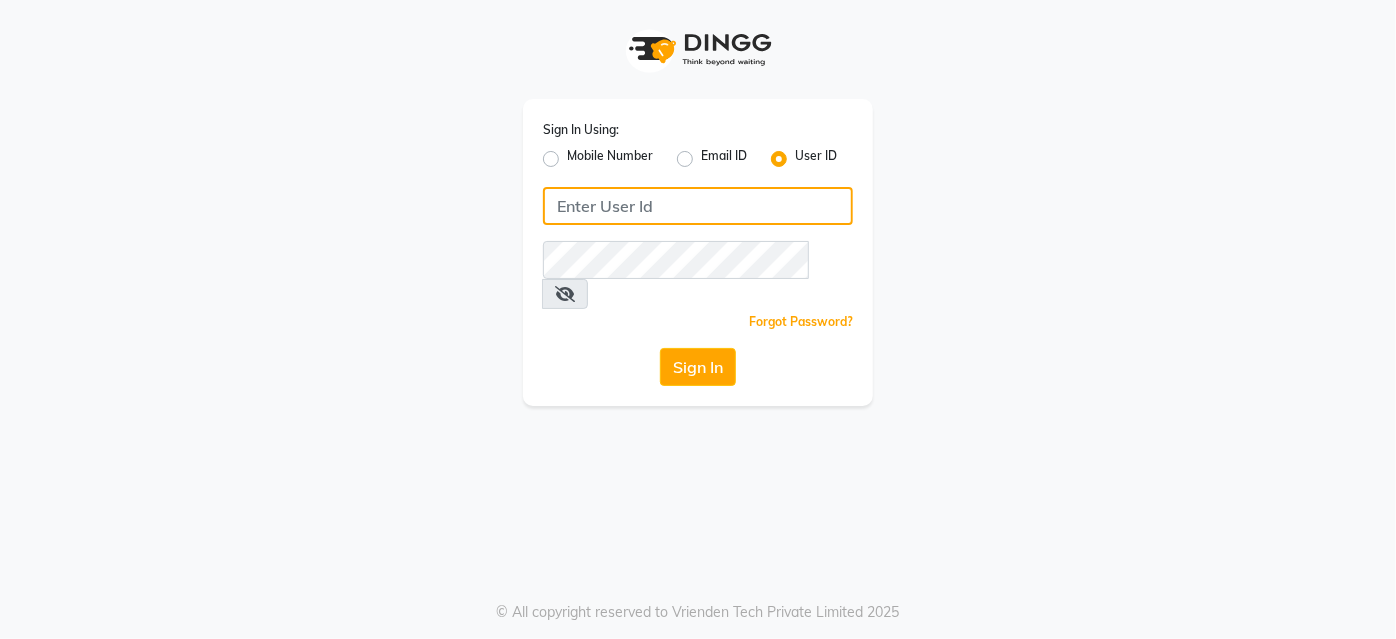 type on "Glome" 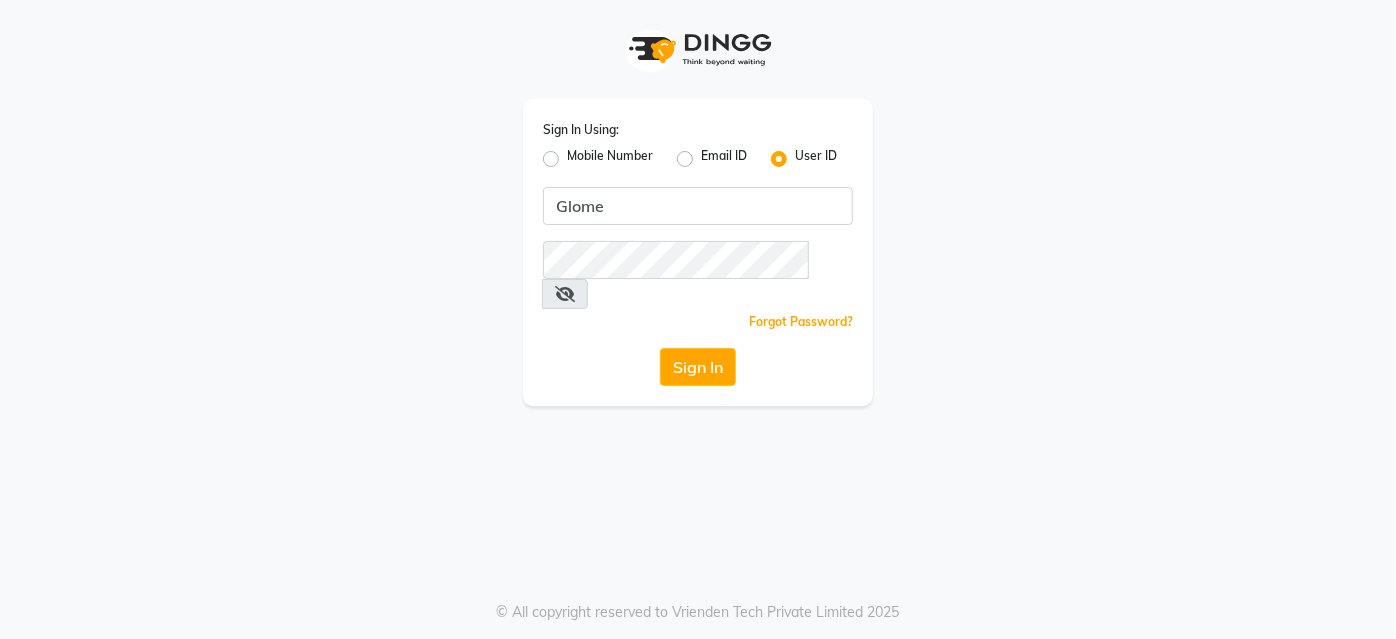 click on "Sign In" 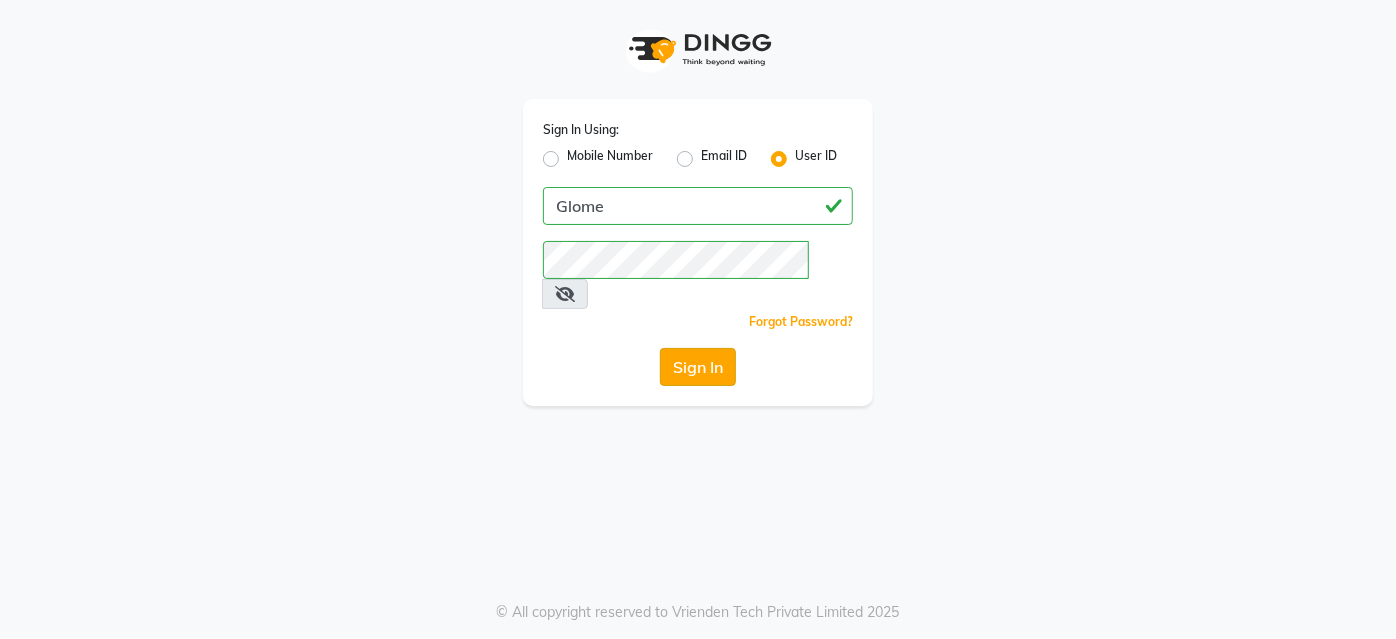 click on "Sign In" 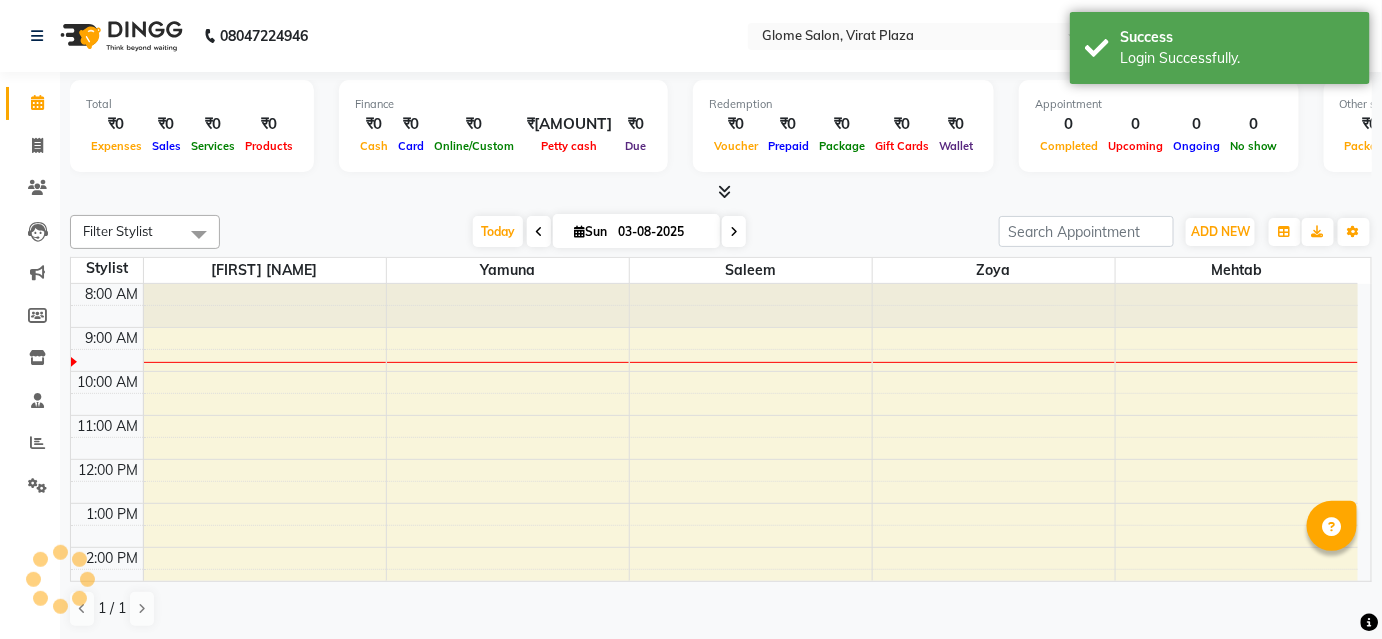 scroll, scrollTop: 0, scrollLeft: 0, axis: both 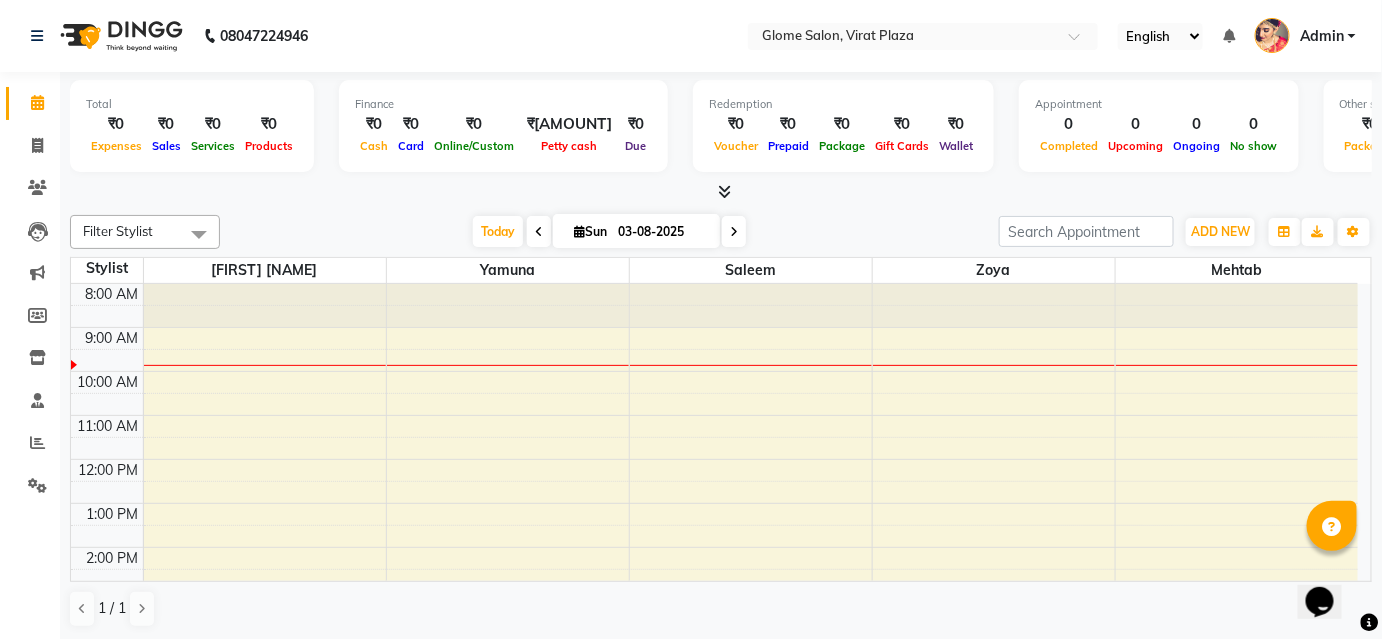 click at bounding box center (751, 305) 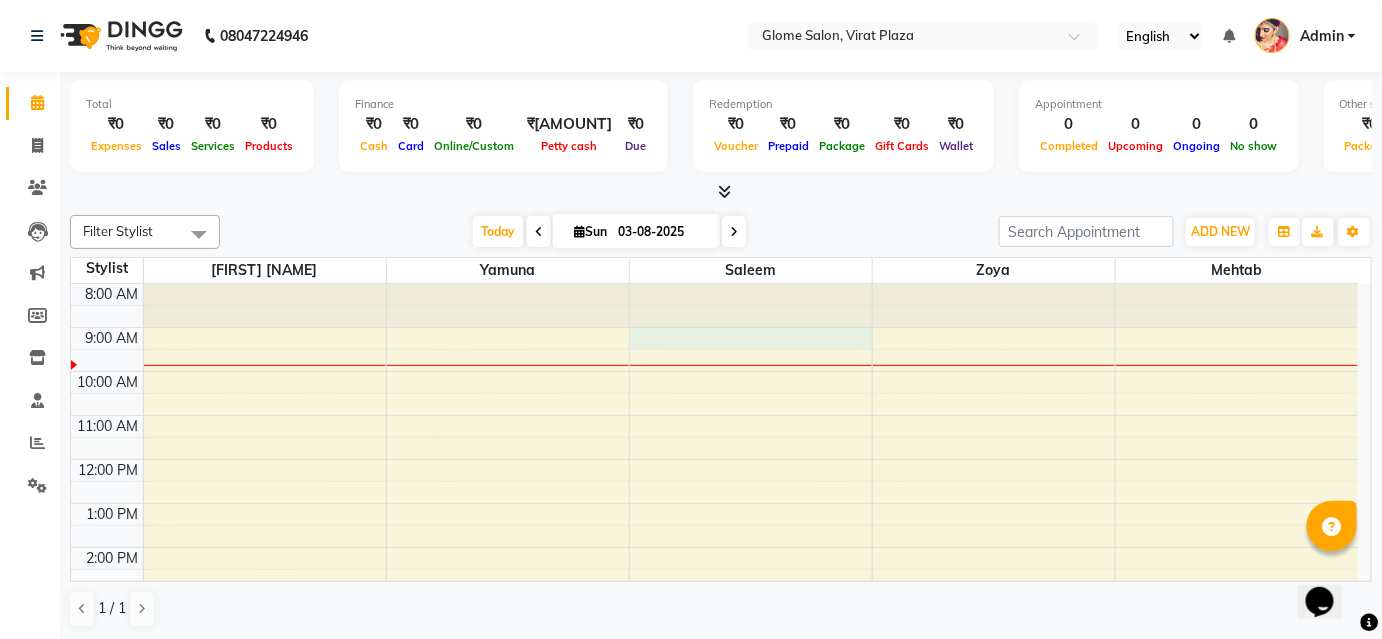 click on "8:00 AM 9:00 AM 10:00 AM 11:00 AM 12:00 PM 1:00 PM 2:00 PM 3:00 PM 4:00 PM 5:00 PM 6:00 PM 7:00 PM 8:00 PM" at bounding box center (714, 569) 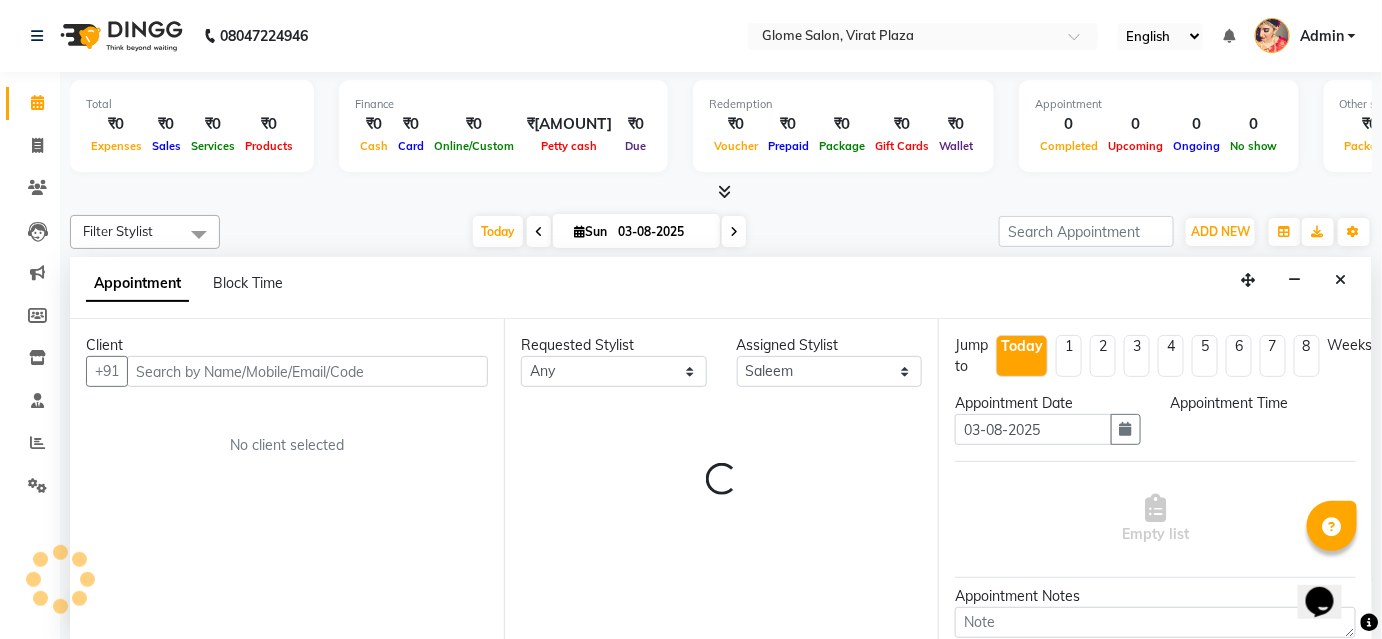 scroll, scrollTop: 0, scrollLeft: 0, axis: both 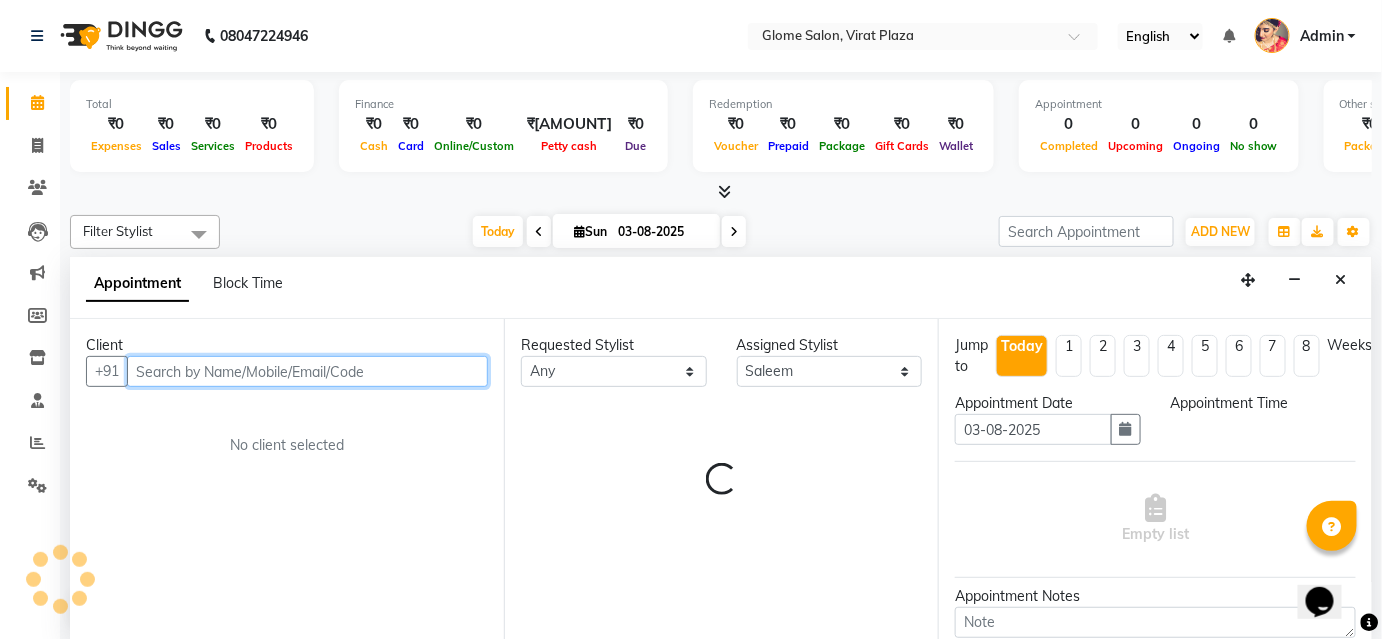 select on "540" 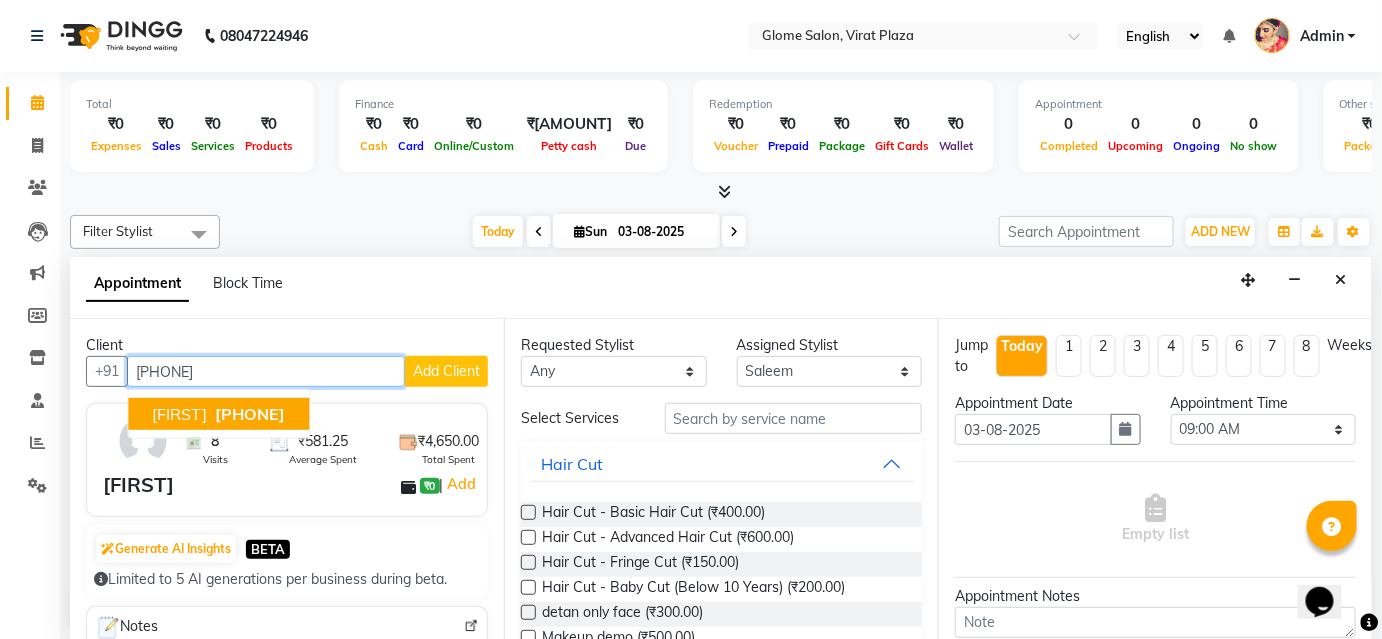 click on "[PHONE]" at bounding box center [250, 414] 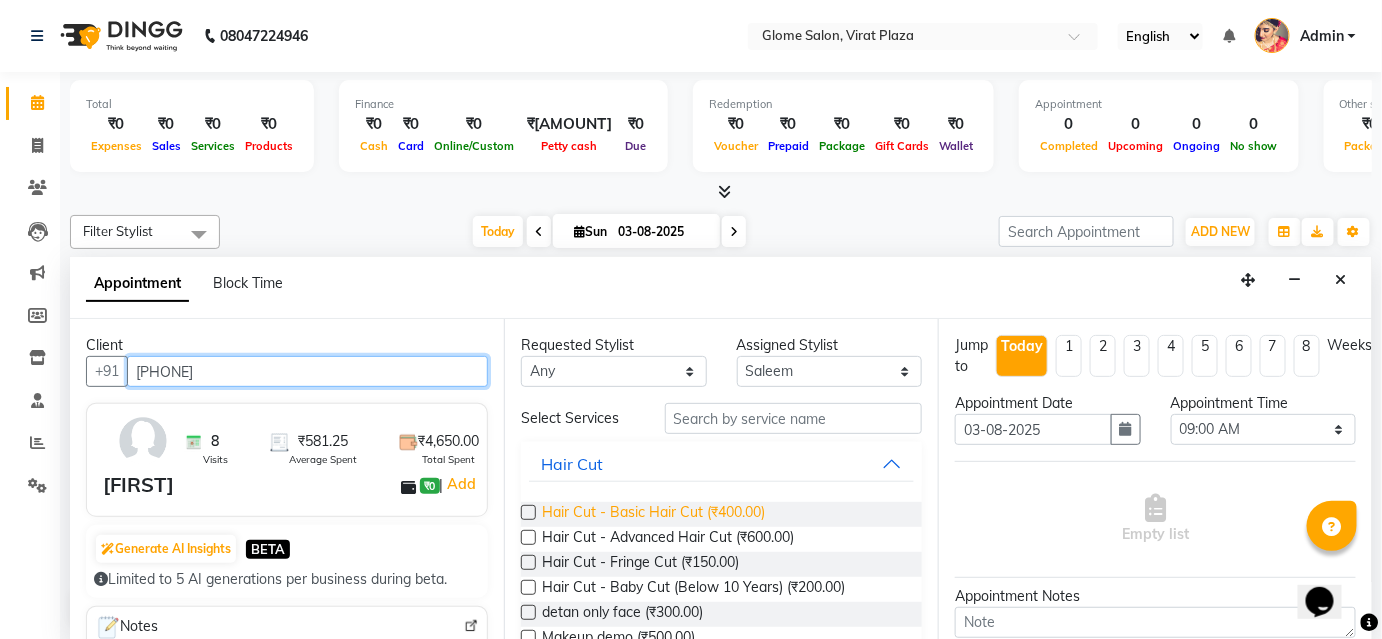 type on "[PHONE]" 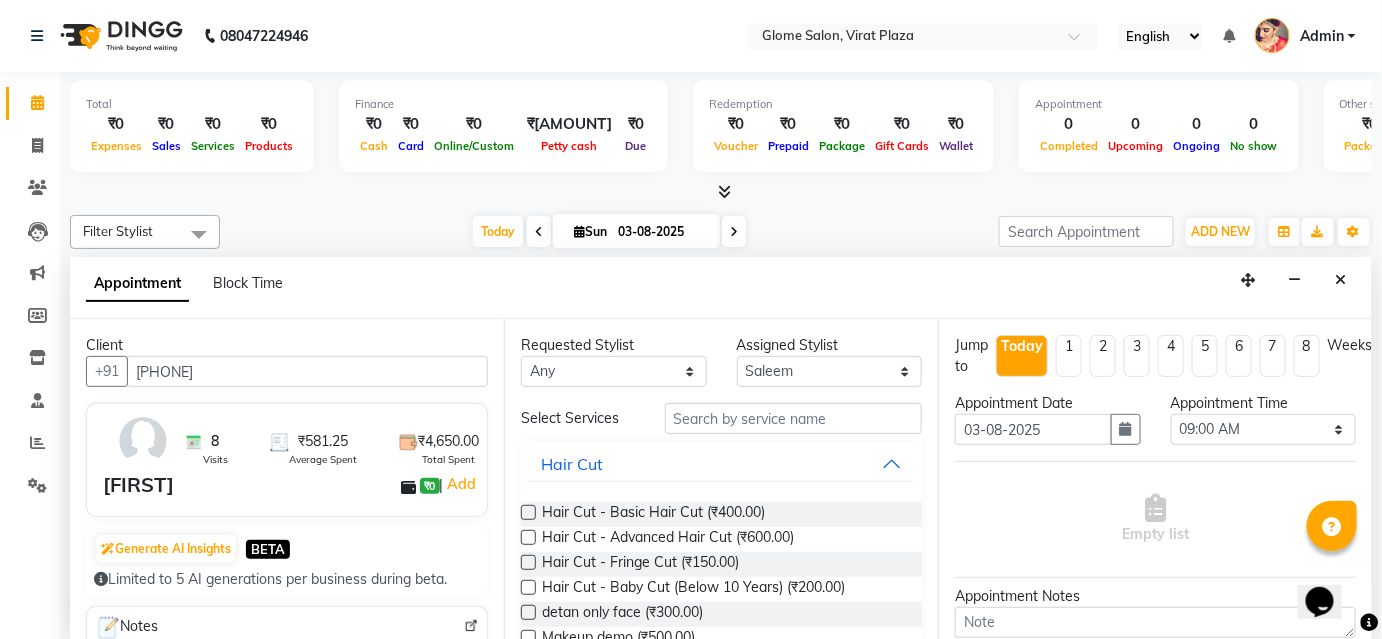 drag, startPoint x: 738, startPoint y: 511, endPoint x: 490, endPoint y: 506, distance: 248.0504 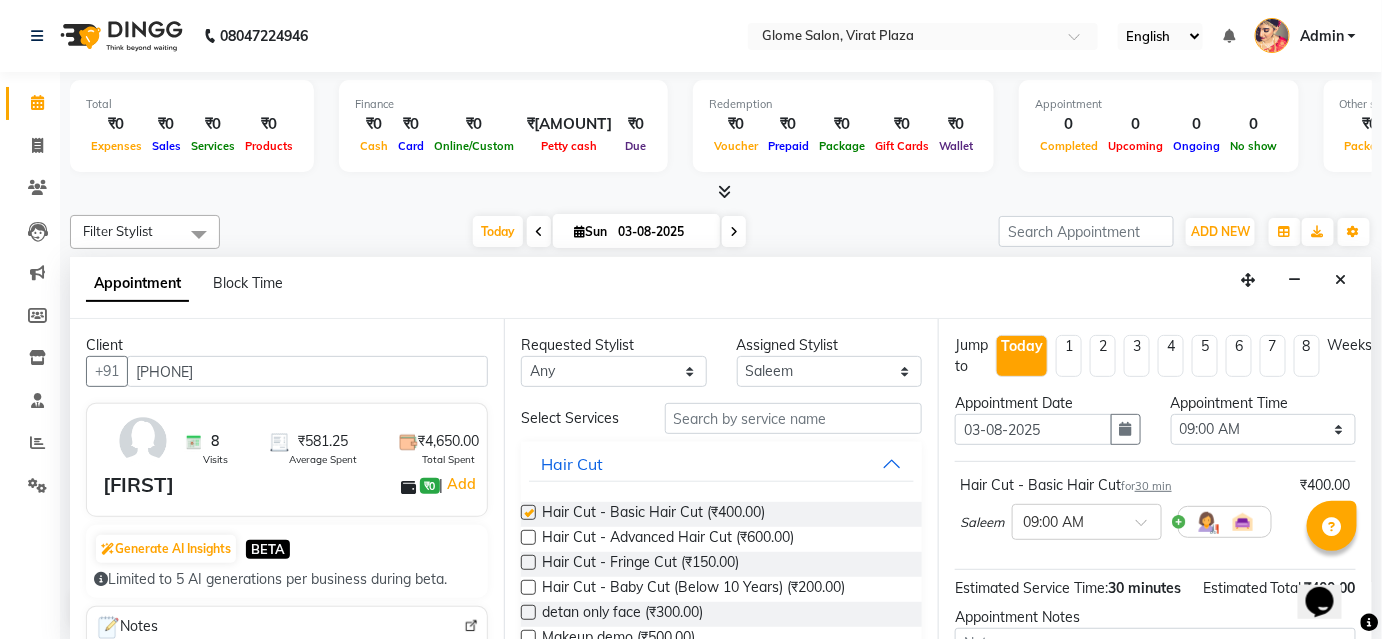 checkbox on "false" 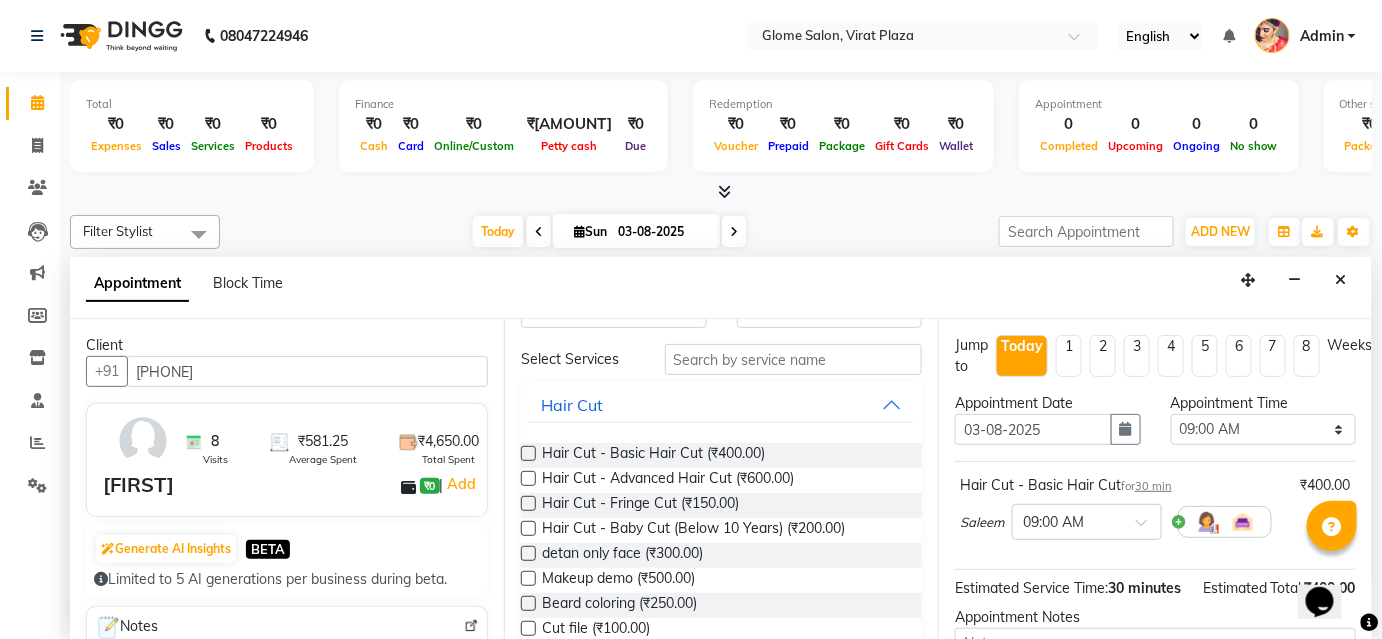 scroll, scrollTop: 90, scrollLeft: 0, axis: vertical 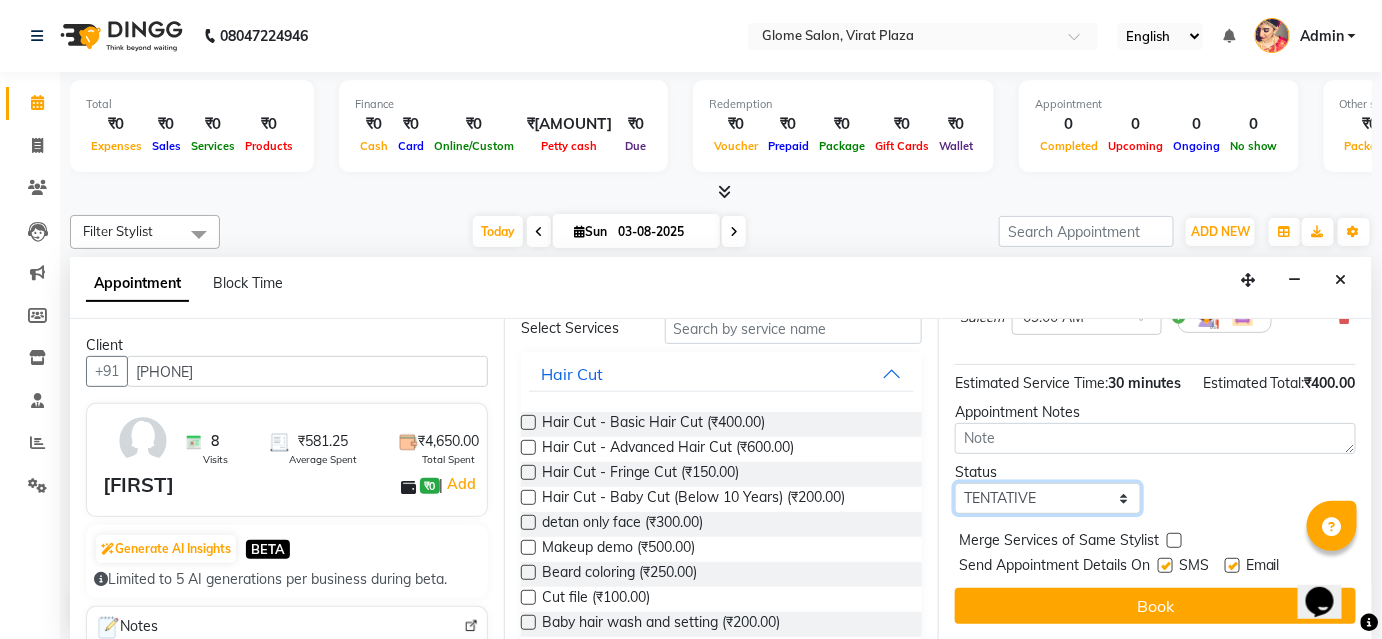 click on "Select TENTATIVE CONFIRM CHECK-IN UPCOMING" at bounding box center [1048, 498] 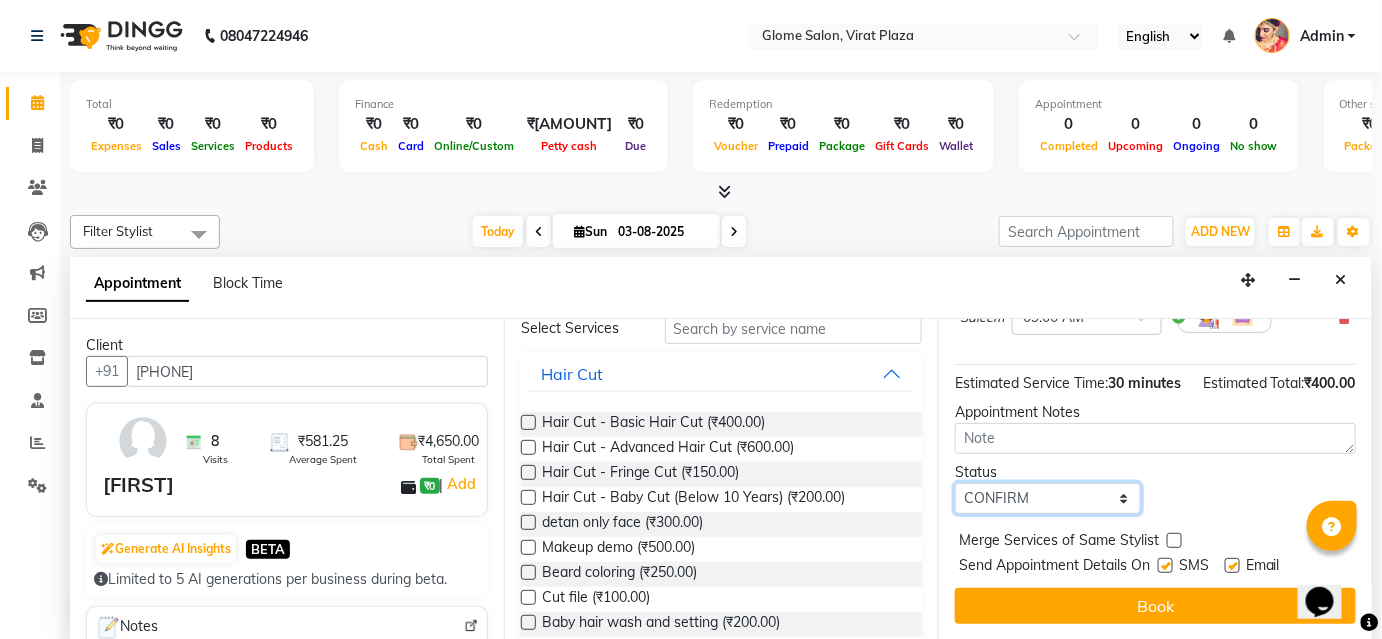 click on "Select TENTATIVE CONFIRM CHECK-IN UPCOMING" at bounding box center (1048, 498) 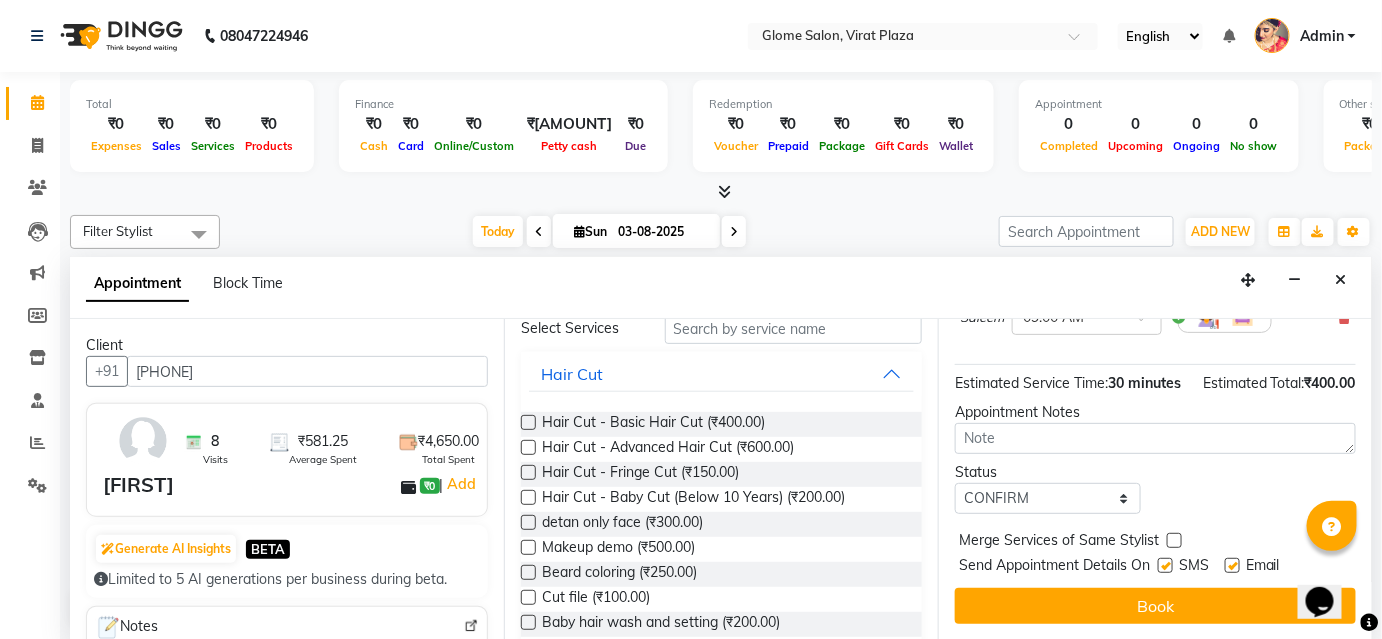 drag, startPoint x: 993, startPoint y: 597, endPoint x: 991, endPoint y: 580, distance: 17.117243 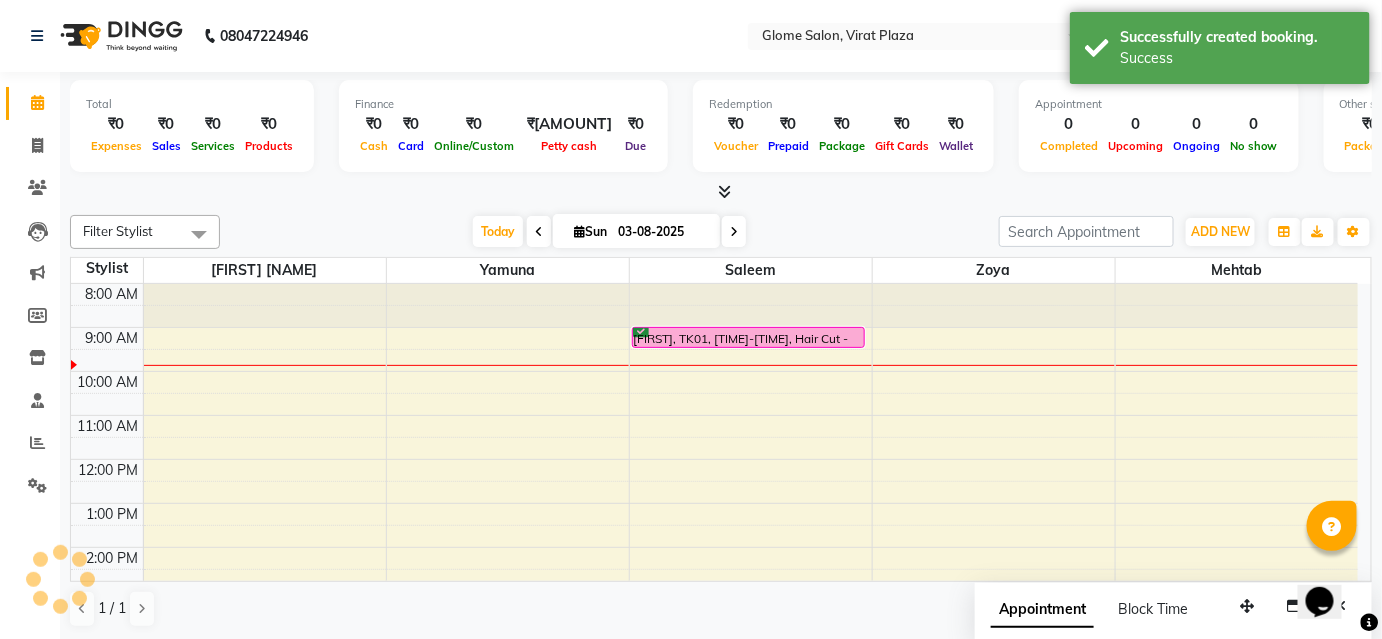scroll, scrollTop: 0, scrollLeft: 0, axis: both 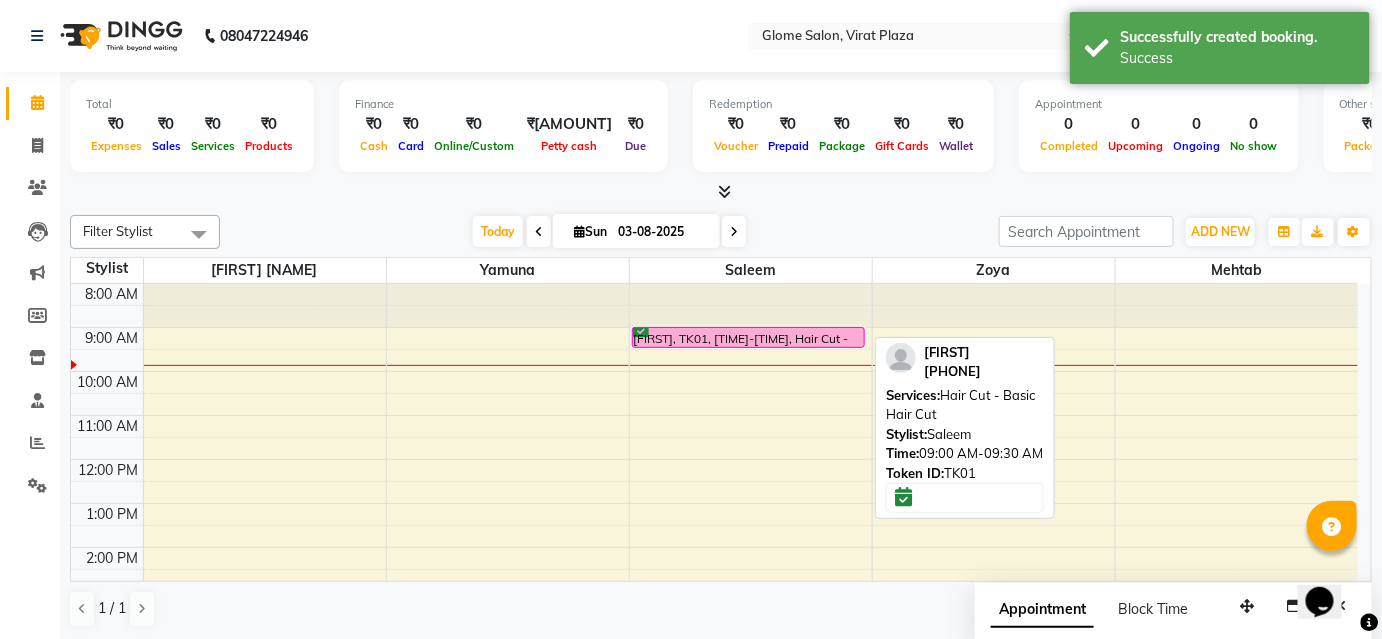 click on "[FIRST], TK01, [TIME]-[TIME], Hair Cut - Basic Hair Cut" at bounding box center [749, 337] 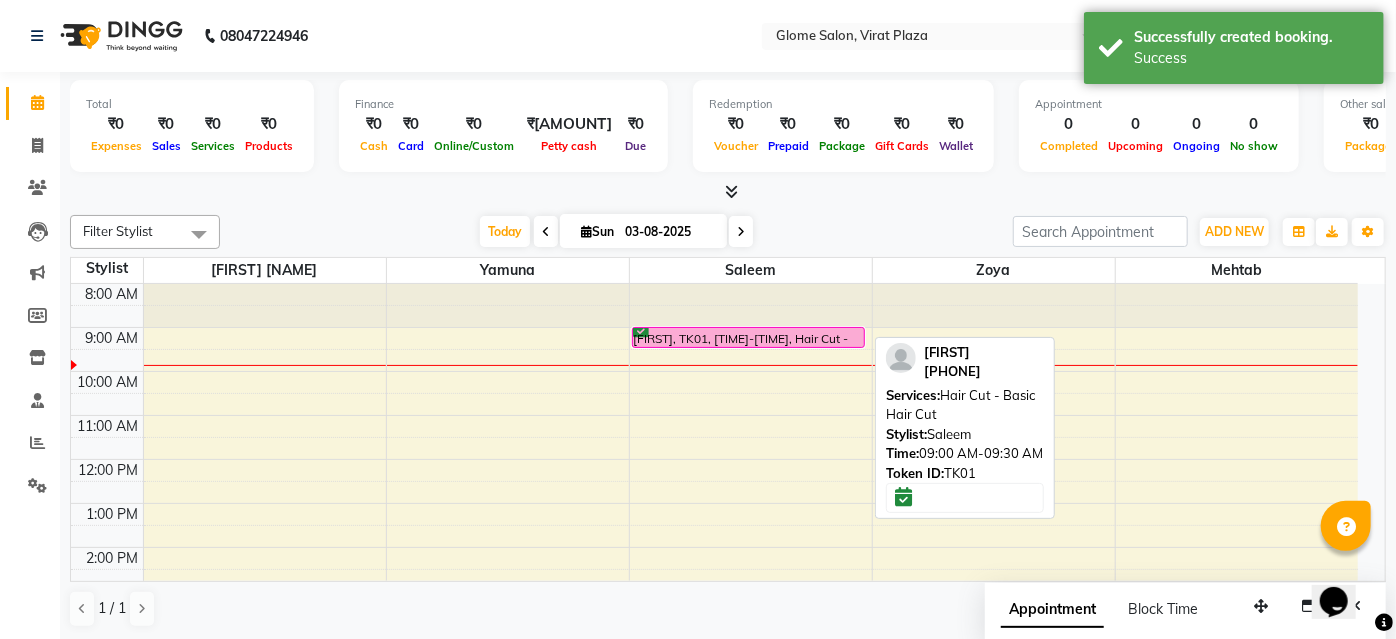 select on "6" 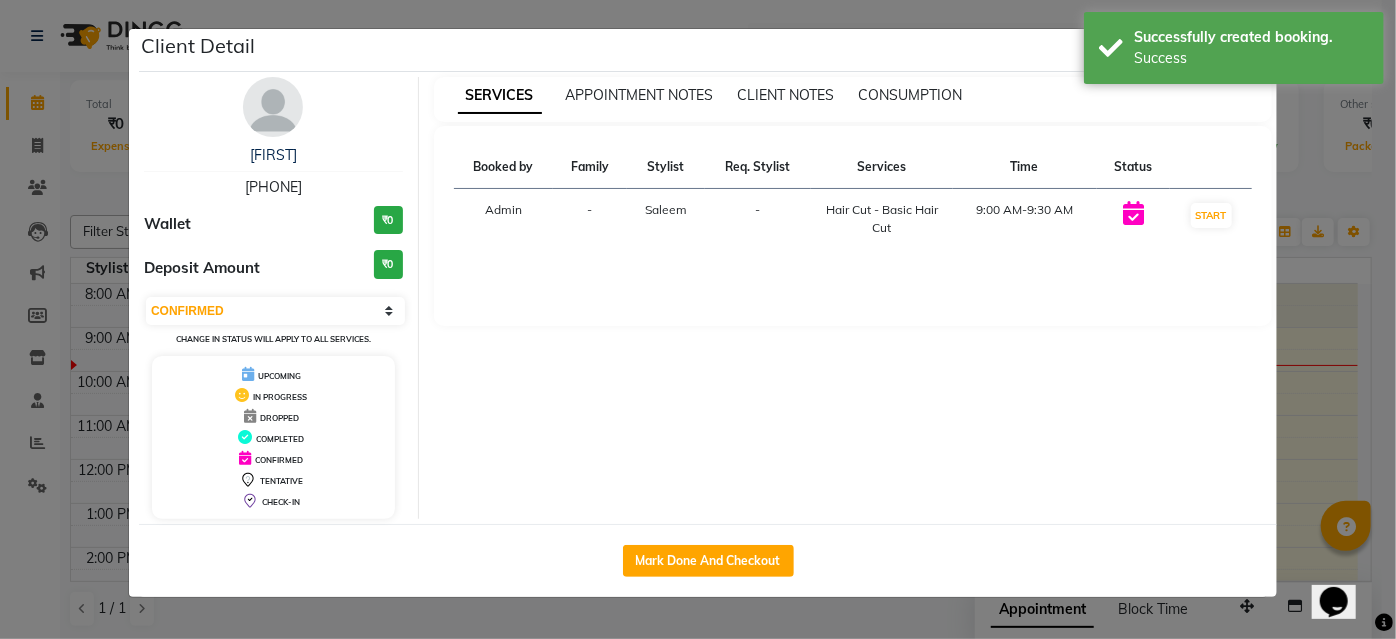 drag, startPoint x: 669, startPoint y: 555, endPoint x: 0, endPoint y: 484, distance: 672.757 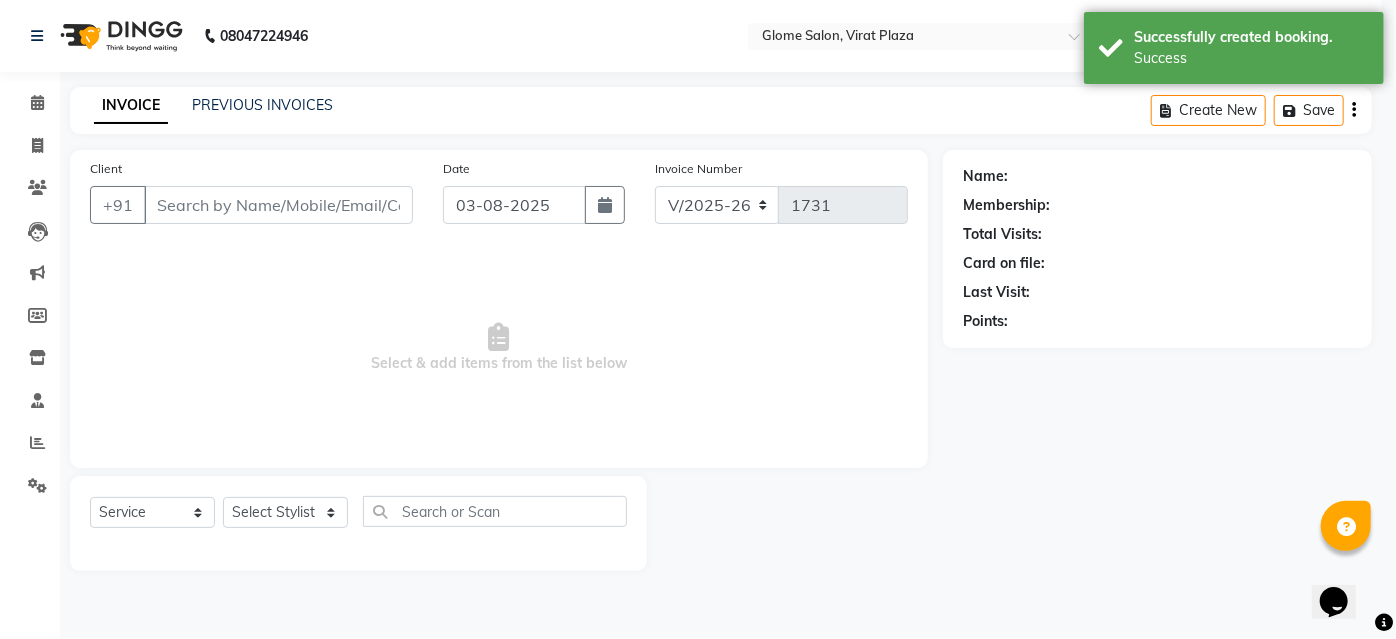 select on "3" 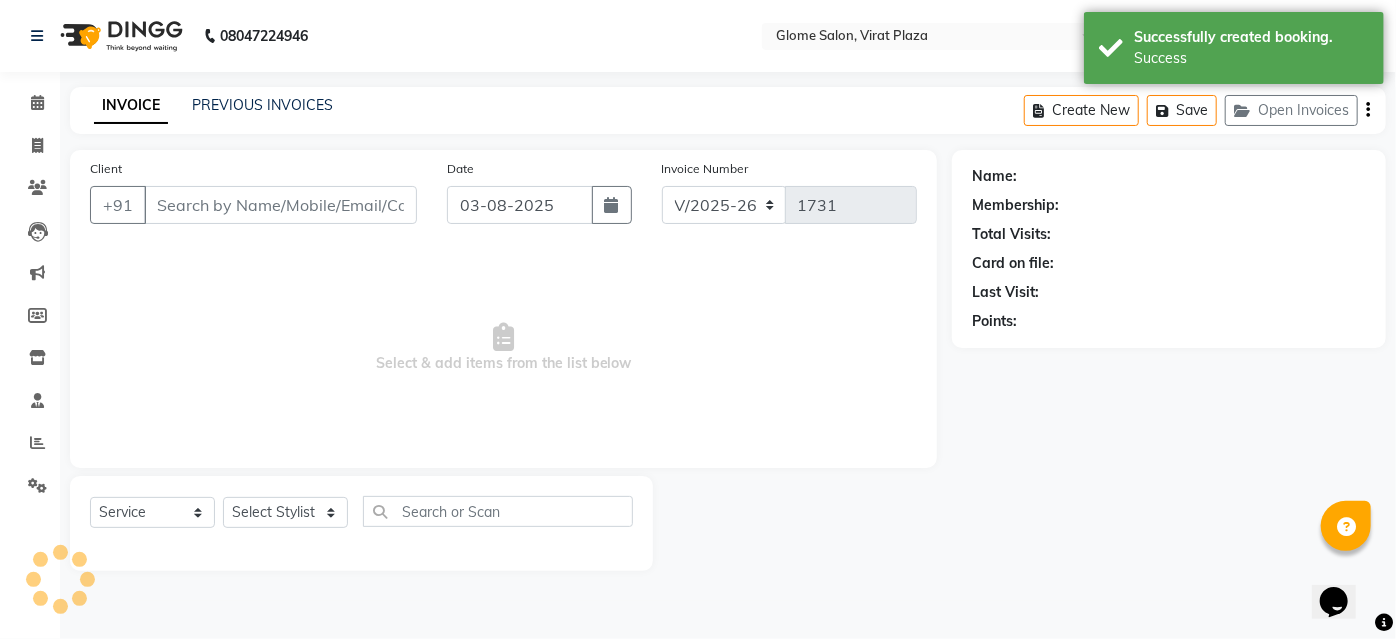type on "[PHONE]" 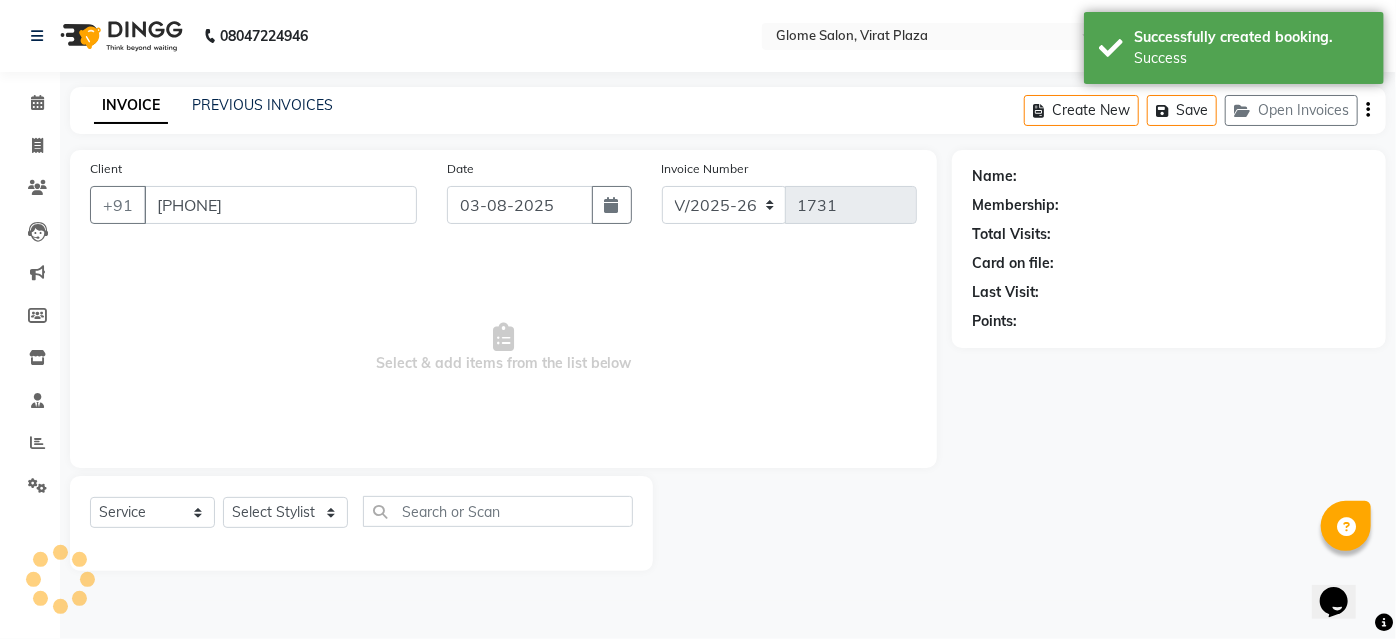 select on "40075" 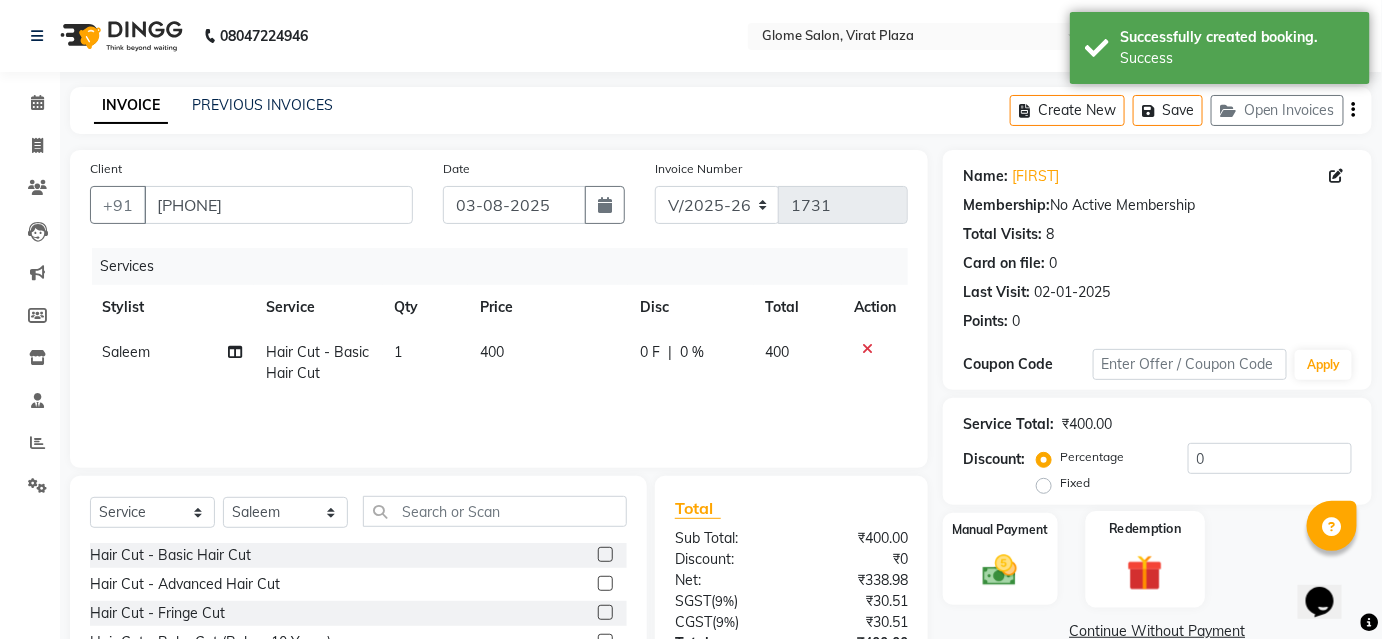 scroll, scrollTop: 161, scrollLeft: 0, axis: vertical 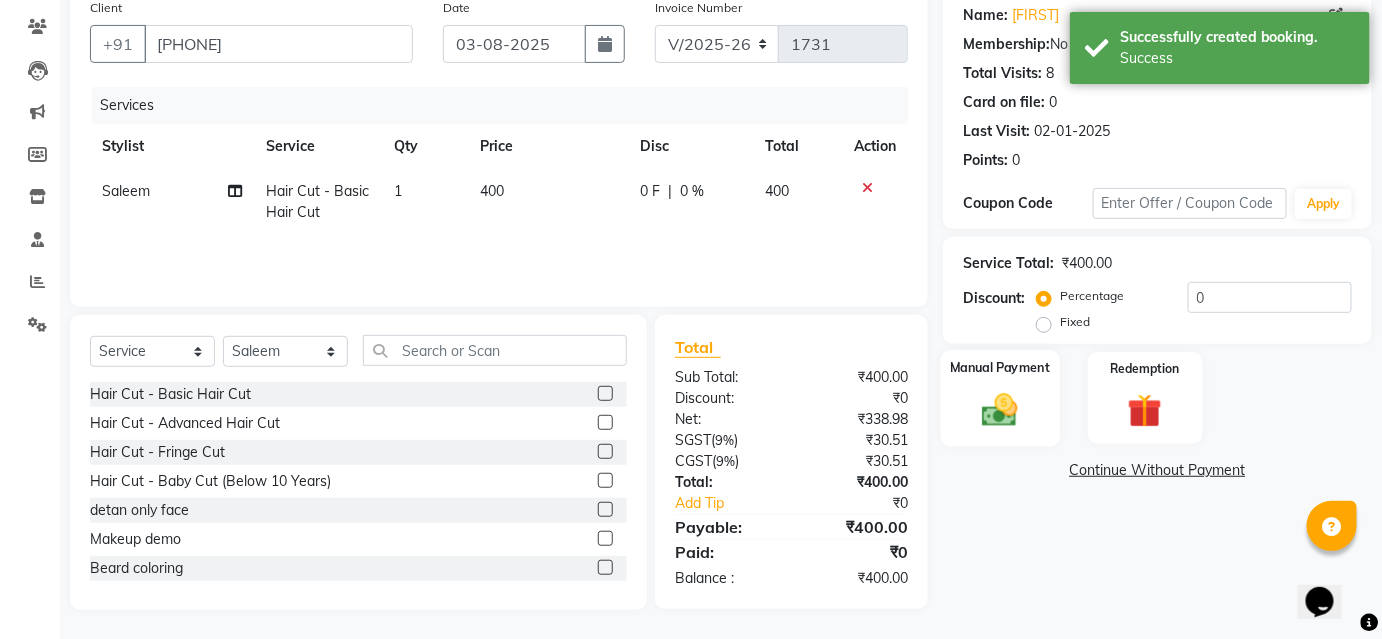 click on "Manual Payment" 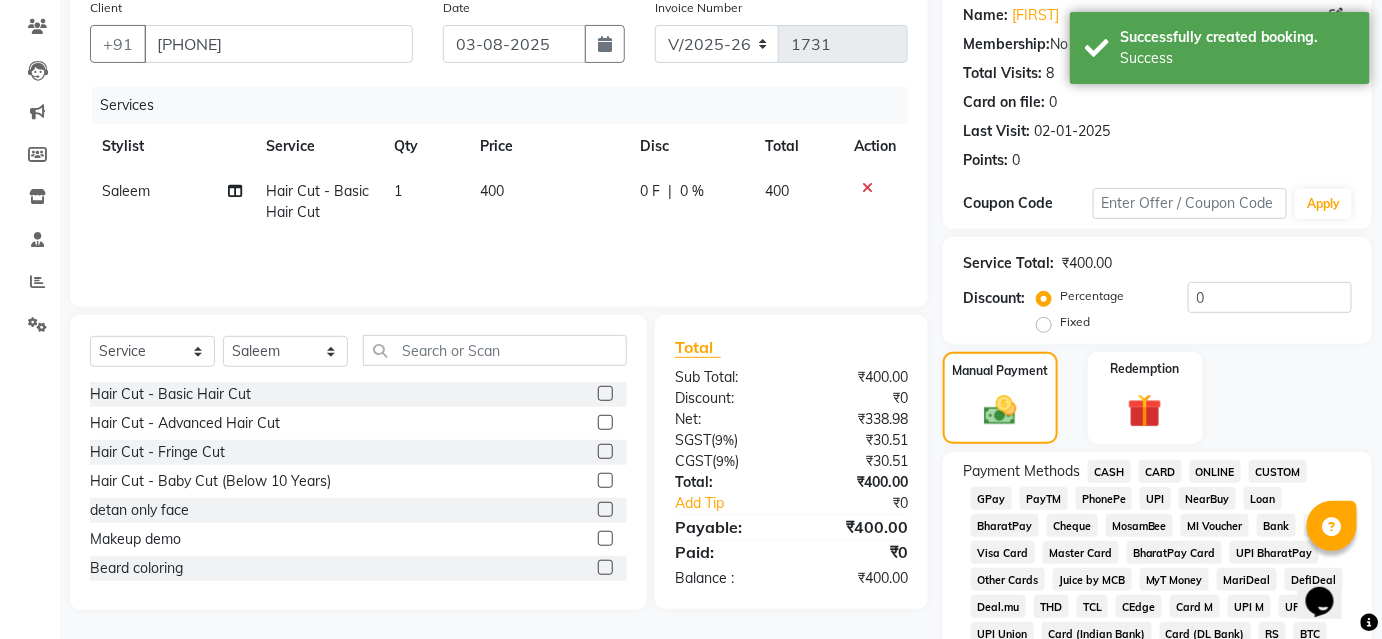 click on "CASH" 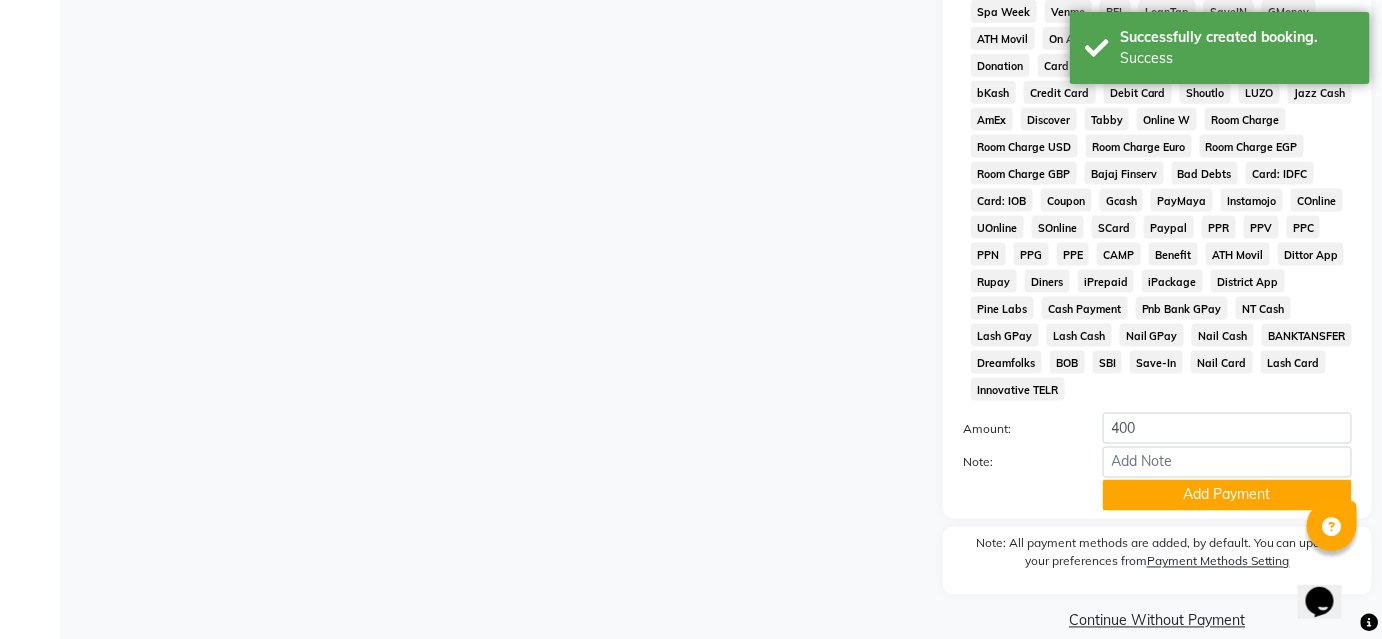 scroll, scrollTop: 839, scrollLeft: 0, axis: vertical 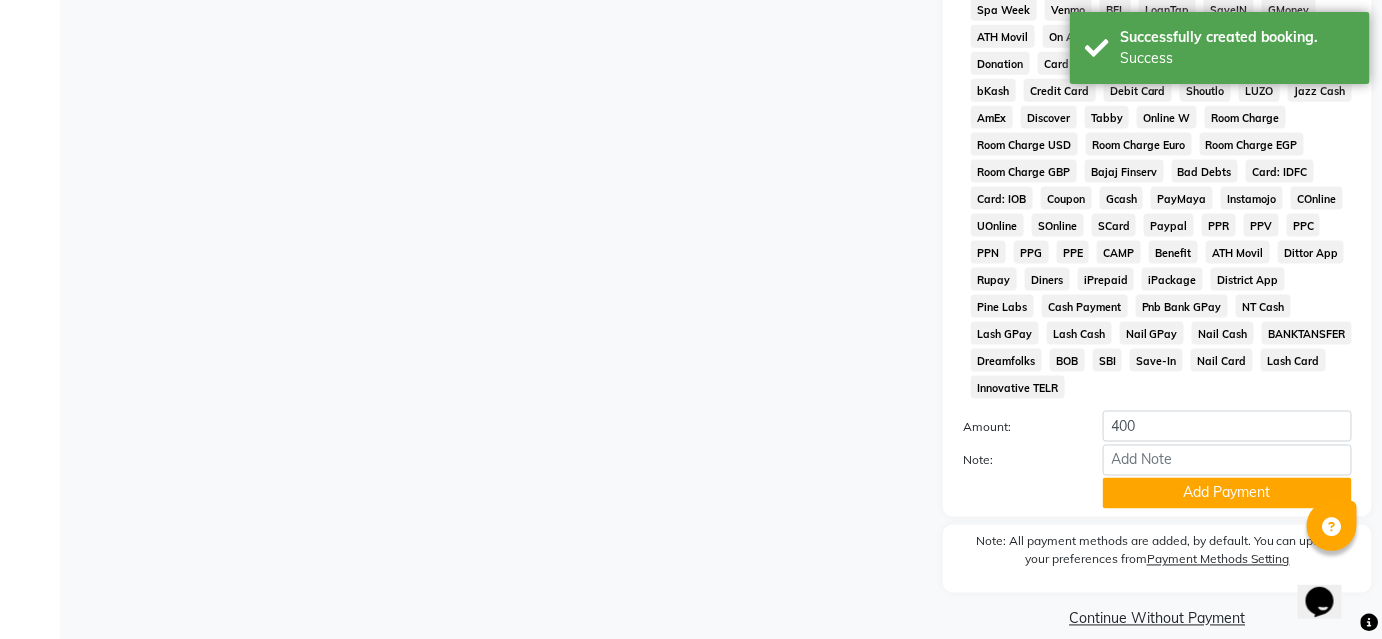 click on "Add Payment" 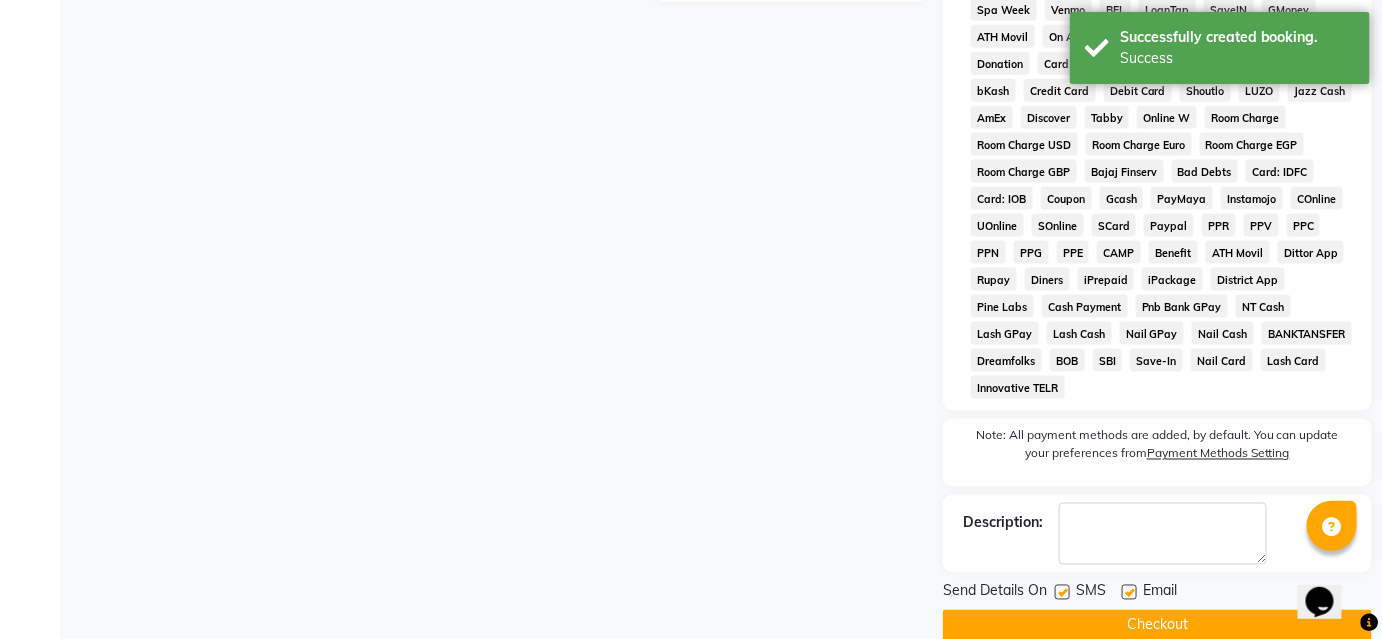 drag, startPoint x: 1083, startPoint y: 589, endPoint x: 954, endPoint y: 378, distance: 247.30952 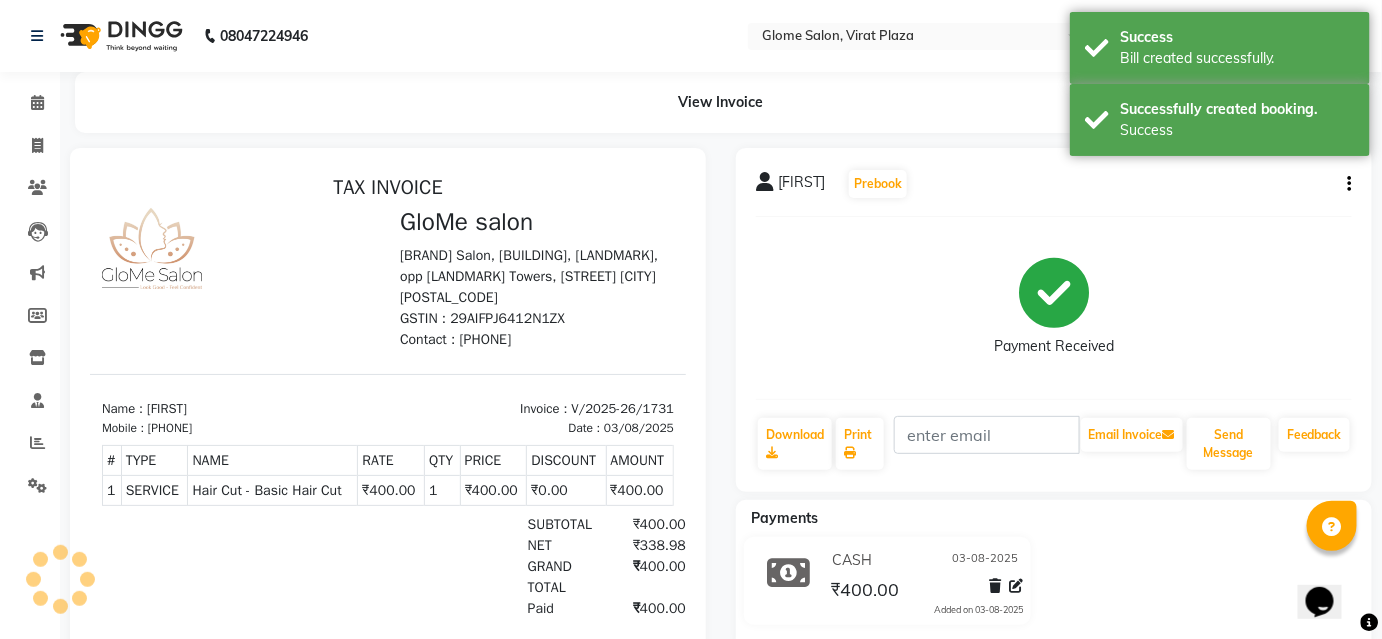 scroll, scrollTop: 0, scrollLeft: 0, axis: both 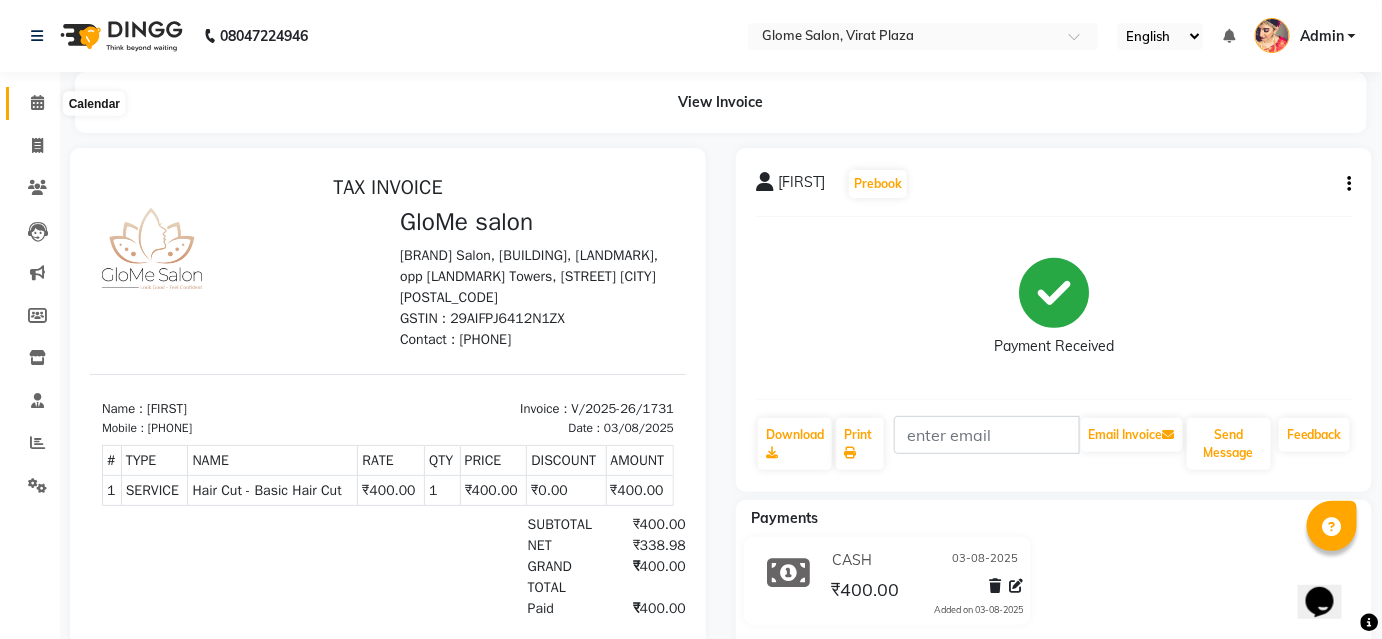 click 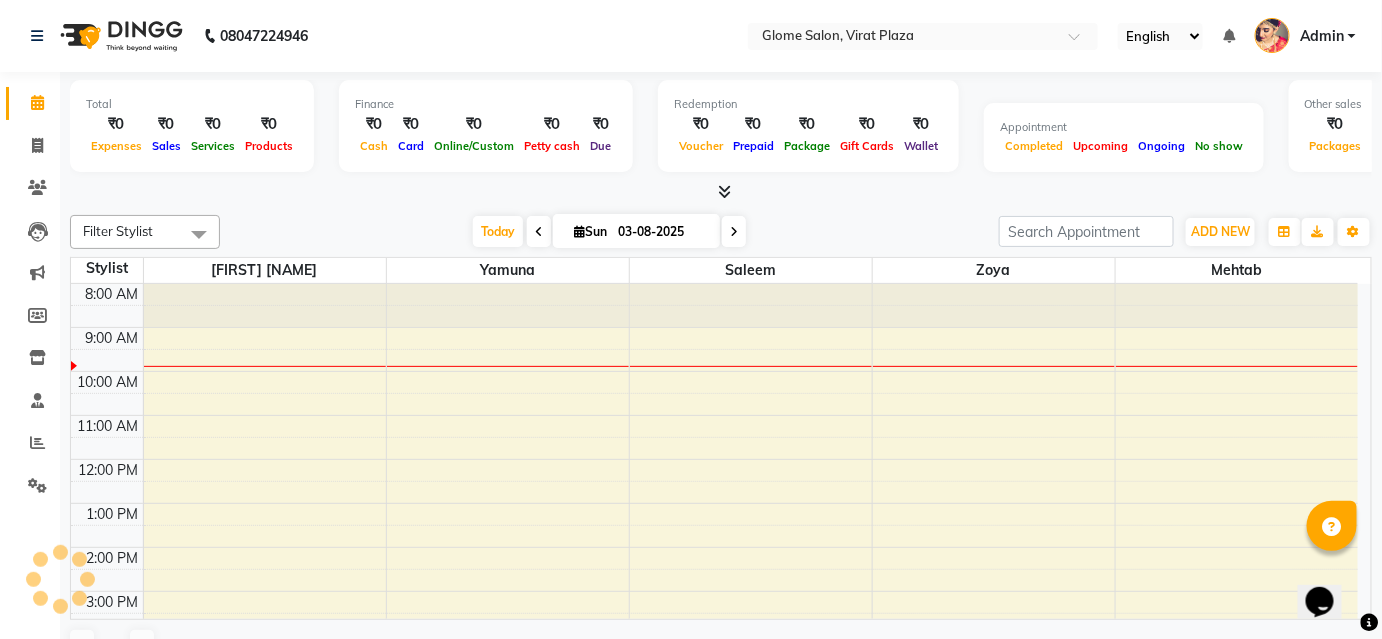 scroll, scrollTop: 0, scrollLeft: 0, axis: both 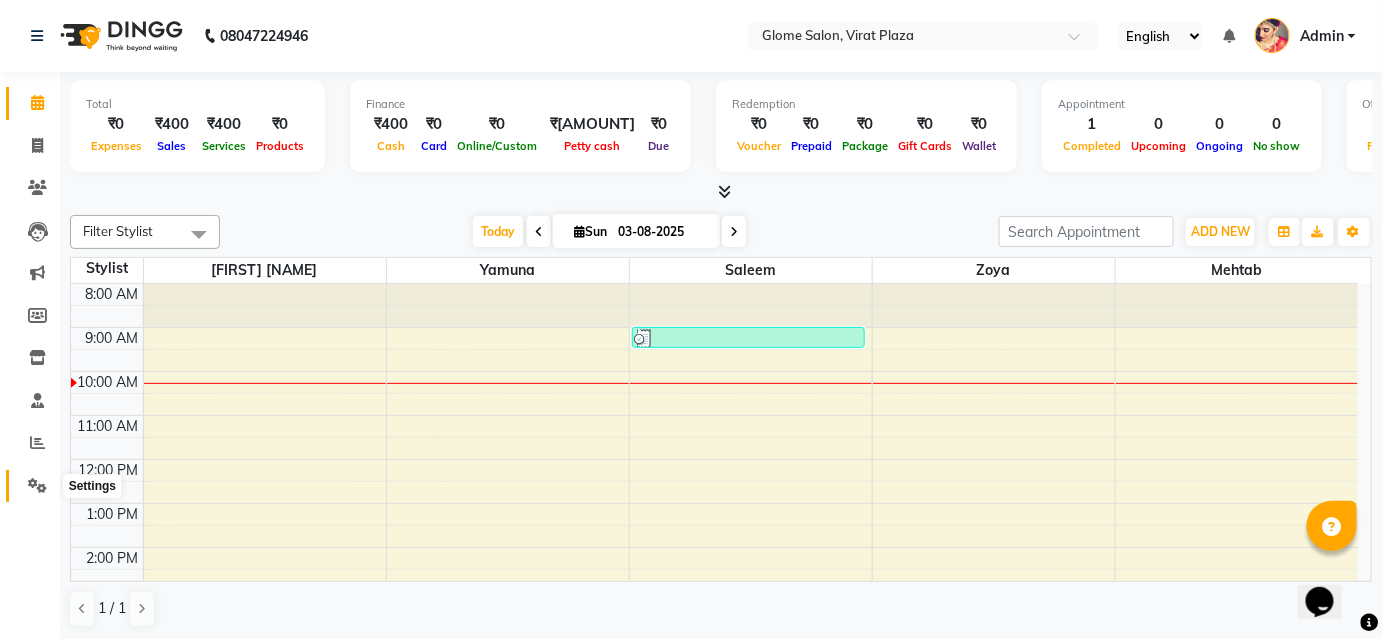 click 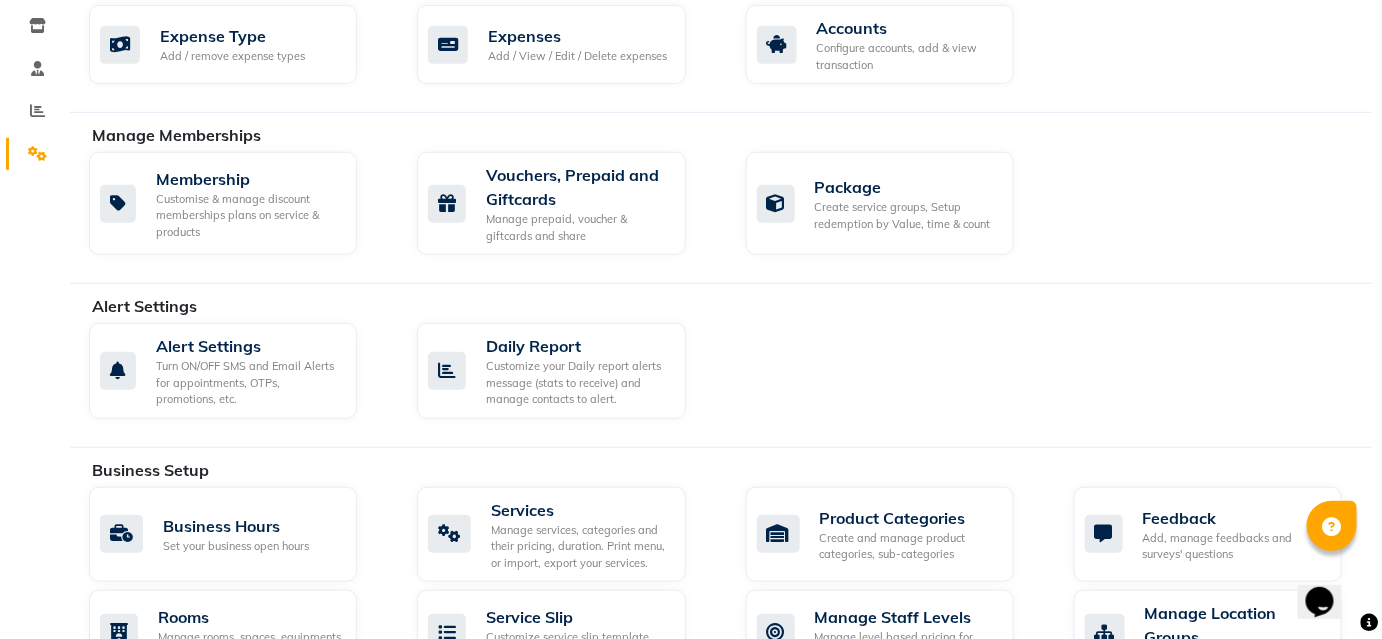 scroll, scrollTop: 363, scrollLeft: 0, axis: vertical 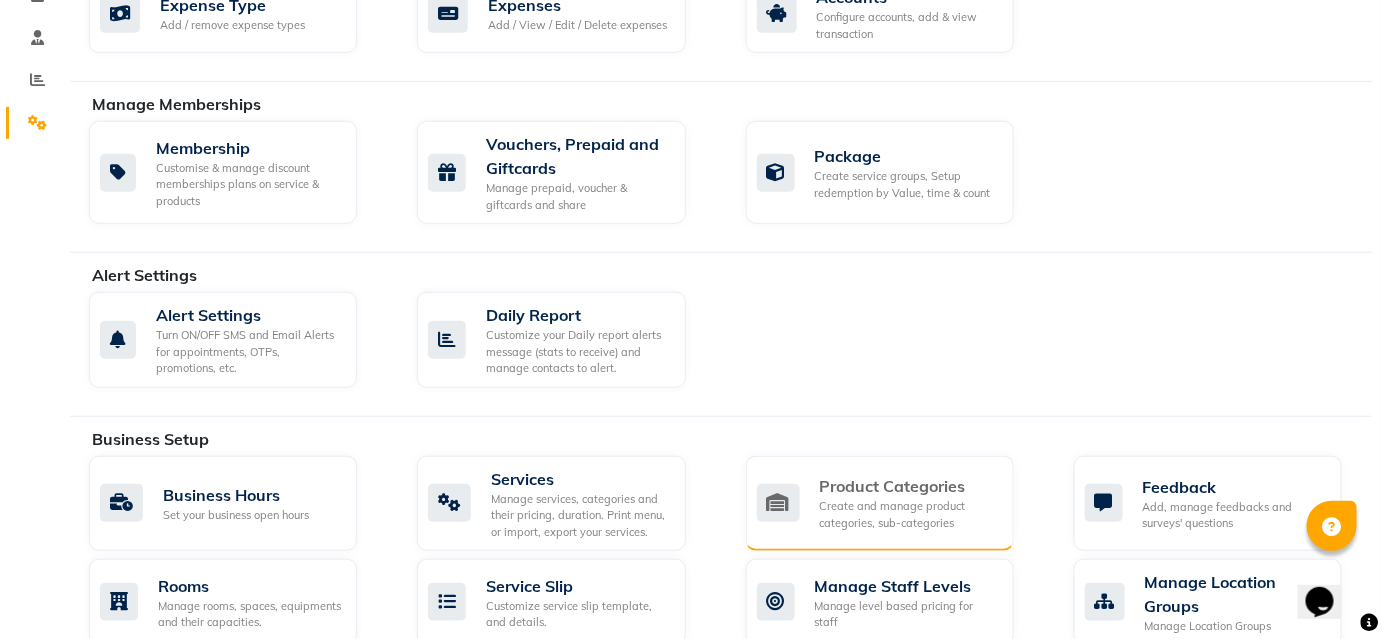 click on "Create and manage product categories, sub-categories" 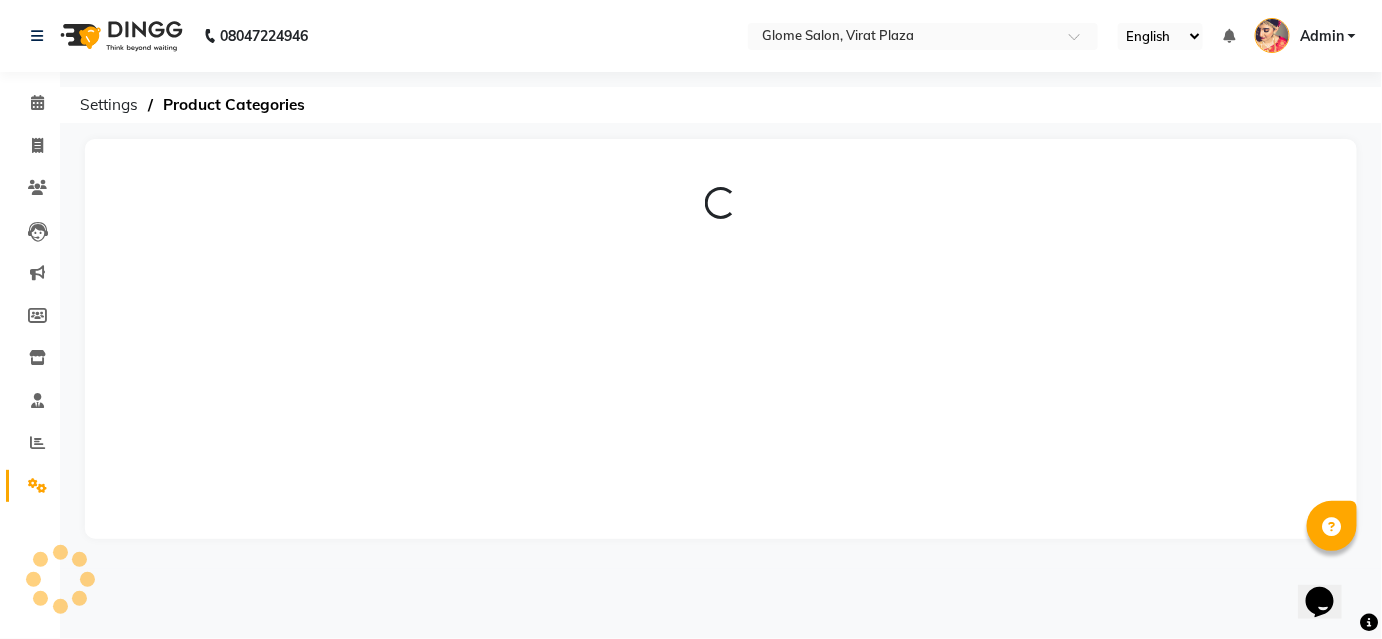 scroll, scrollTop: 0, scrollLeft: 0, axis: both 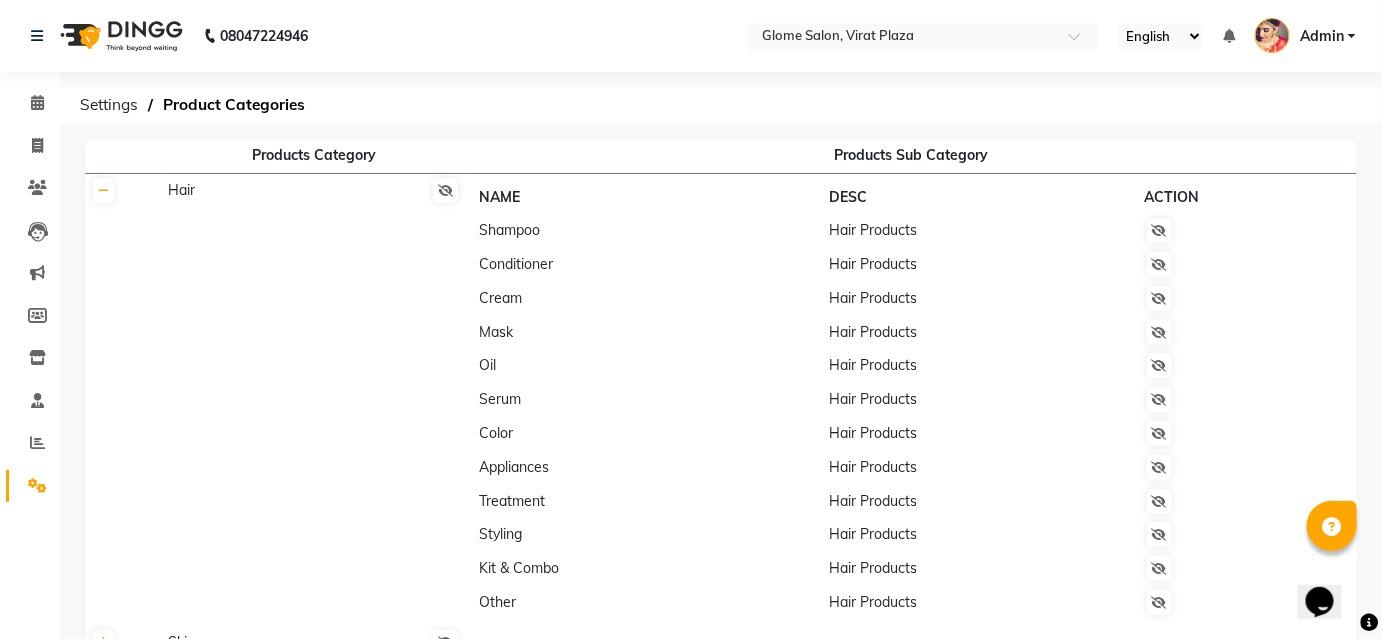click on "Settings" 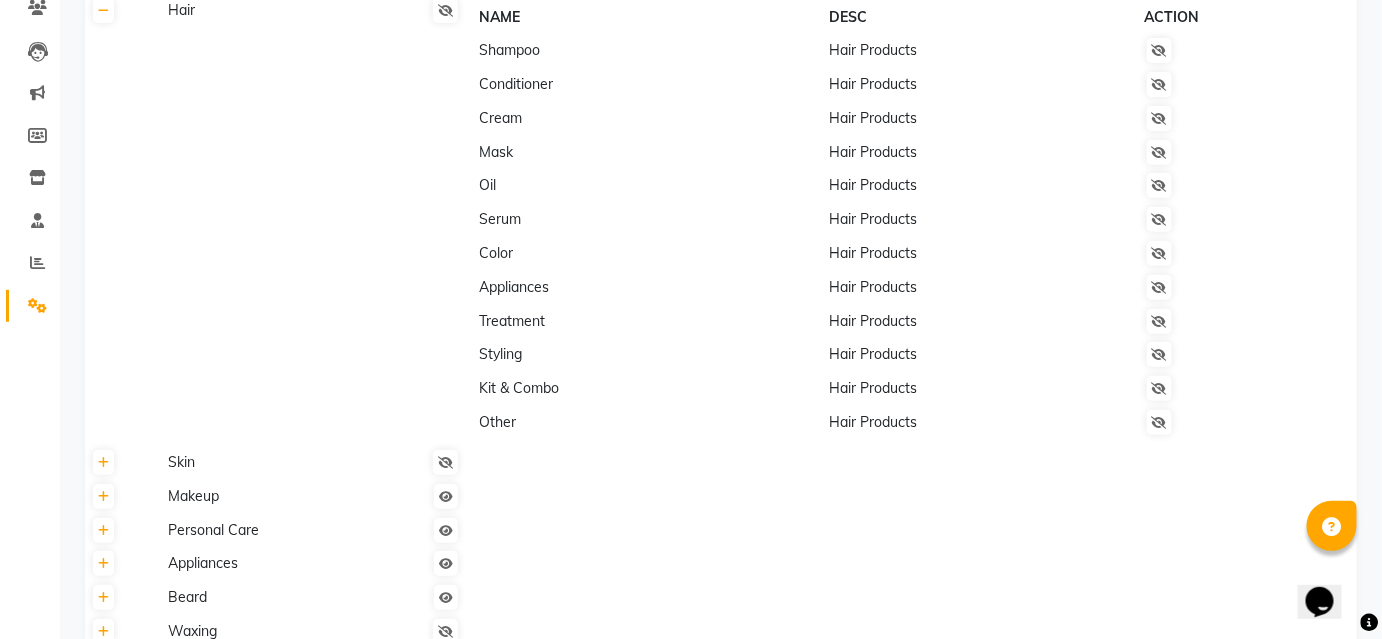 scroll, scrollTop: 0, scrollLeft: 0, axis: both 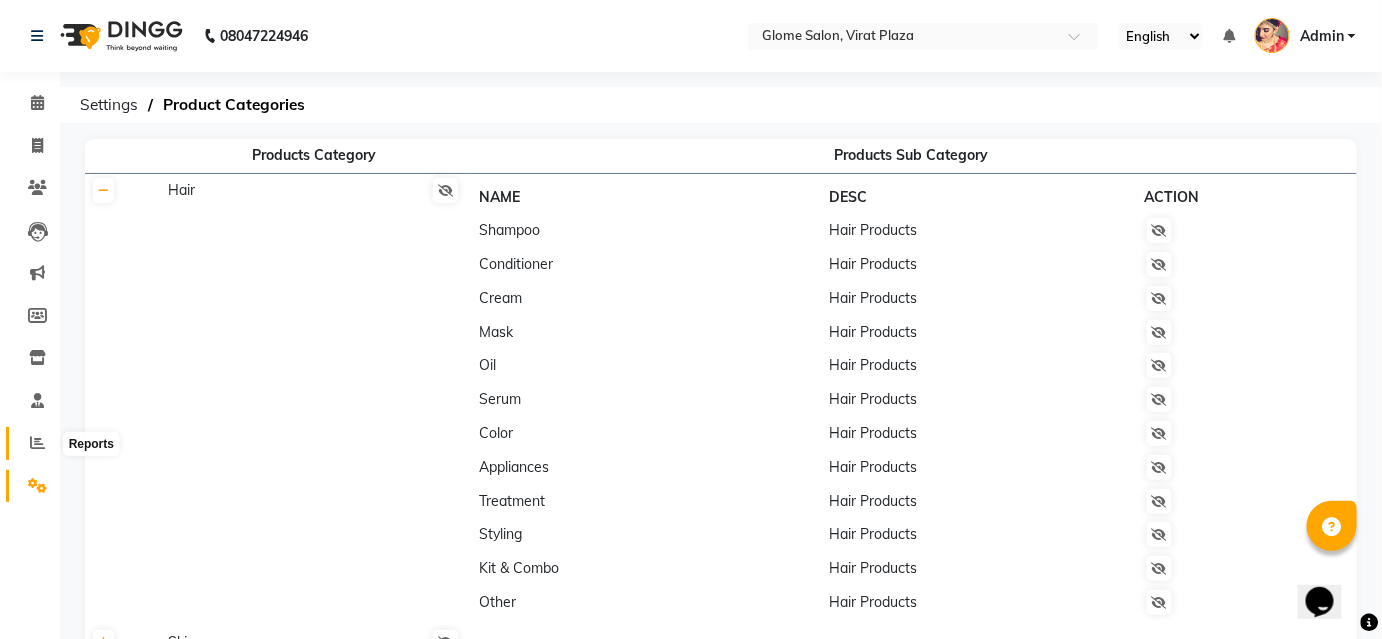 click 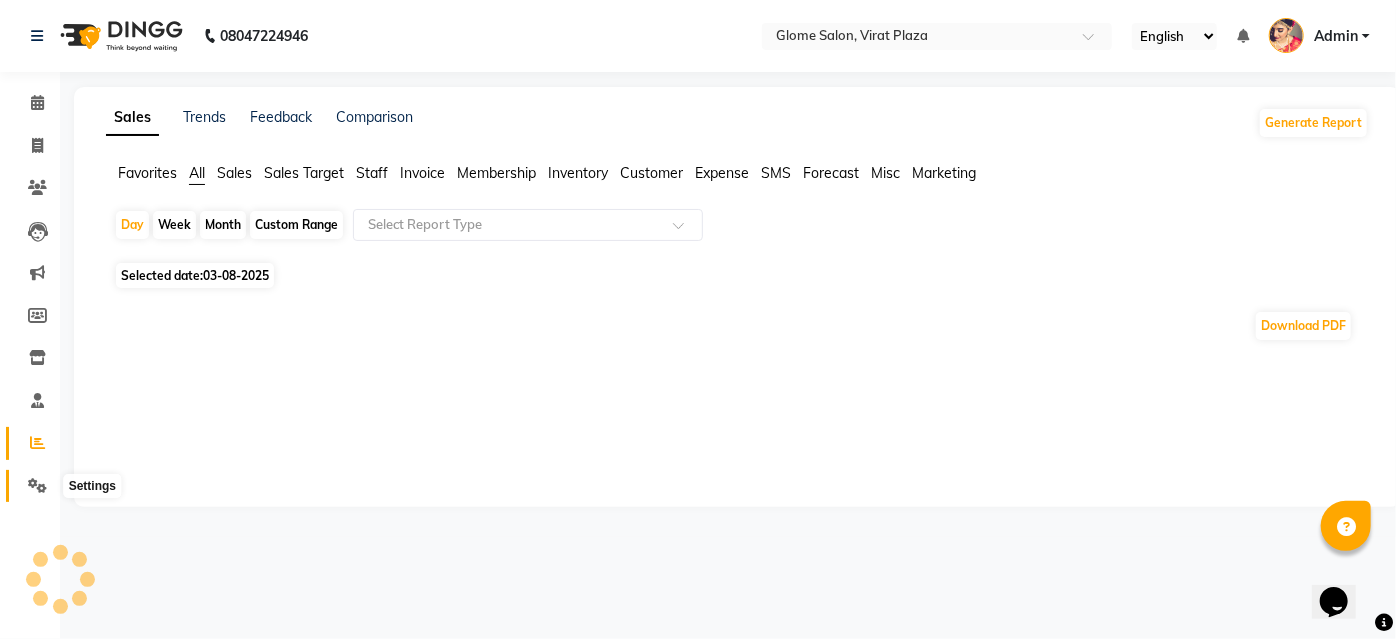click 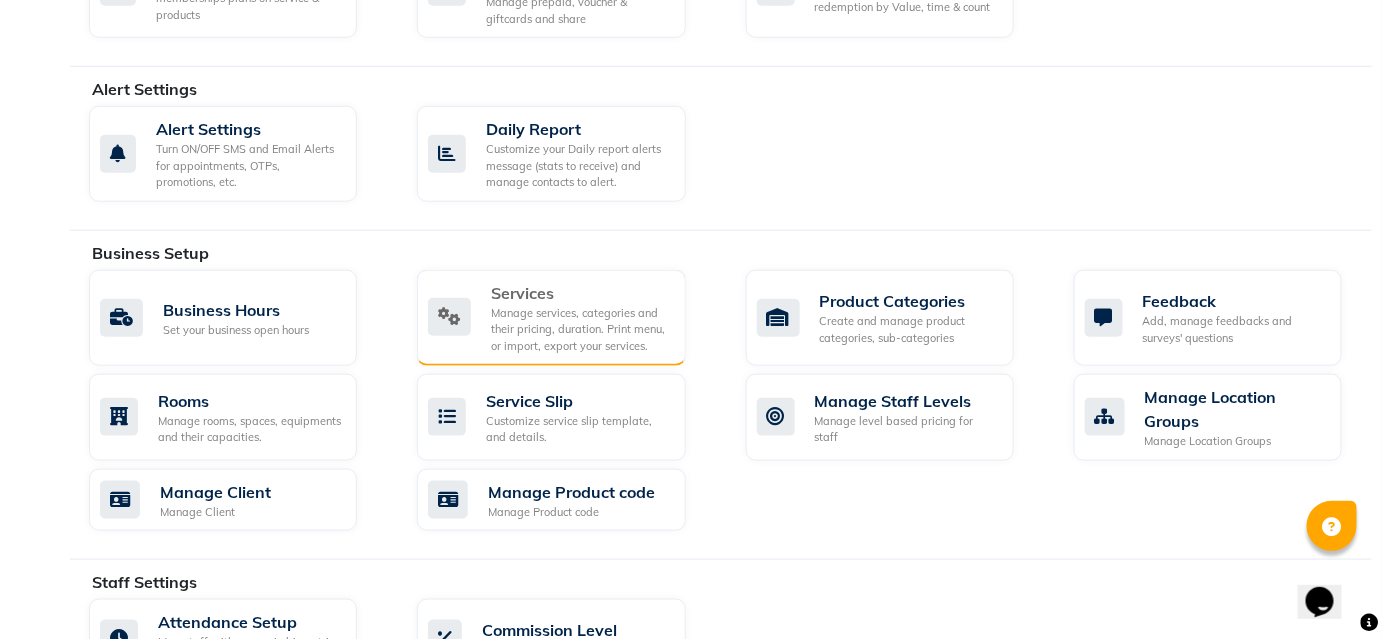 scroll, scrollTop: 545, scrollLeft: 0, axis: vertical 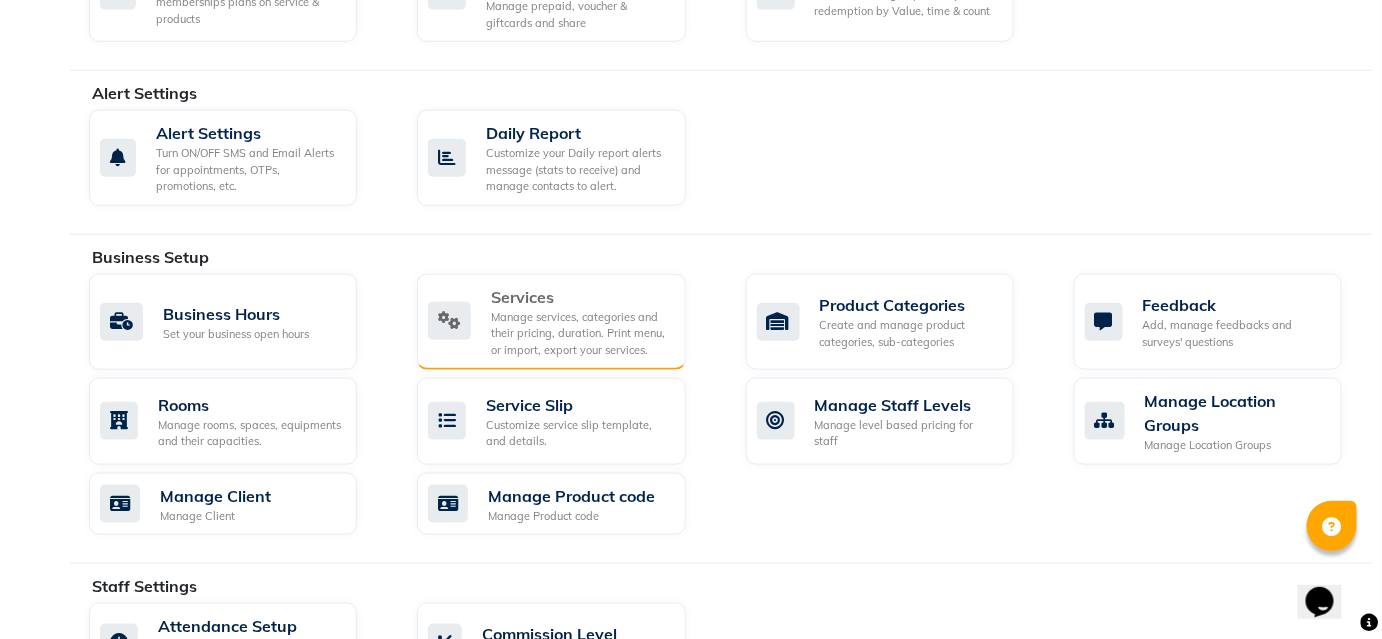 click on "Manage services, categories and their pricing, duration. Print menu, or import, export your services." 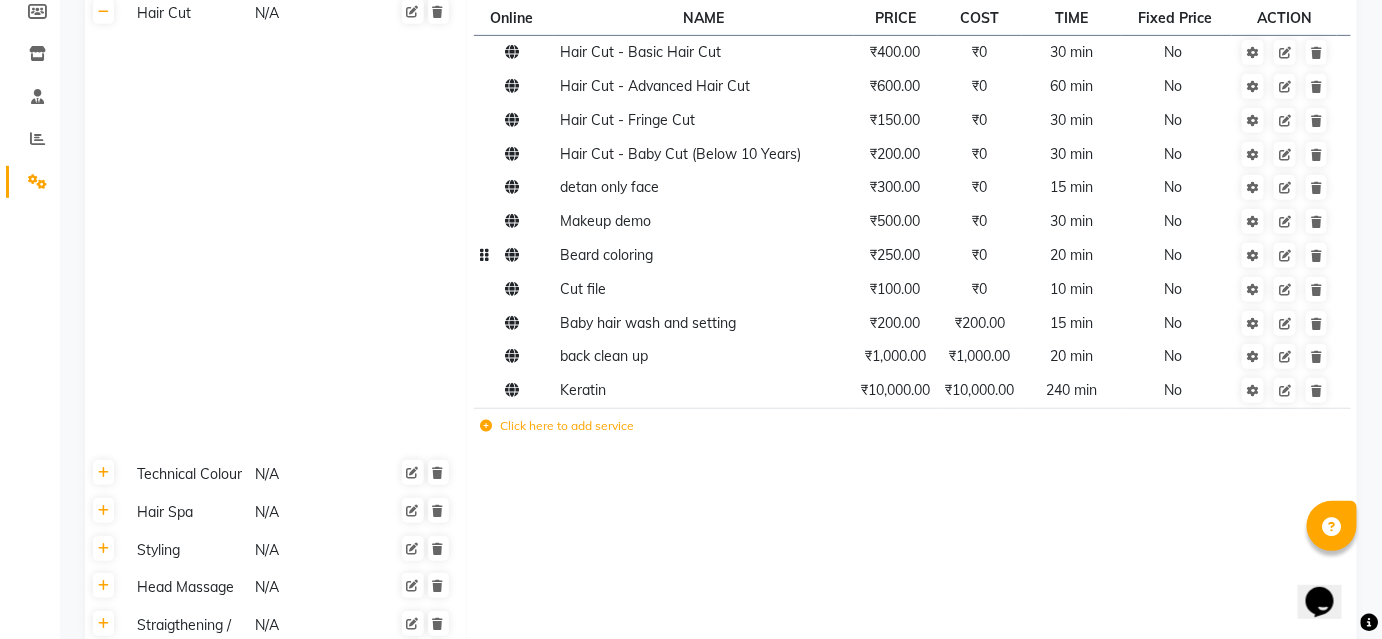 scroll, scrollTop: 272, scrollLeft: 0, axis: vertical 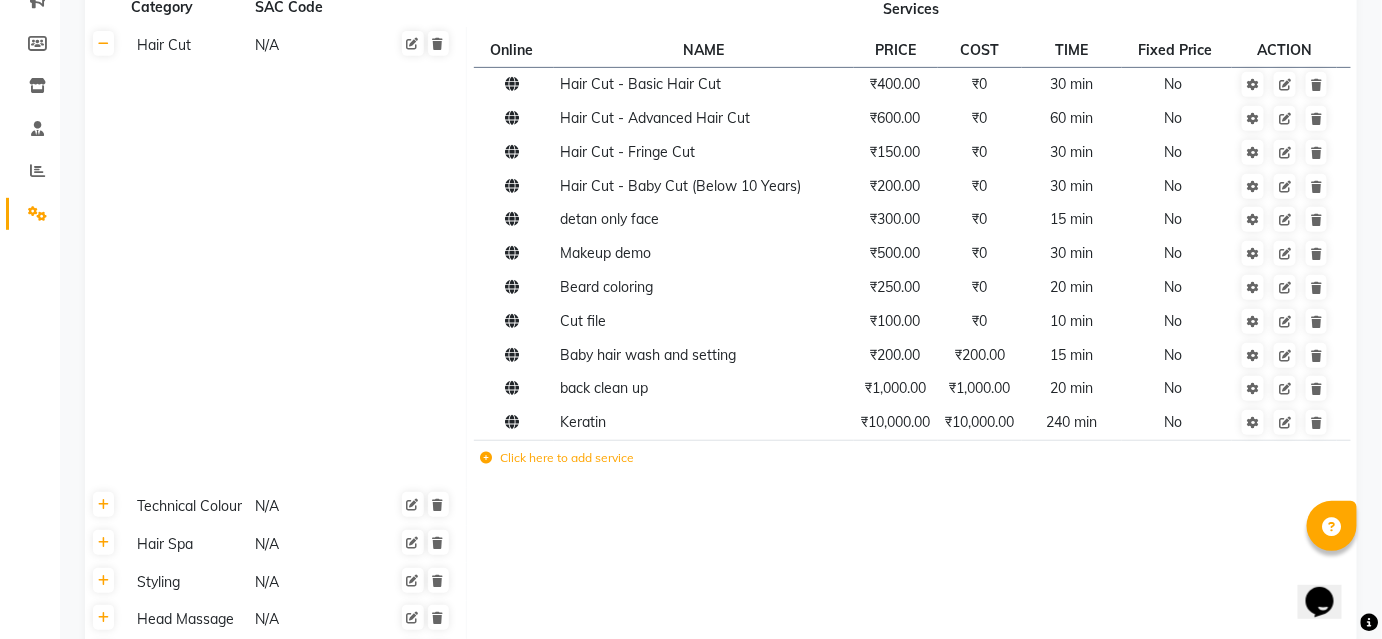 click on "Click here to add service" 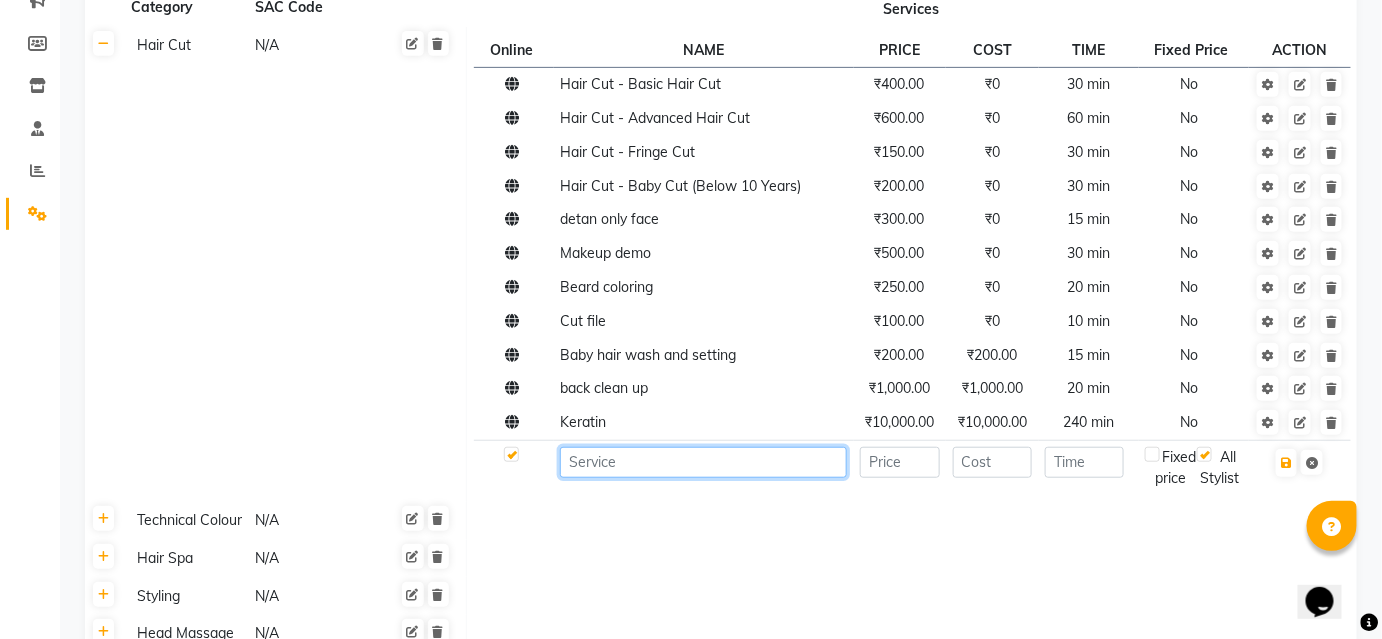 click 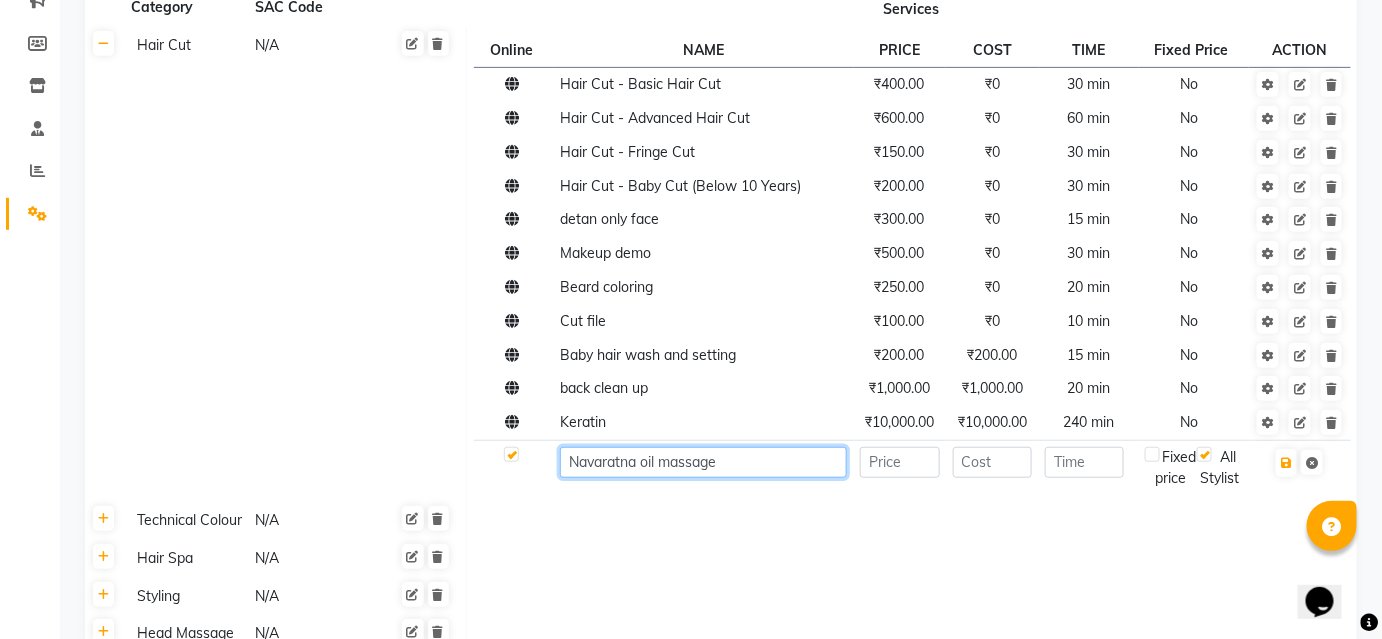 type on "Navaratna oil massage" 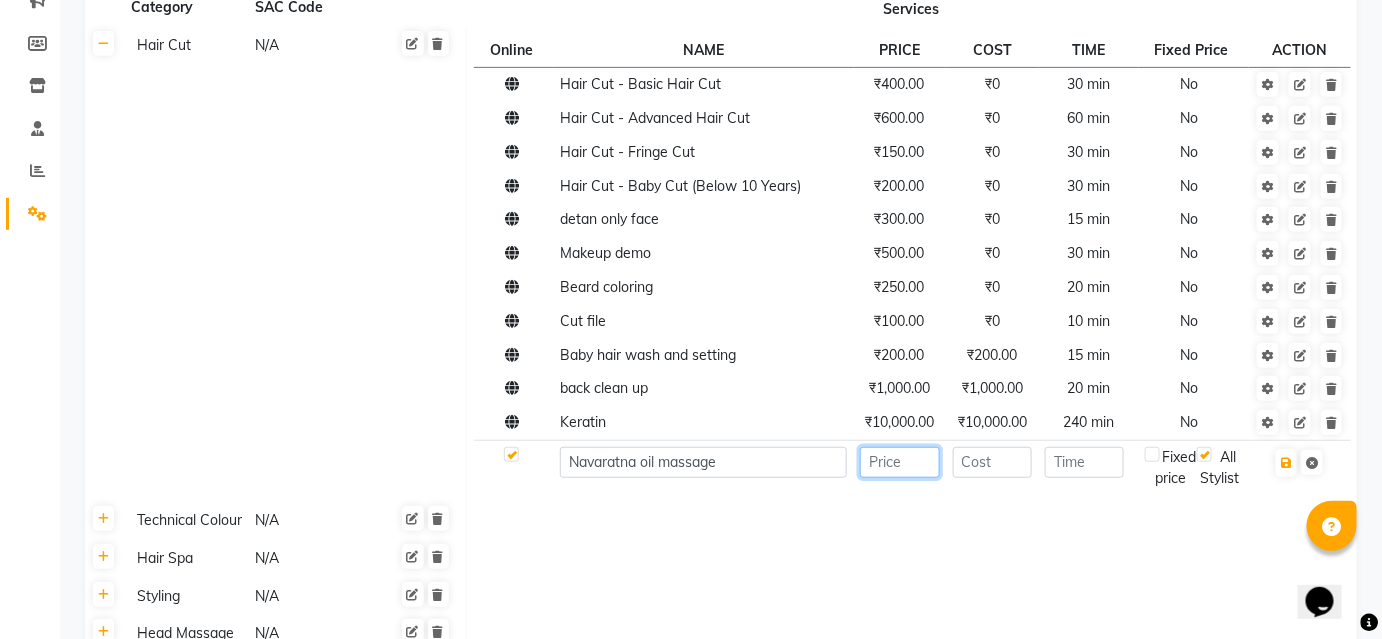 click 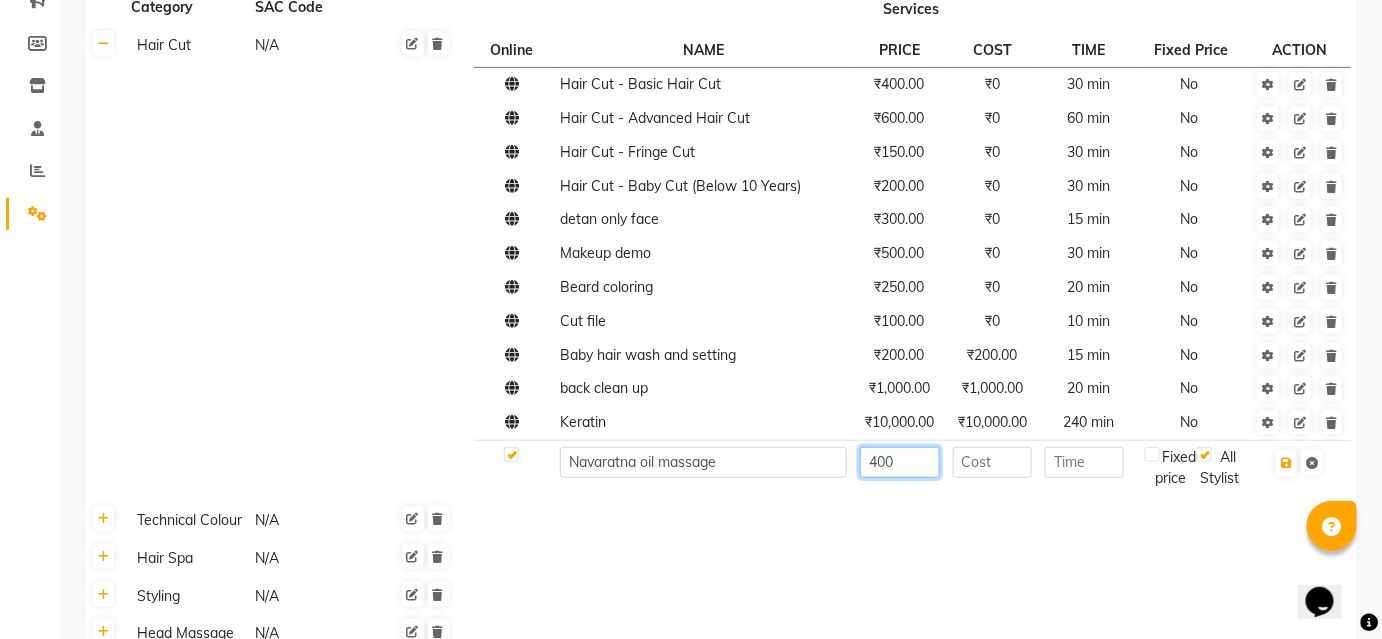 type on "400" 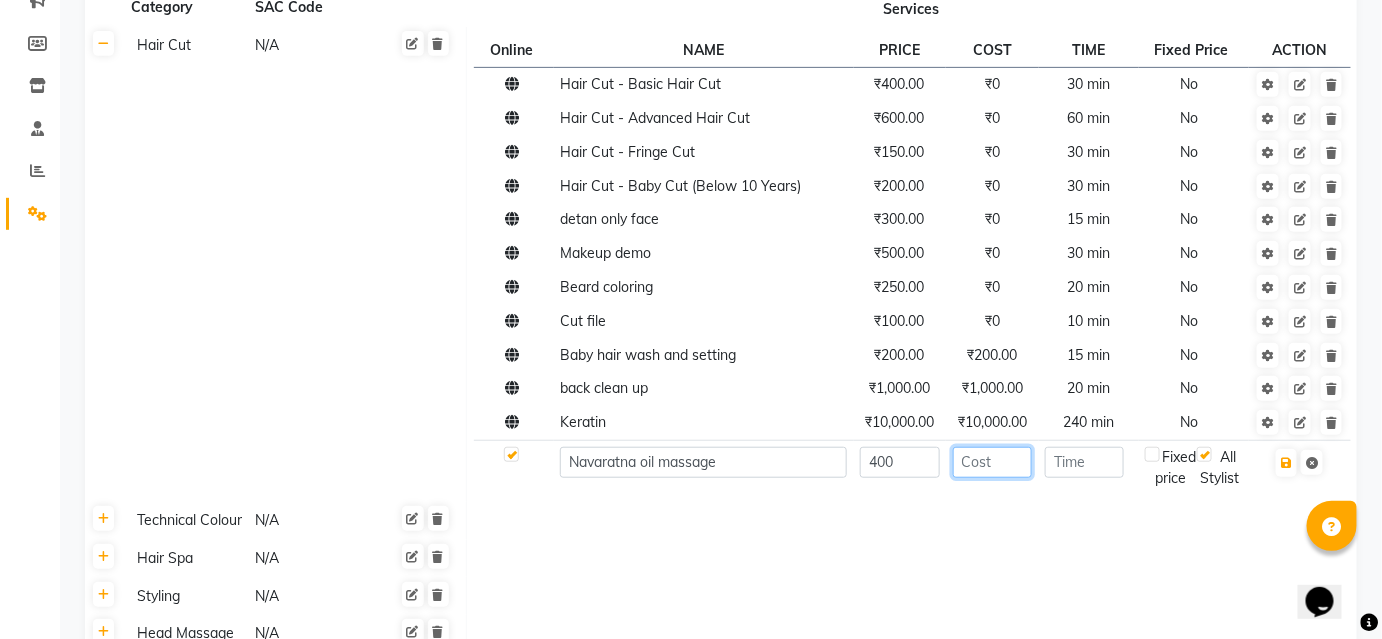 click 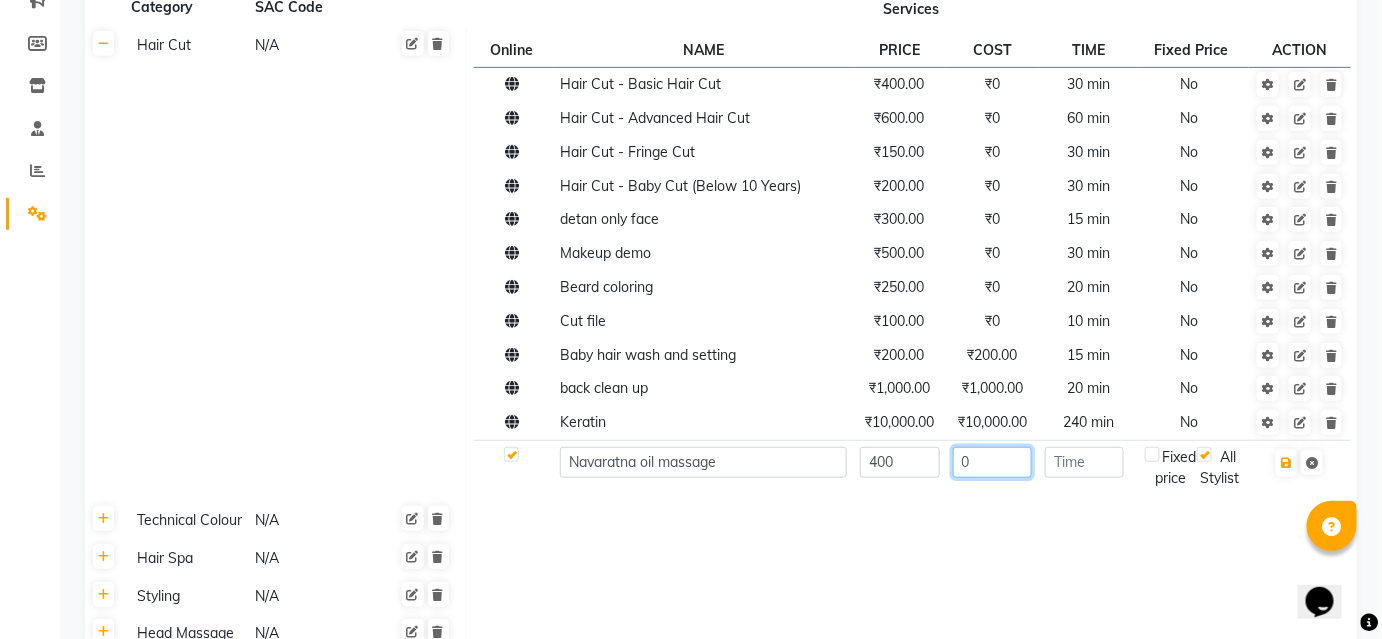 type on "0" 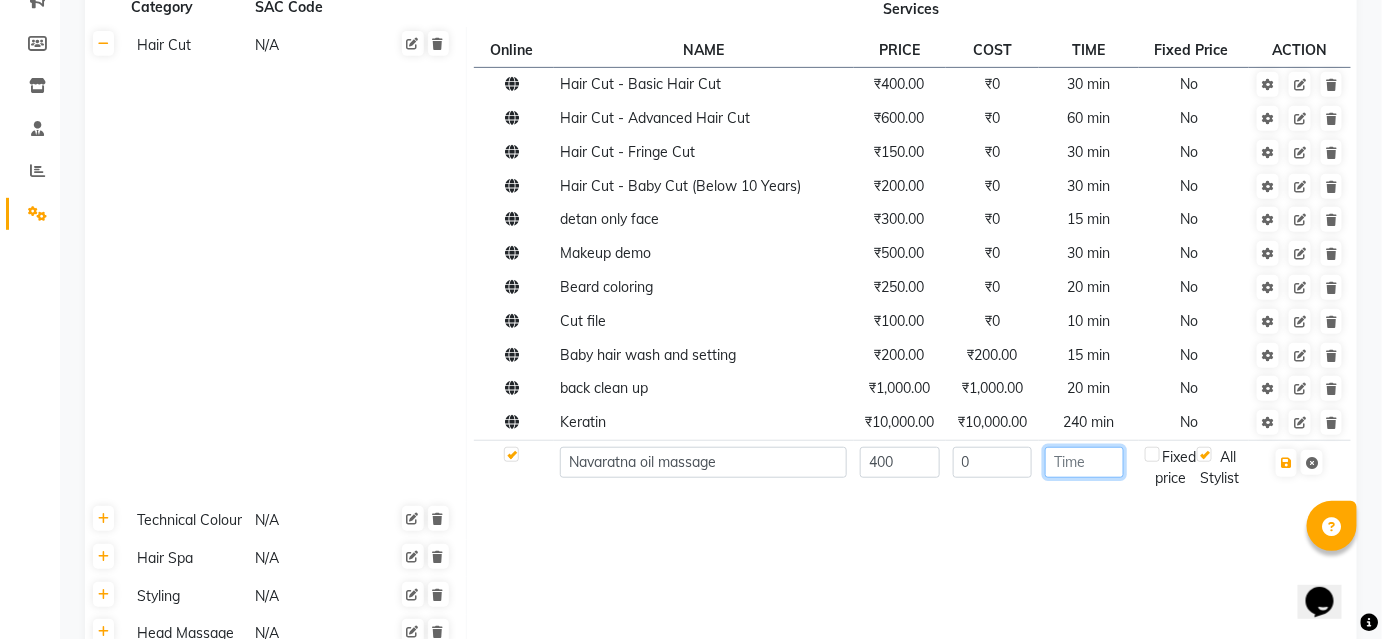 click 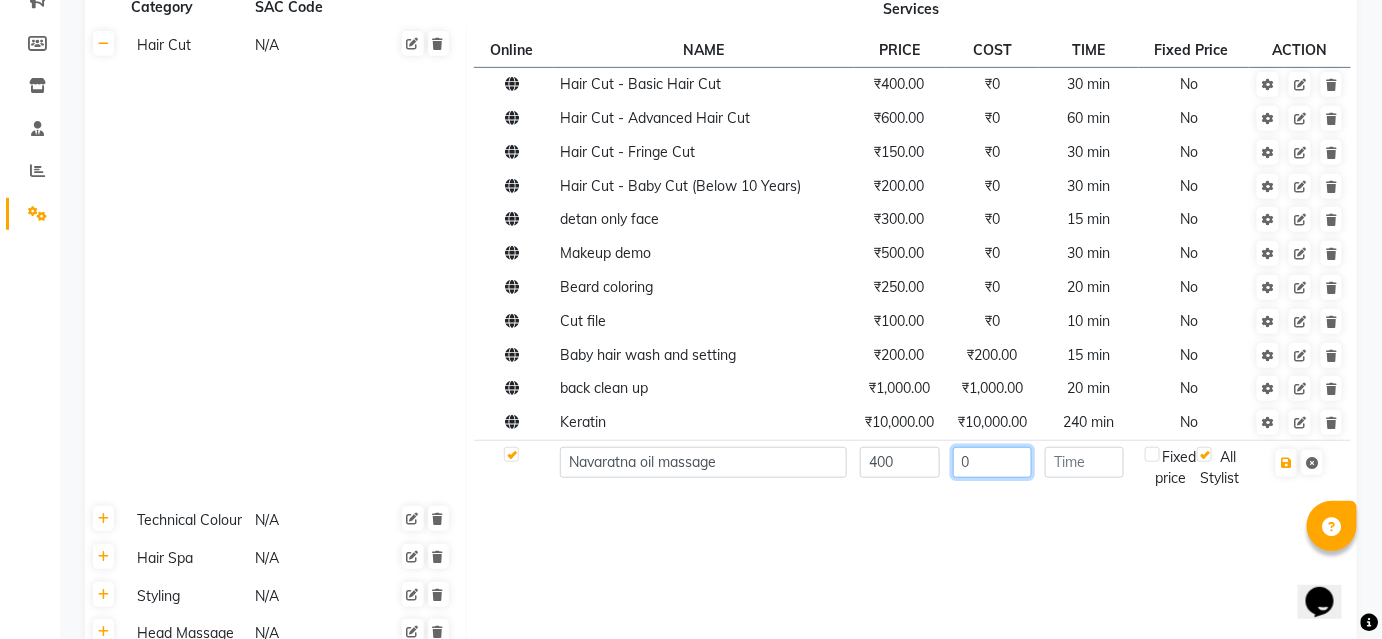 click on "0" 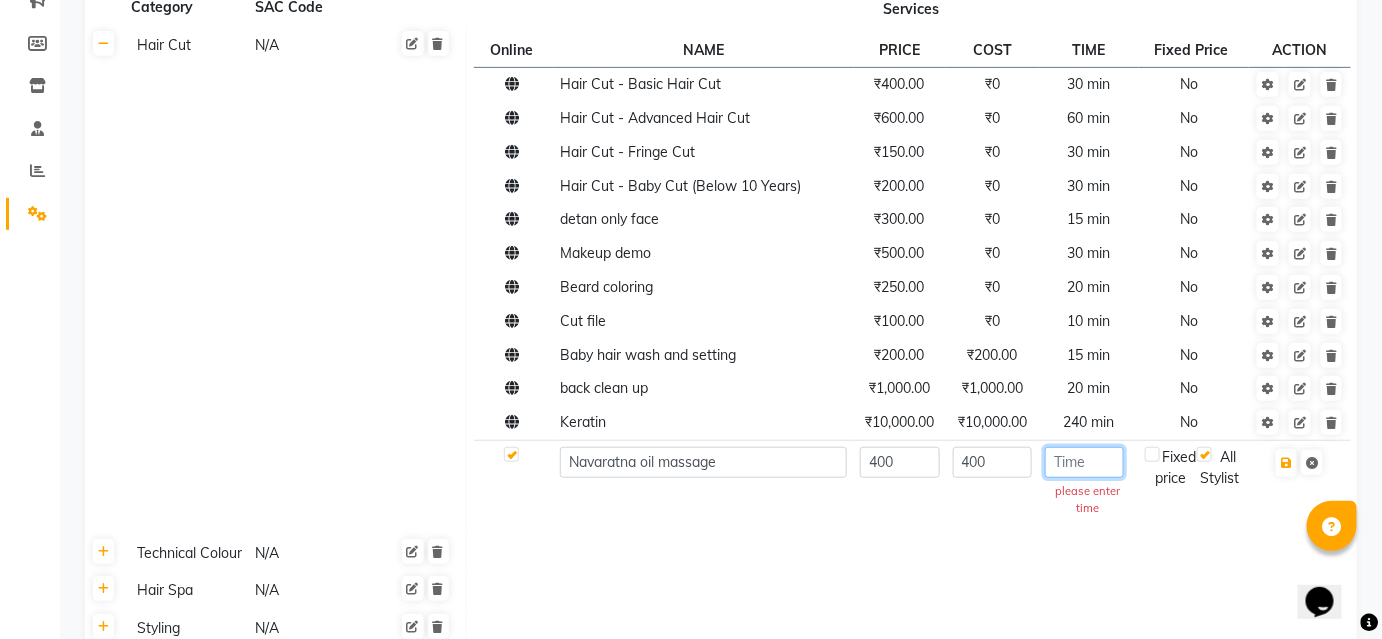 click 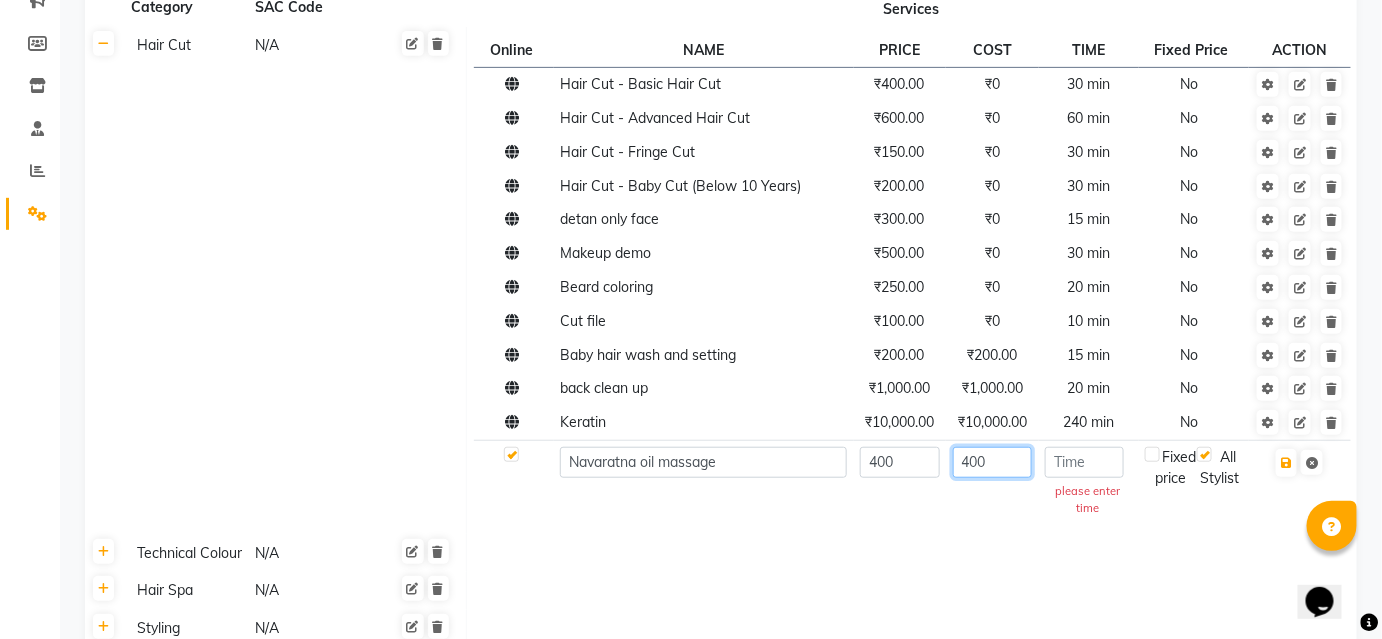 click on "400" 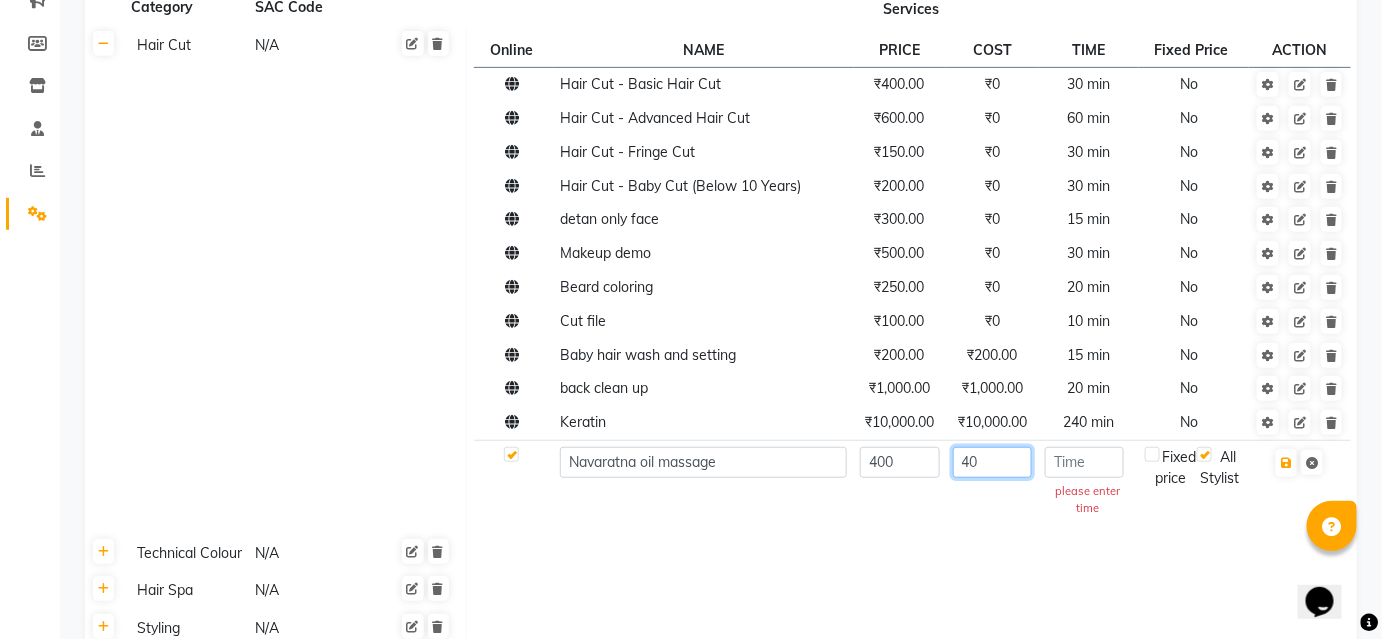 type on "4" 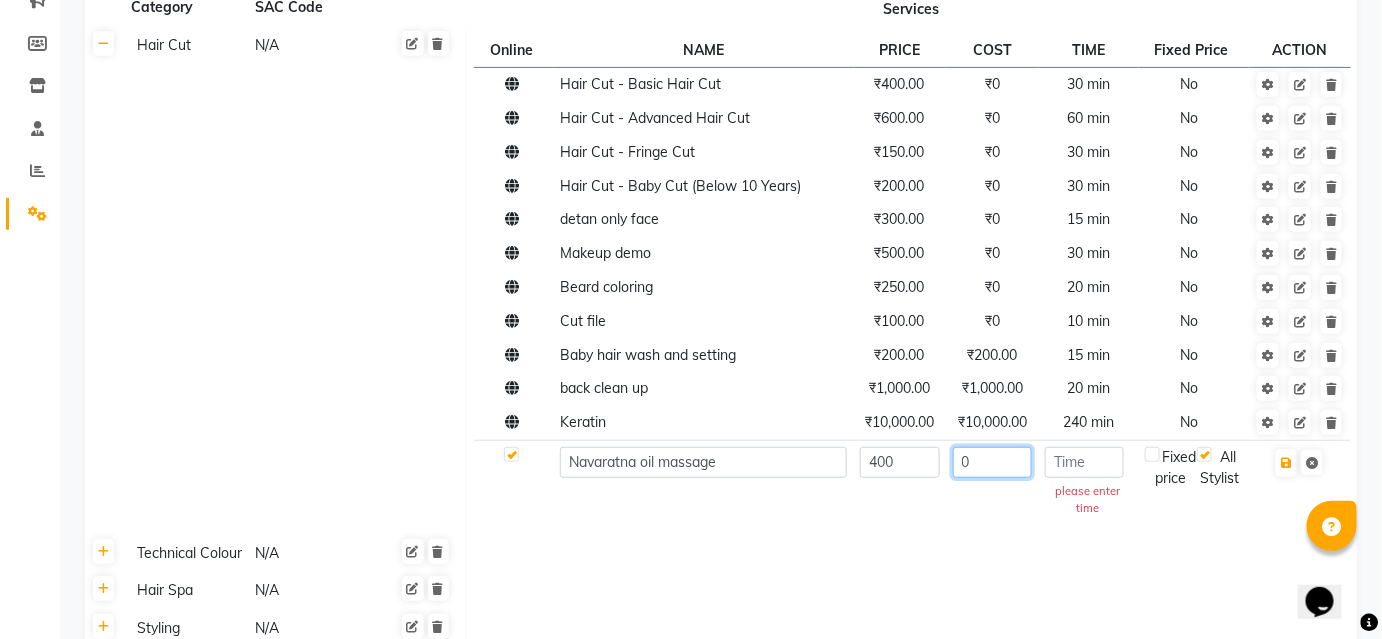 type on "0" 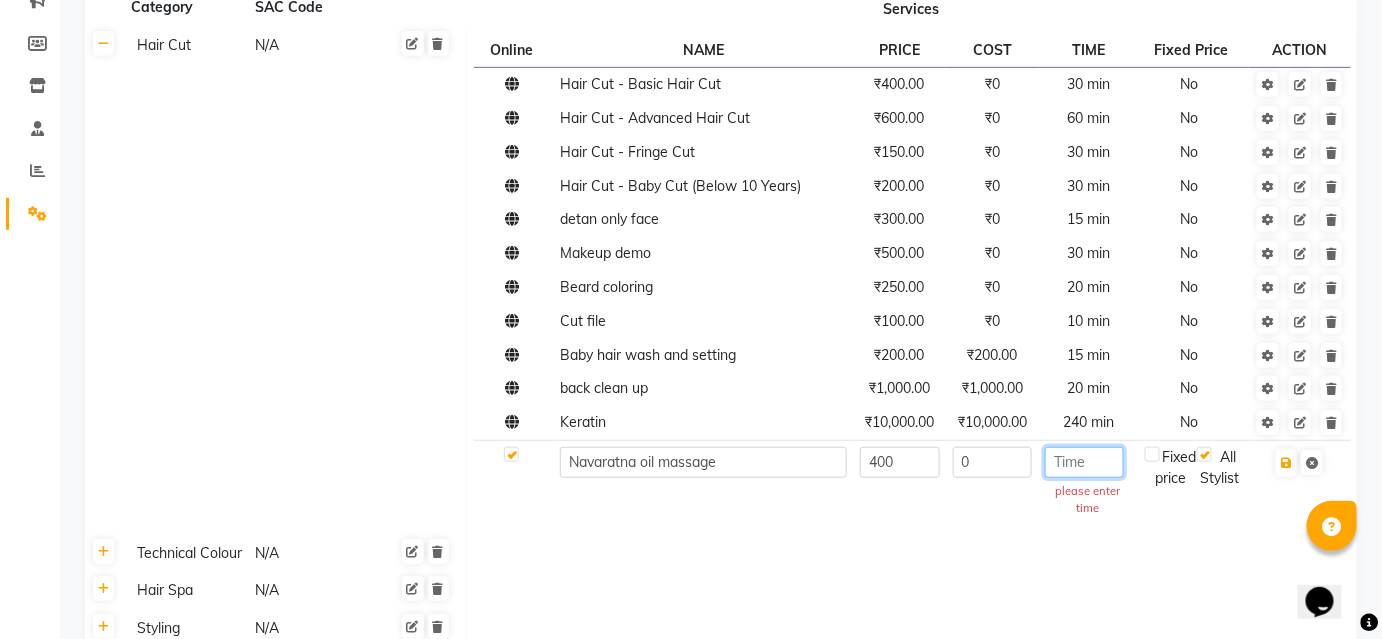 click 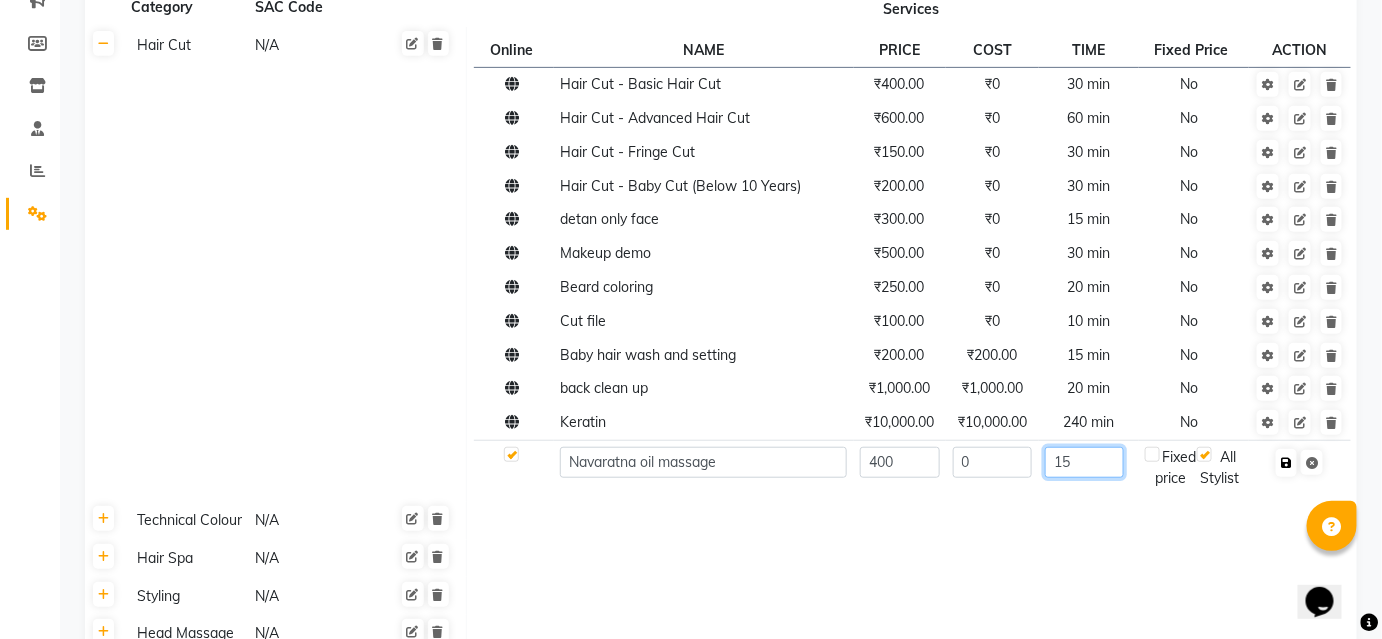 type on "15" 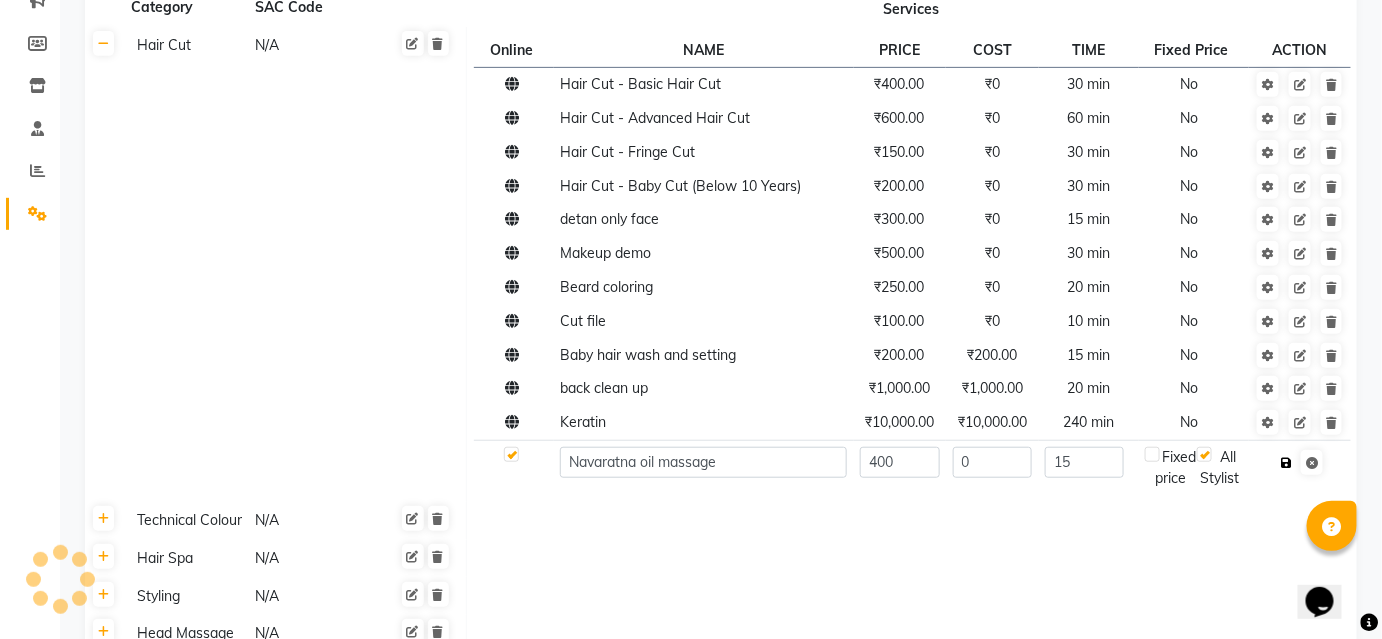 click at bounding box center [1286, 463] 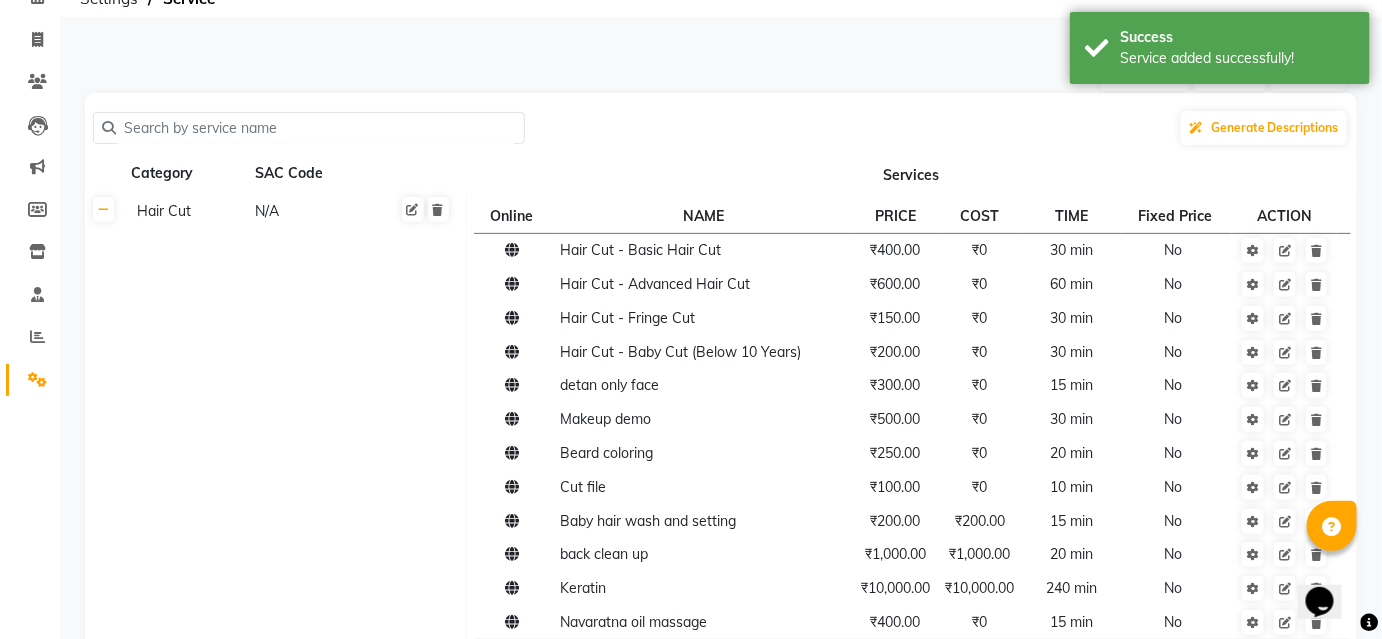 scroll, scrollTop: 0, scrollLeft: 0, axis: both 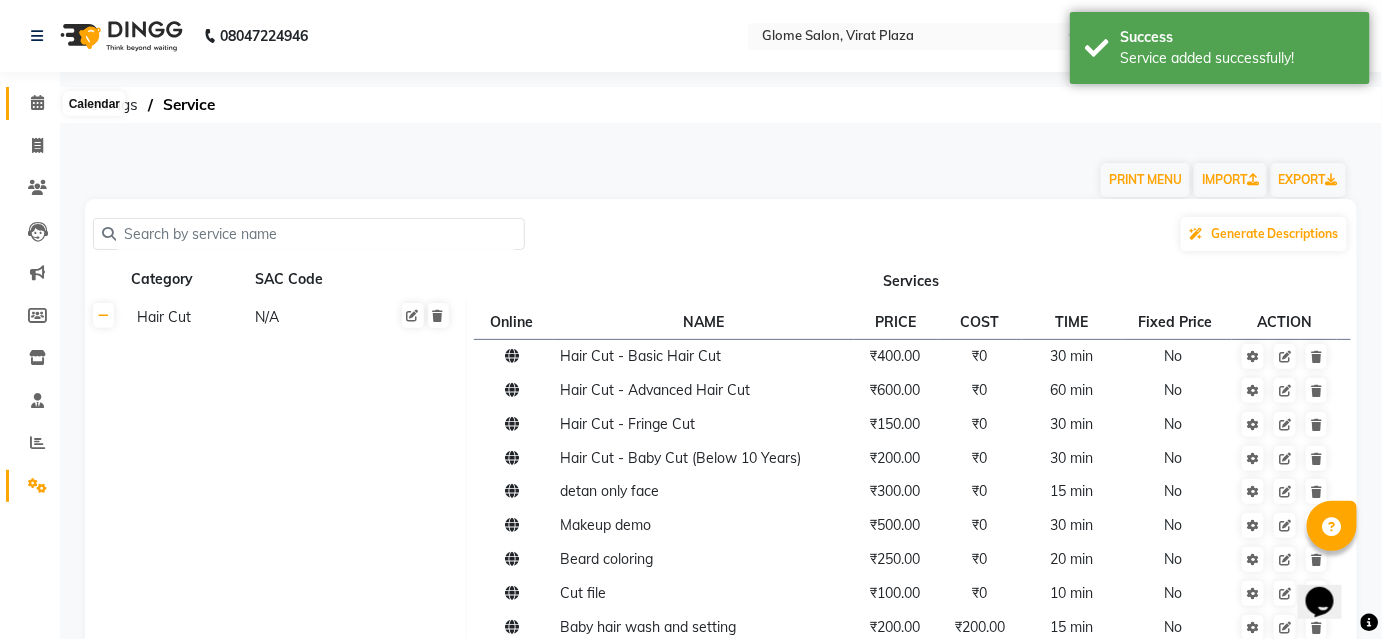 drag, startPoint x: 45, startPoint y: 92, endPoint x: 41, endPoint y: 103, distance: 11.7046995 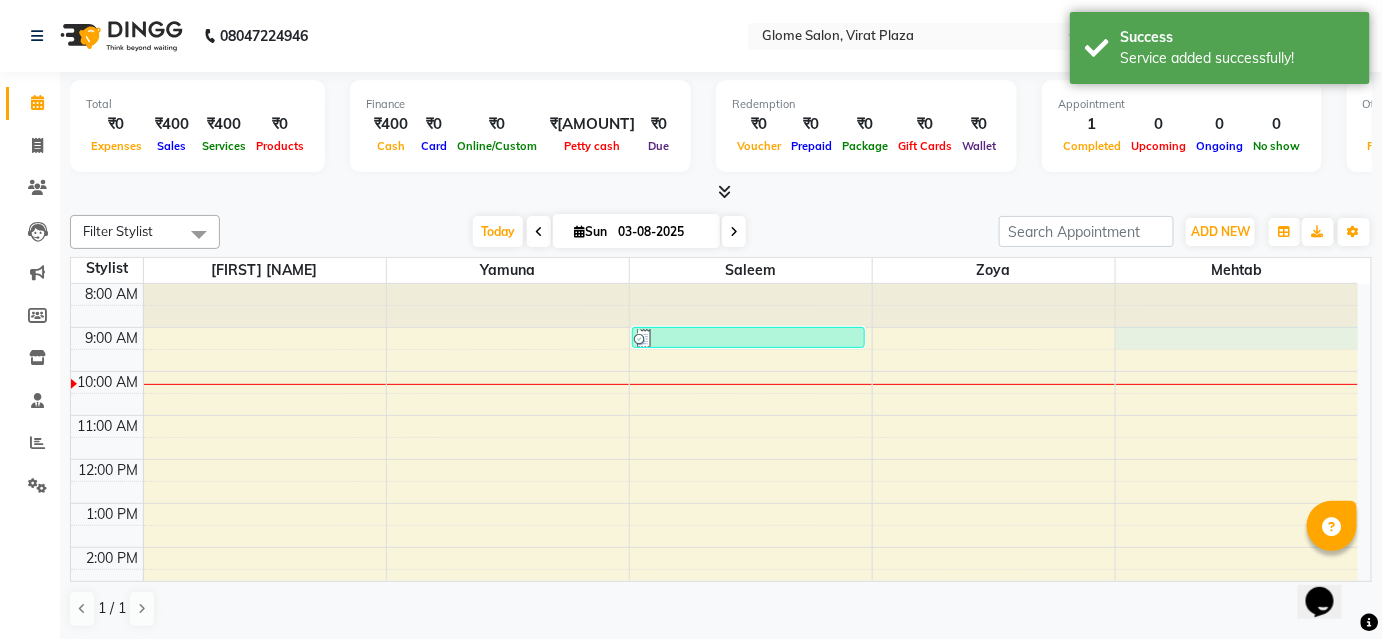 click on "8:00 AM 9:00 AM 10:00 AM 11:00 AM 12:00 PM 1:00 PM 2:00 PM 3:00 PM 4:00 PM 5:00 PM 6:00 PM 7:00 PM 8:00 PM     [FIRST], TK01, [TIME]-[TIME], Hair Cut - Basic Hair Cut" at bounding box center [714, 569] 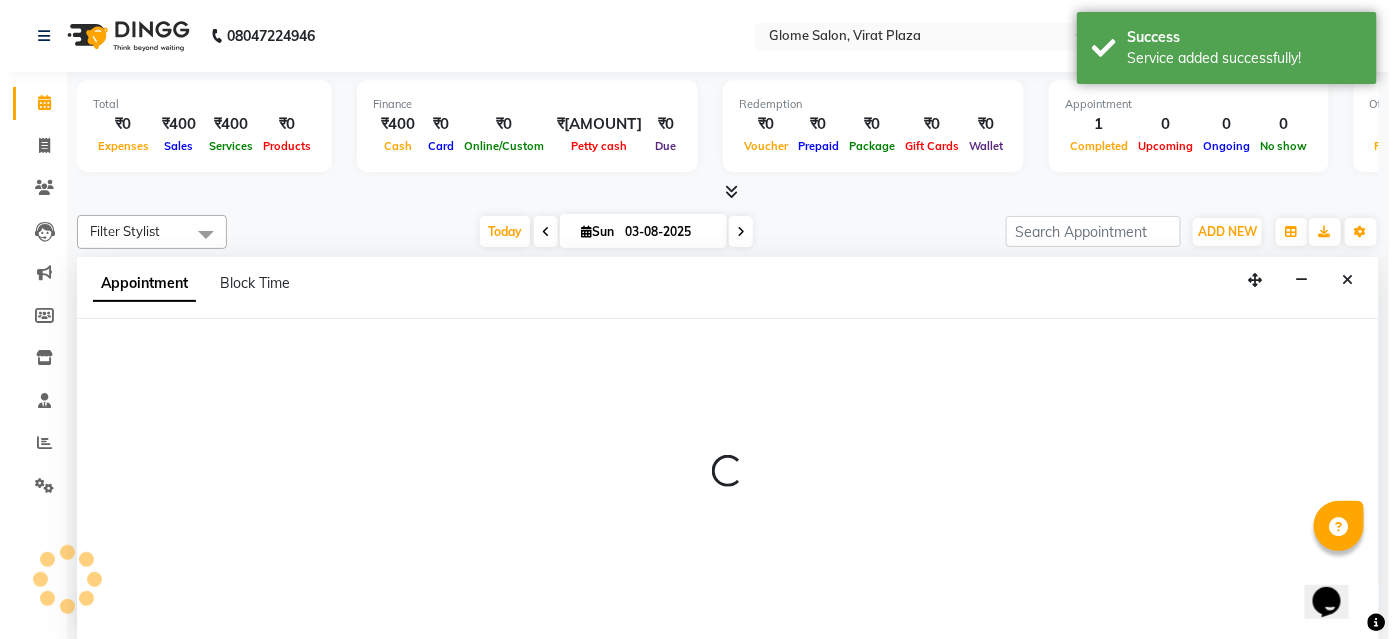 scroll, scrollTop: 0, scrollLeft: 0, axis: both 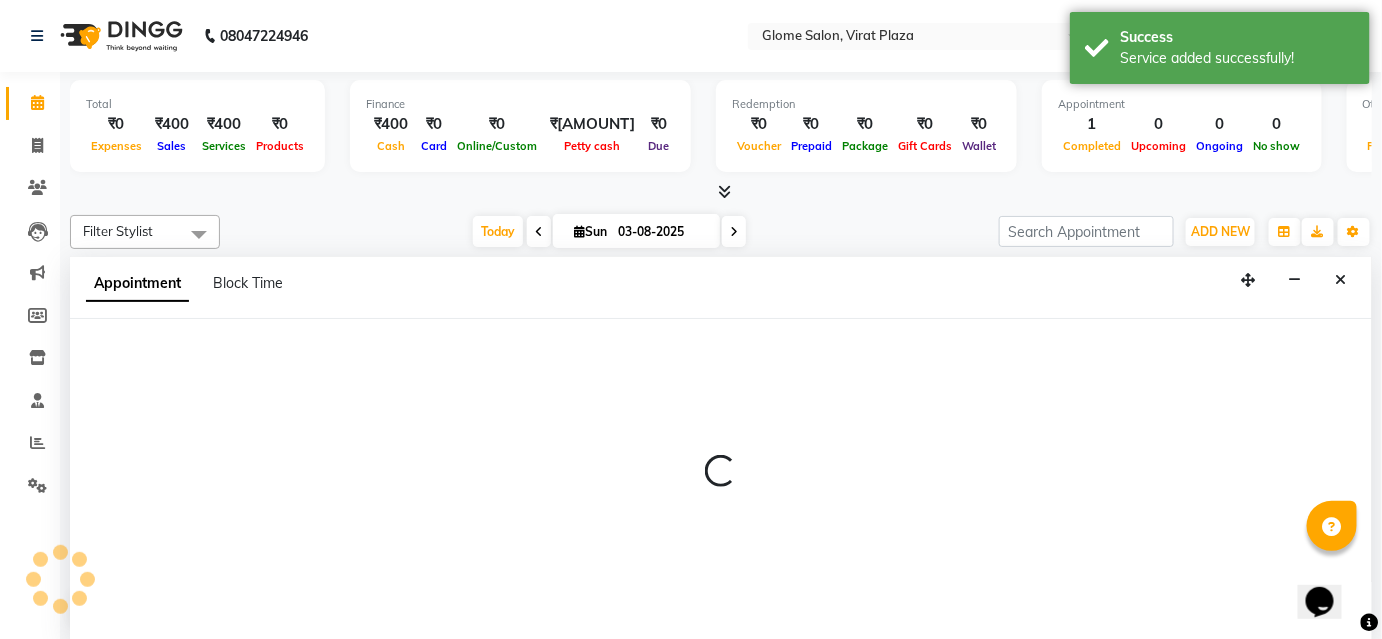 select on "87909" 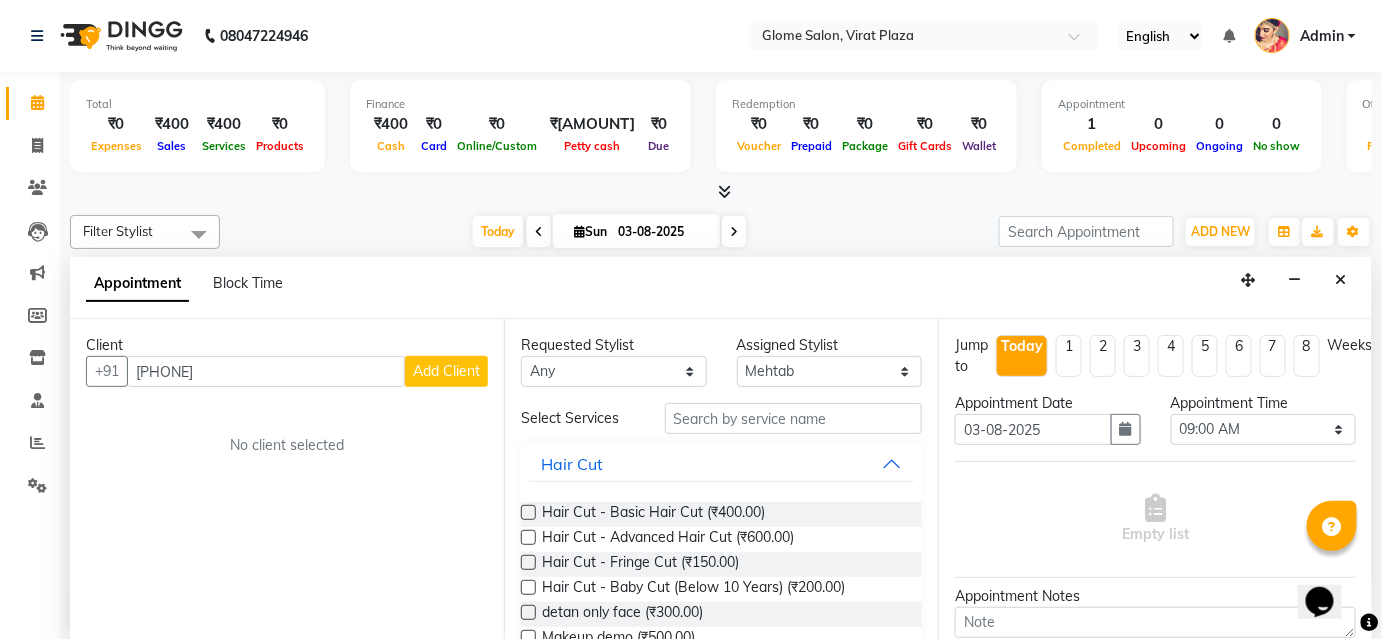 type on "[PHONE]" 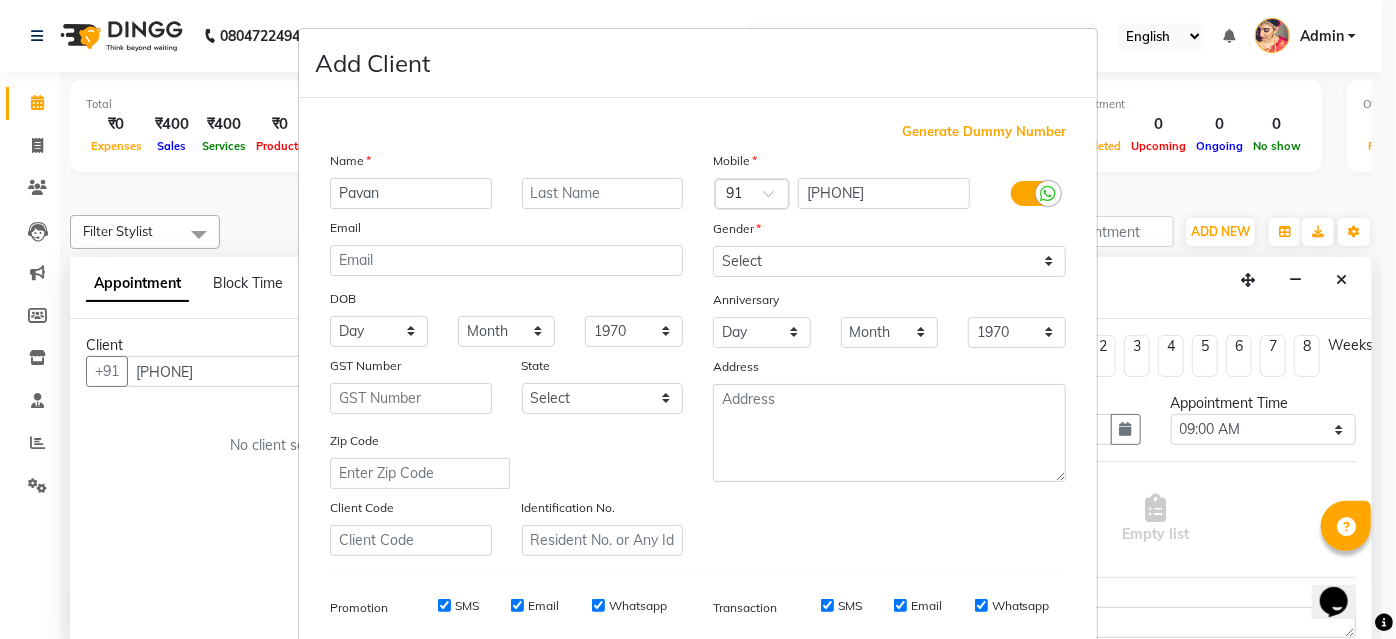 type on "Pavan" 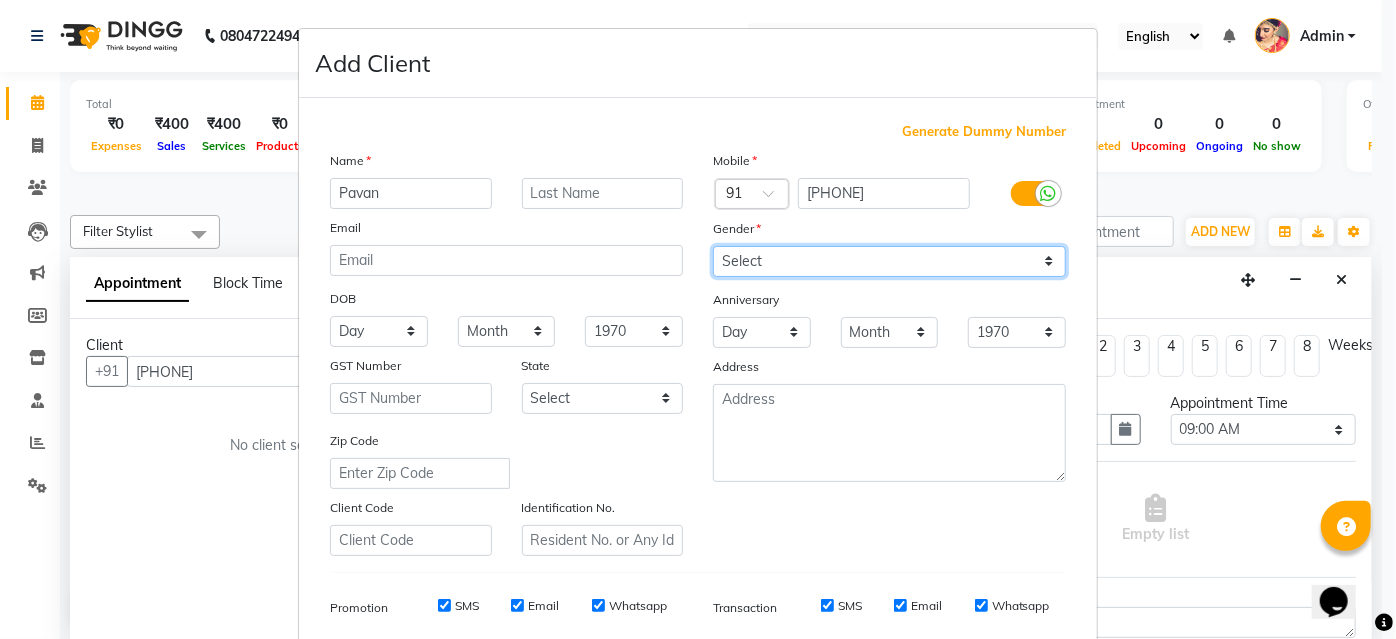 click on "Select Male Female Other Prefer Not To Say" at bounding box center (889, 261) 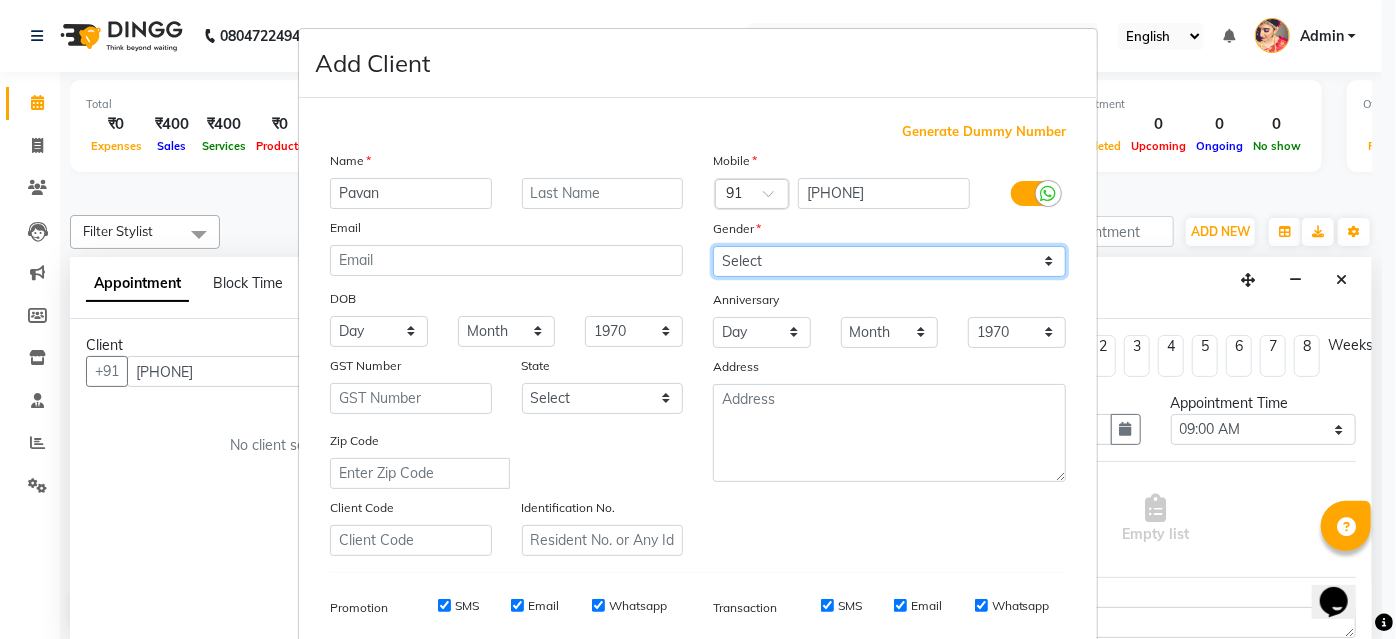 select on "male" 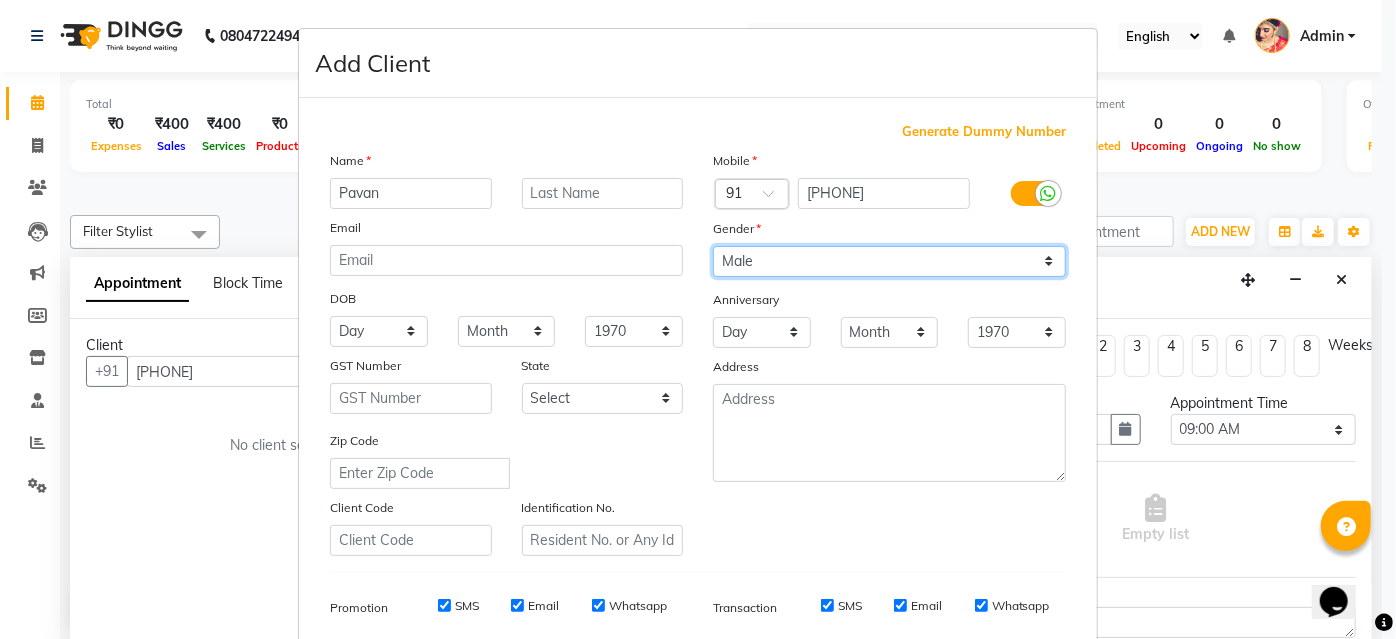 click on "Select Male Female Other Prefer Not To Say" at bounding box center [889, 261] 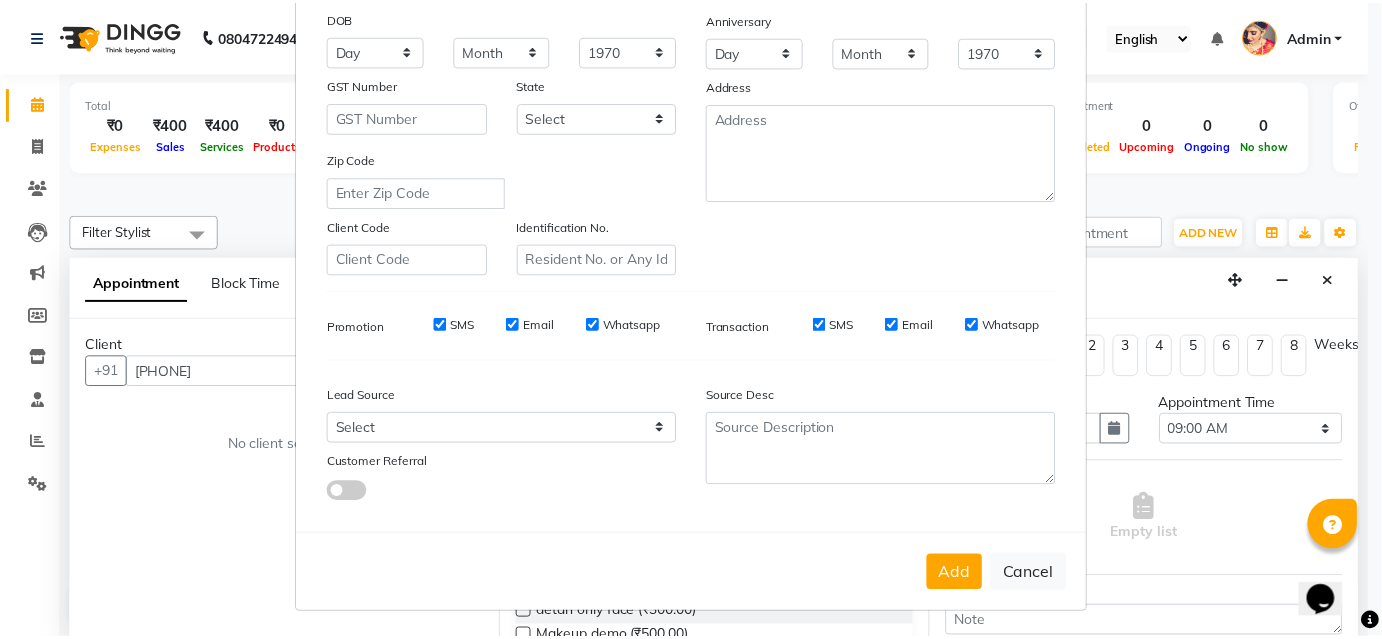 scroll, scrollTop: 282, scrollLeft: 0, axis: vertical 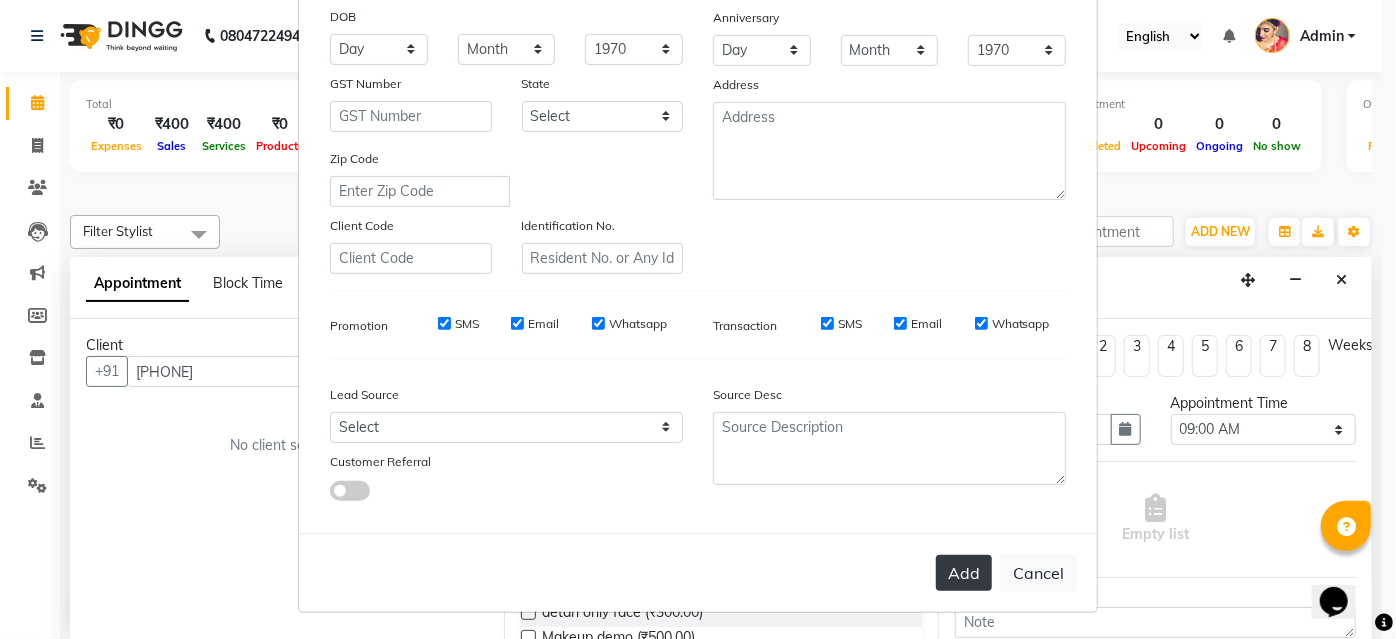 click on "Add" at bounding box center (964, 573) 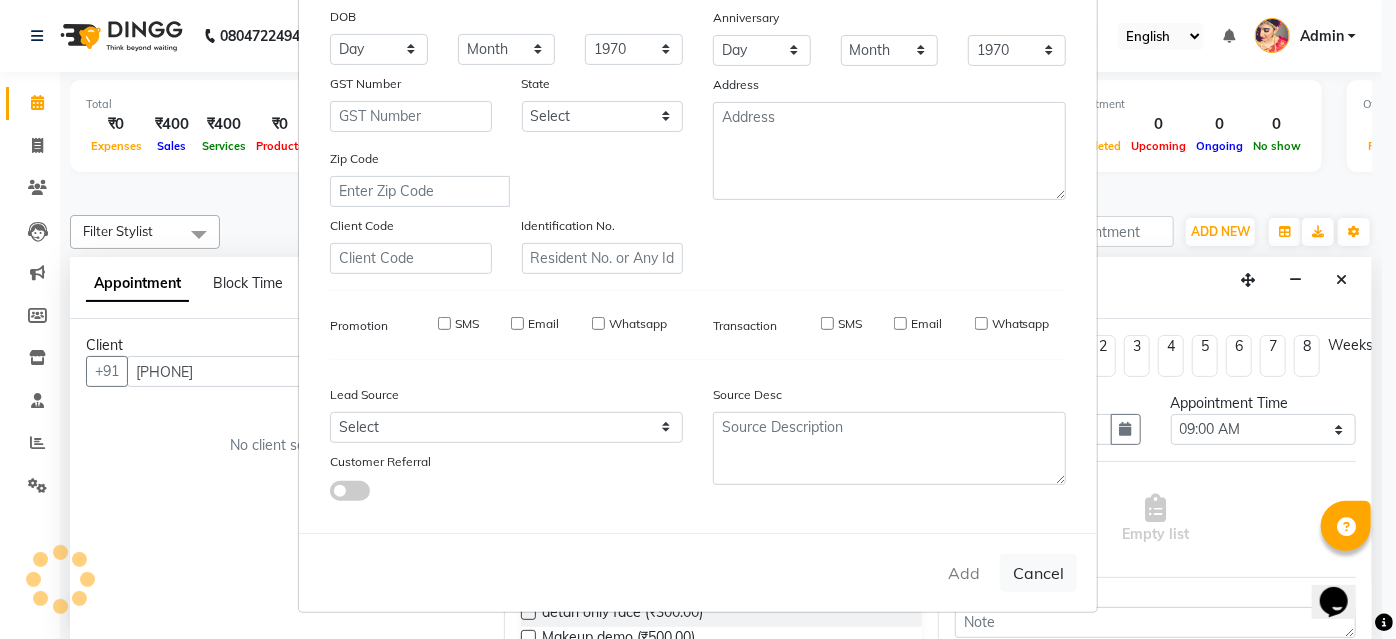 type 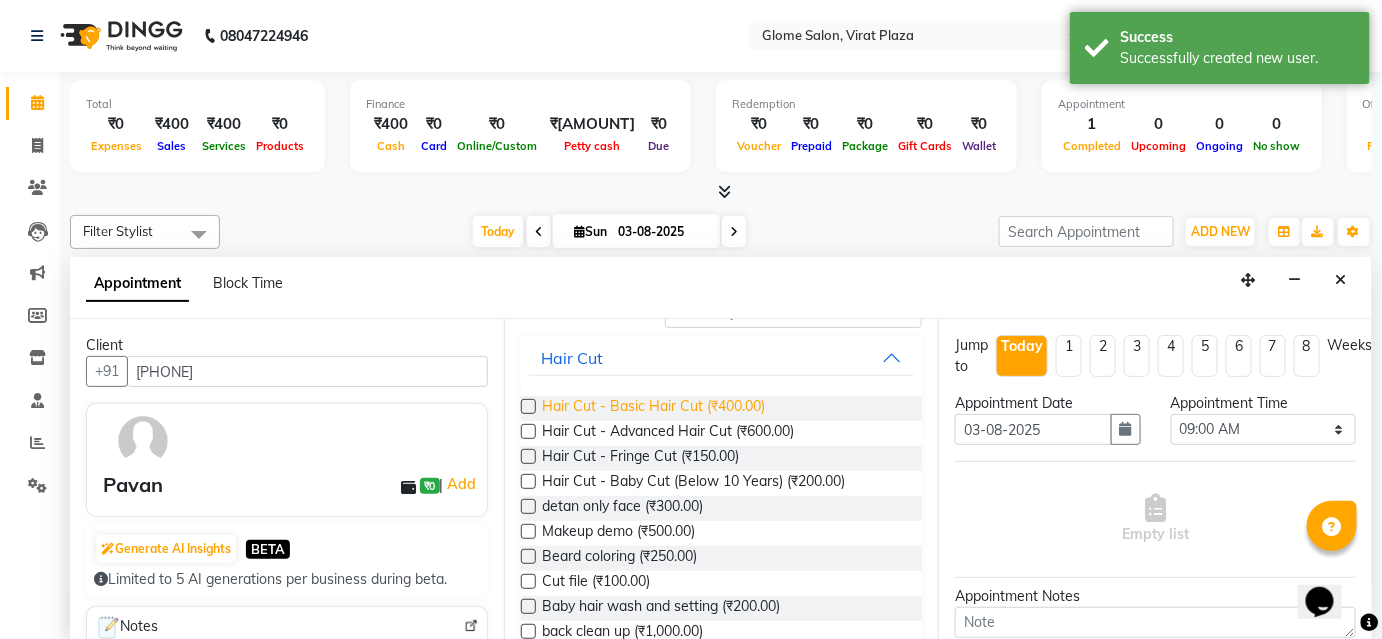 scroll, scrollTop: 181, scrollLeft: 0, axis: vertical 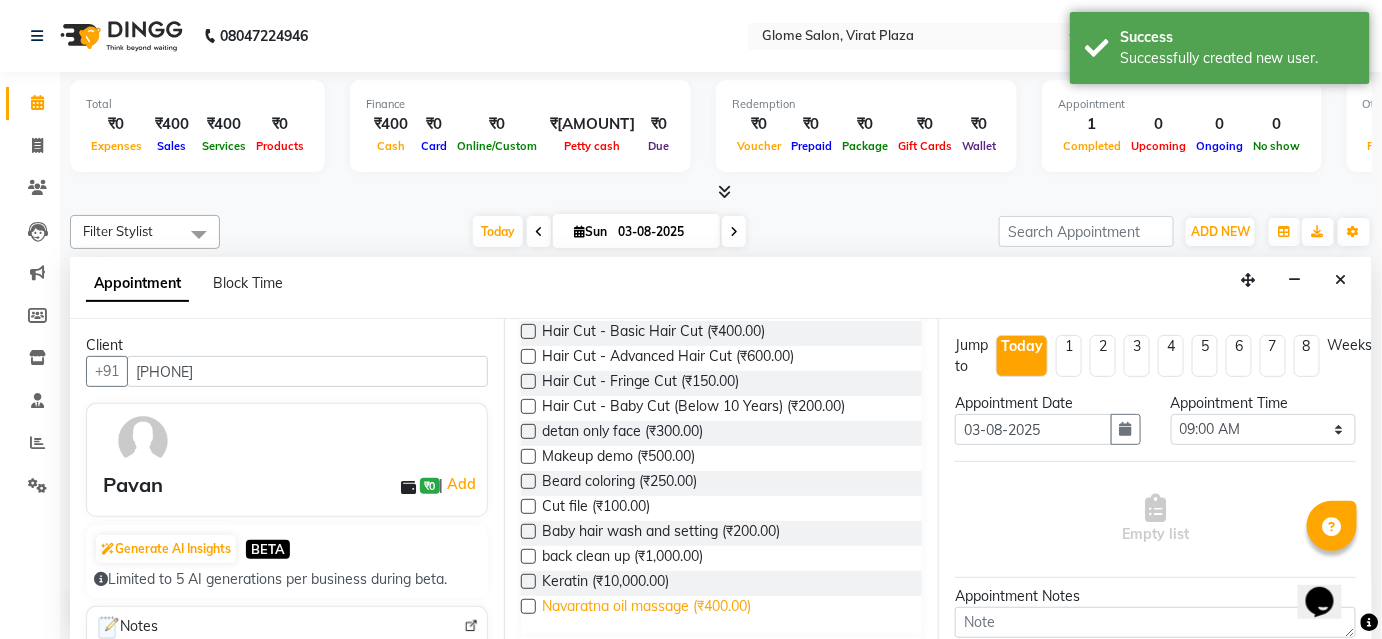 click on "Navaratna oil massage (₹400.00)" at bounding box center [646, 608] 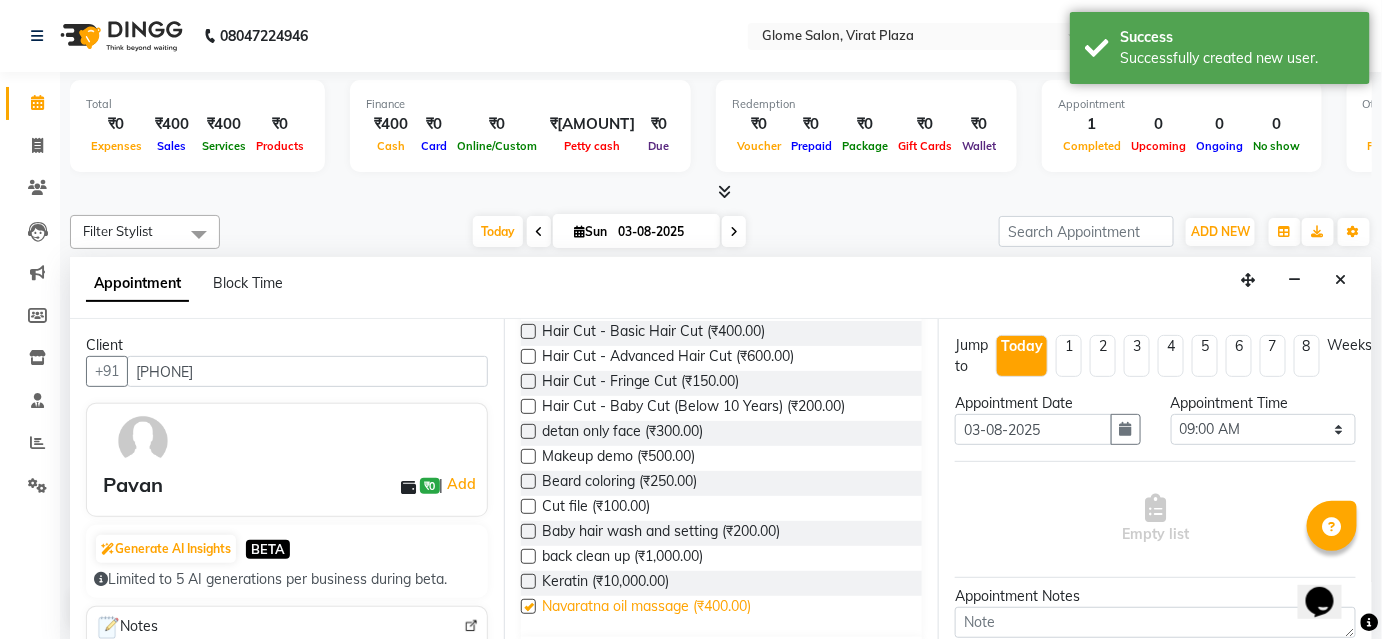 checkbox on "false" 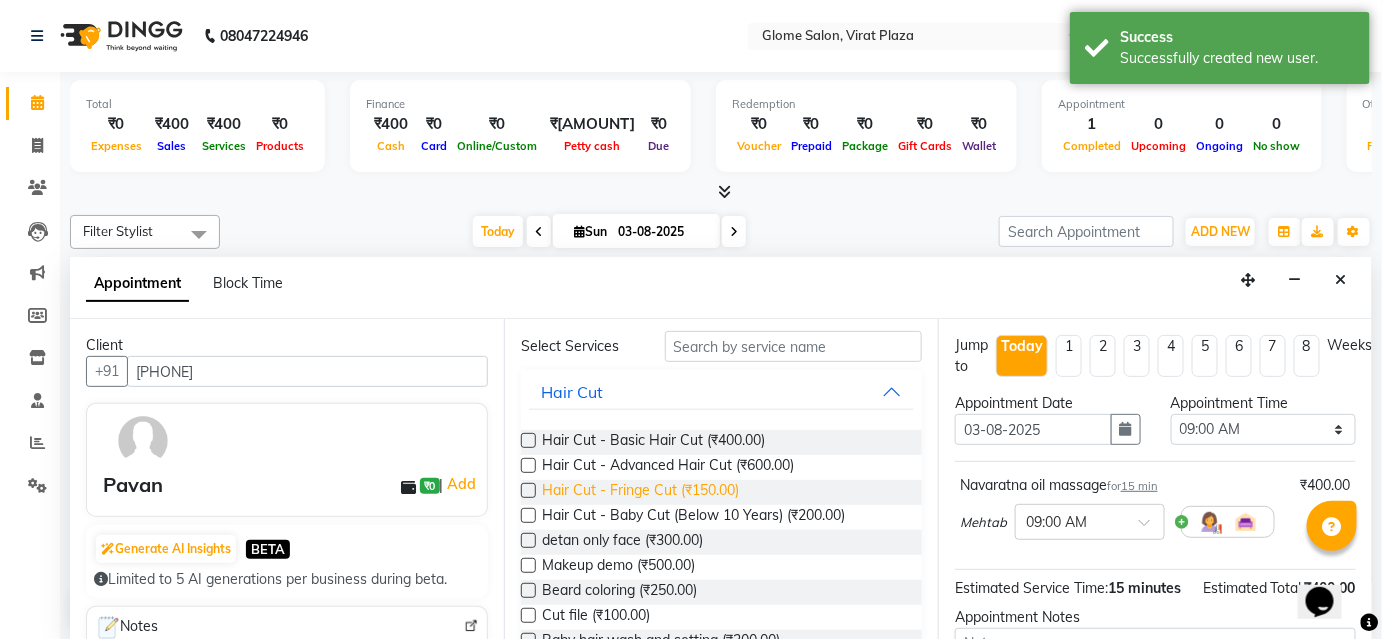scroll, scrollTop: 0, scrollLeft: 0, axis: both 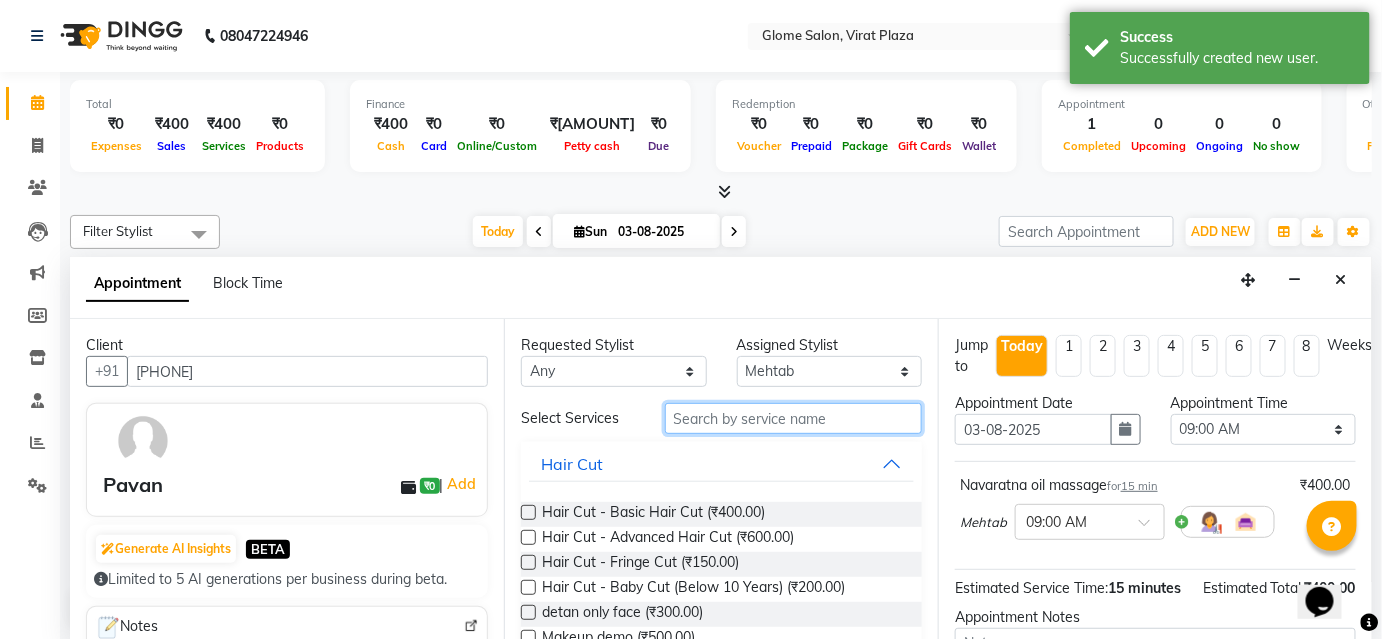 click at bounding box center [793, 418] 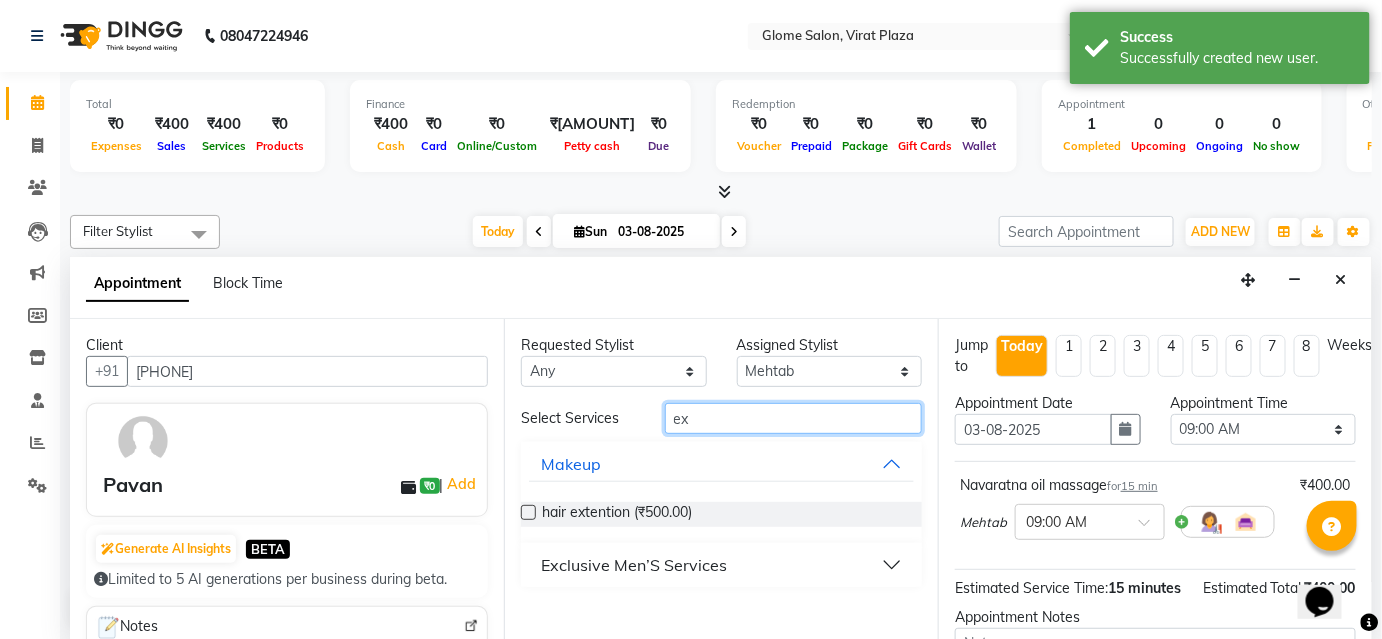 type on "ex" 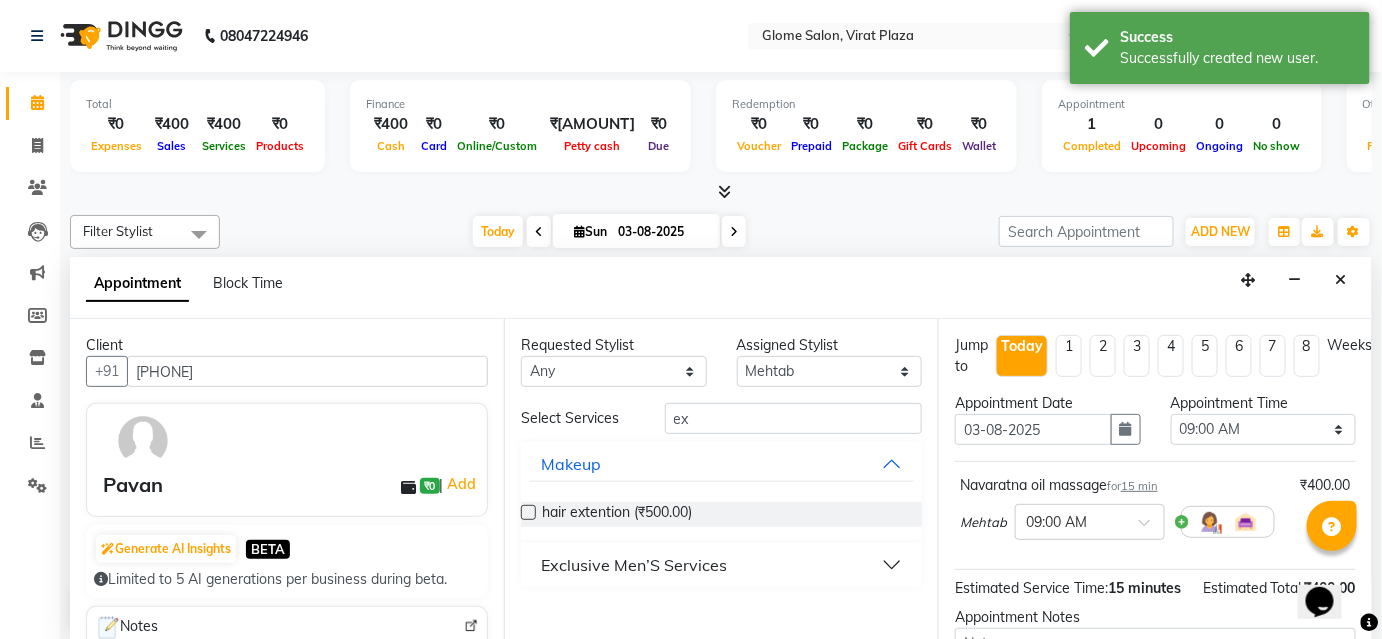 drag, startPoint x: 735, startPoint y: 562, endPoint x: 768, endPoint y: 545, distance: 37.12142 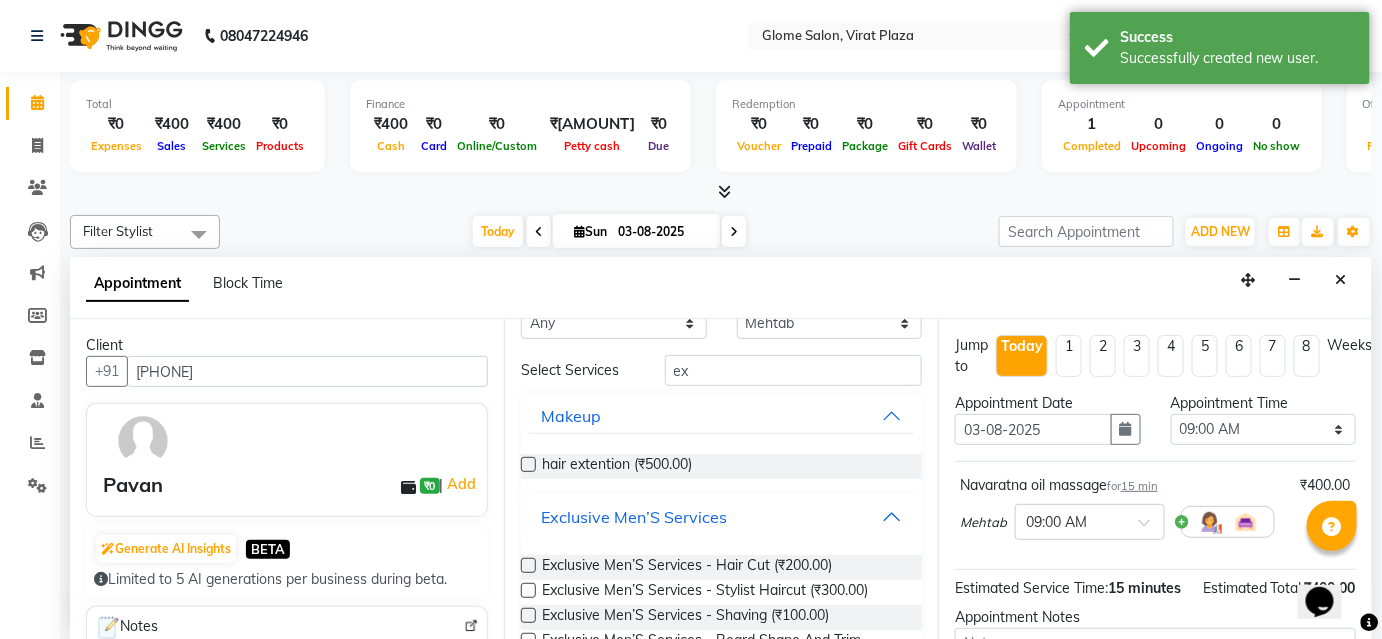 scroll, scrollTop: 90, scrollLeft: 0, axis: vertical 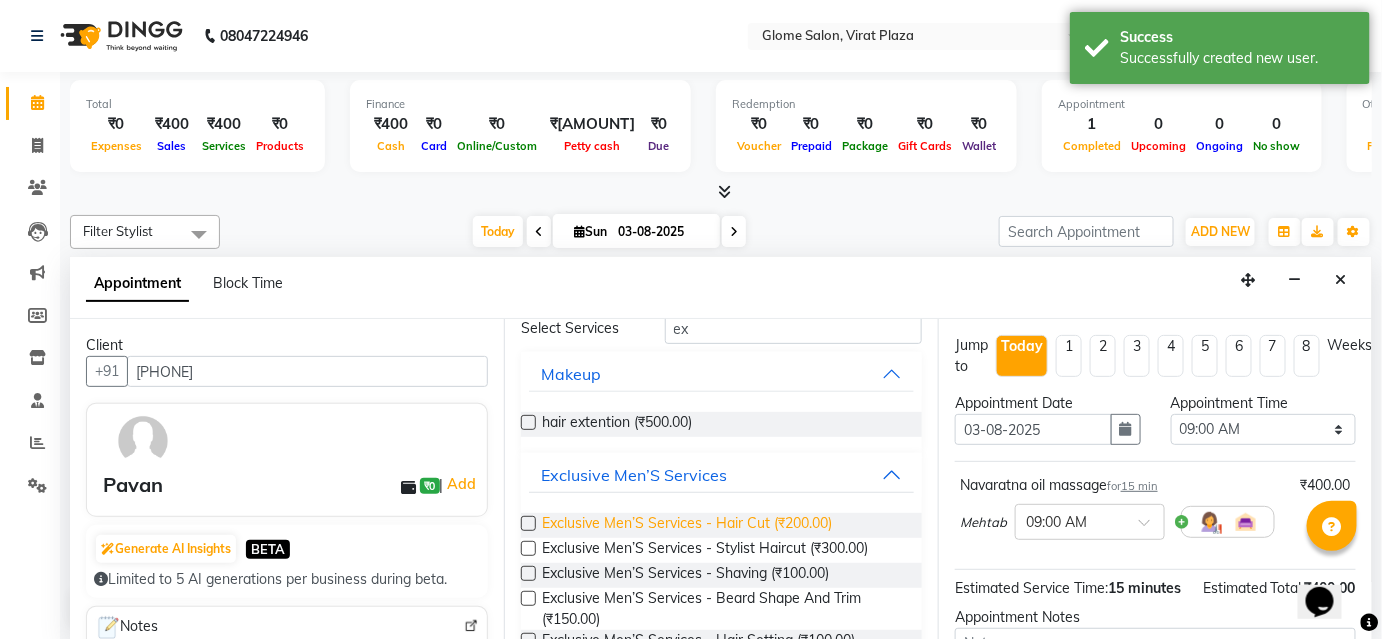 click on "Exclusive Men’S Services - Hair Cut (₹200.00)" at bounding box center [687, 525] 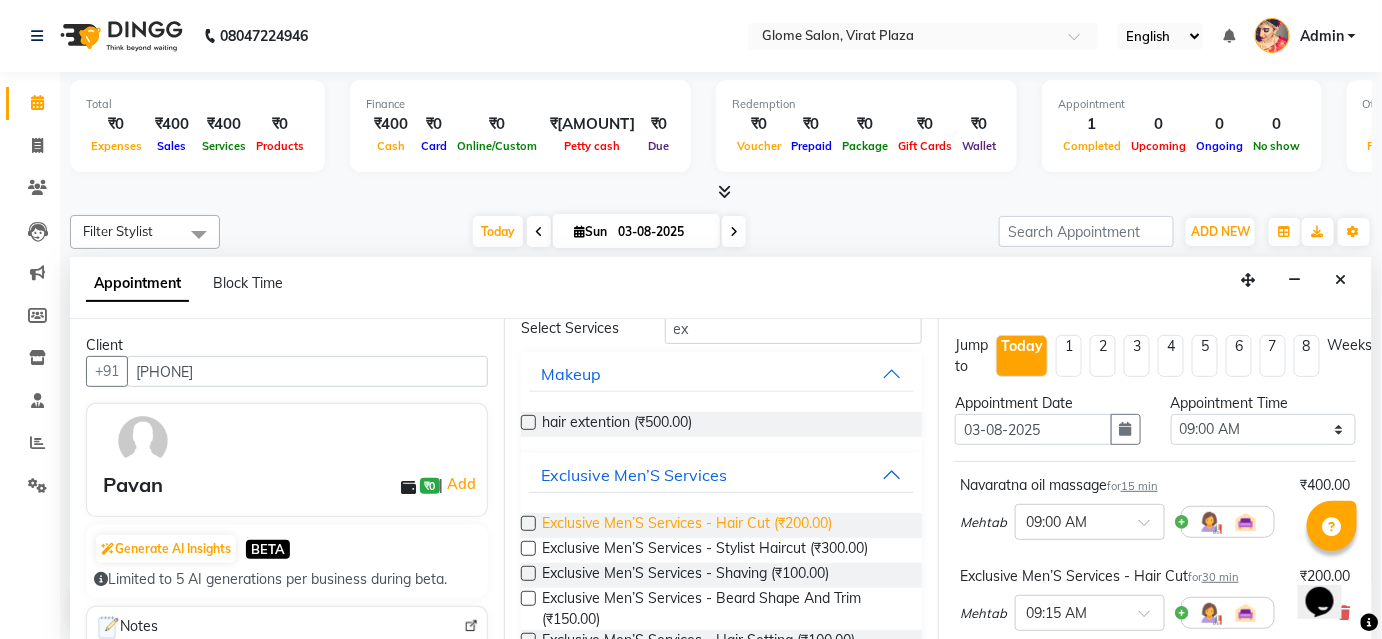 click on "Exclusive Men’S Services - Hair Cut (₹200.00)" at bounding box center (687, 525) 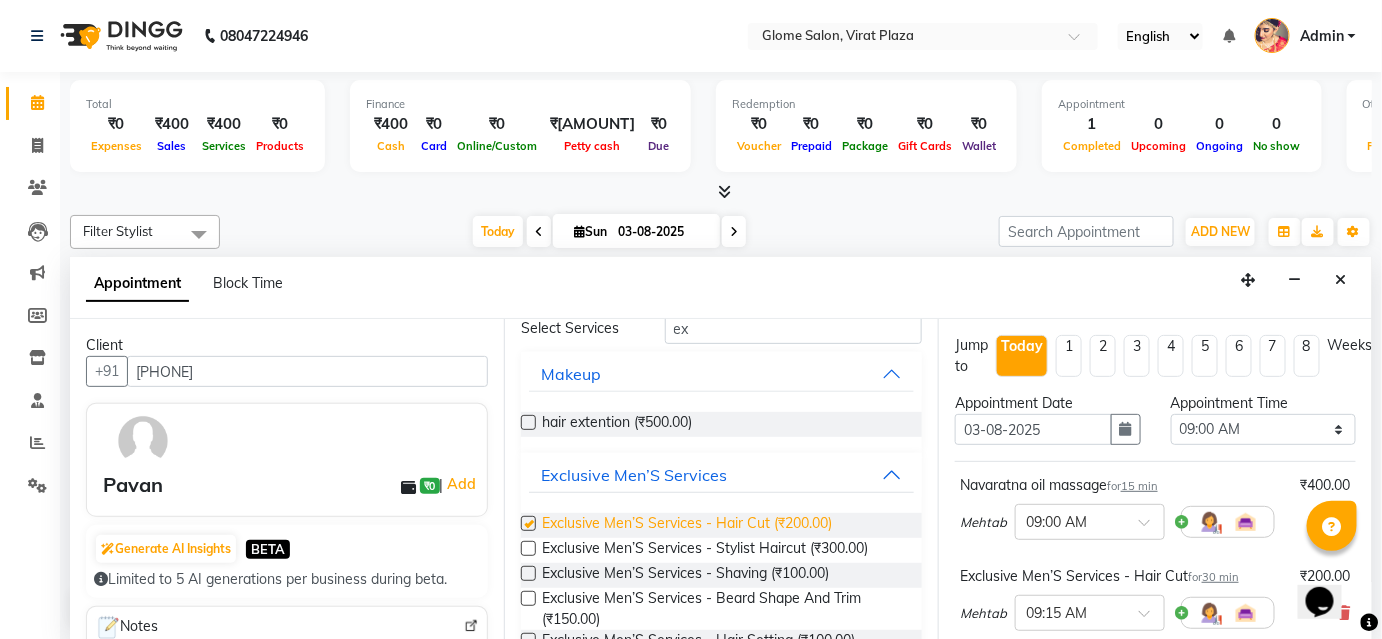 checkbox on "false" 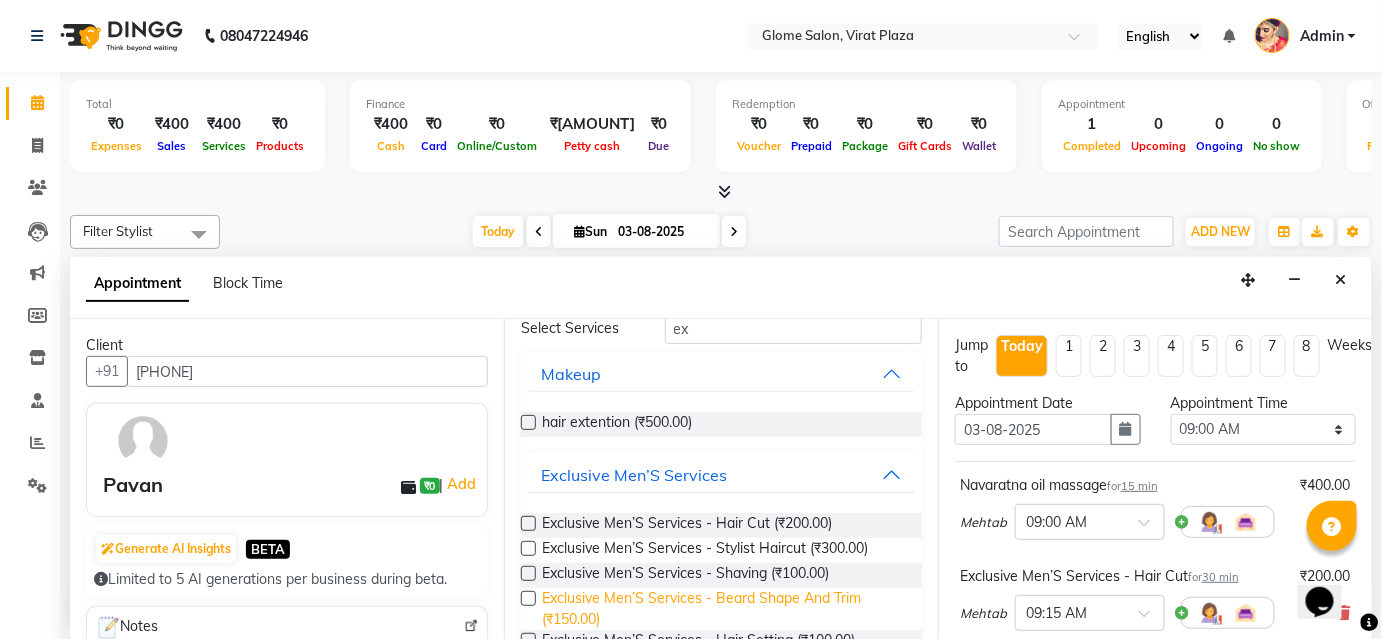 click on "Exclusive Men’S Services - Beard Shape And Trim (₹150.00)" at bounding box center [724, 609] 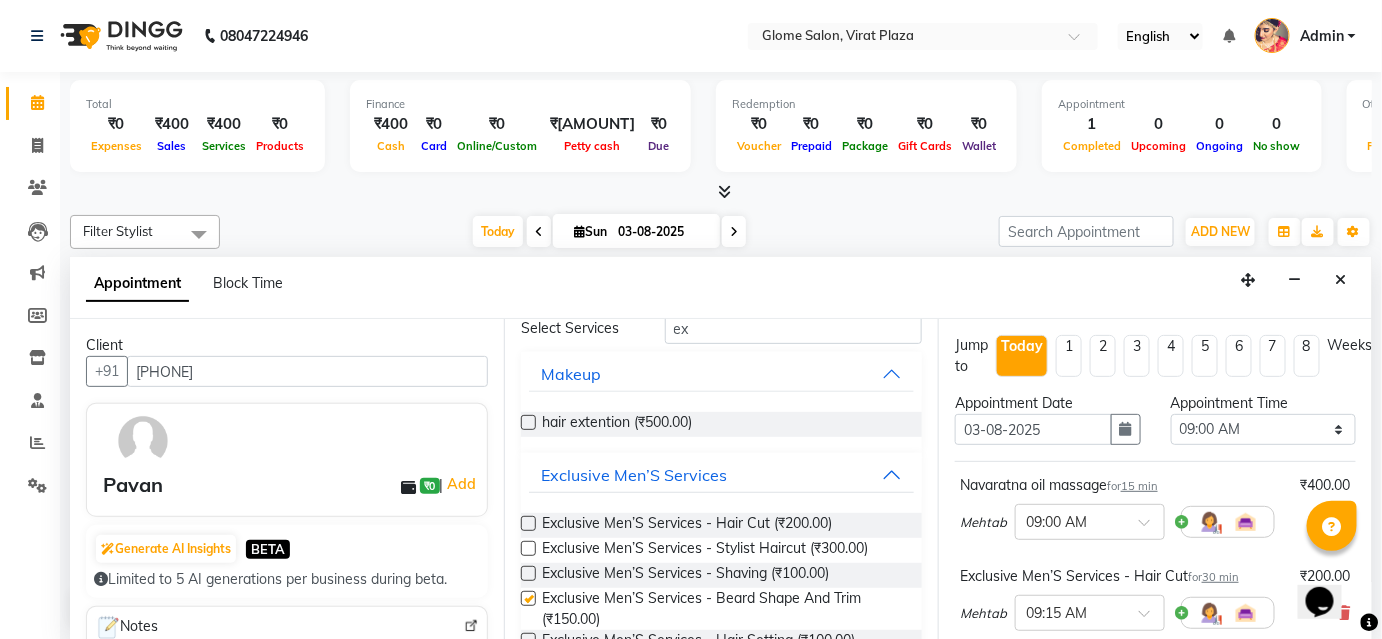 checkbox on "false" 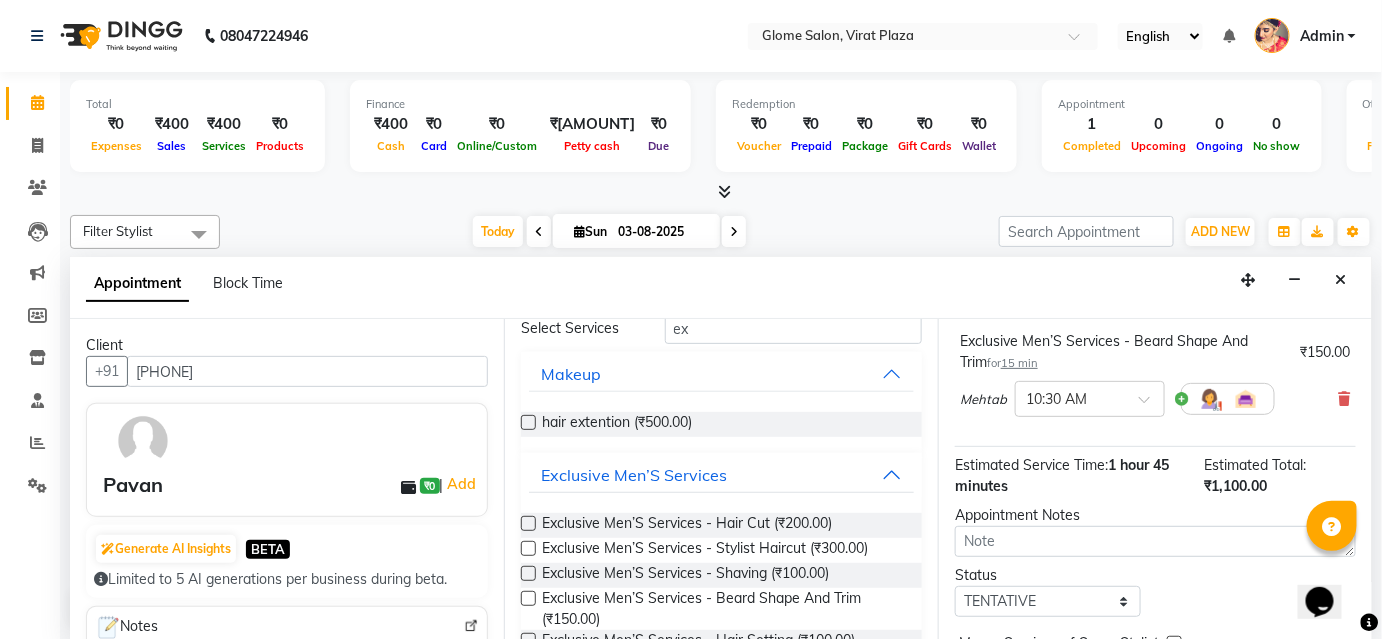 scroll, scrollTop: 630, scrollLeft: 0, axis: vertical 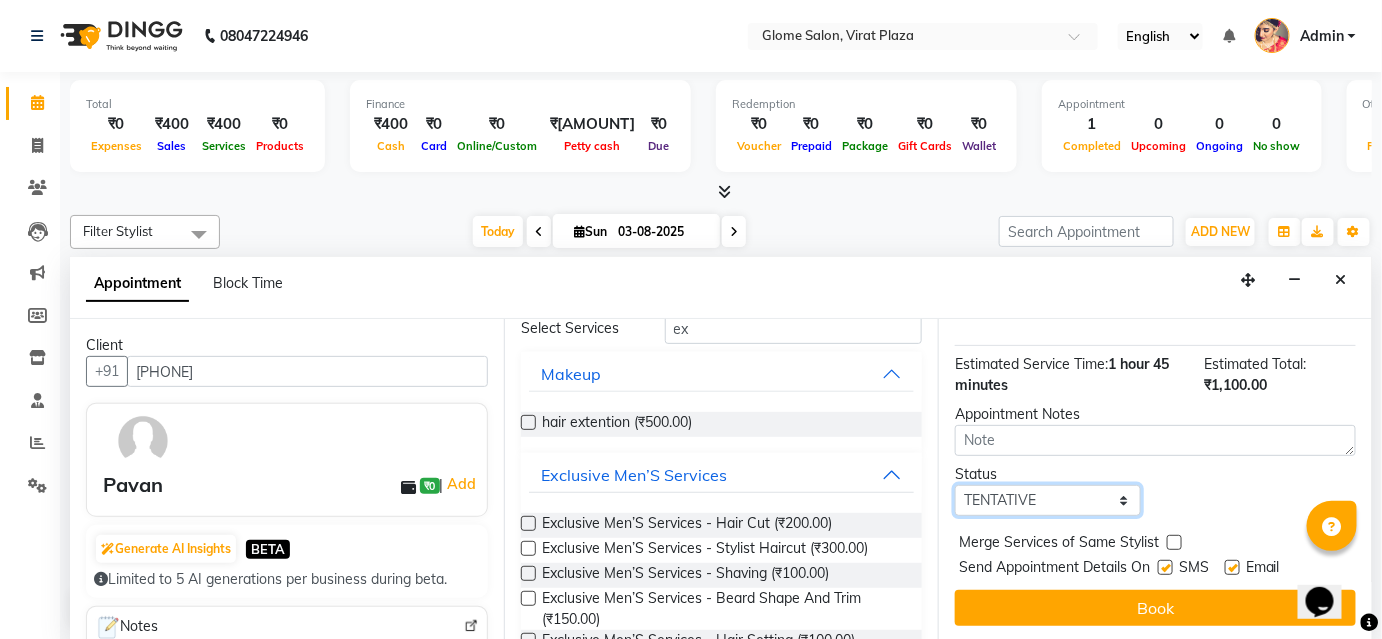 click on "Select TENTATIVE CONFIRM CHECK-IN UPCOMING" at bounding box center (1048, 500) 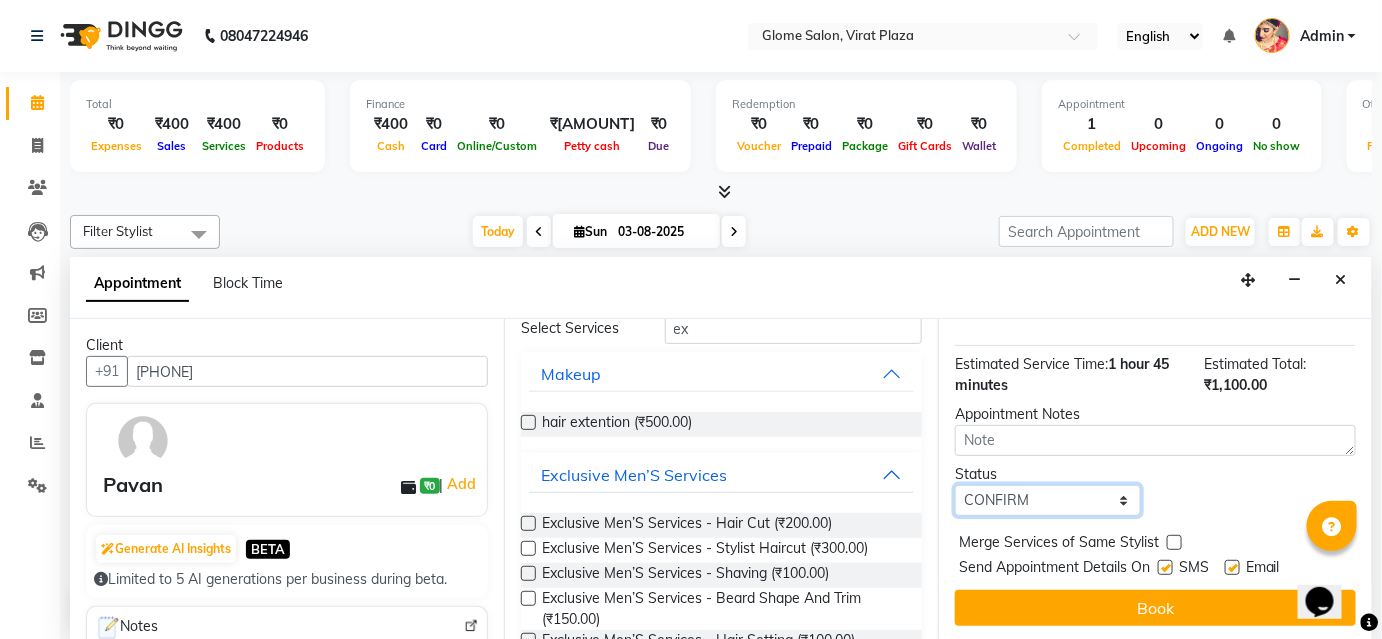 click on "Select TENTATIVE CONFIRM CHECK-IN UPCOMING" at bounding box center [1048, 500] 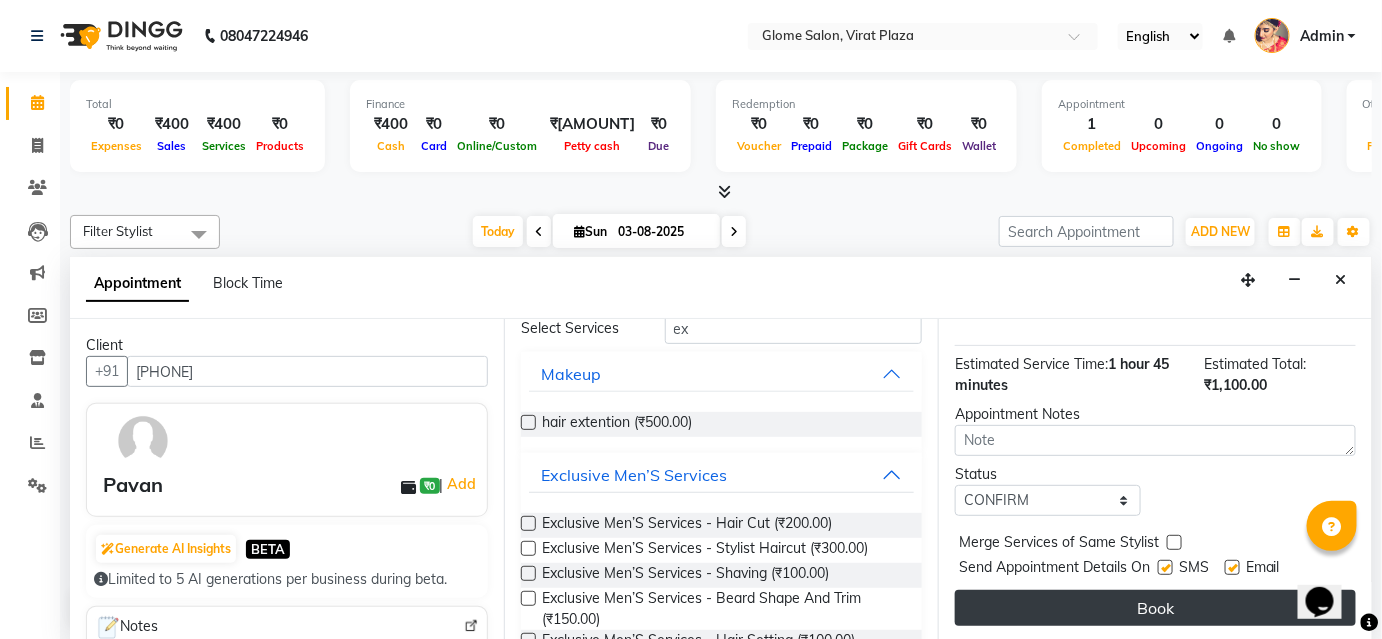 click on "Book" at bounding box center (1155, 608) 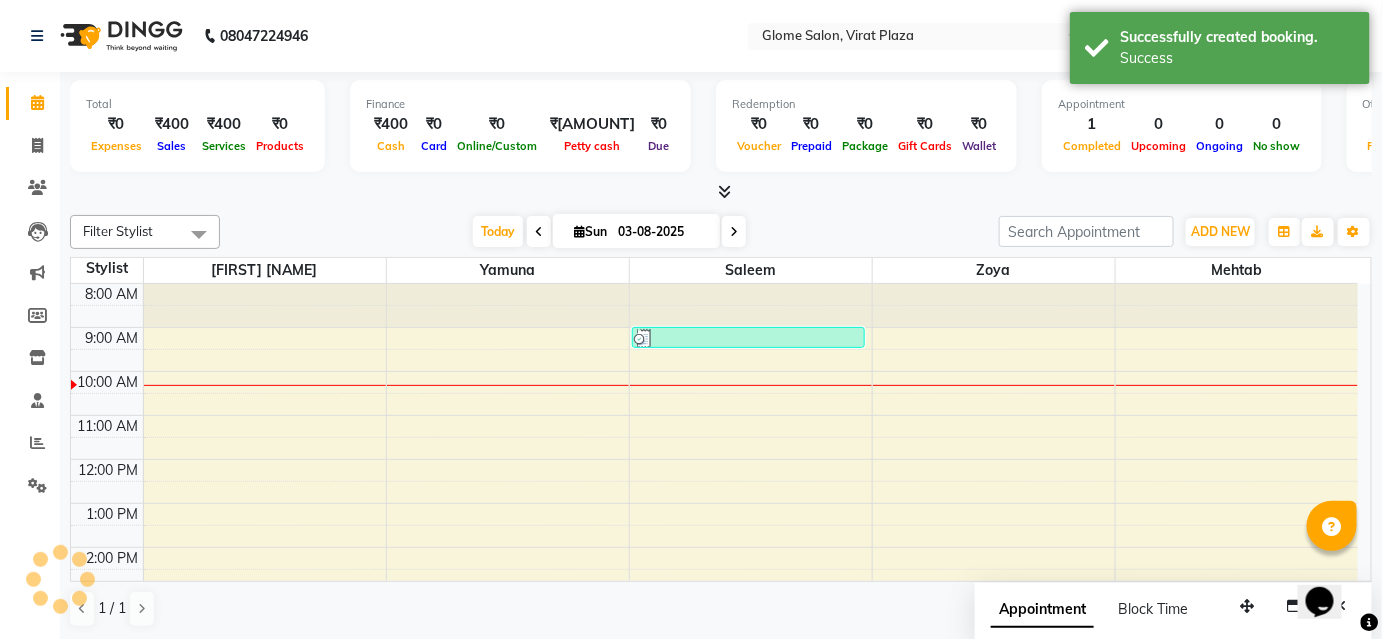 scroll, scrollTop: 0, scrollLeft: 0, axis: both 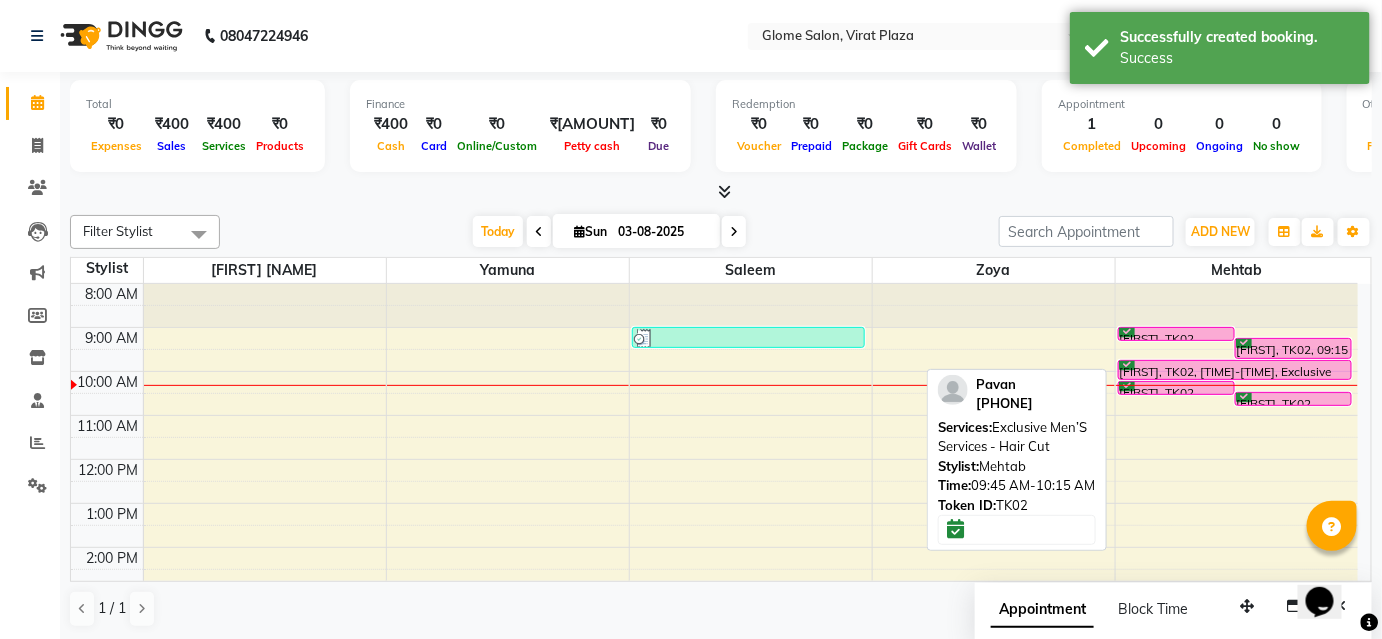 click on "[FIRST], TK02, [TIME]-[TIME], Exclusive Men’S Services - Hair Cut" at bounding box center (1235, 370) 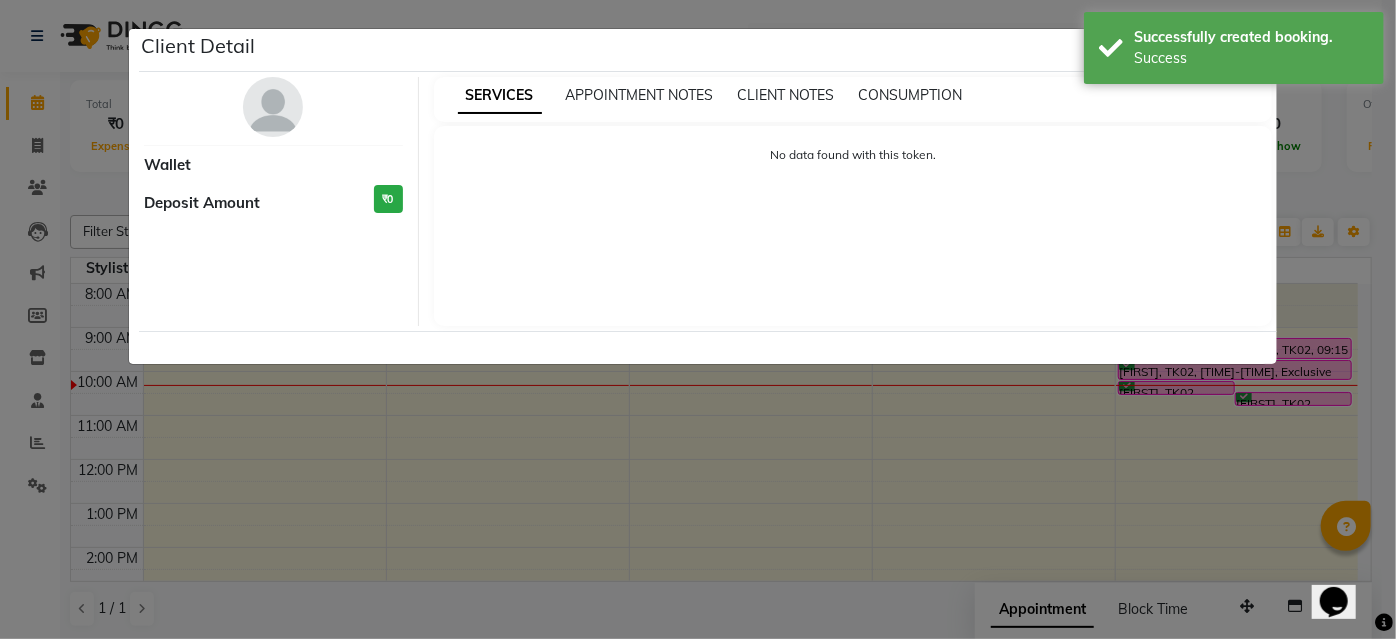 select on "6" 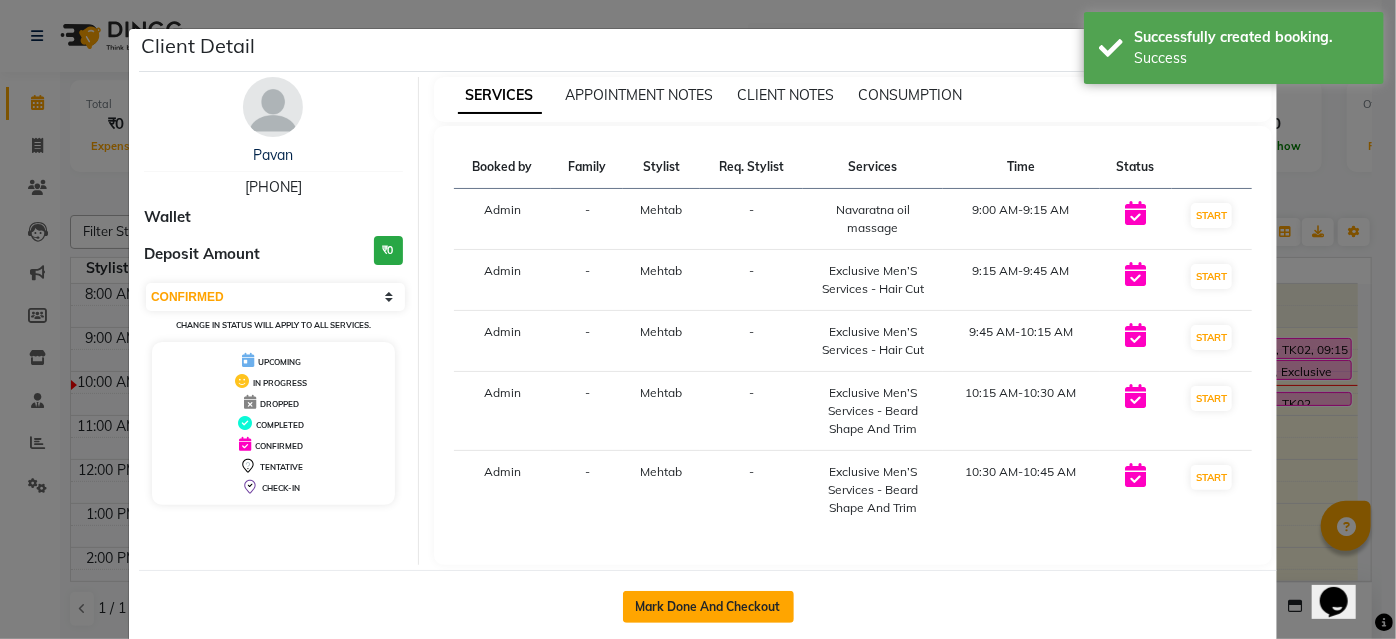 click on "Mark Done And Checkout" 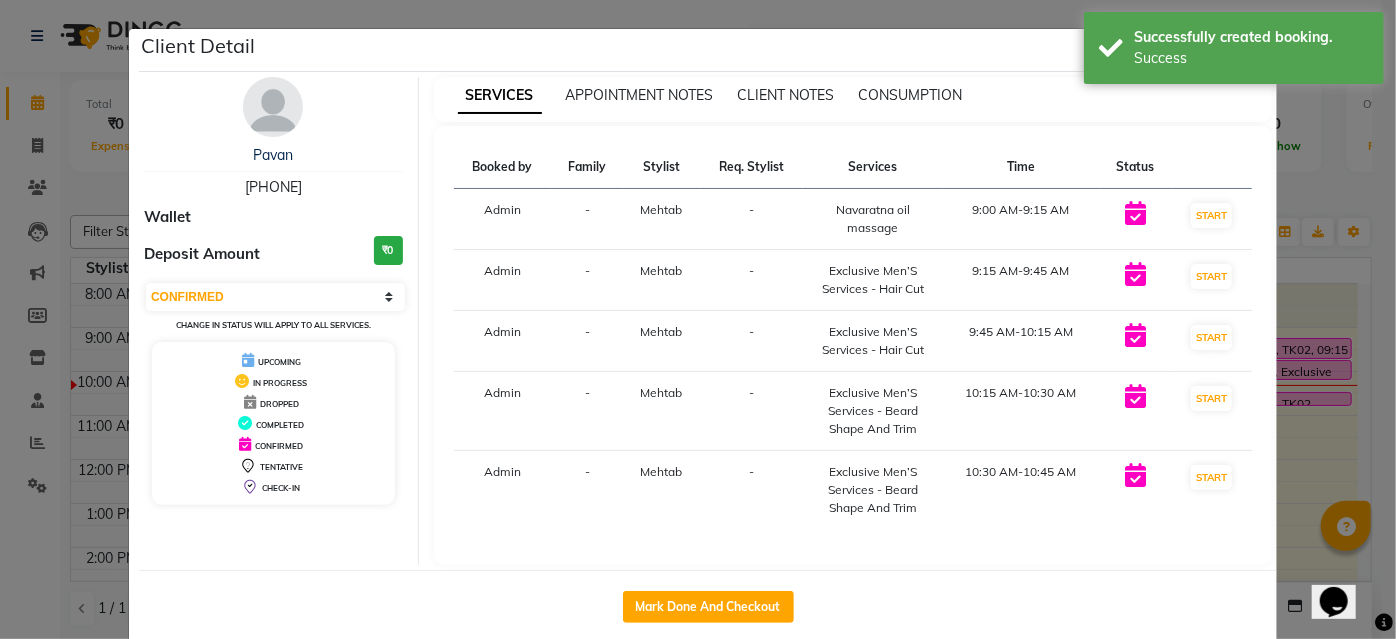 select on "service" 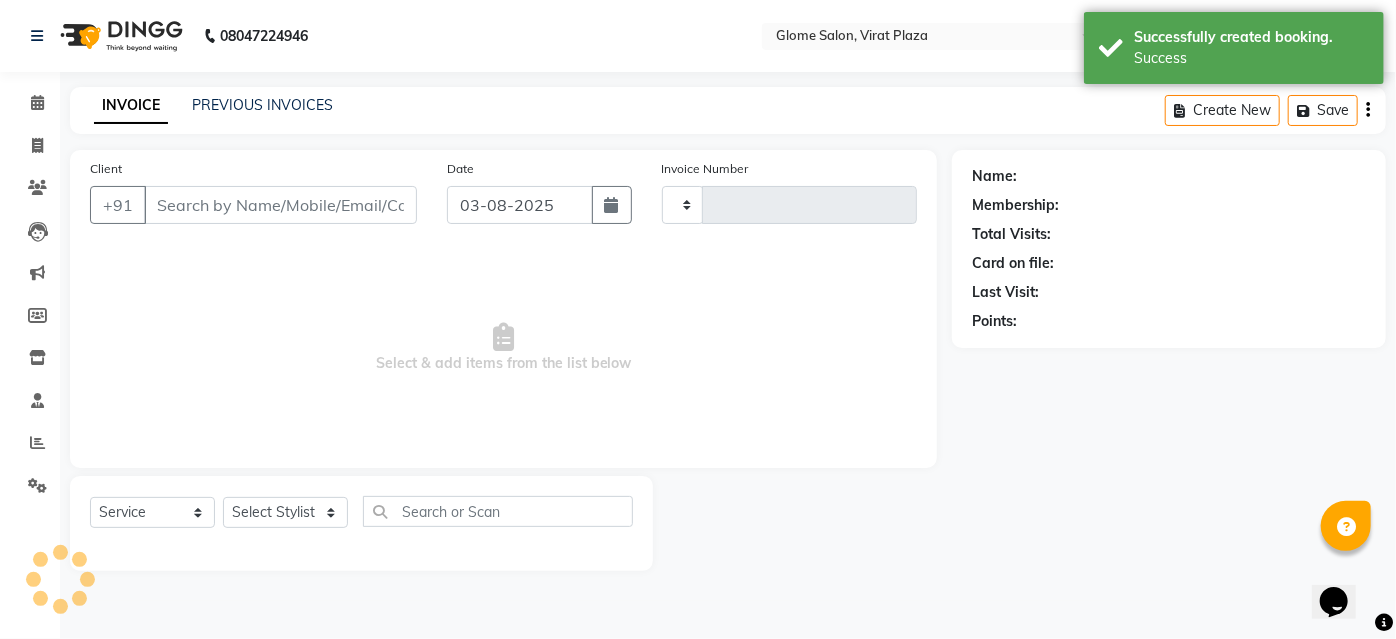 type on "1732" 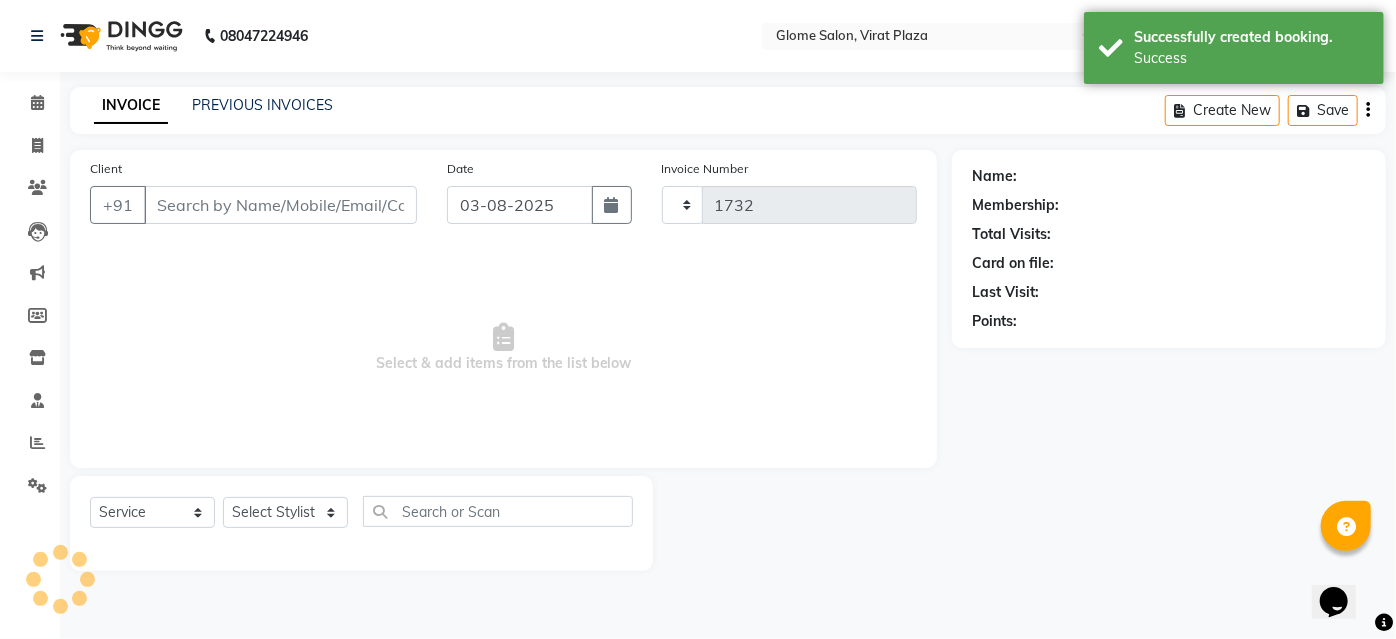 select on "5199" 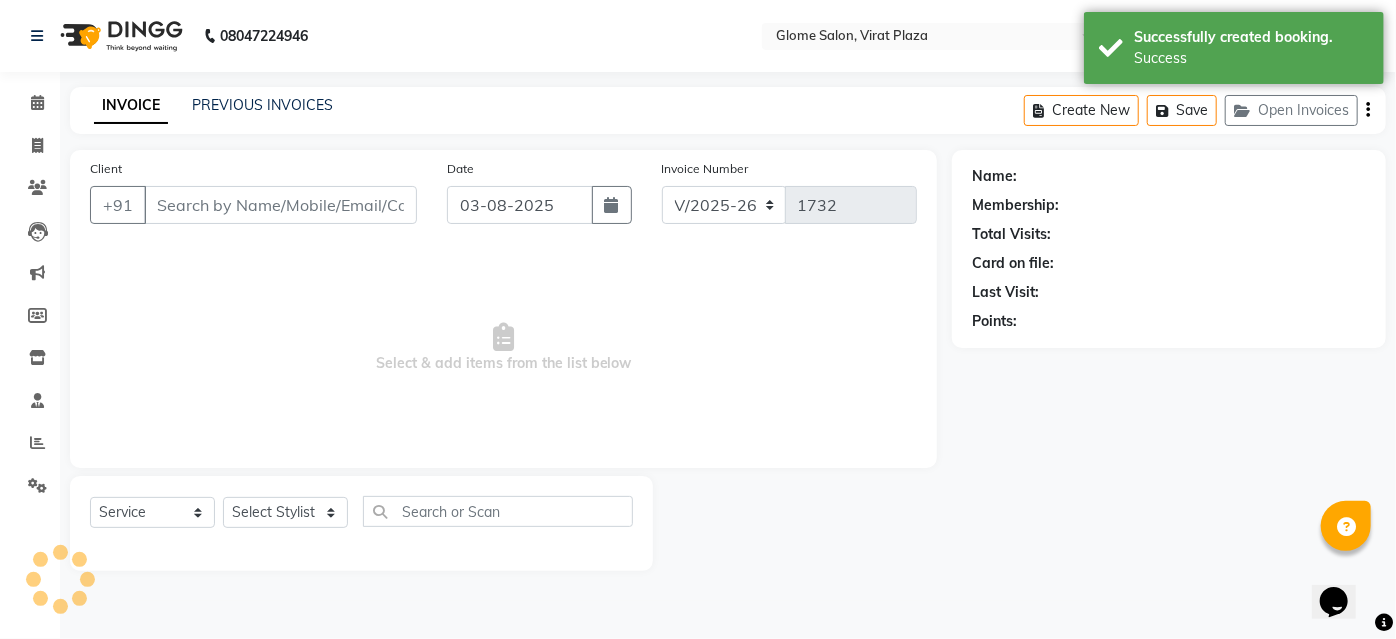 type on "[PHONE]" 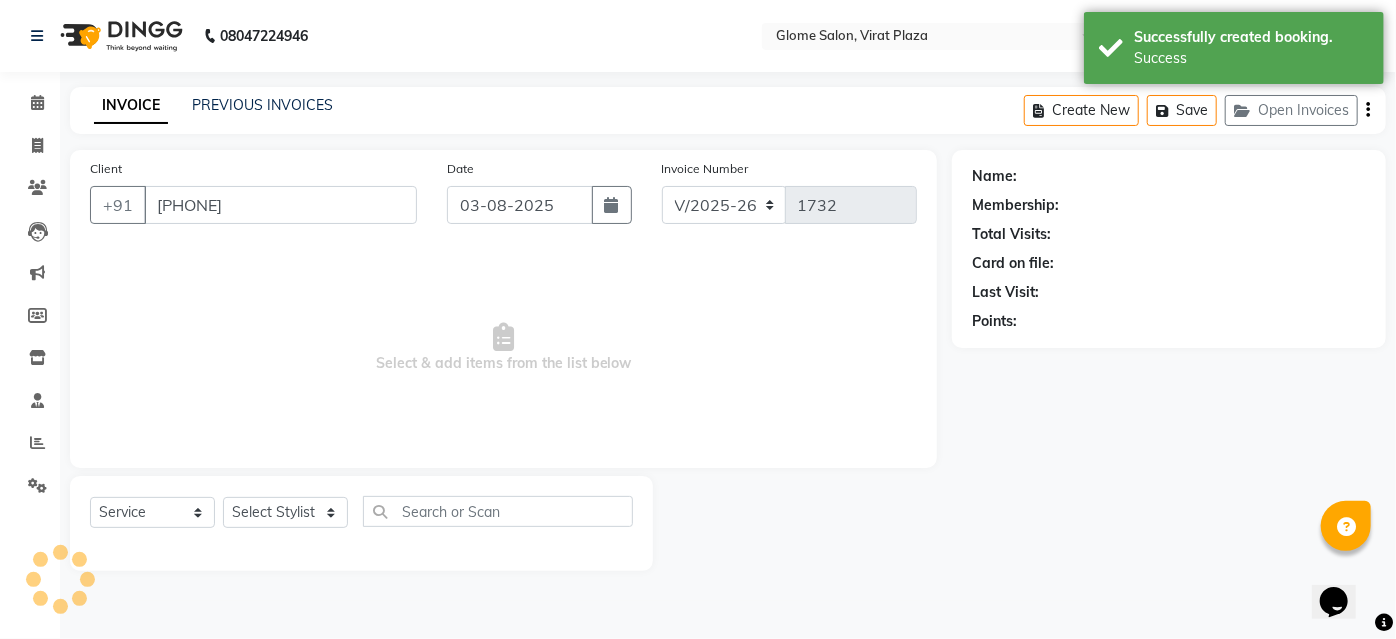 select on "87909" 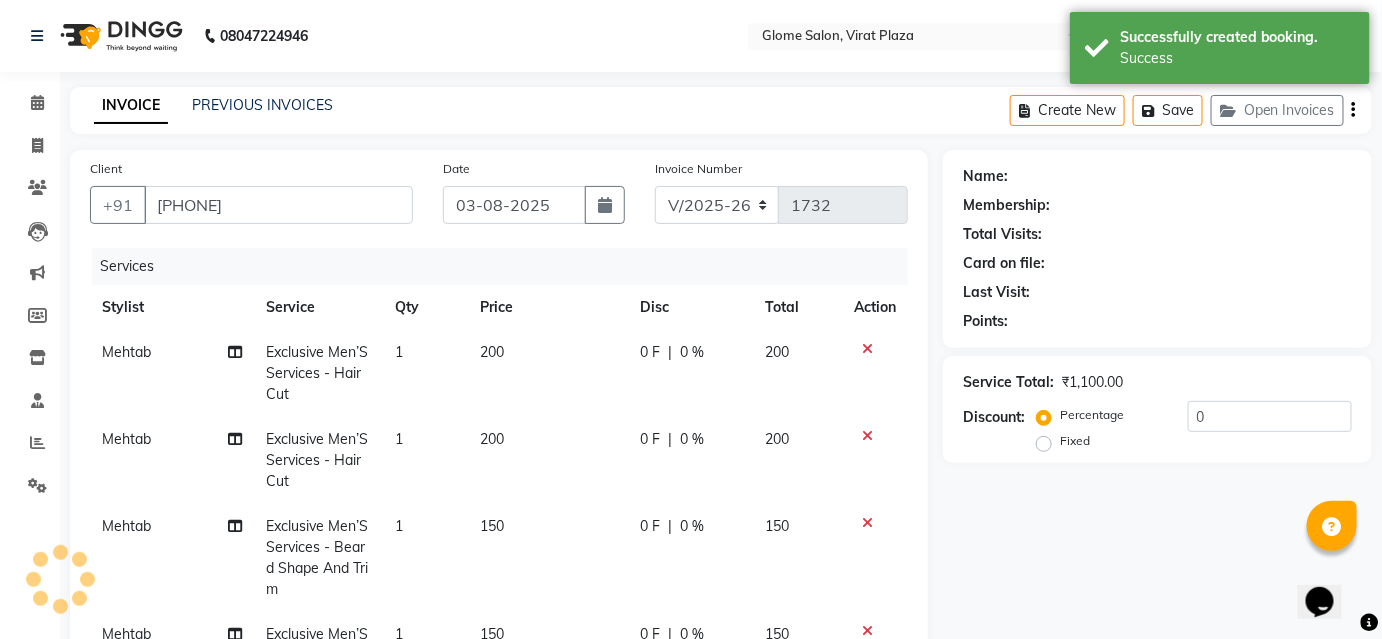 select on "1: Object" 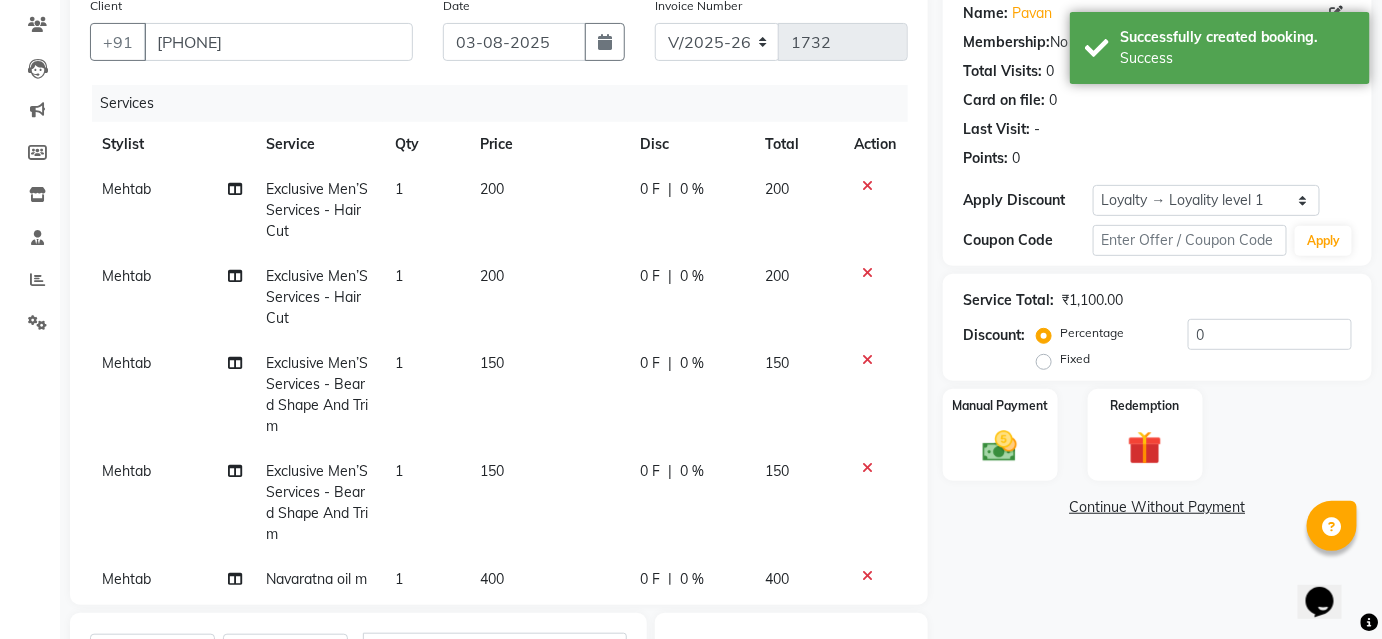 scroll, scrollTop: 363, scrollLeft: 0, axis: vertical 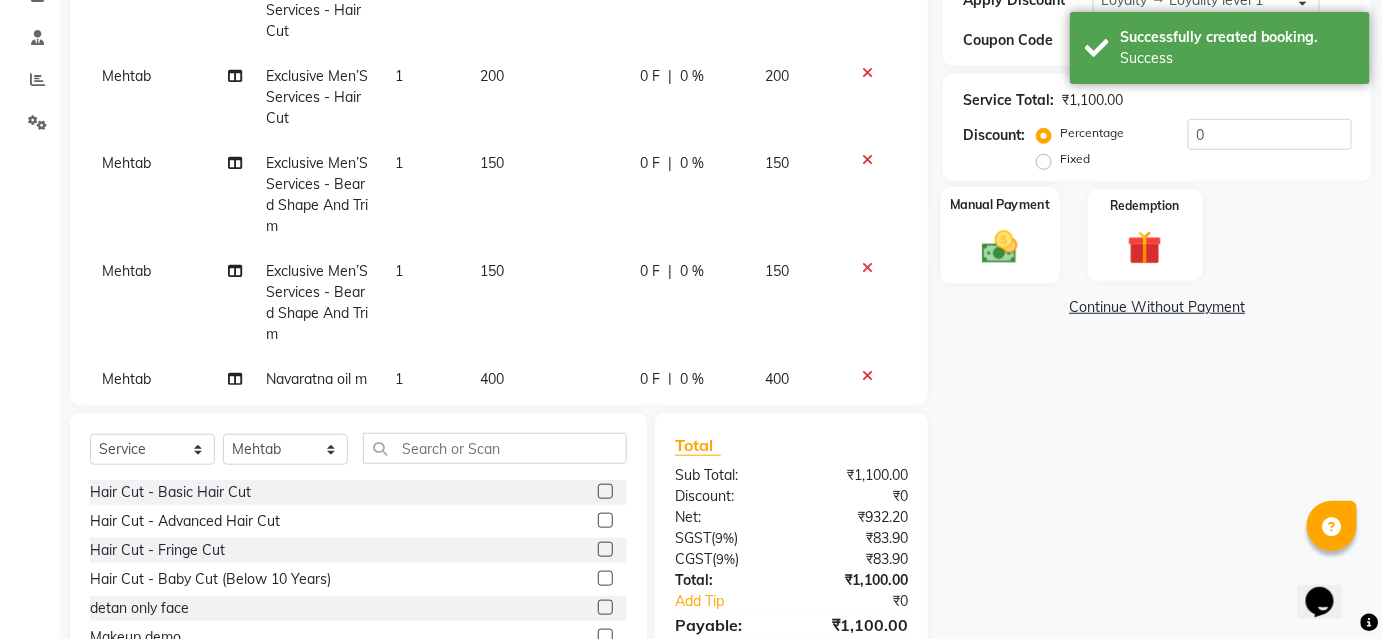 click on "Manual Payment" 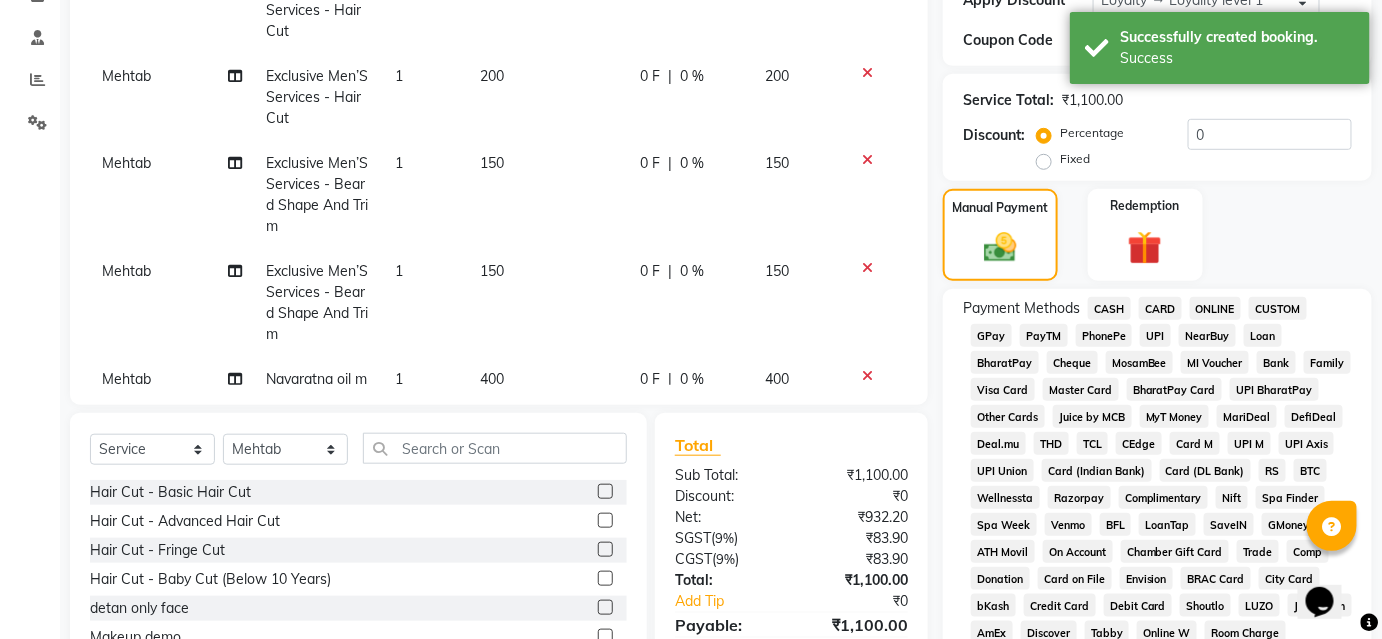 click on "UPI" 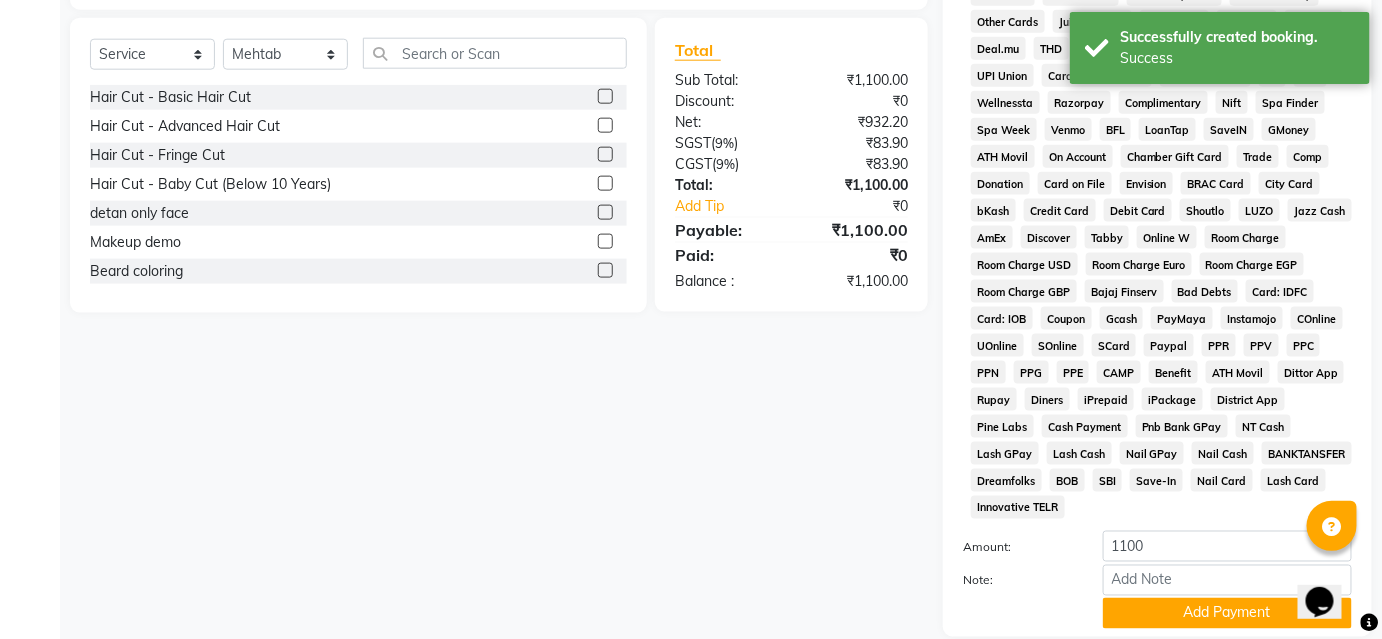 scroll, scrollTop: 878, scrollLeft: 0, axis: vertical 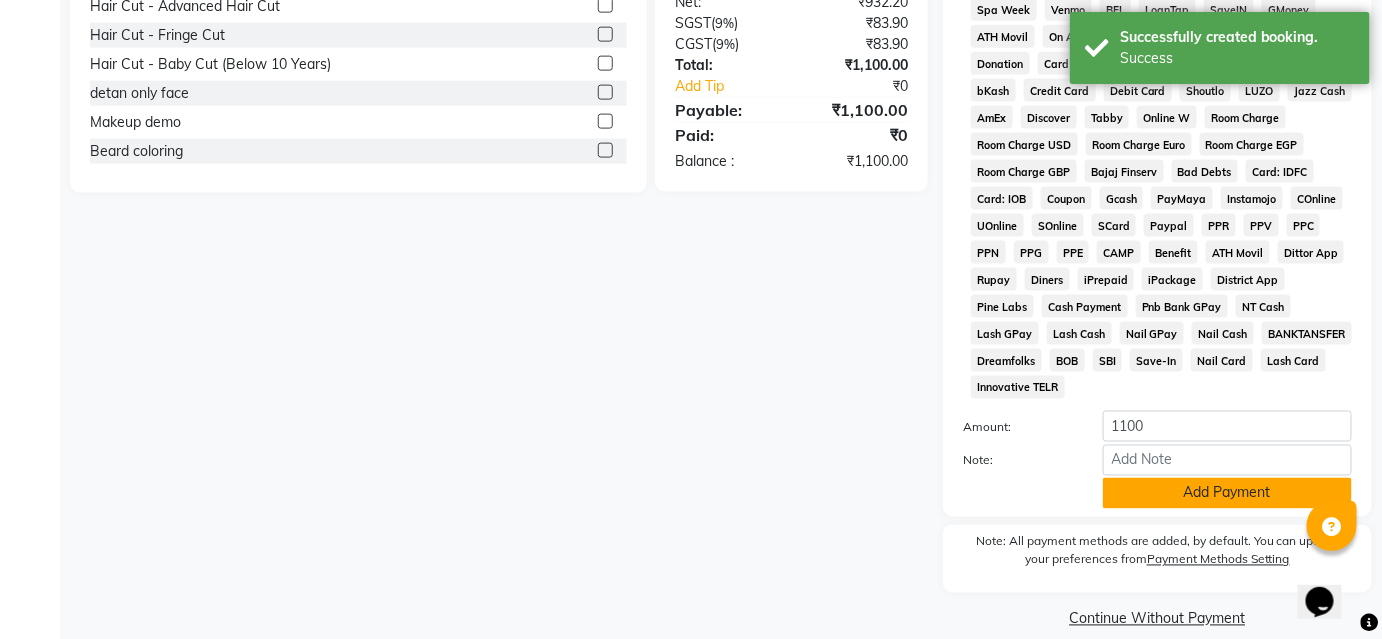 click on "Add Payment" 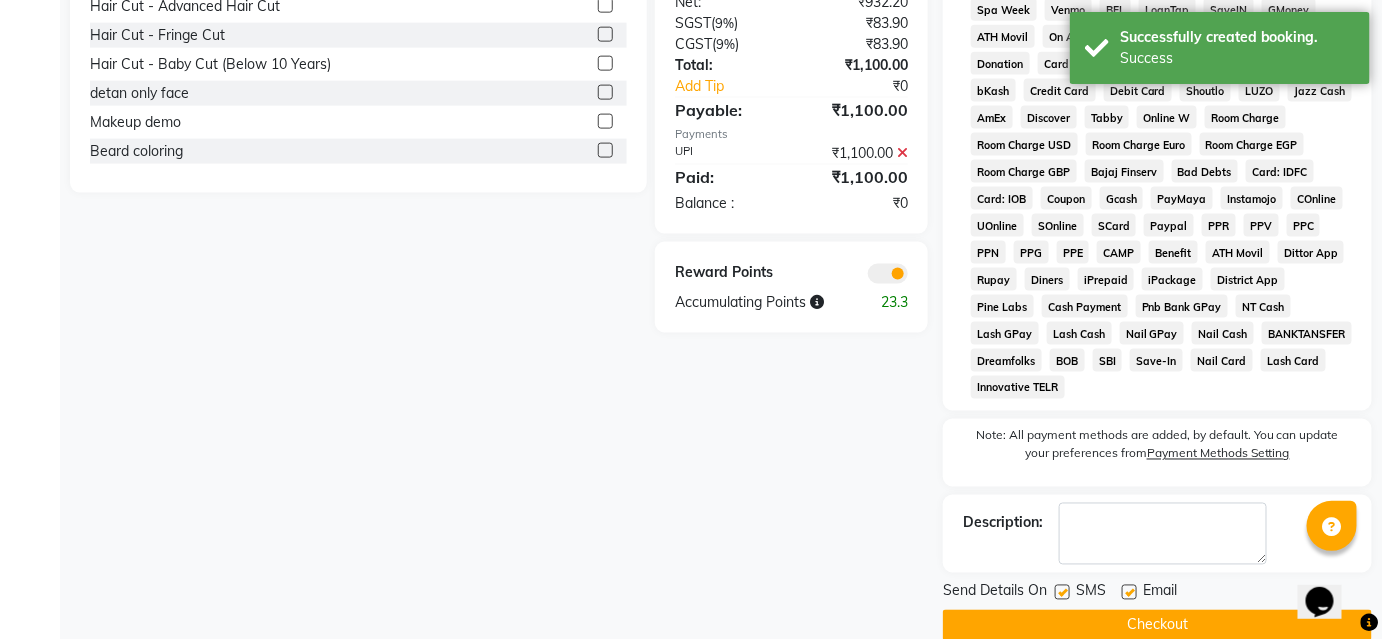 click on "Checkout" 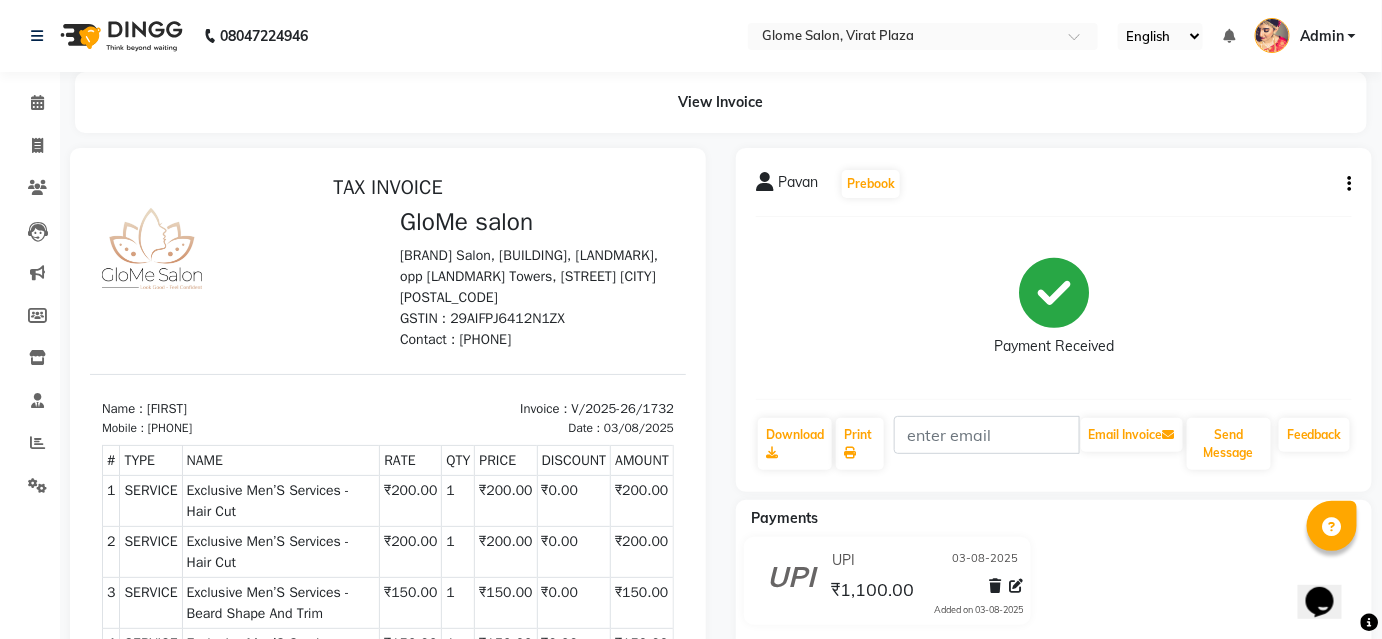 scroll, scrollTop: 0, scrollLeft: 0, axis: both 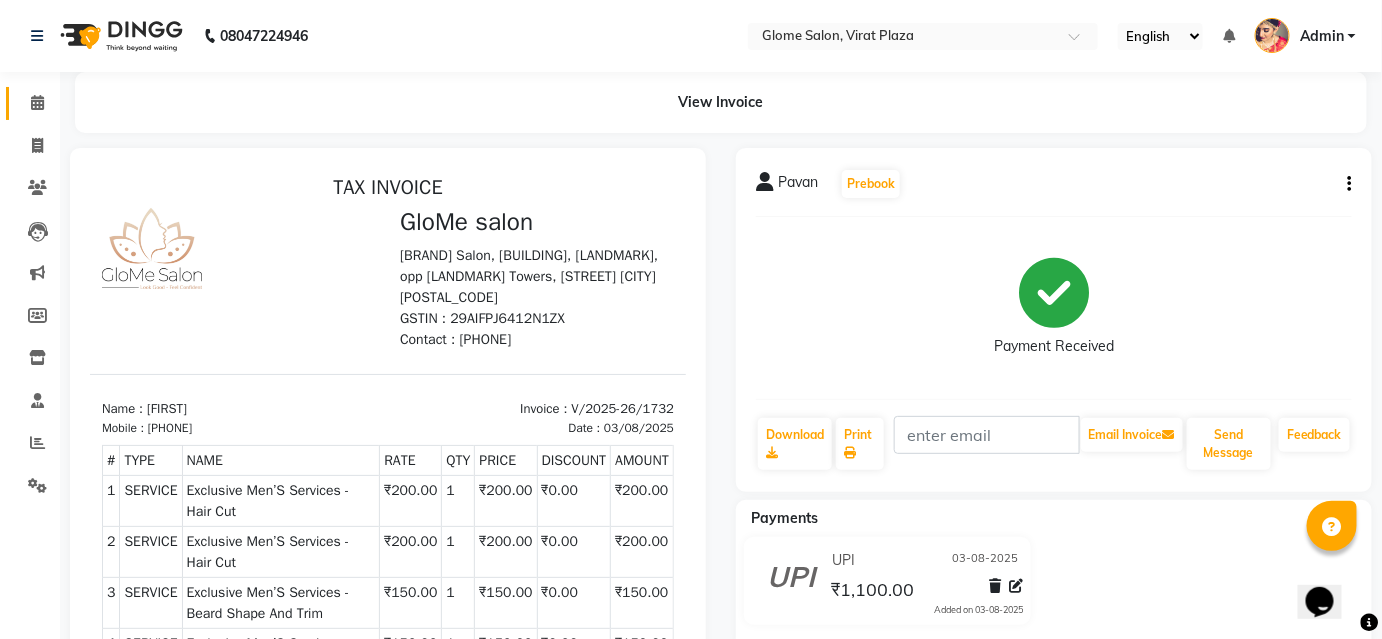 click on "Calendar" 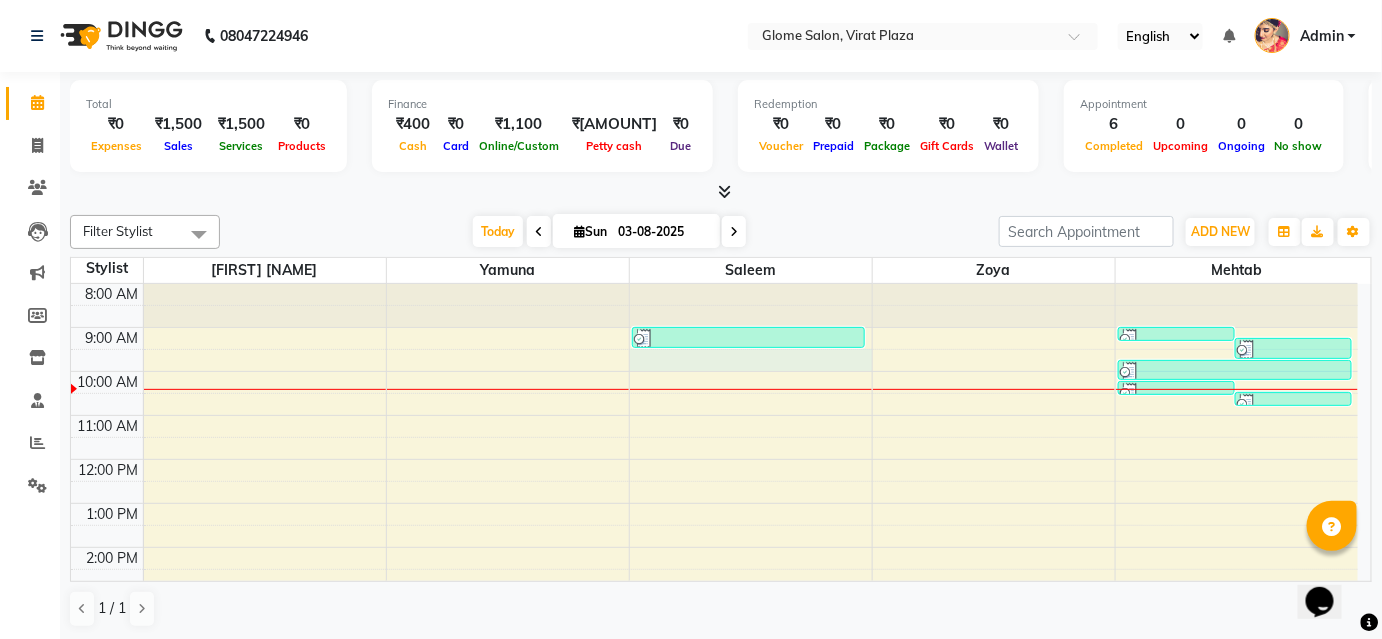 click on "8:00 AM 9:00 AM 10:00 AM 11:00 AM 12:00 PM 1:00 PM 2:00 PM 3:00 PM 4:00 PM 5:00 PM 6:00 PM 7:00 PM 8:00 PM     [FIRST], TK01, [TIME]-[TIME], Hair Cut - Basic Hair Cut     [FIRST], TK02, [TIME]-[TIME], Navaratna oil massage     [FIRST], TK02, [TIME]-[TIME], Exclusive Men’S Services - Hair Cut     [FIRST], TK02, [TIME]-[TIME], Exclusive Men’S Services - Beard Shape And Trim     [FIRST], TK02, [TIME]-[TIME], Exclusive Men’S Services - Beard Shape And Trim     [FIRST], TK02, [TIME]-[TIME], Exclusive Men’S Services - Hair Cut" at bounding box center (714, 569) 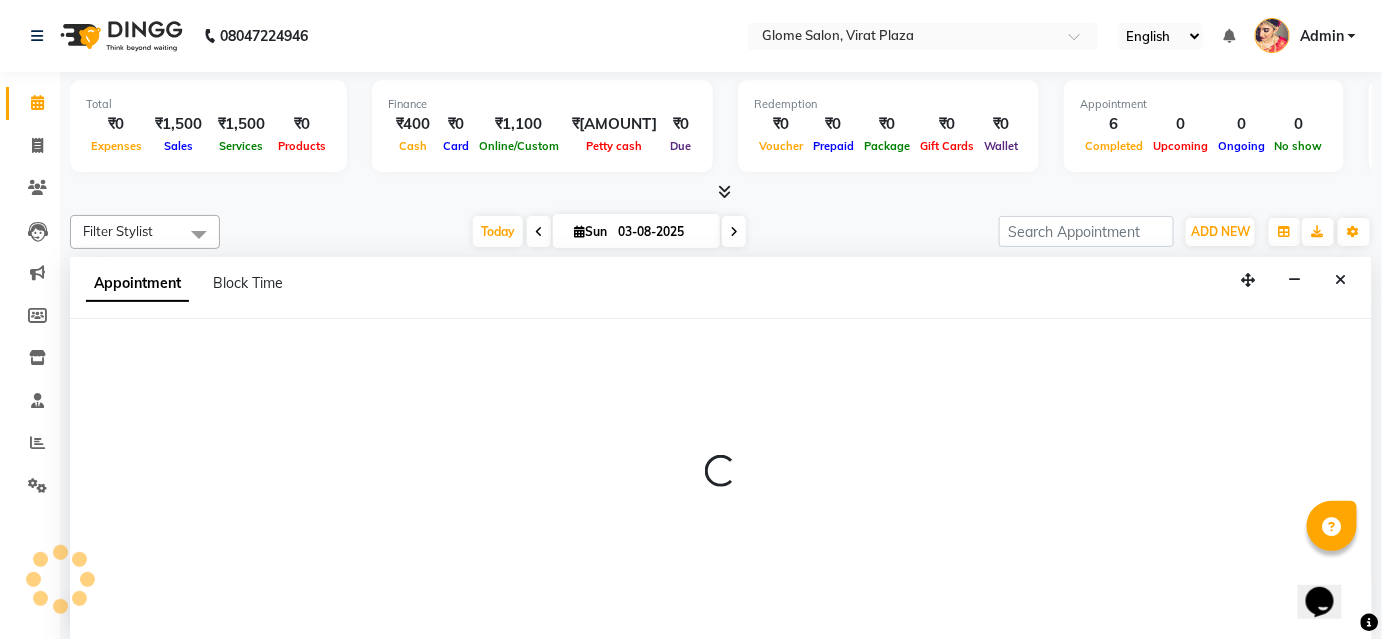 scroll, scrollTop: 0, scrollLeft: 0, axis: both 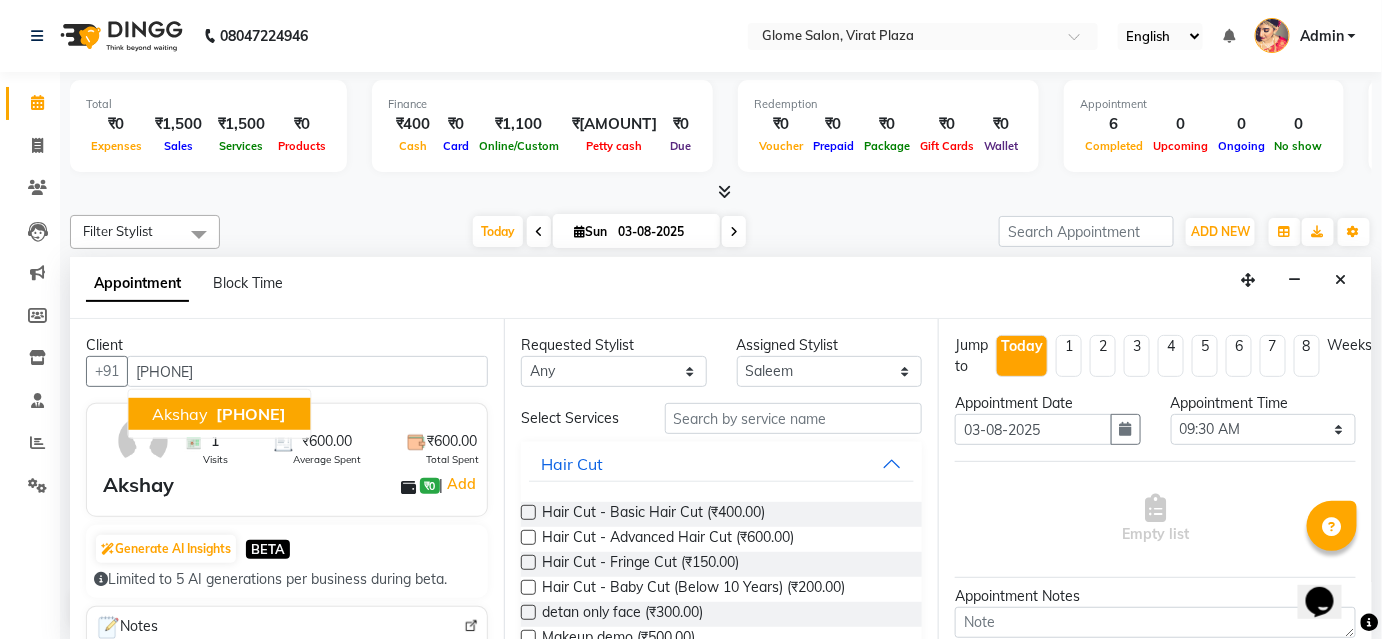 type on "[PHONE]" 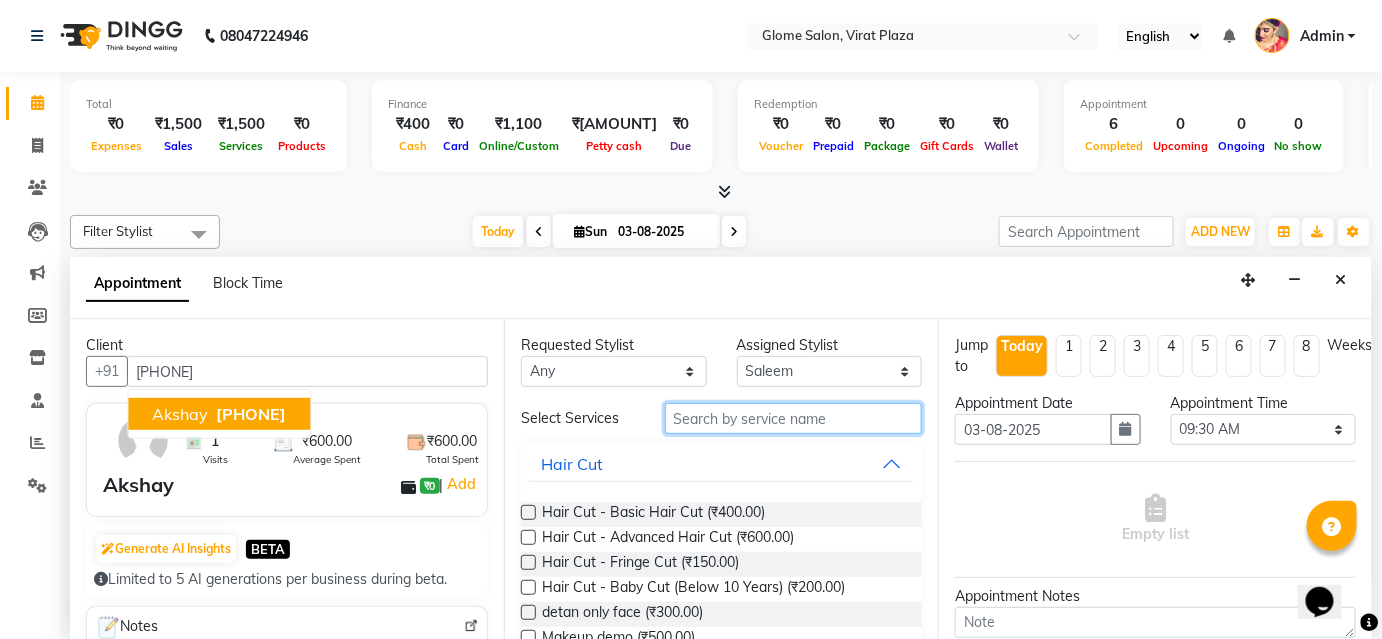 click at bounding box center (793, 418) 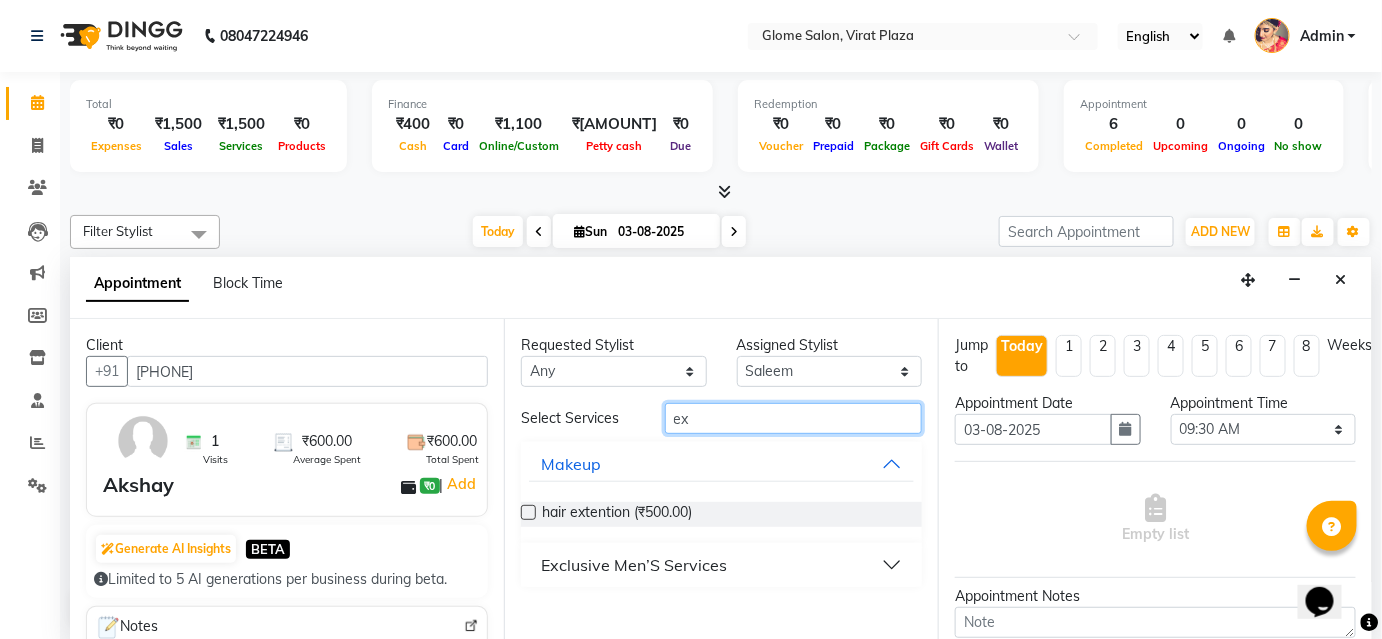 type on "ex" 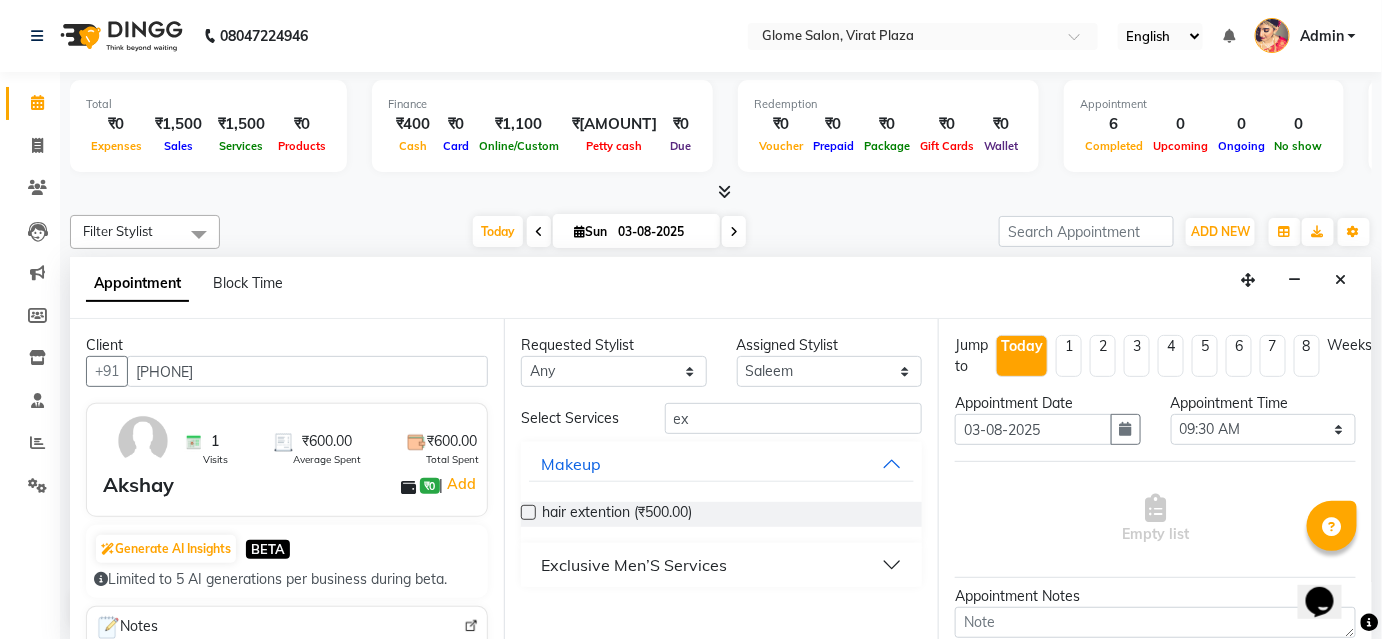 click on "Exclusive Men’S Services" at bounding box center [721, 565] 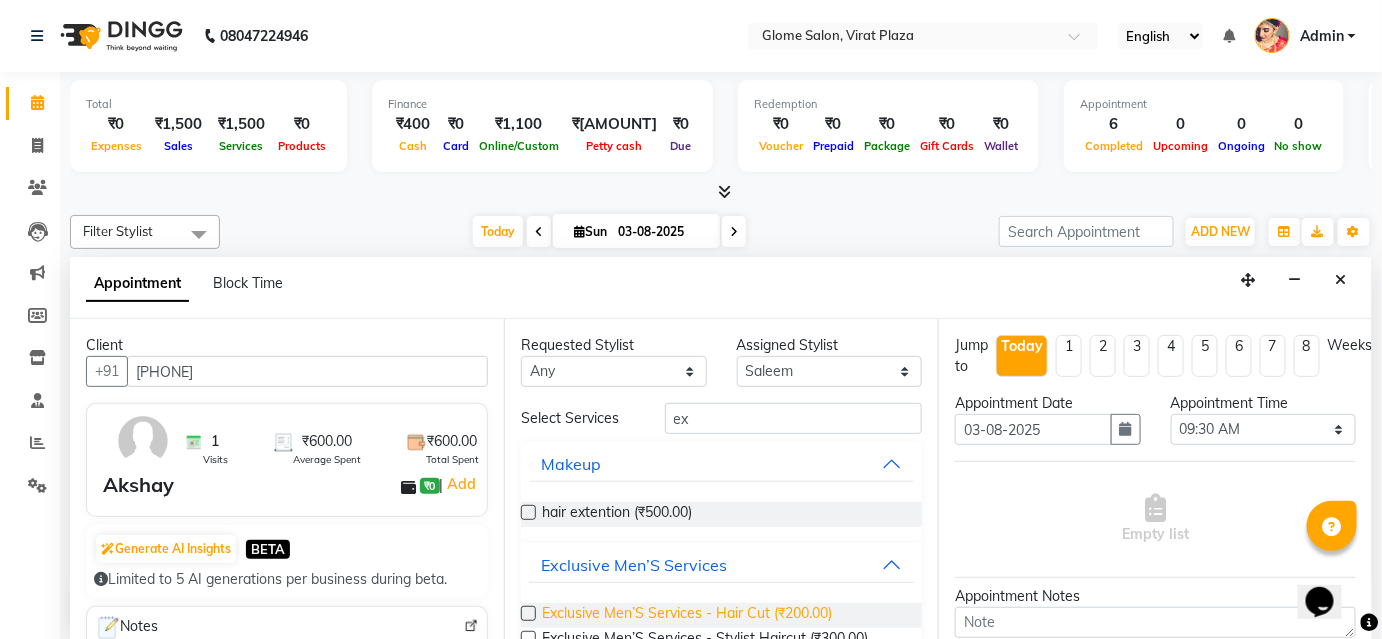 click on "Exclusive Men’S Services - Hair Cut (₹200.00)" at bounding box center (687, 615) 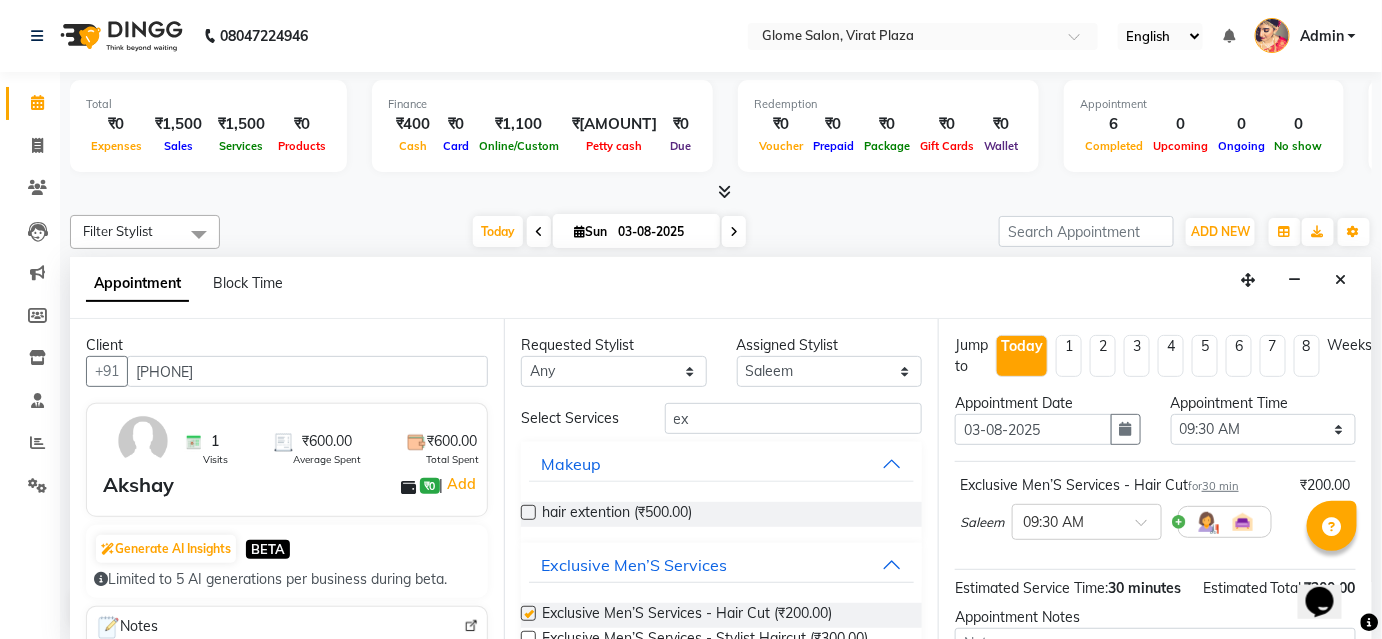 checkbox on "false" 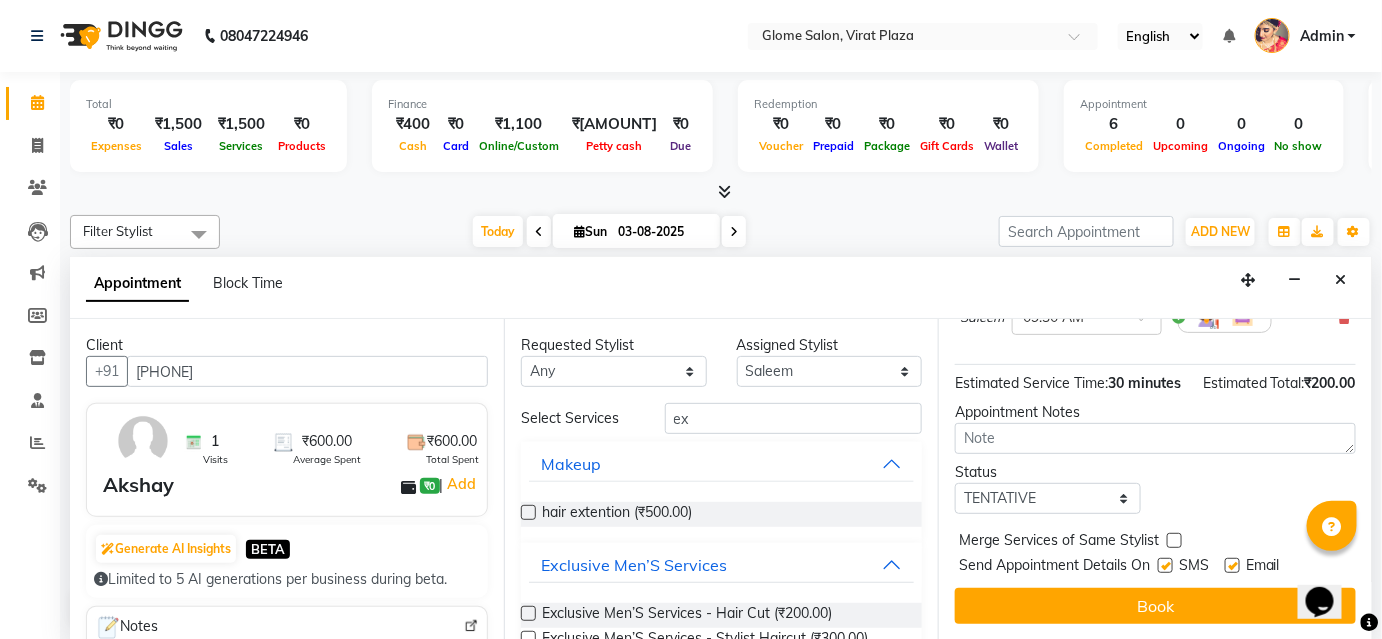 scroll, scrollTop: 224, scrollLeft: 0, axis: vertical 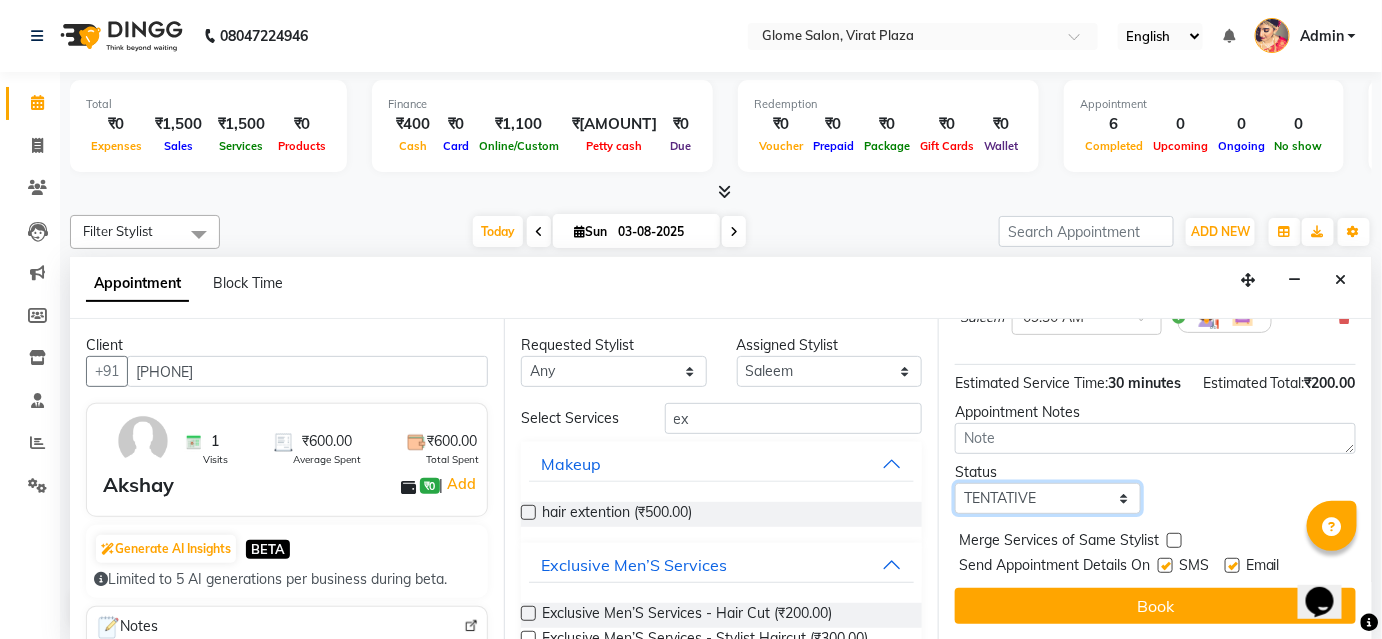 click on "Select TENTATIVE CONFIRM CHECK-IN UPCOMING" at bounding box center [1048, 498] 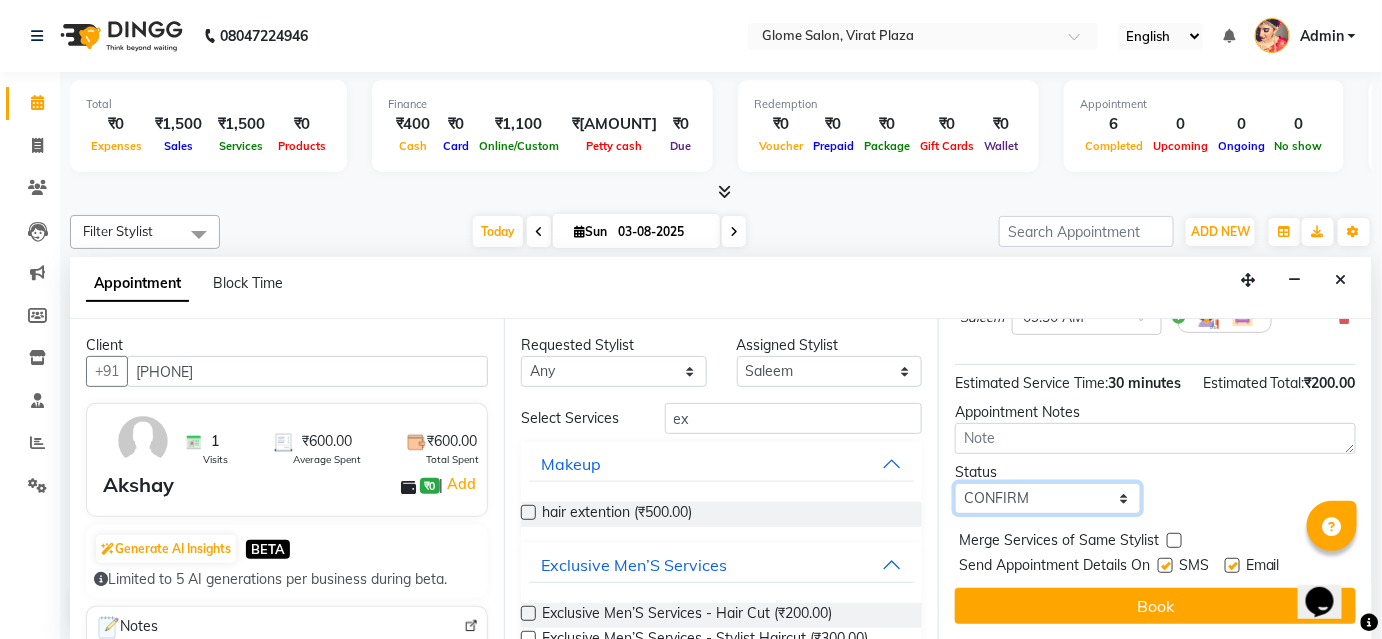 click on "Select TENTATIVE CONFIRM CHECK-IN UPCOMING" at bounding box center (1048, 498) 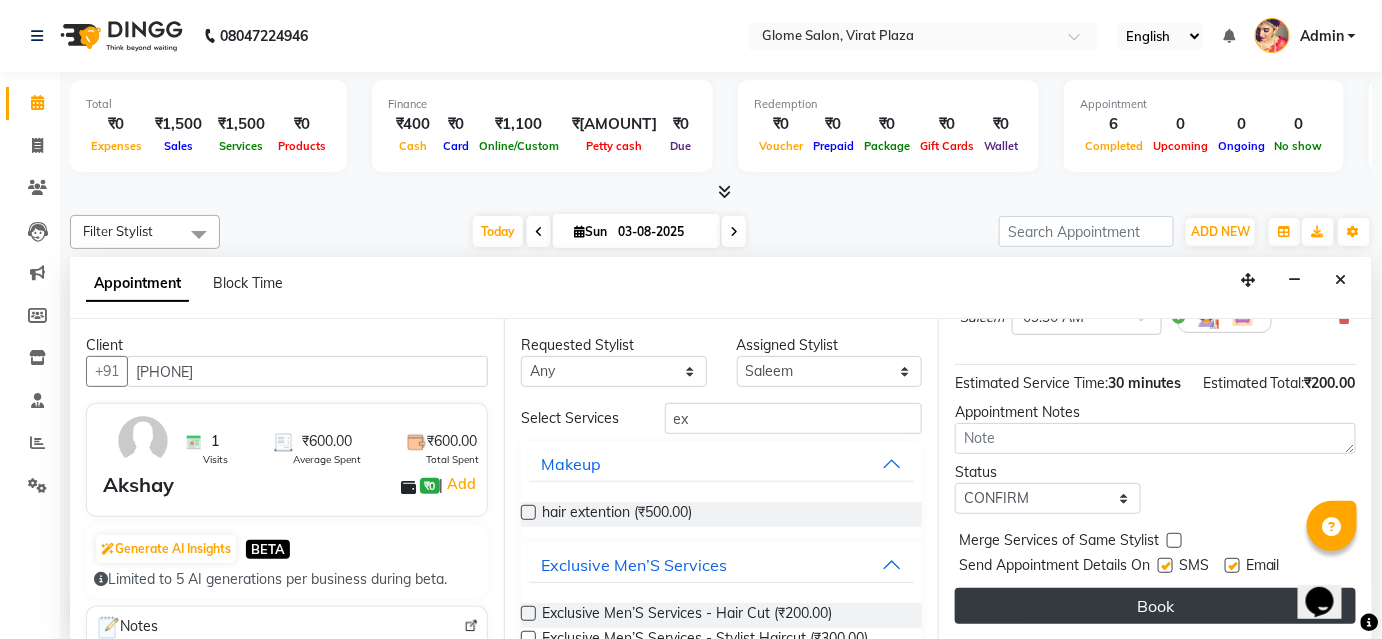 click on "Book" at bounding box center [1155, 606] 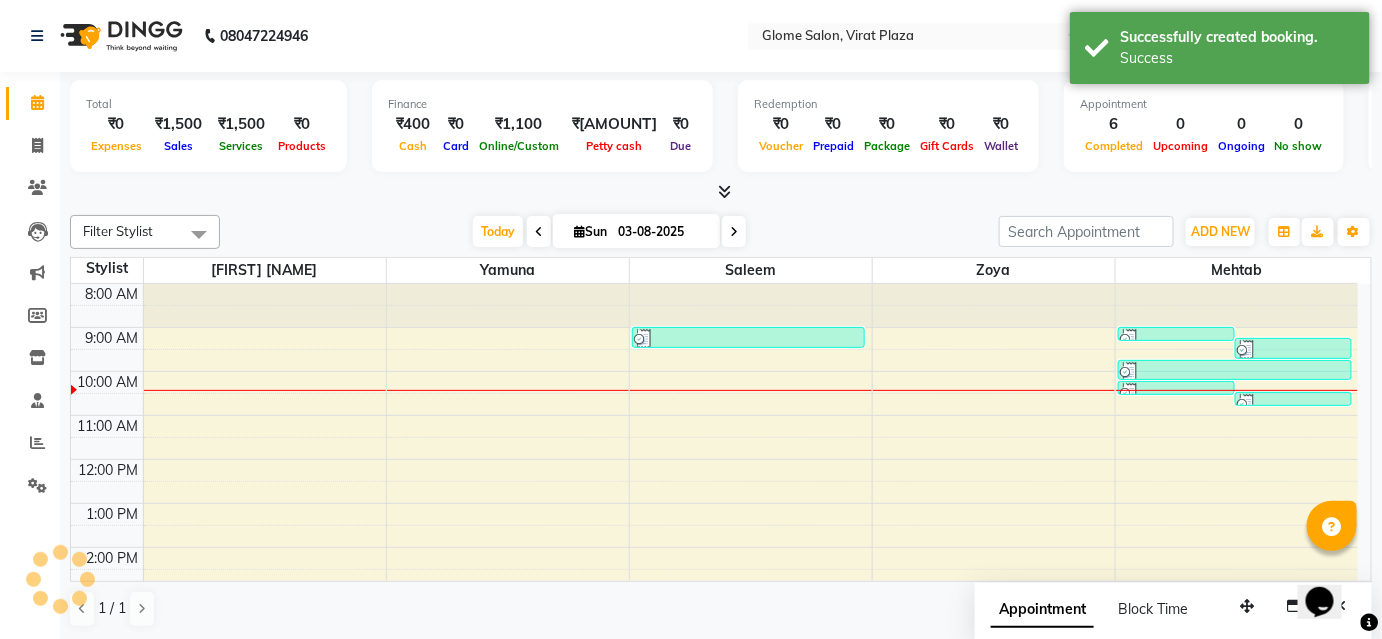 scroll, scrollTop: 0, scrollLeft: 0, axis: both 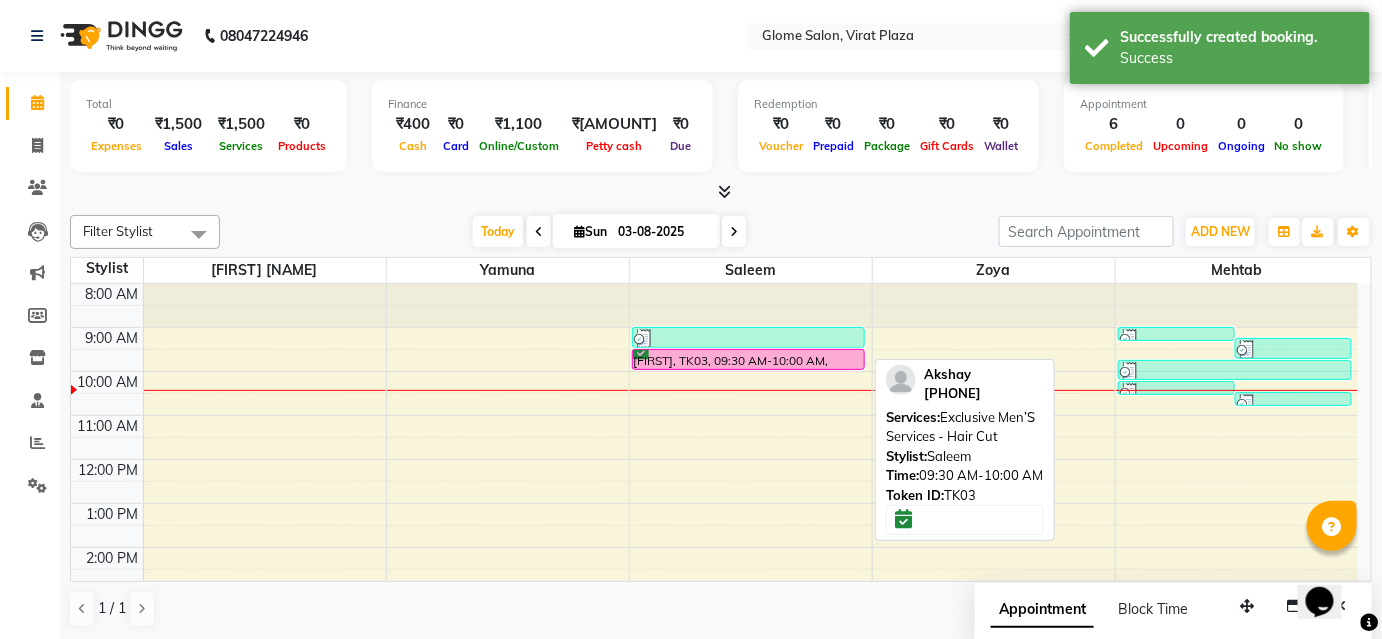 click at bounding box center [749, 369] 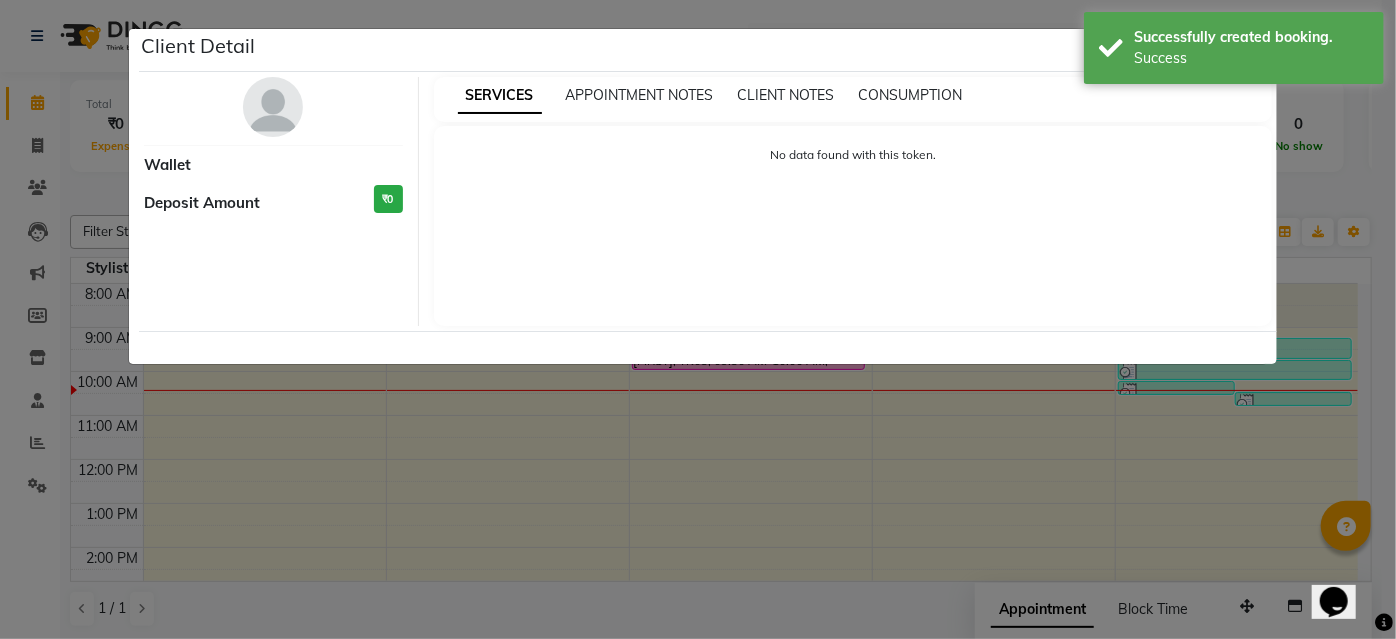 select on "6" 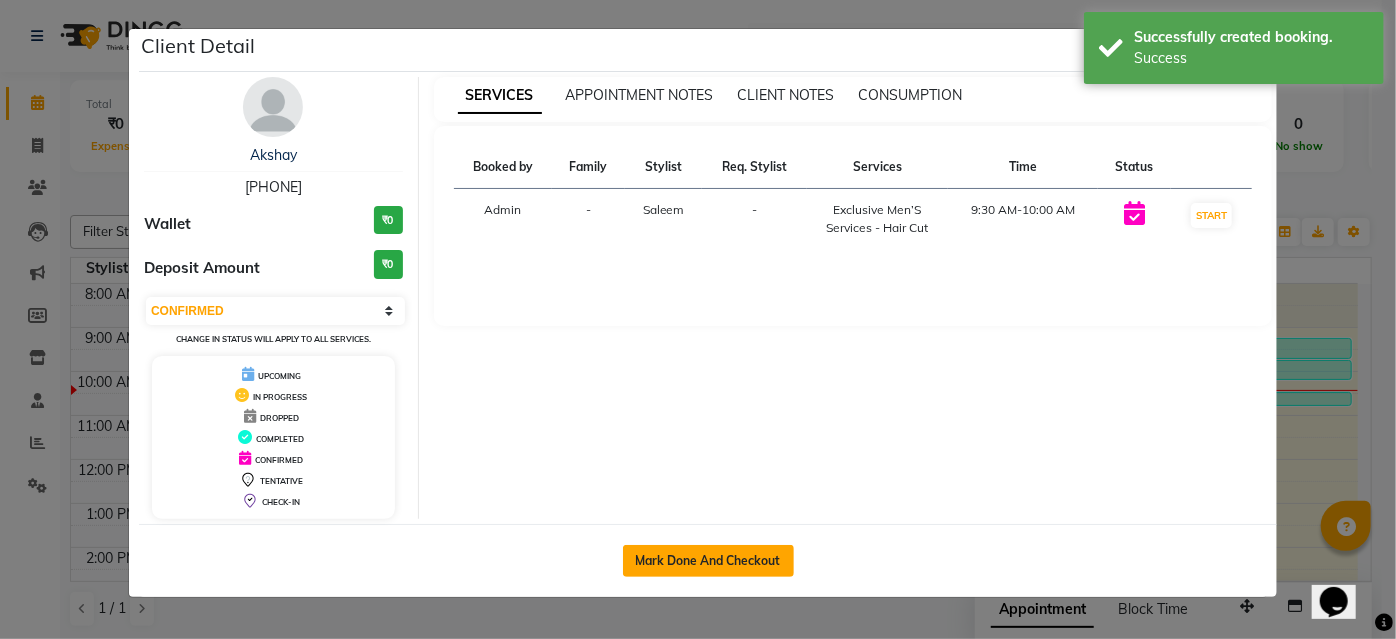 click on "Mark Done And Checkout" 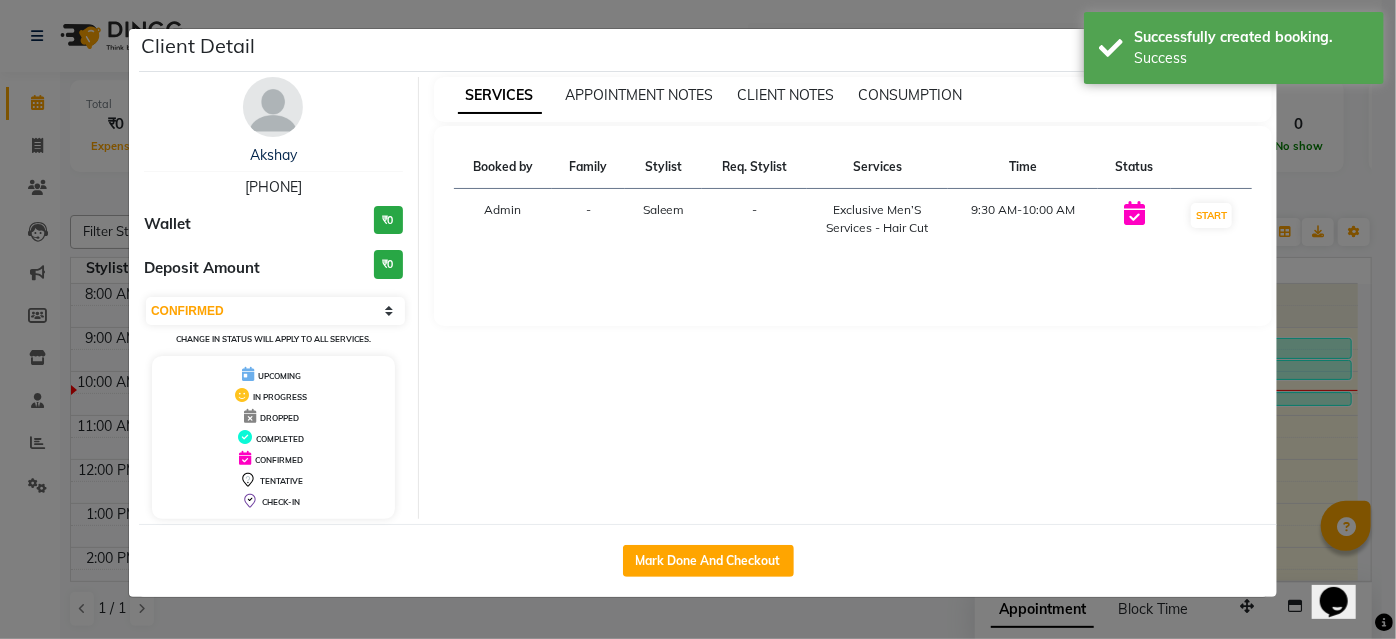 select on "service" 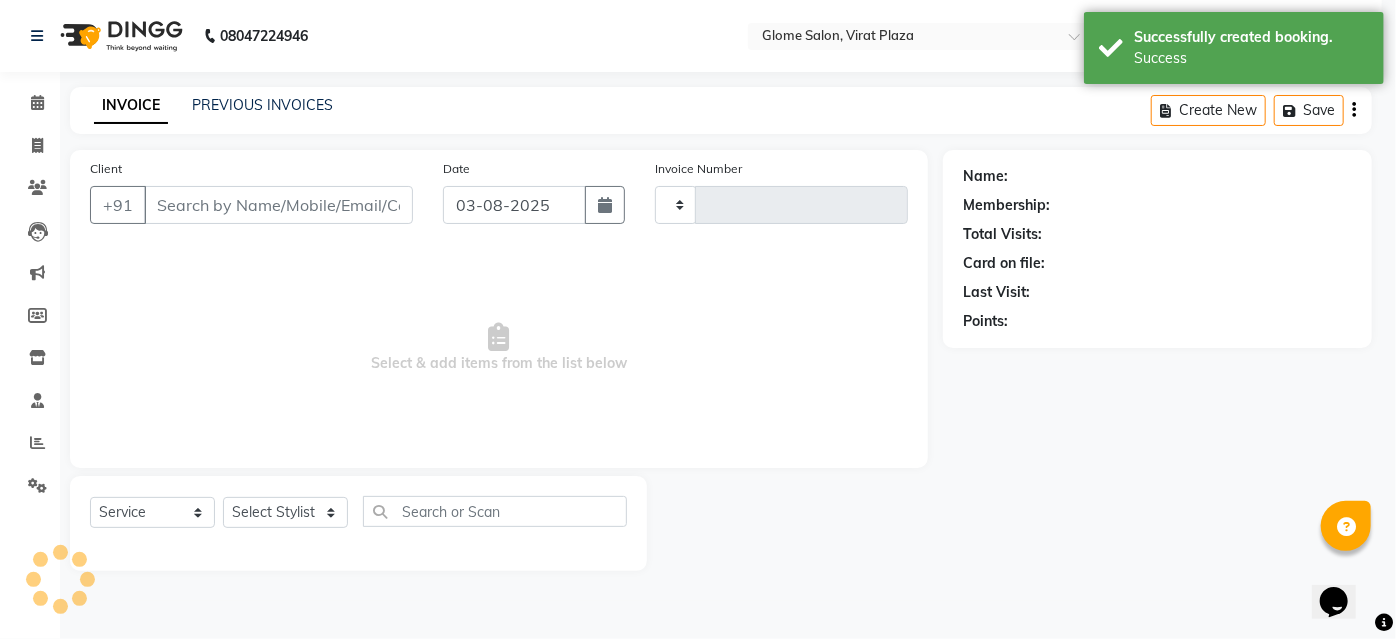 select on "3" 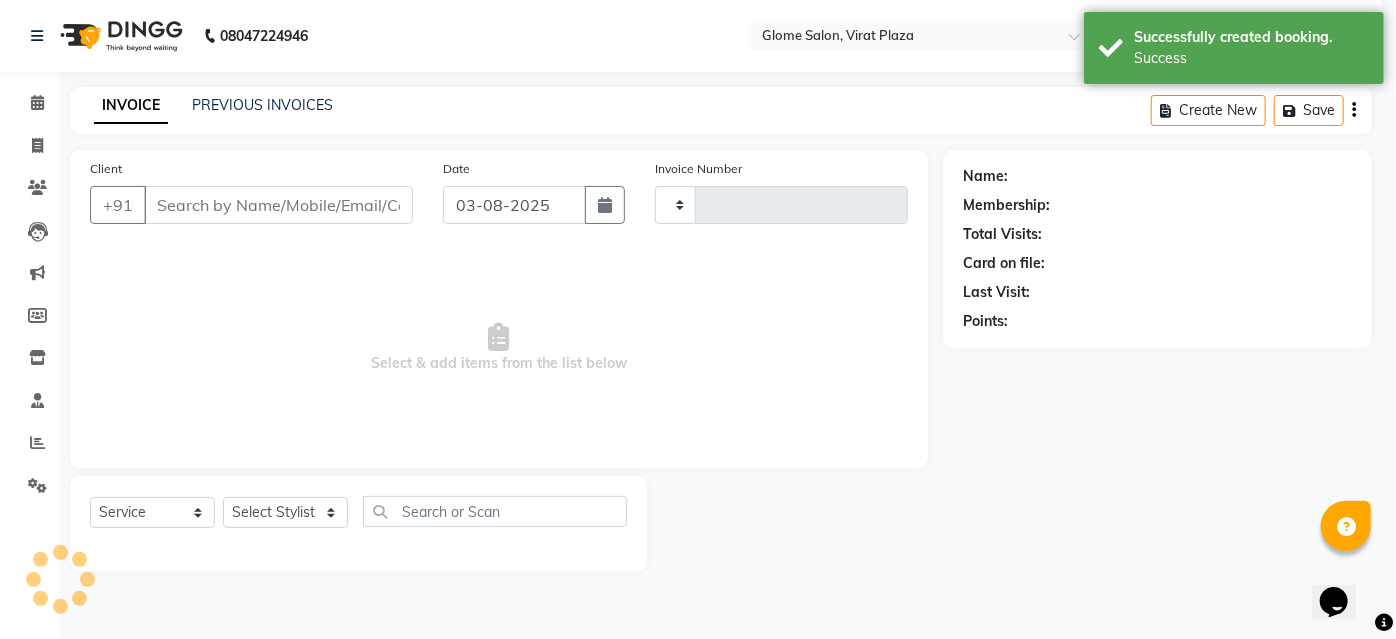 type on "1733" 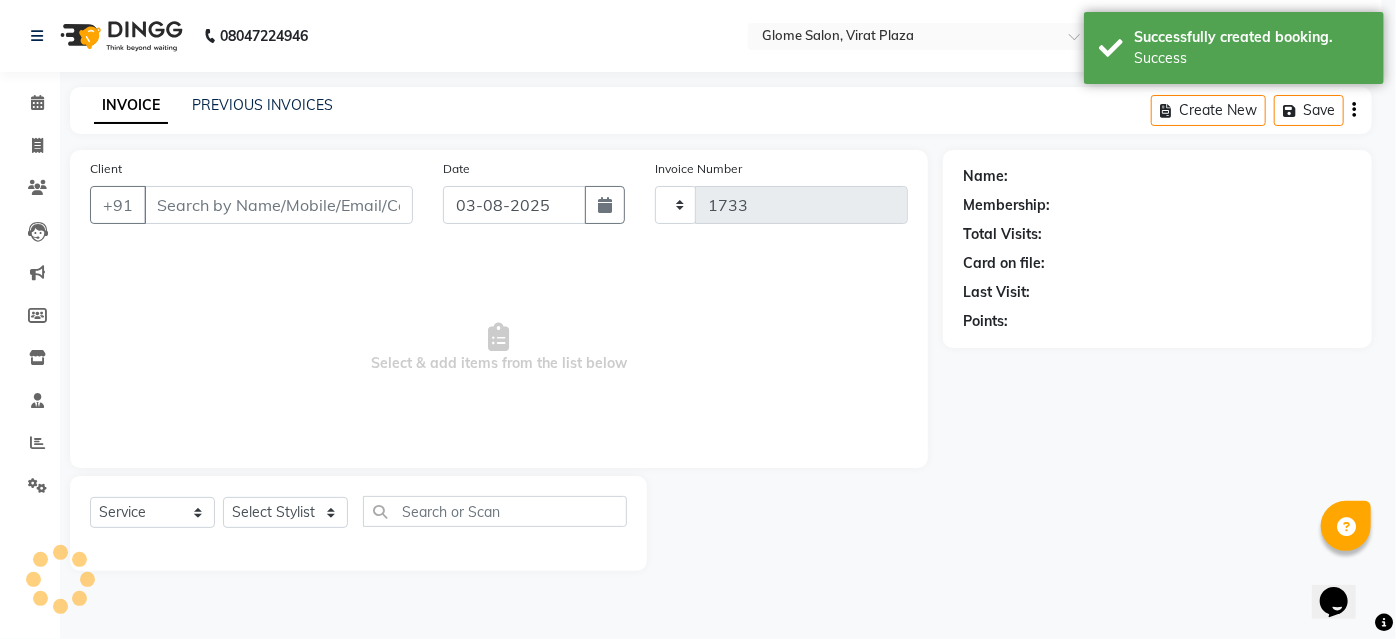 select on "5199" 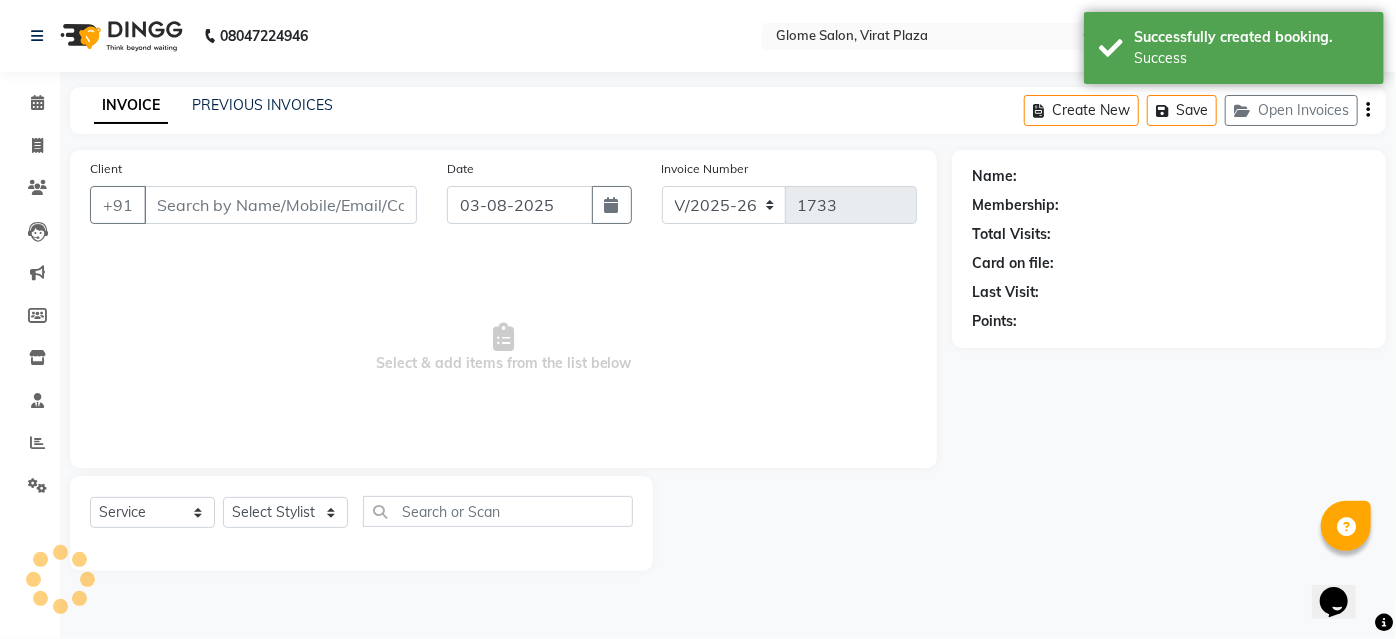type on "[PHONE]" 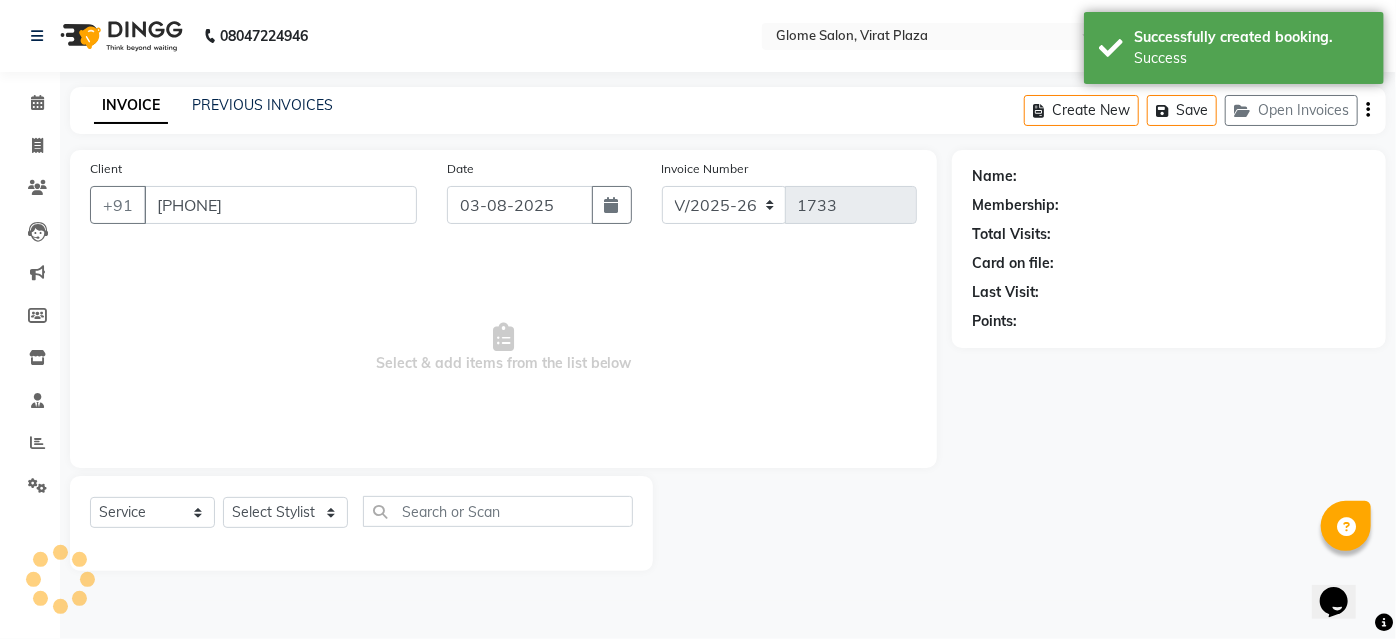 select on "40075" 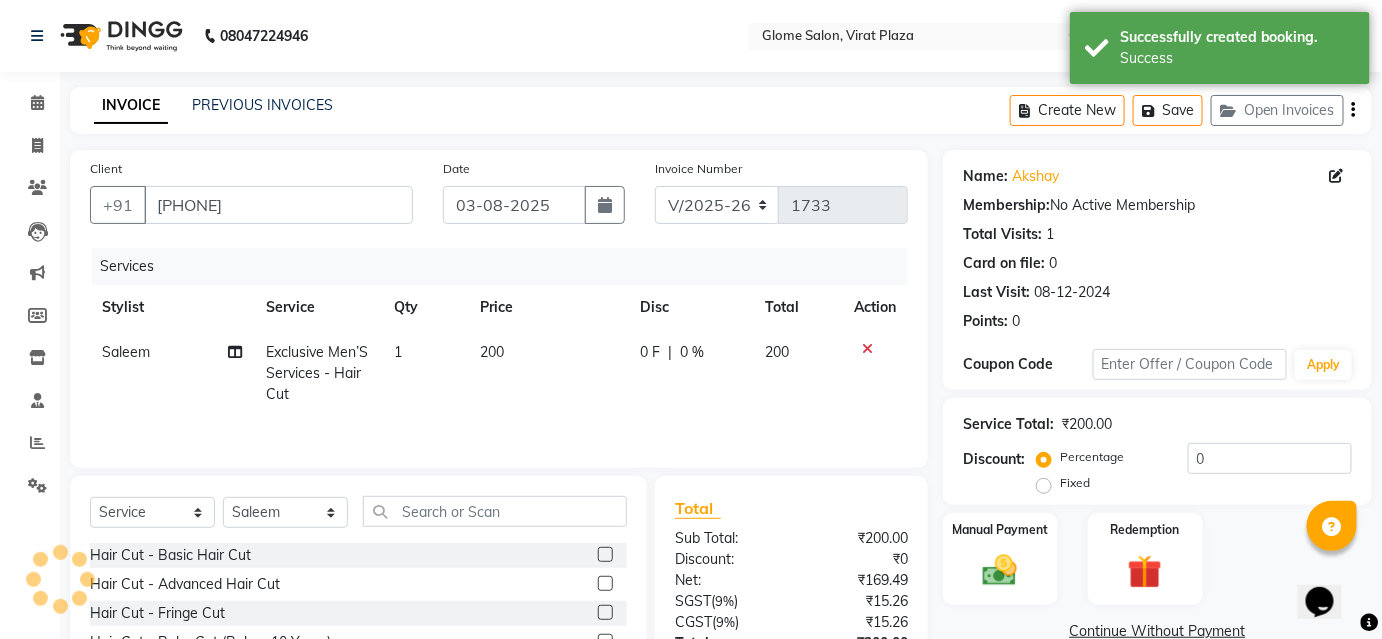 scroll, scrollTop: 161, scrollLeft: 0, axis: vertical 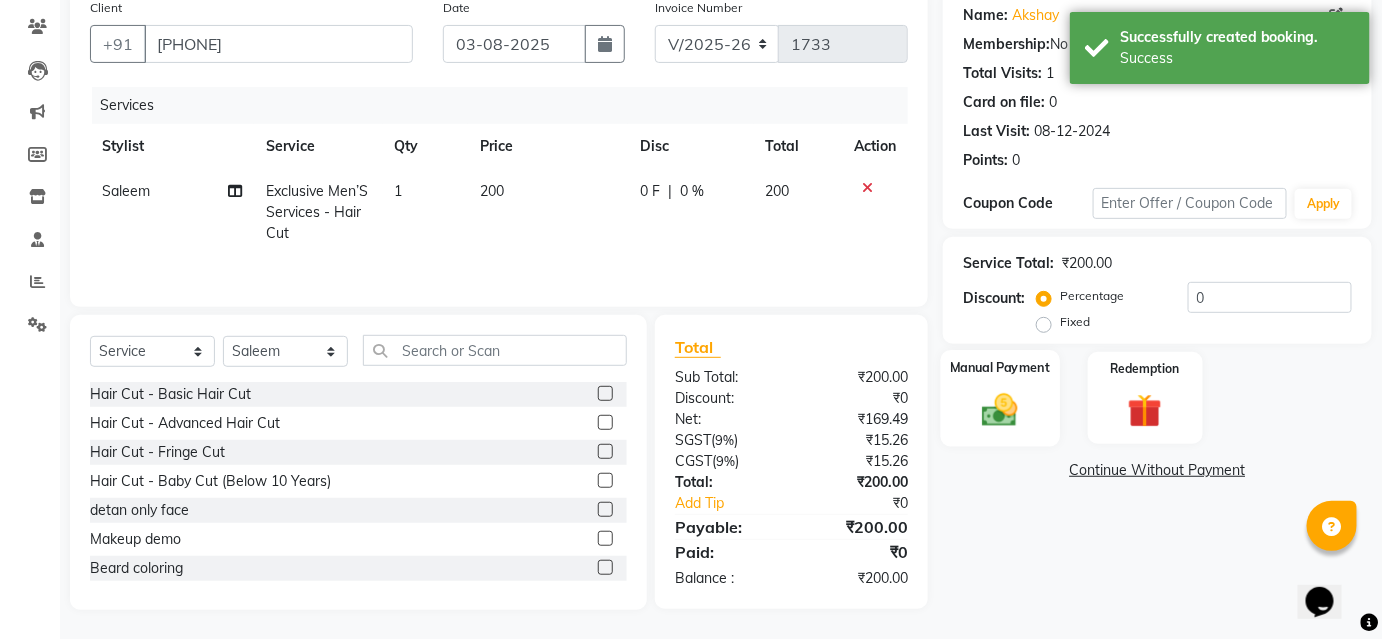 click on "Manual Payment" 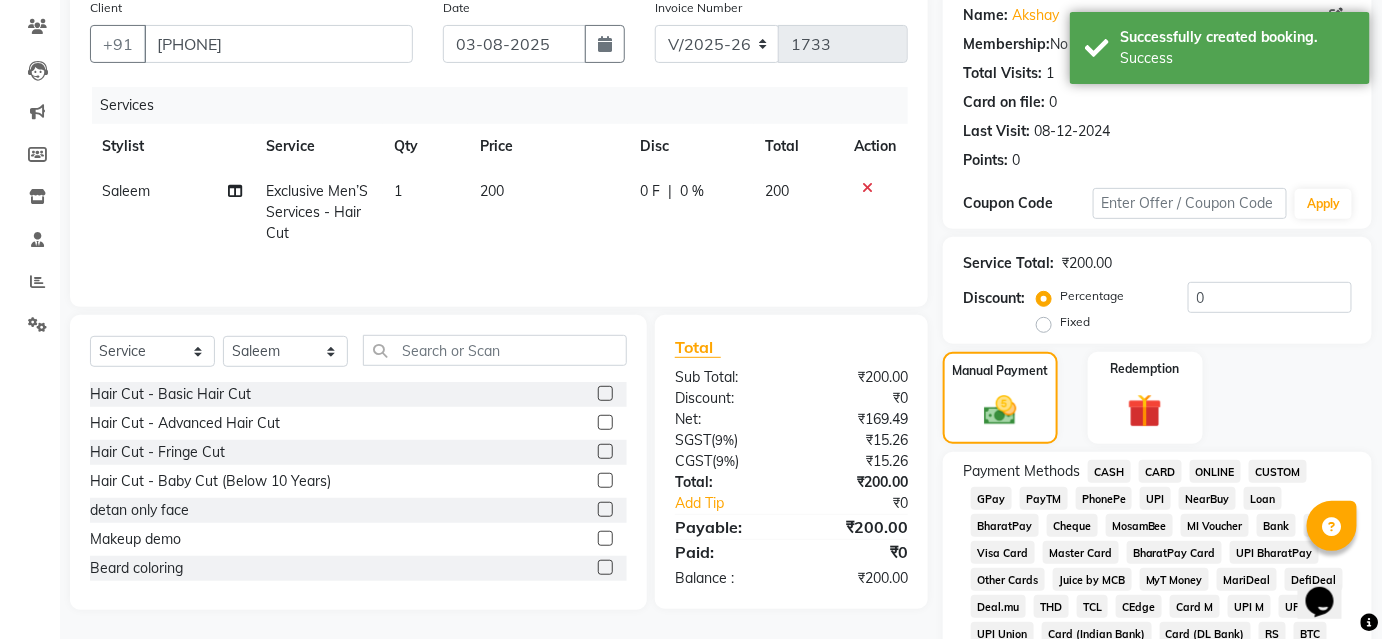 click on "UPI" 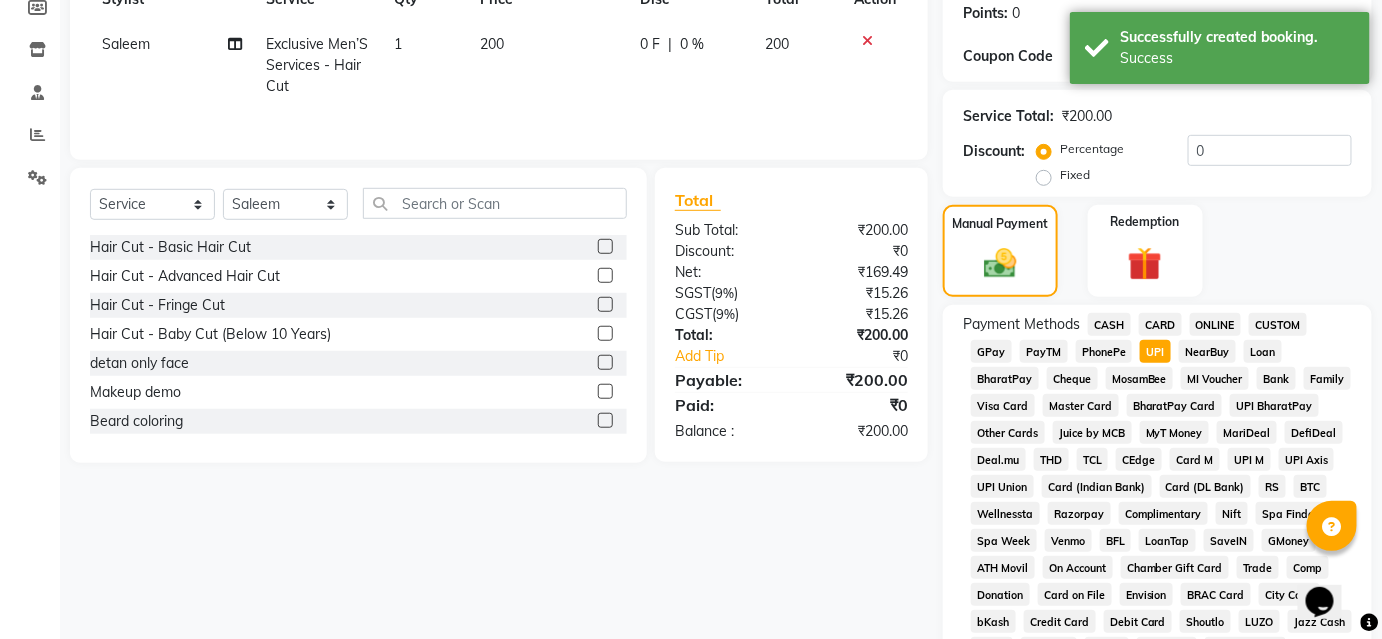 scroll, scrollTop: 839, scrollLeft: 0, axis: vertical 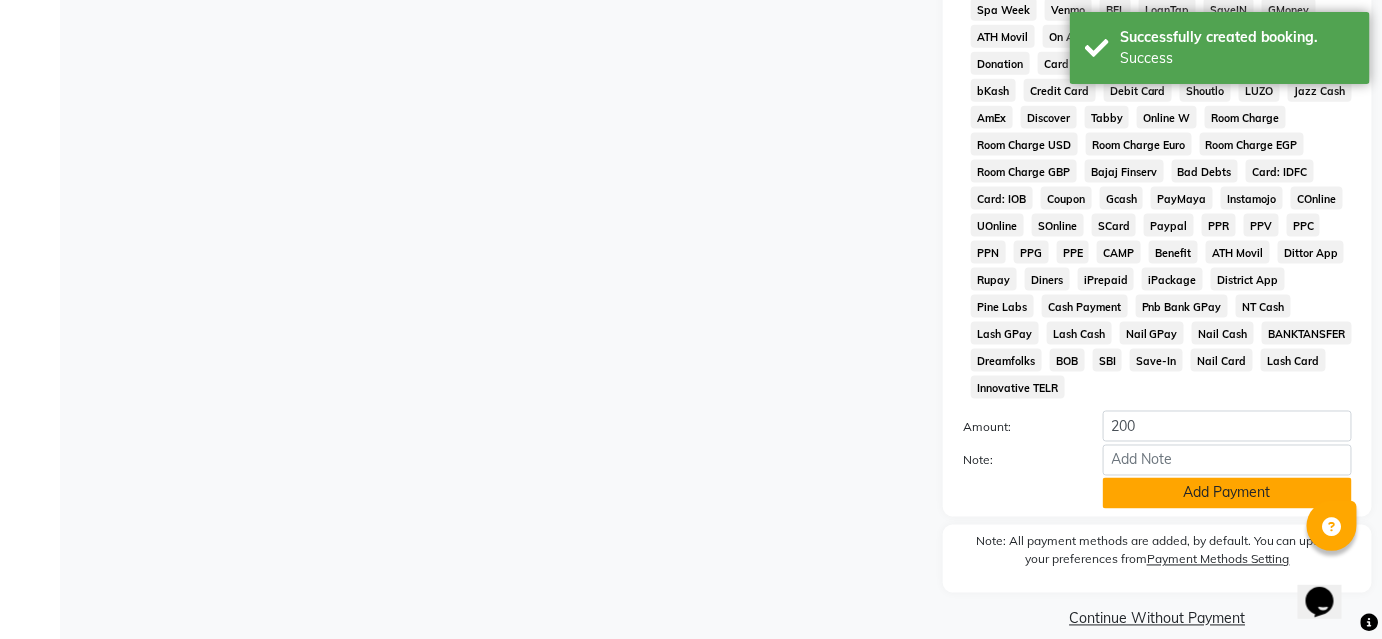 click on "Add Payment" 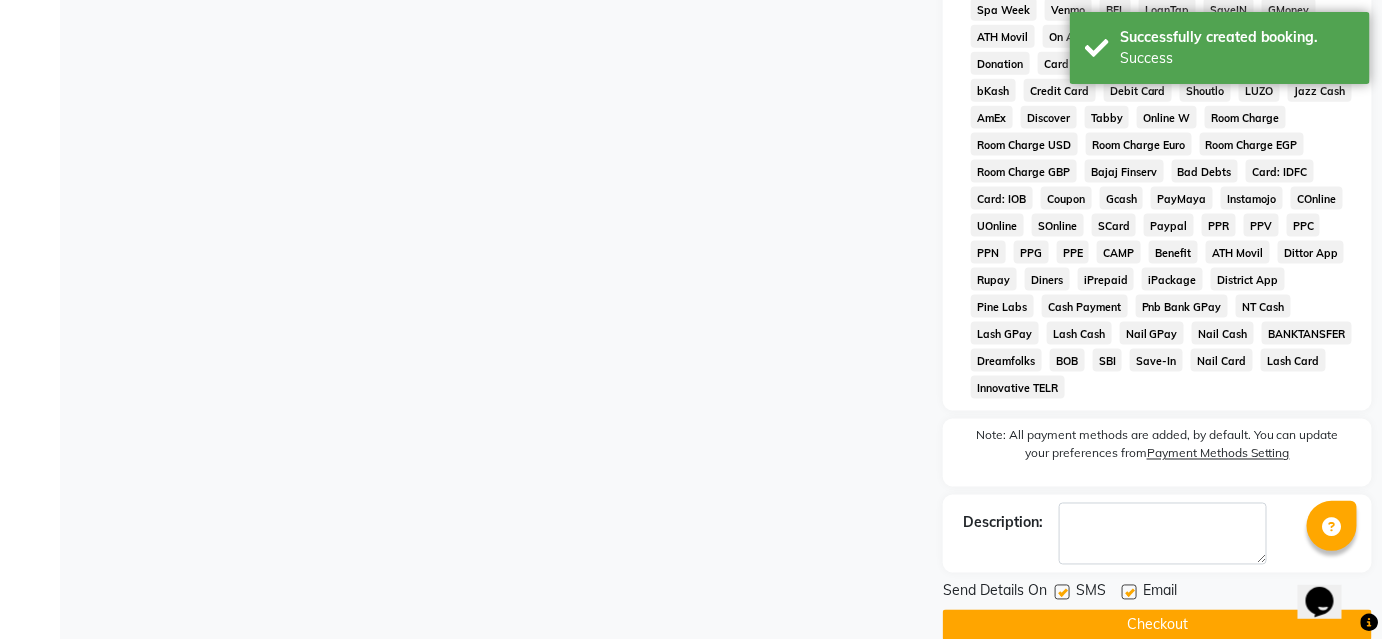 click on "Checkout" 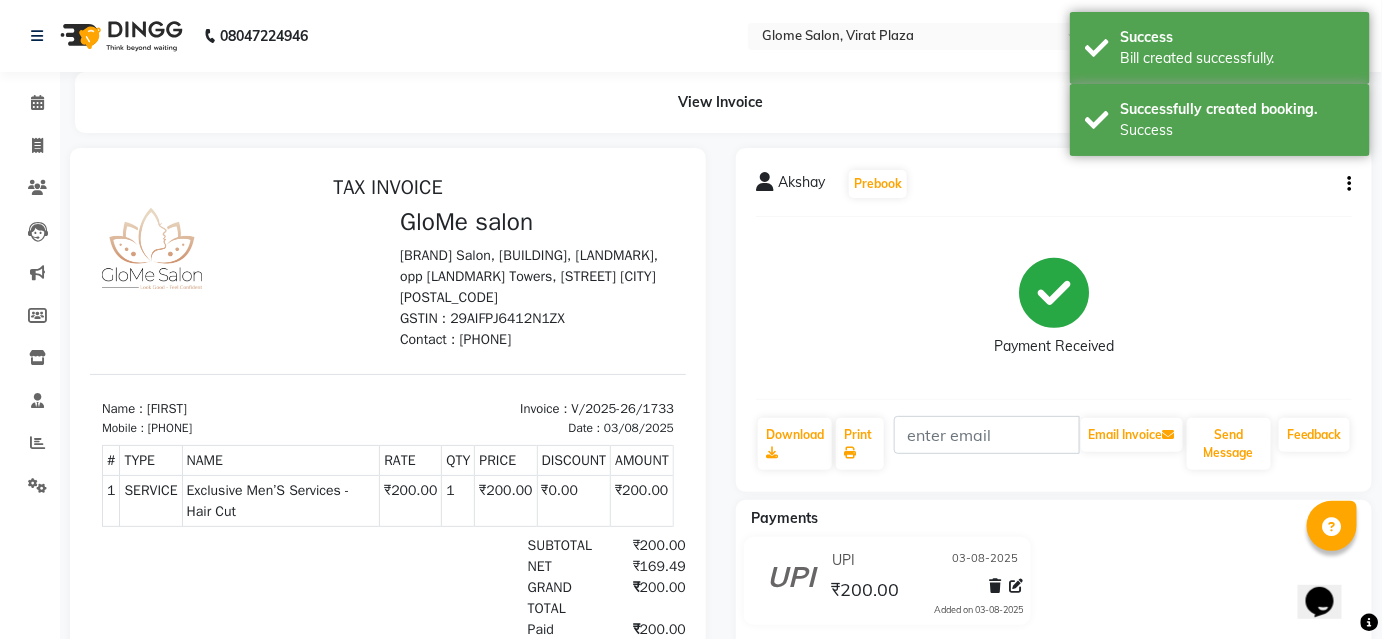 scroll, scrollTop: 0, scrollLeft: 0, axis: both 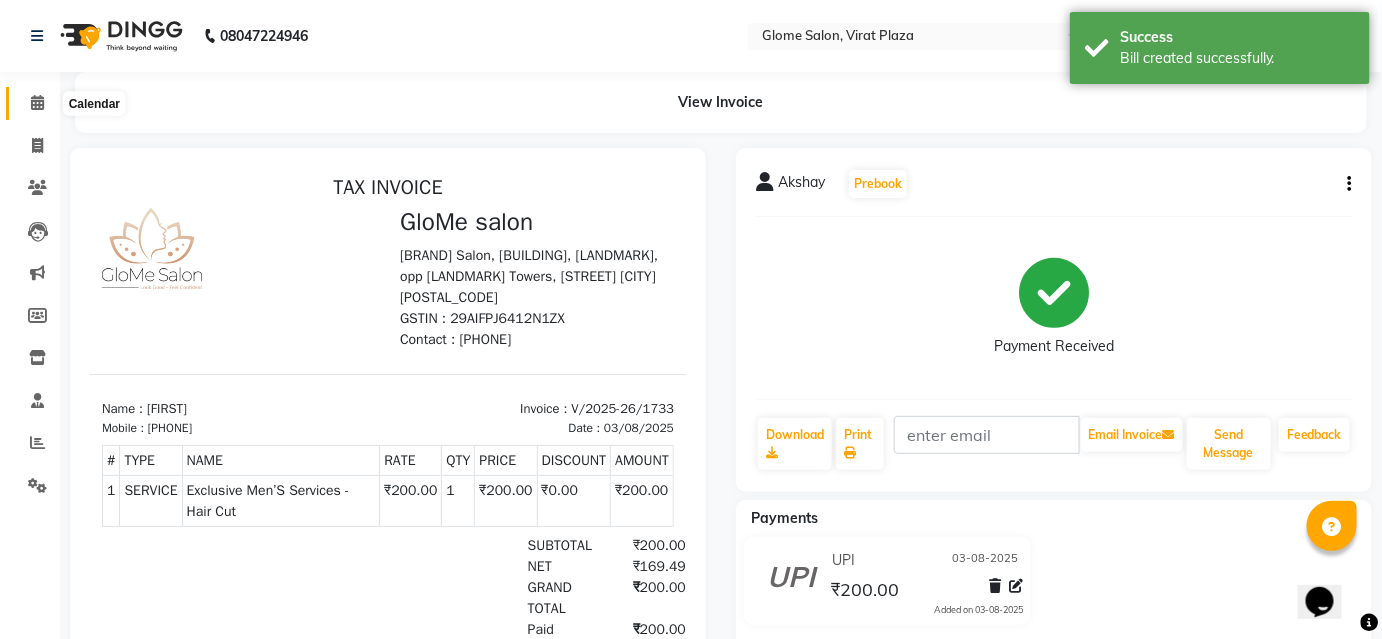 click 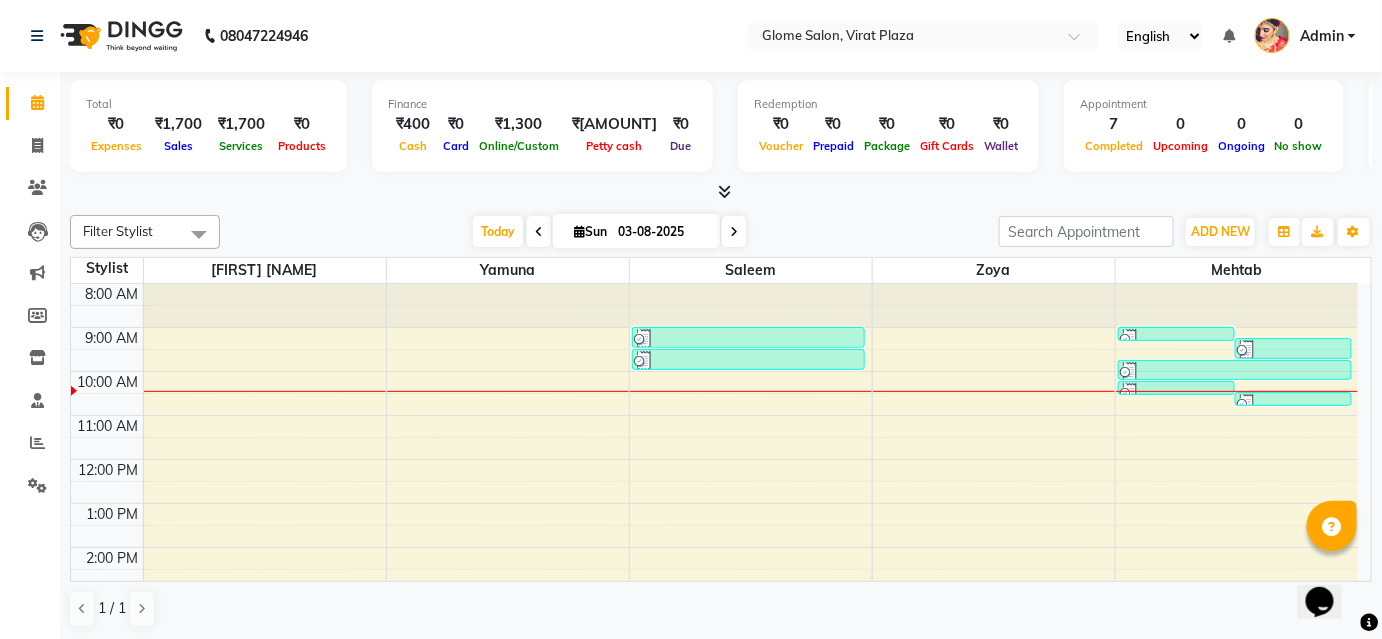 click on "8:00 AM 9:00 AM 10:00 AM 11:00 AM 12:00 PM 1:00 PM 2:00 PM 3:00 PM 4:00 PM 5:00 PM 6:00 PM 7:00 PM 8:00 PM     [FIRST], TK01, 09:00 AM-09:30 AM, Hair Cut - Basic Hair Cut     [FIRST], TK03, 09:30 AM-10:00 AM, Exclusive Men’S Services - Hair Cut     [FIRST], TK02, 09:00 AM-09:15 AM, [BRAND] oil massage     [FIRST], TK02, 09:15 AM-09:45 AM, Exclusive Men’S Services - Hair Cut     [FIRST], TK02, 10:15 AM-10:30 AM, Exclusive Men’S Services - Beard Shape And Trim     [FIRST], TK02, 10:30 AM-10:45 AM, Exclusive Men’S Services - Beard Shape And Trim     [FIRST], TK02, 09:45 AM-10:15 AM, Exclusive Men’S Services - Hair Cut" at bounding box center [714, 569] 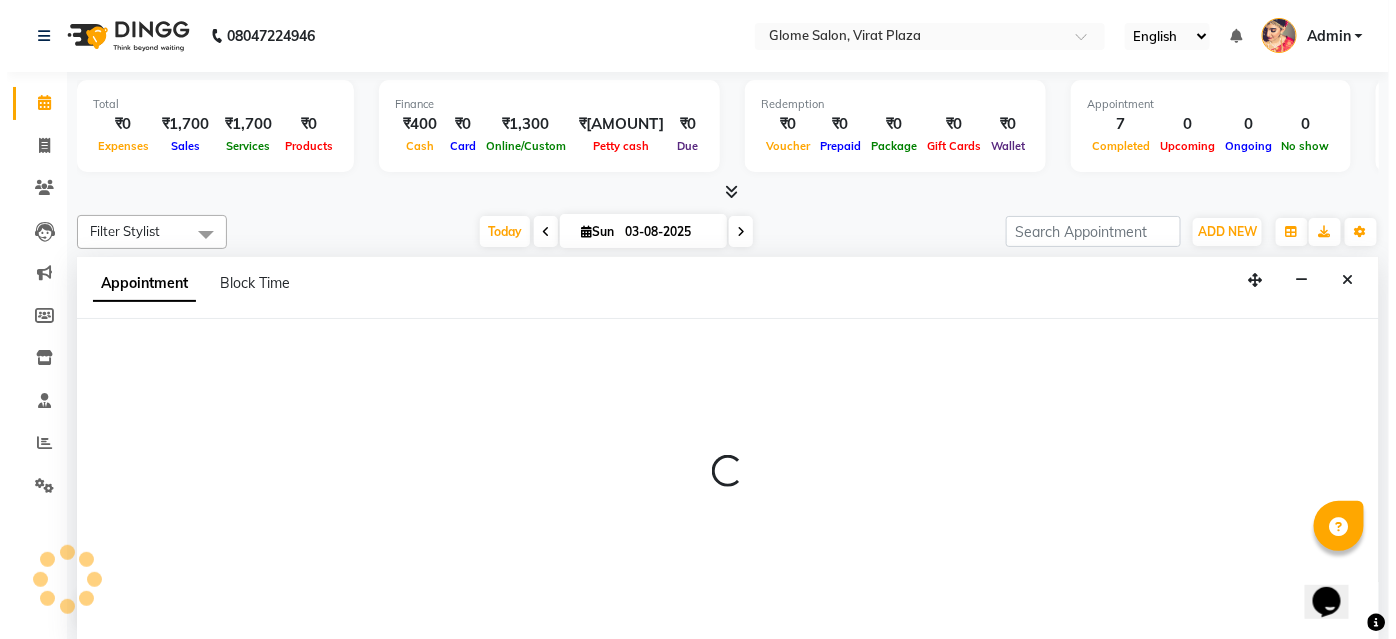 scroll, scrollTop: 0, scrollLeft: 0, axis: both 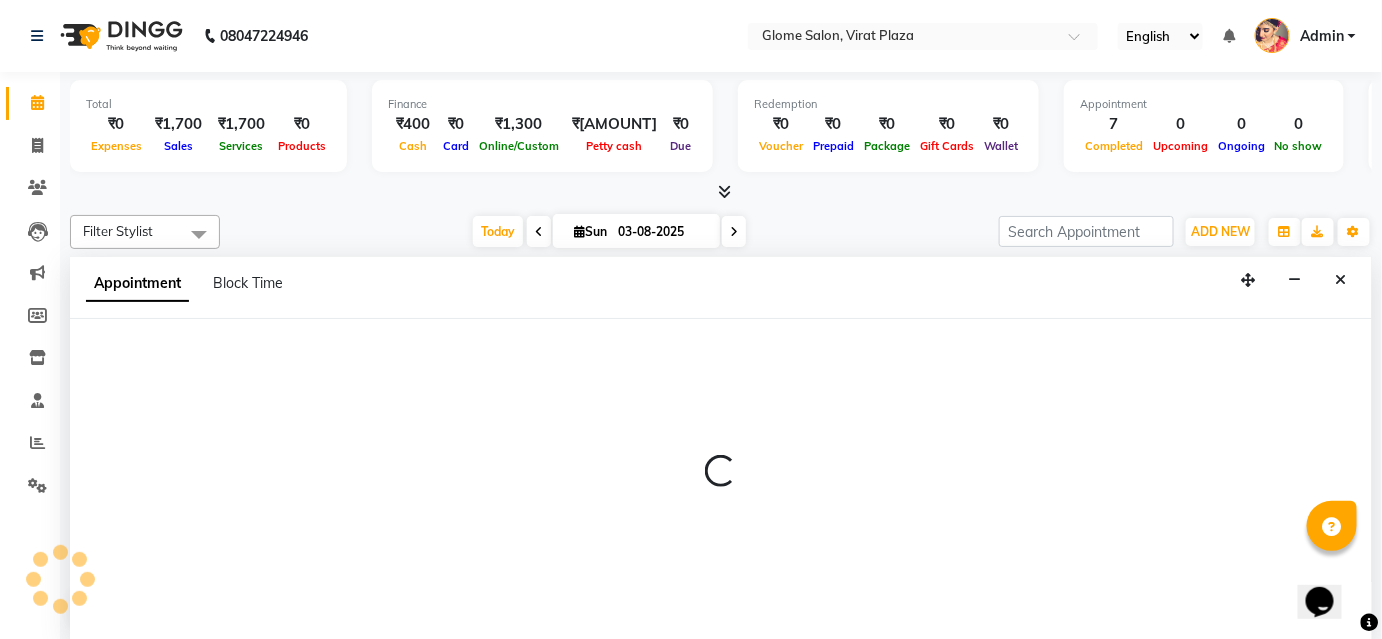 select on "87909" 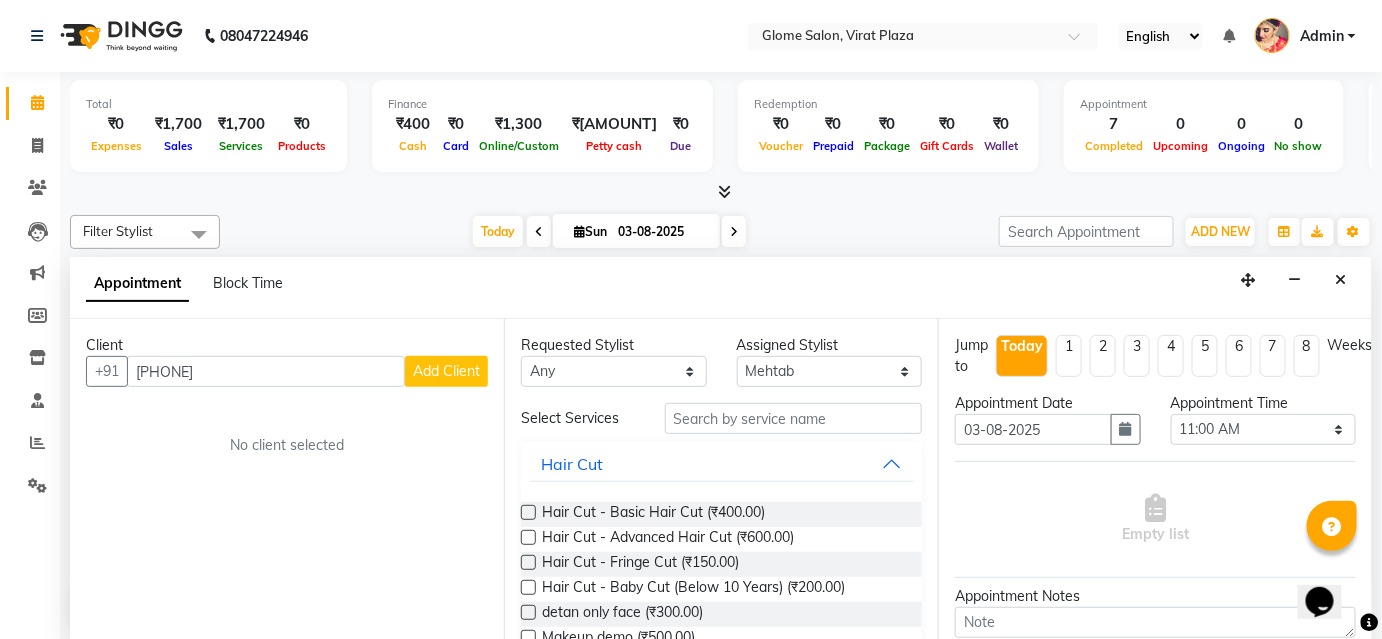 type on "[PHONE]" 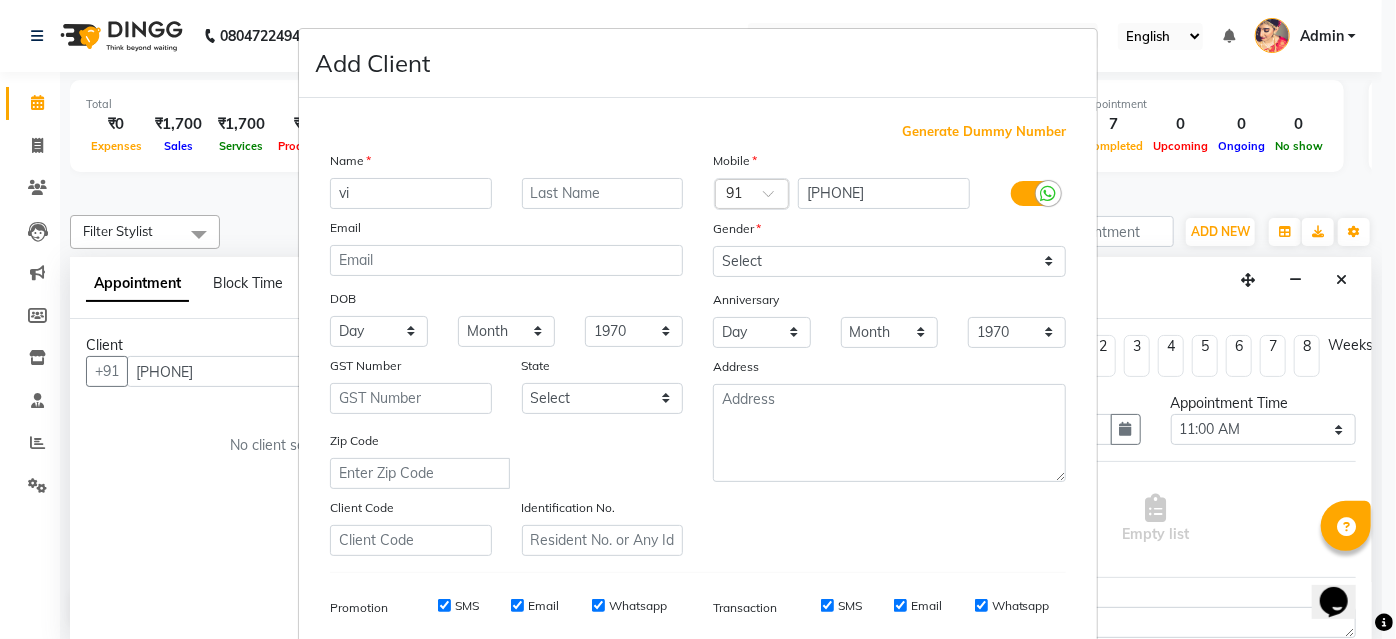 type on "v" 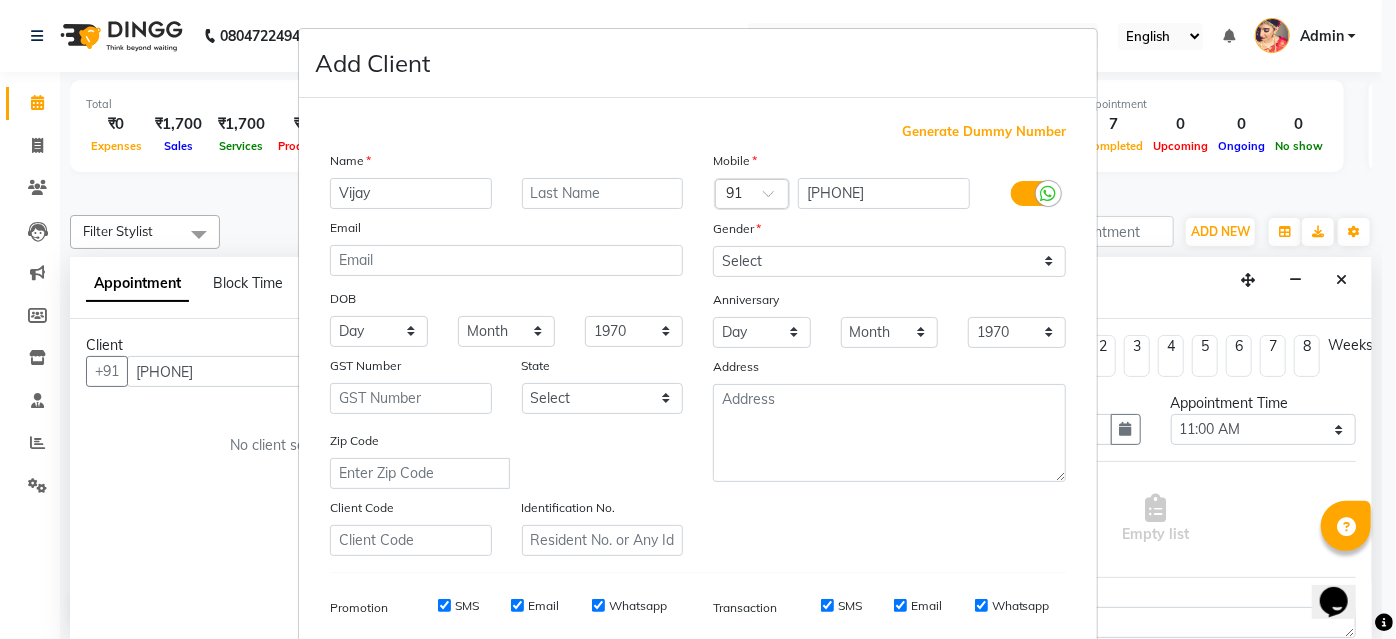 type on "Vijay" 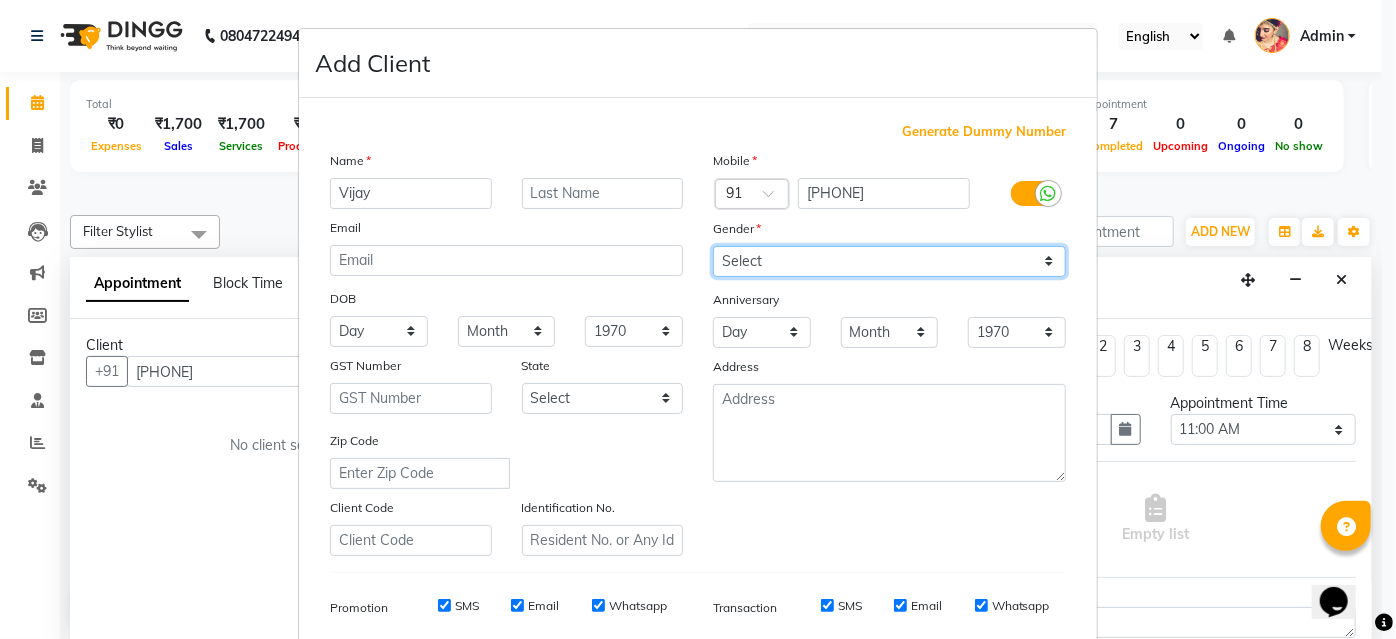 click on "Select Male Female Other Prefer Not To Say" at bounding box center (889, 261) 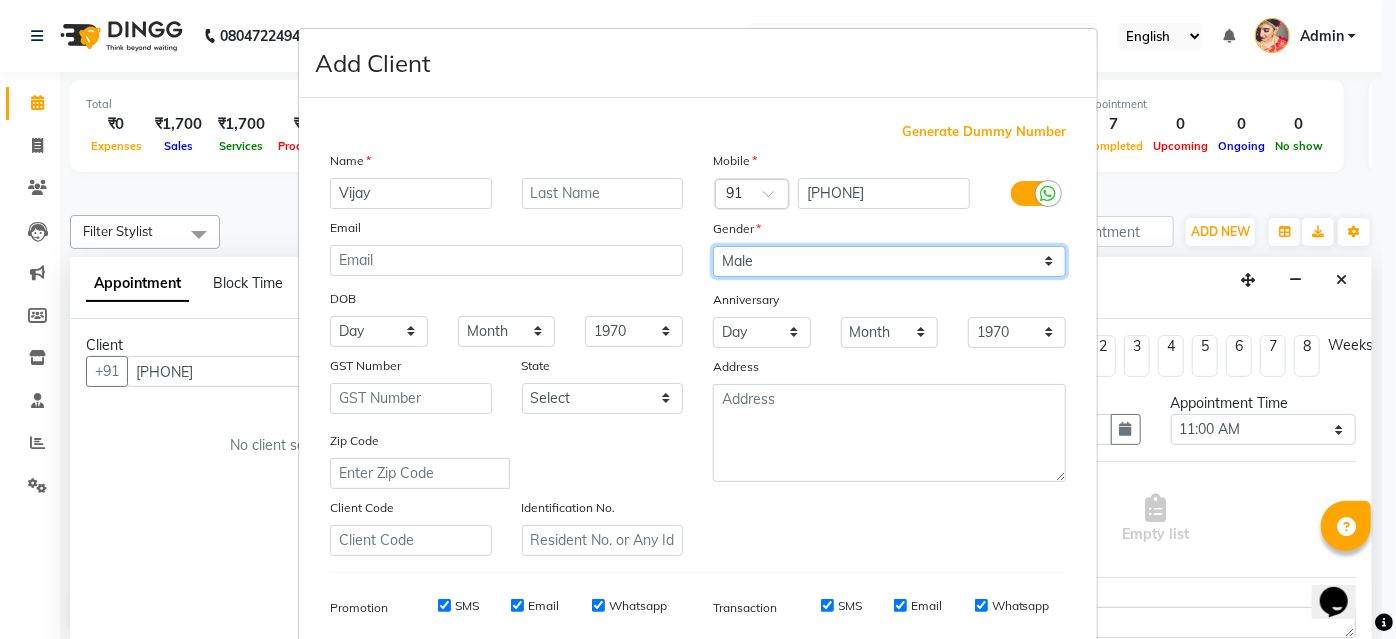 click on "Select Male Female Other Prefer Not To Say" at bounding box center (889, 261) 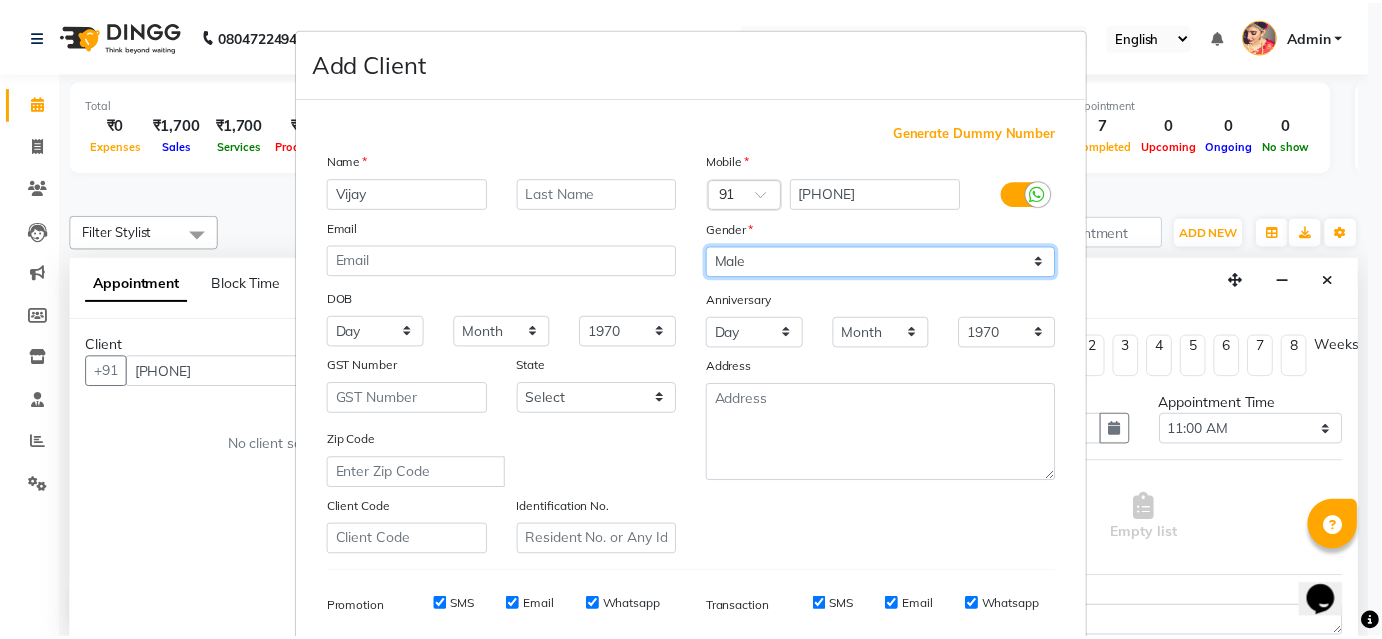 scroll, scrollTop: 282, scrollLeft: 0, axis: vertical 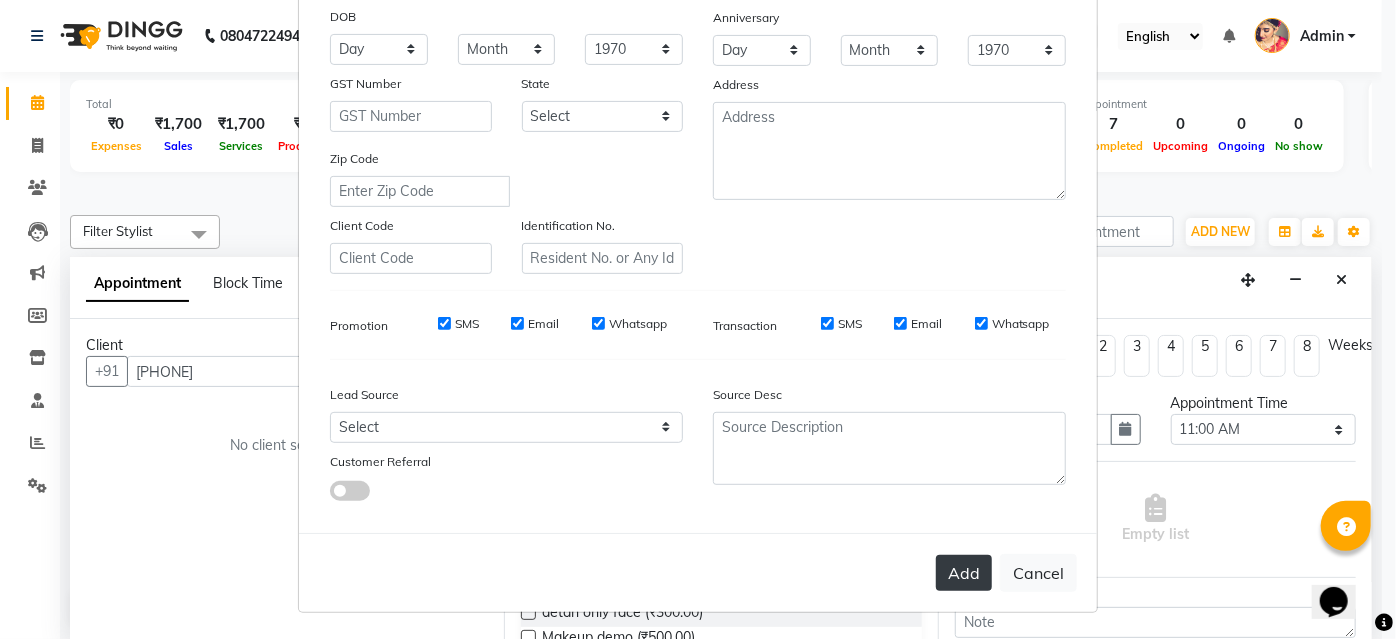 click on "Add" at bounding box center [964, 573] 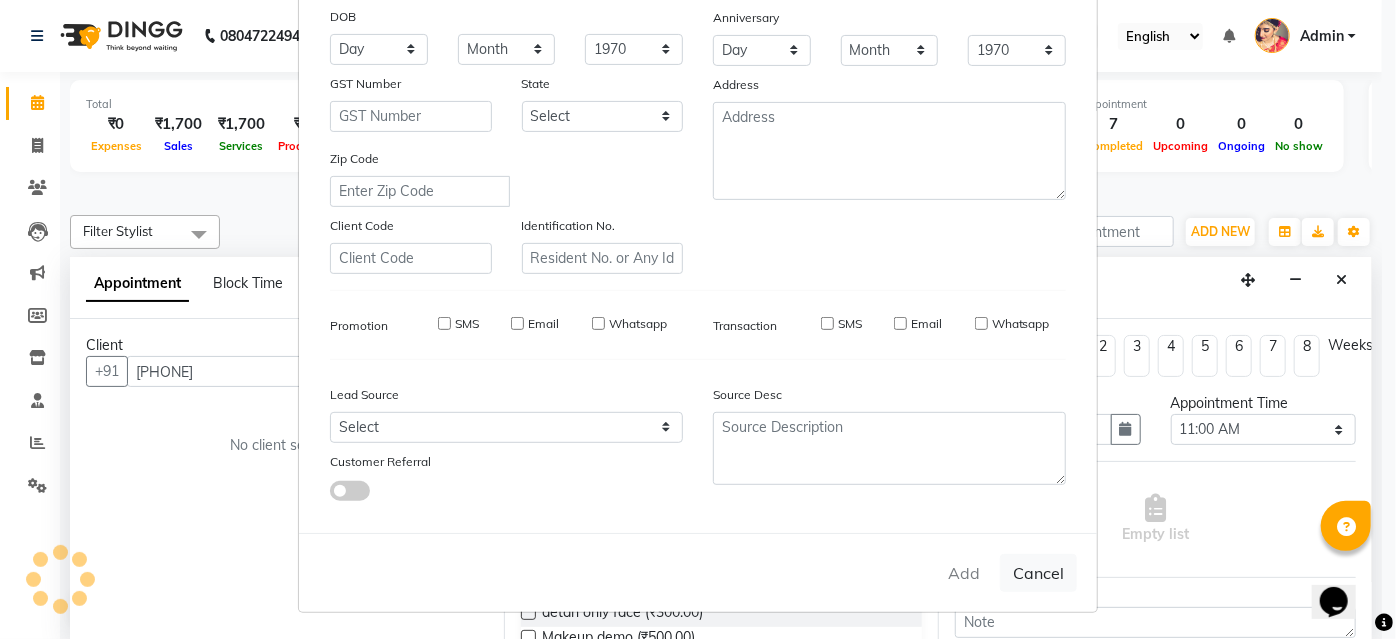 type 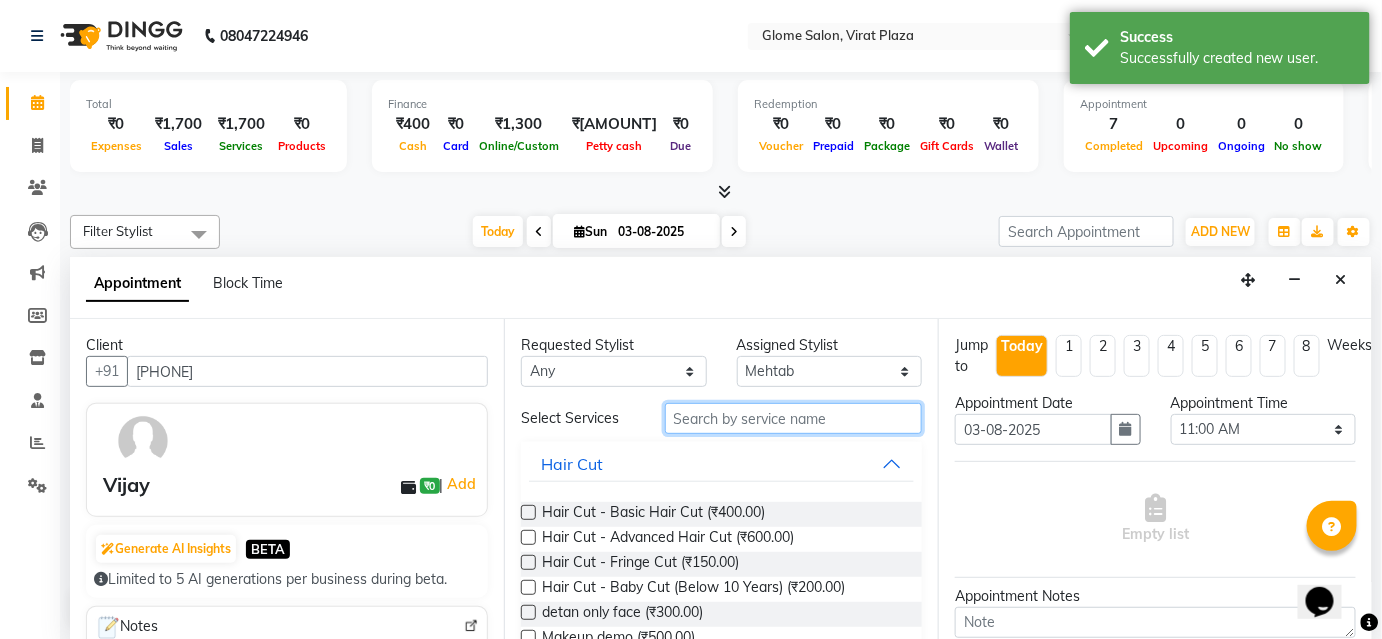 click at bounding box center (793, 418) 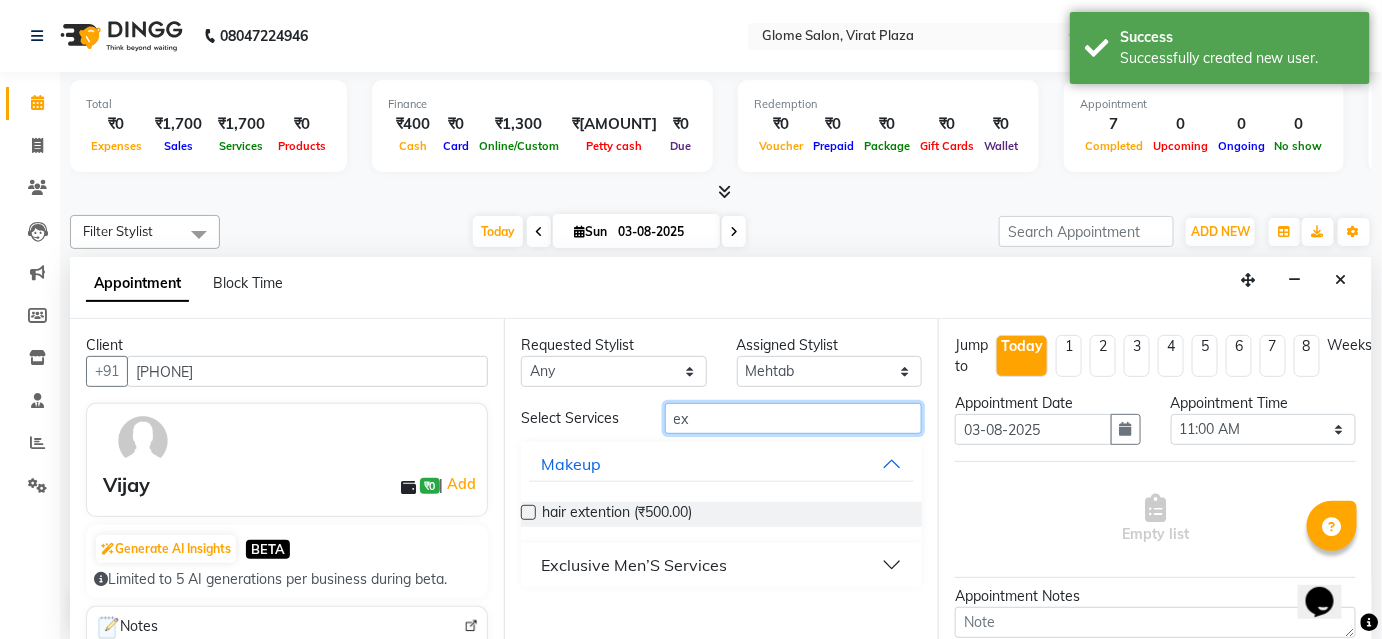 type on "ex" 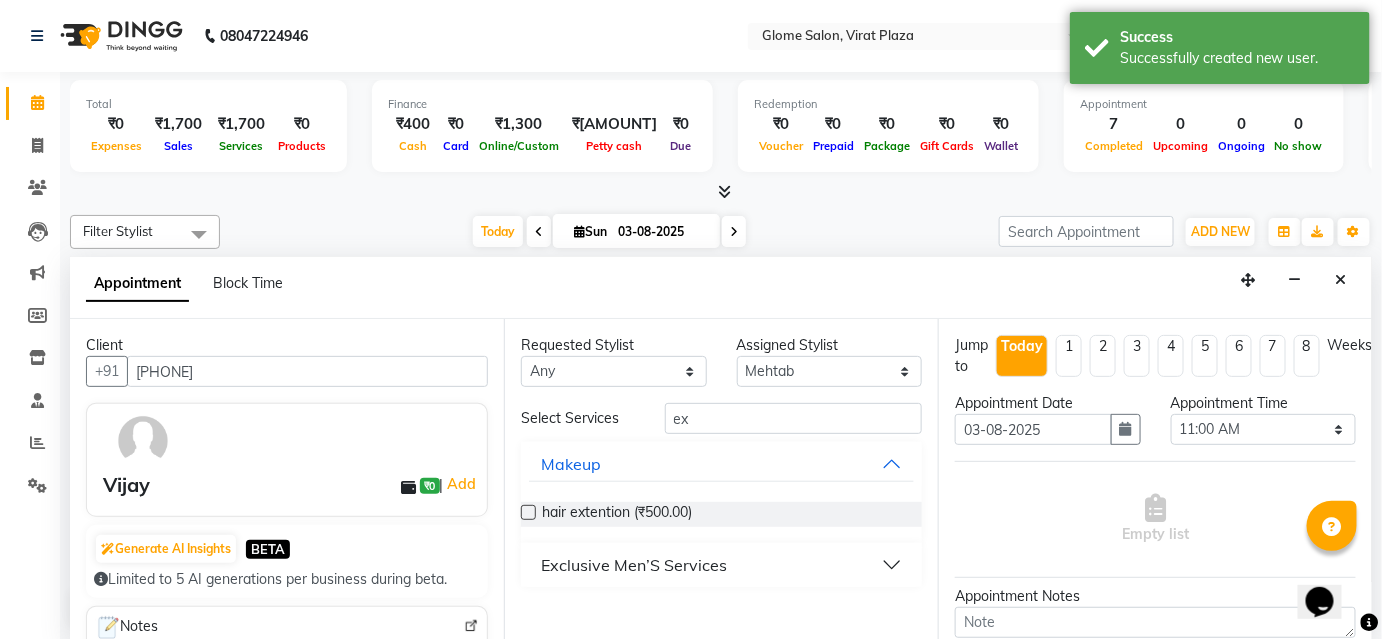 click on "Exclusive Men’S Services" at bounding box center (634, 565) 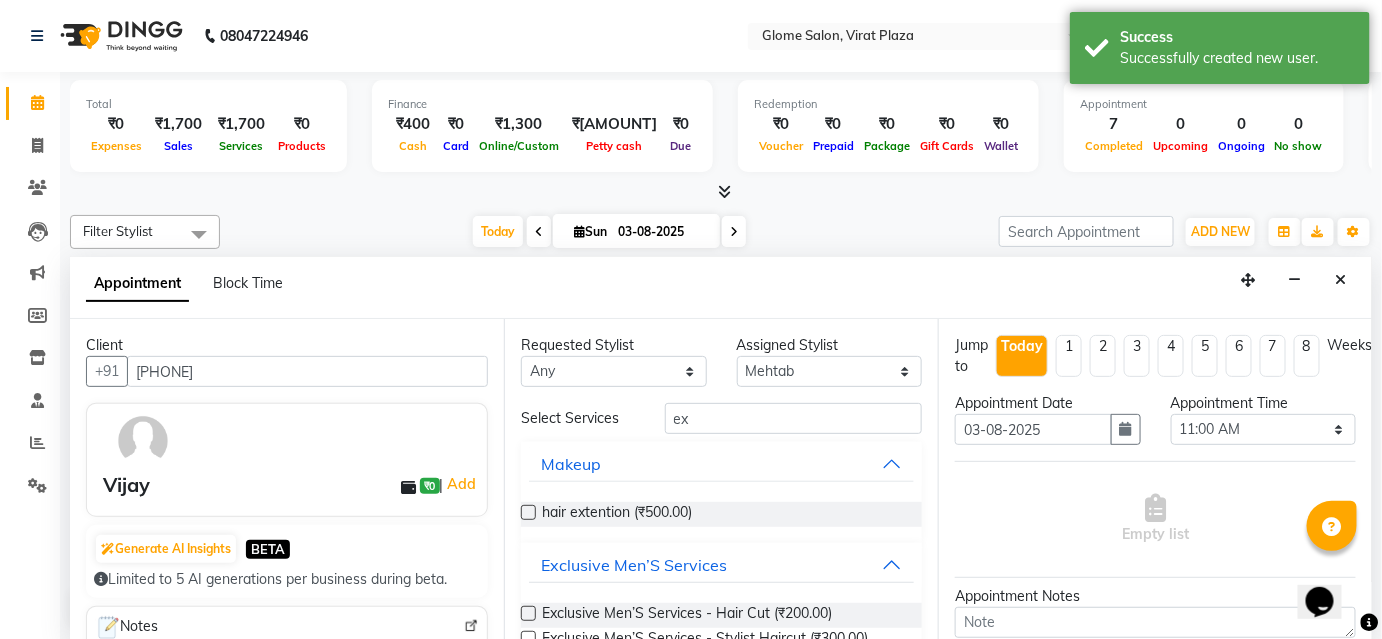 drag, startPoint x: 816, startPoint y: 610, endPoint x: 978, endPoint y: 559, distance: 169.83817 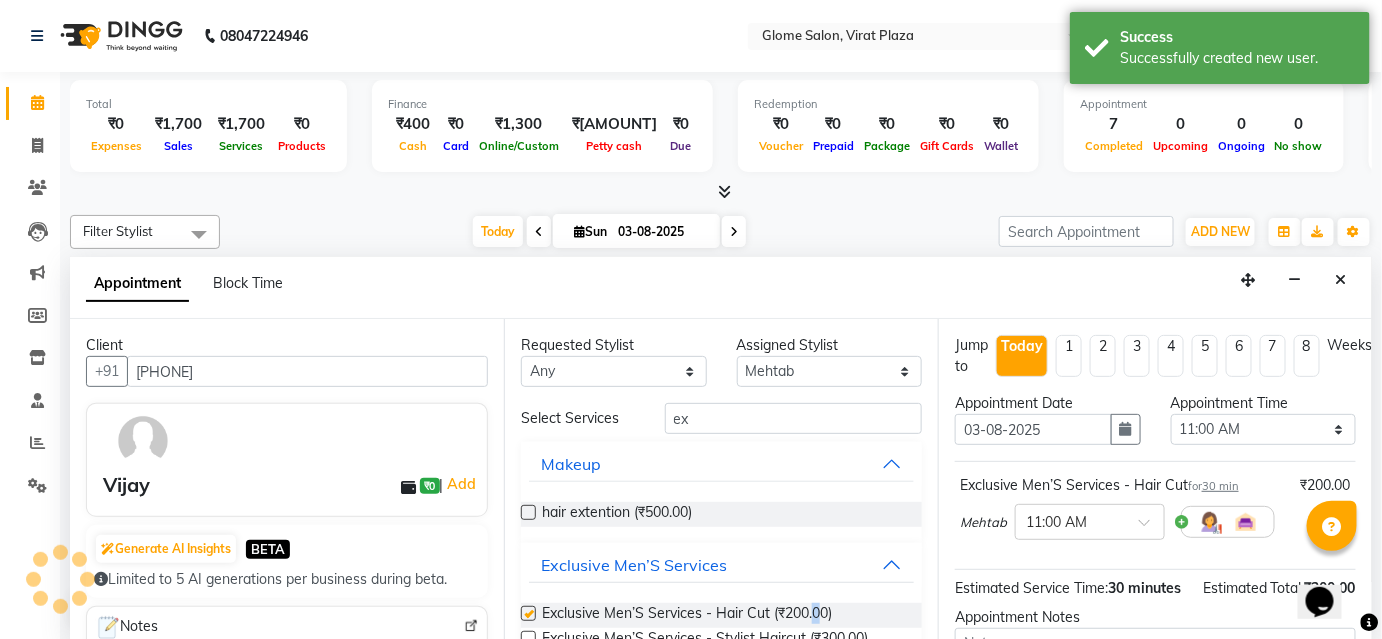 checkbox on "false" 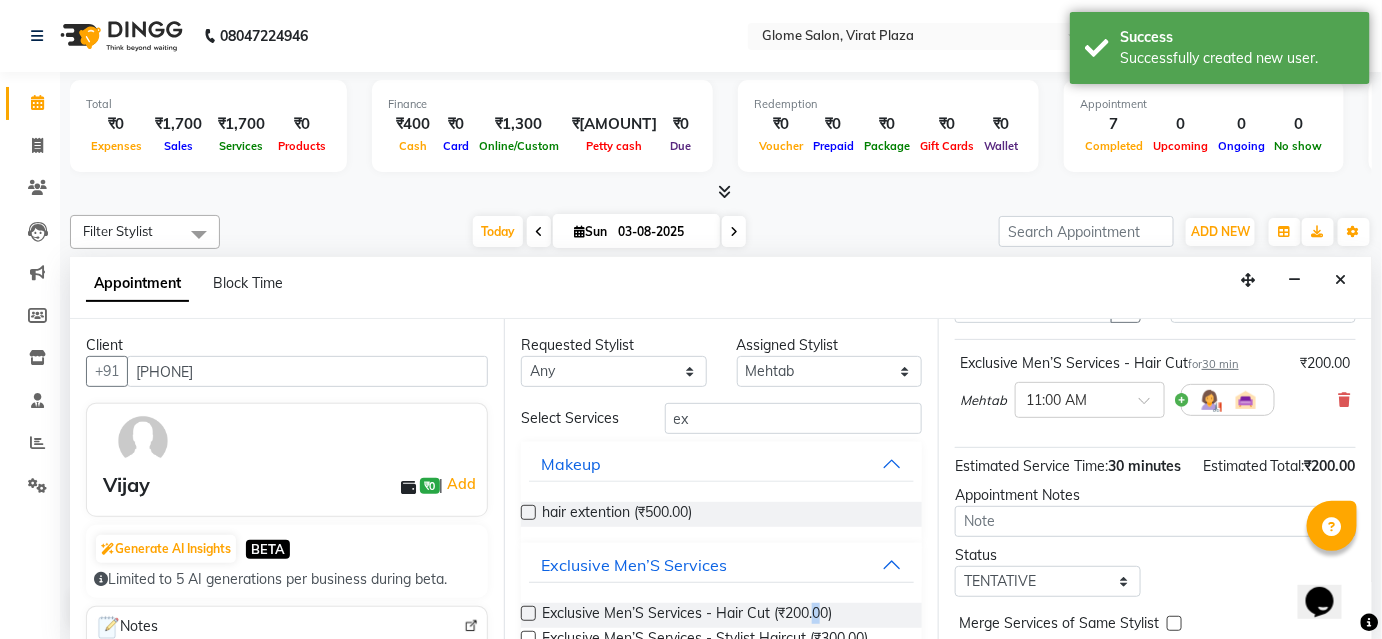 scroll, scrollTop: 224, scrollLeft: 0, axis: vertical 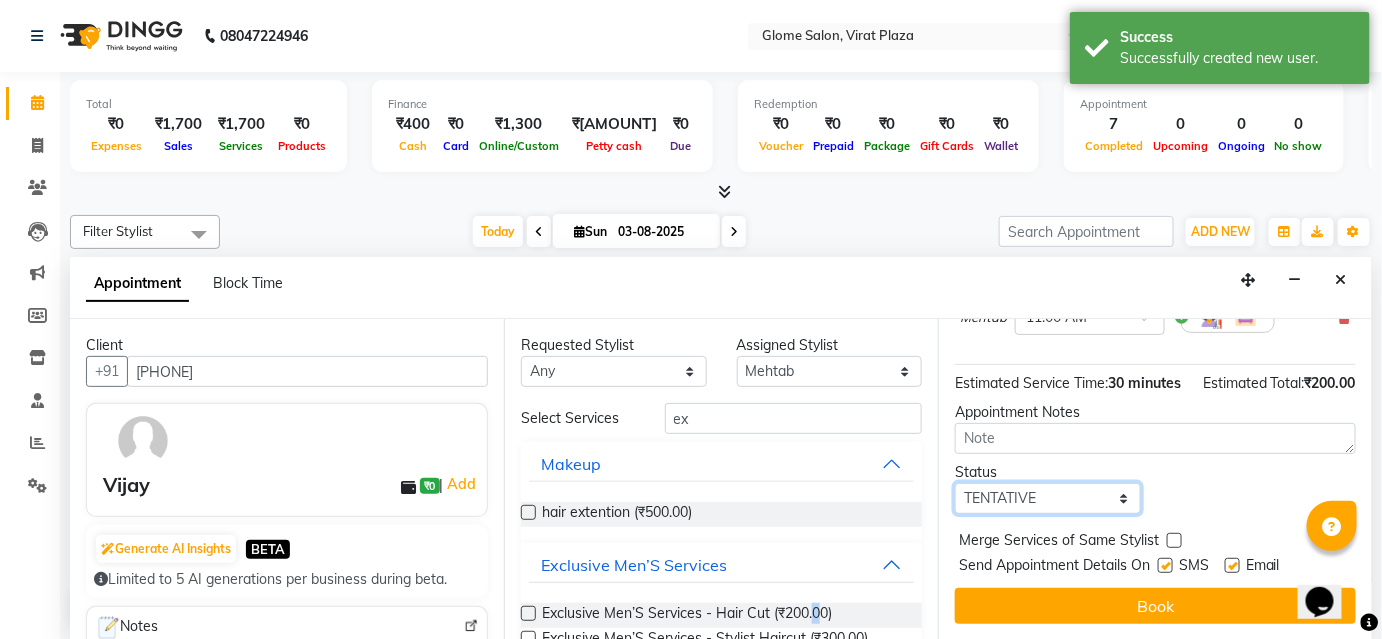 click on "Select TENTATIVE CONFIRM CHECK-IN UPCOMING" at bounding box center [1048, 498] 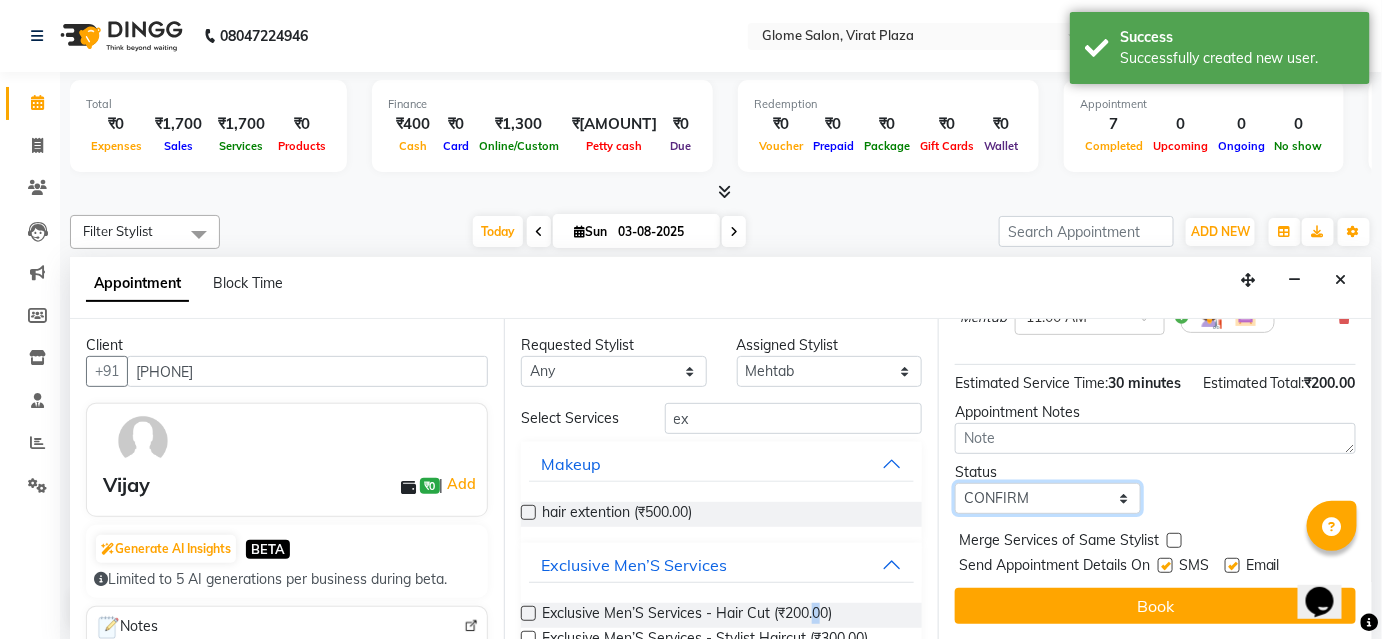 click on "Select TENTATIVE CONFIRM CHECK-IN UPCOMING" at bounding box center (1048, 498) 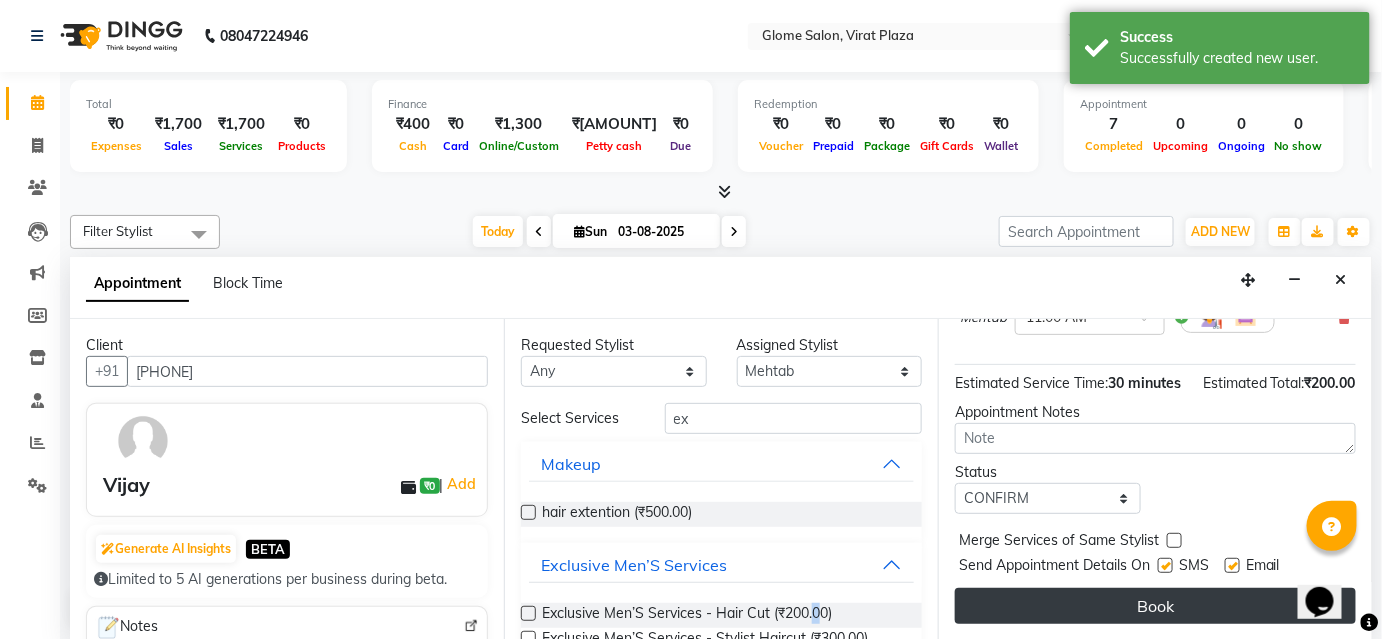 click on "Book" at bounding box center (1155, 606) 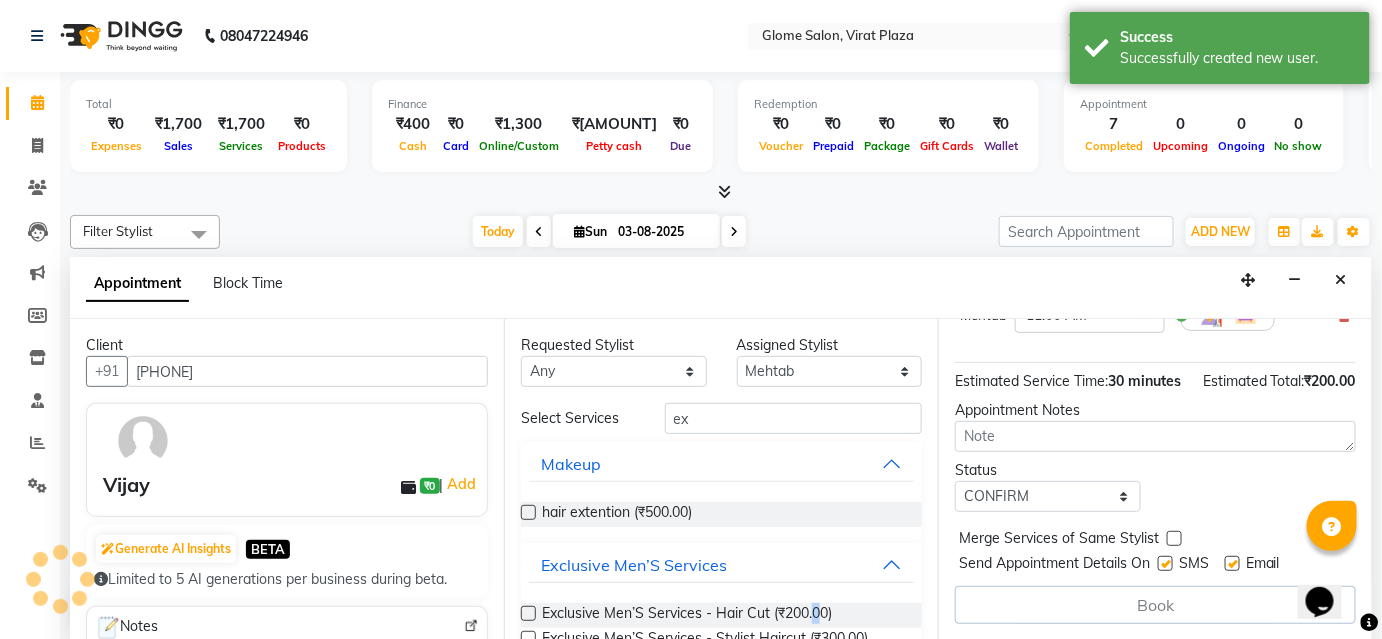scroll, scrollTop: 0, scrollLeft: 0, axis: both 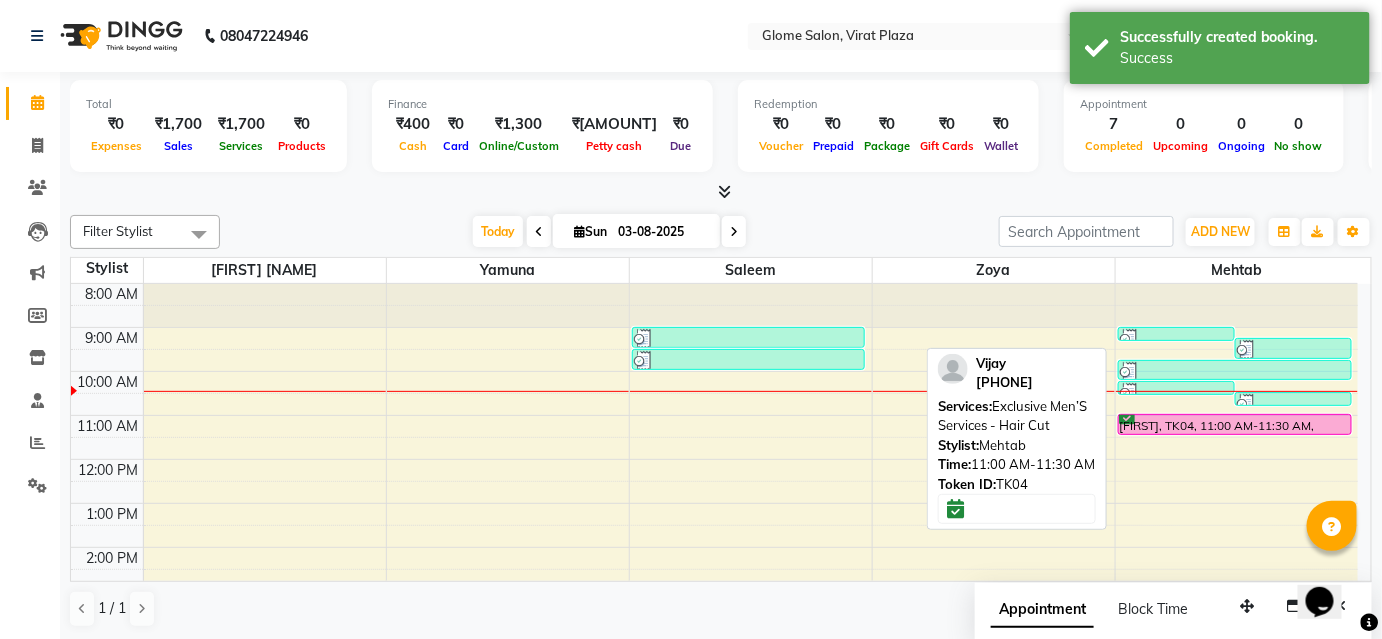 click on "[FIRST], TK04, 11:00 AM-11:30 AM, Exclusive Men’S Services - Hair Cut" at bounding box center [1235, 424] 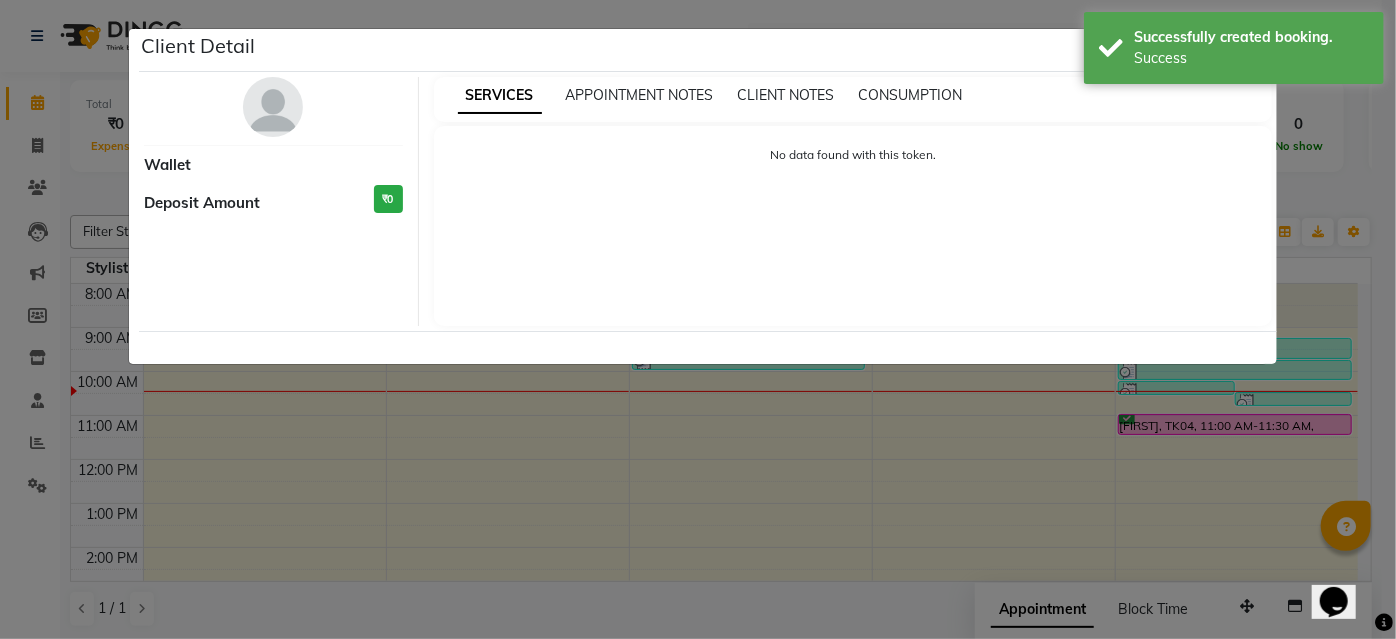 select on "6" 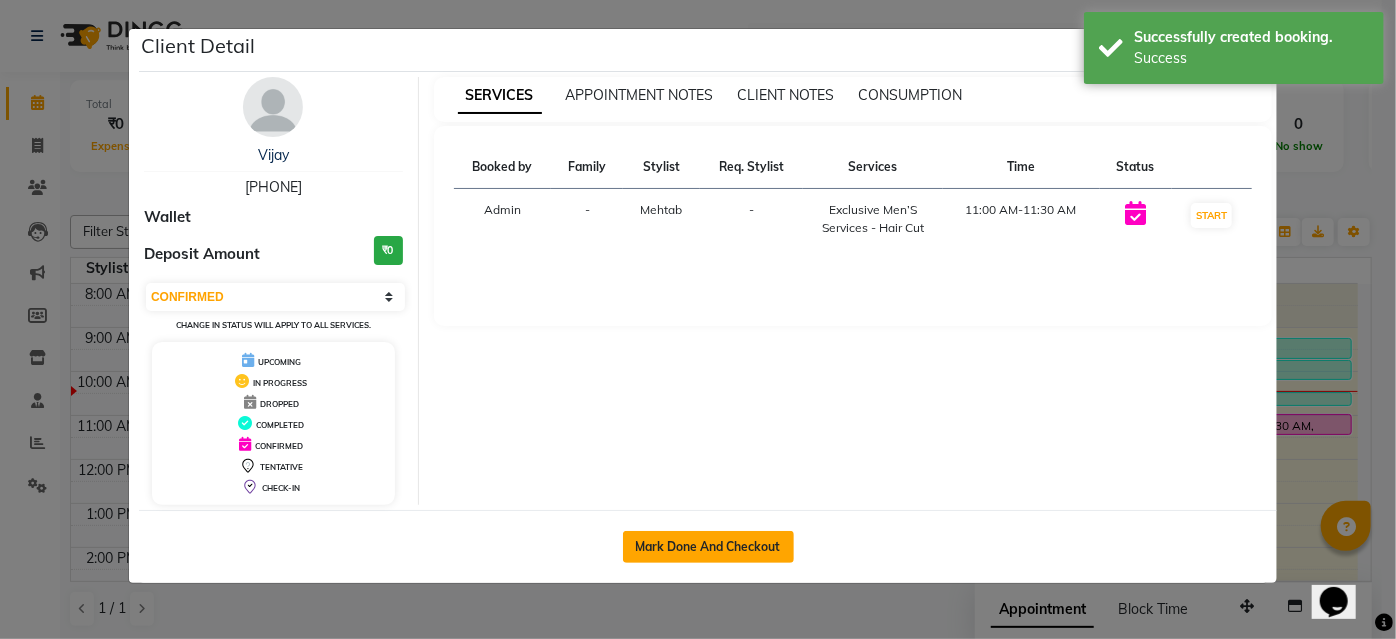 click on "Mark Done And Checkout" 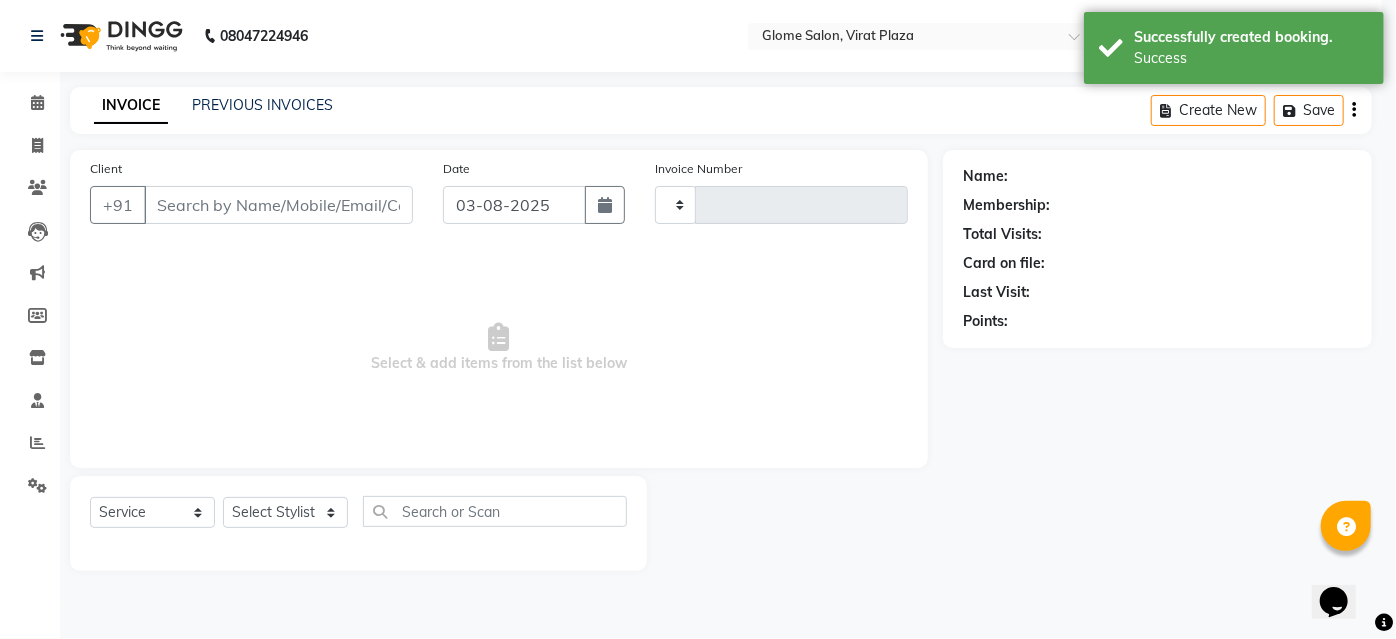 type on "1734" 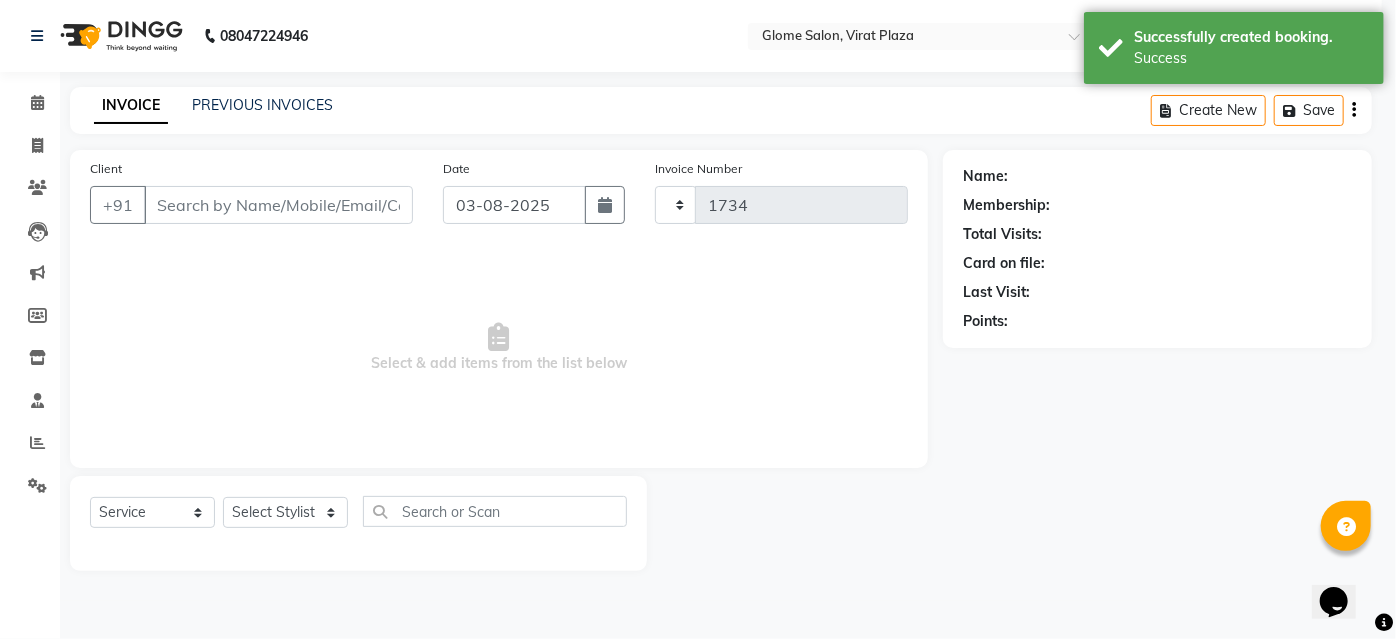 select on "5199" 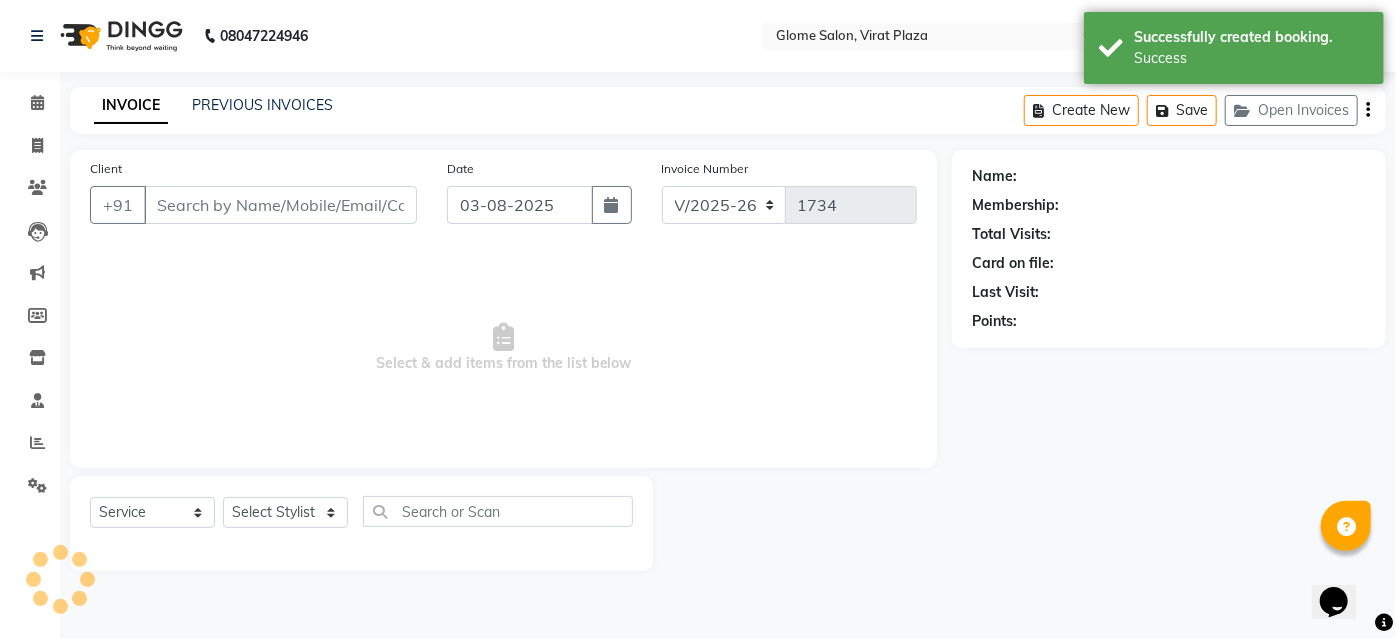 type on "[PHONE]" 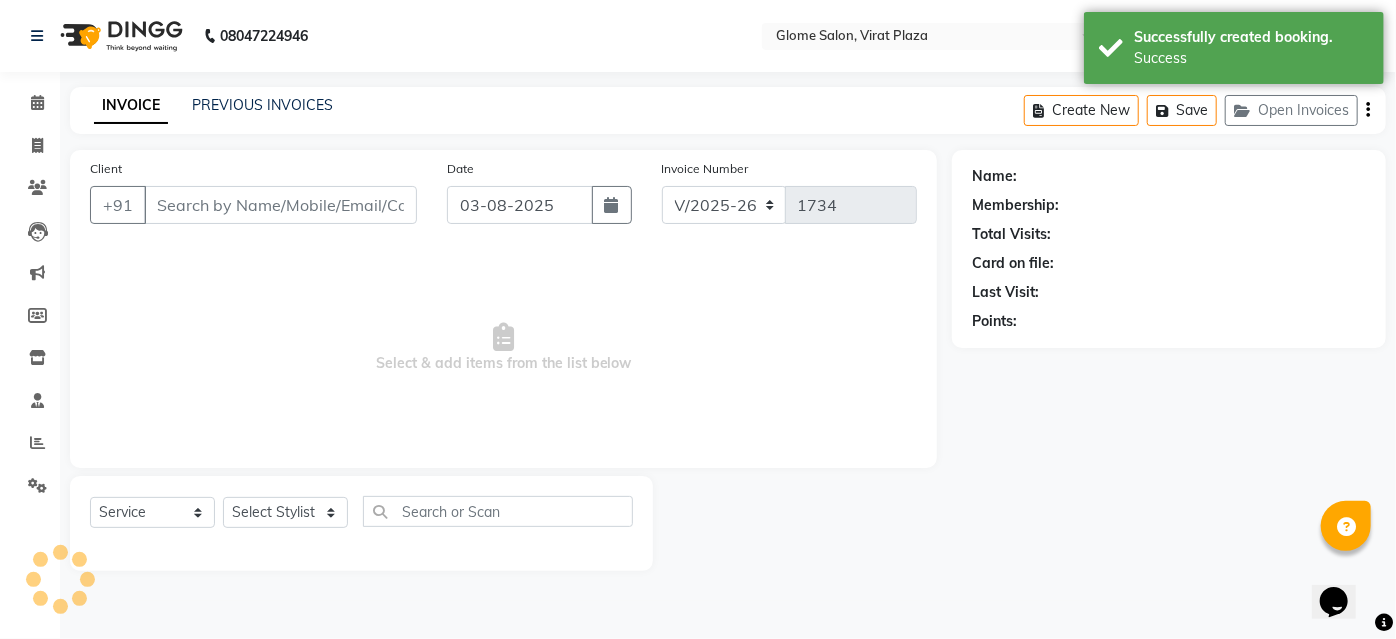 select on "87909" 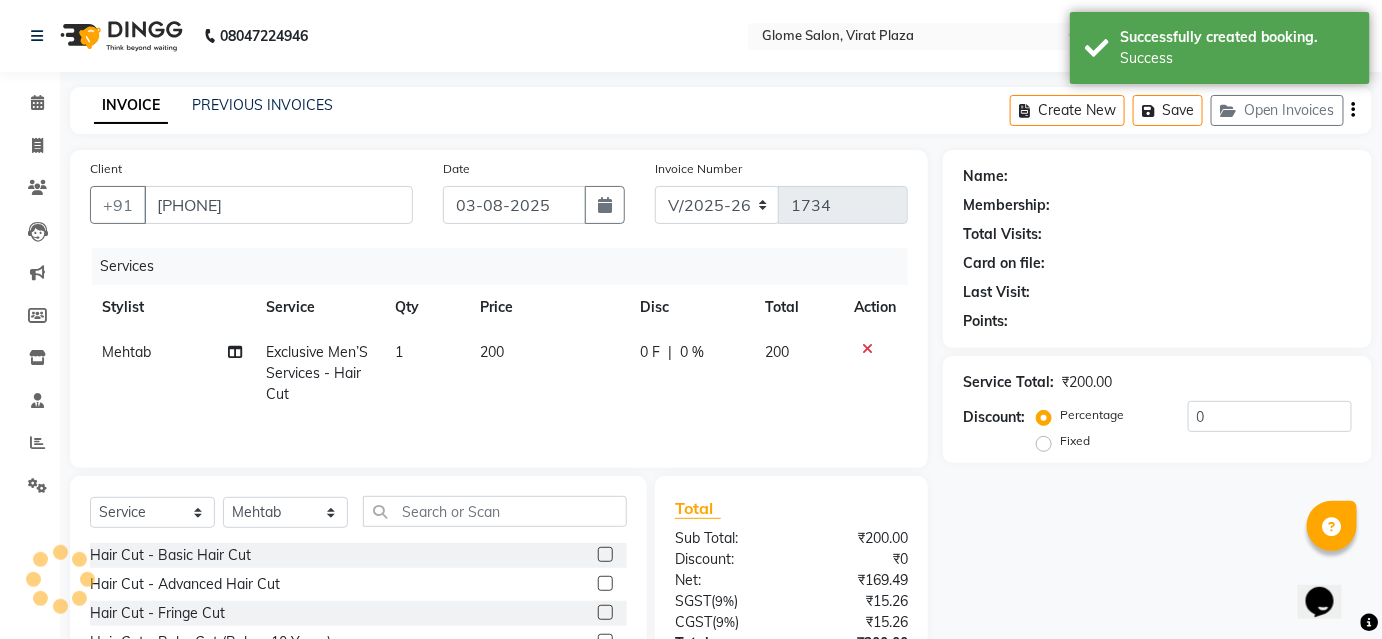 select on "1: Object" 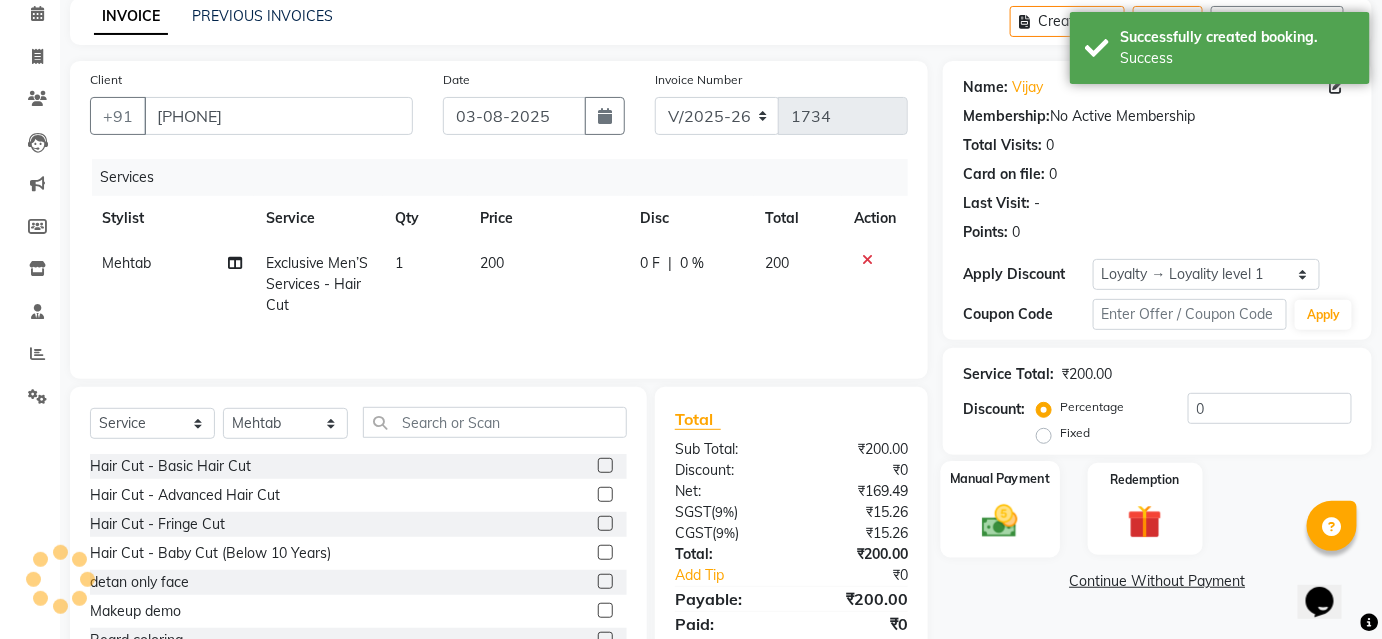 scroll, scrollTop: 161, scrollLeft: 0, axis: vertical 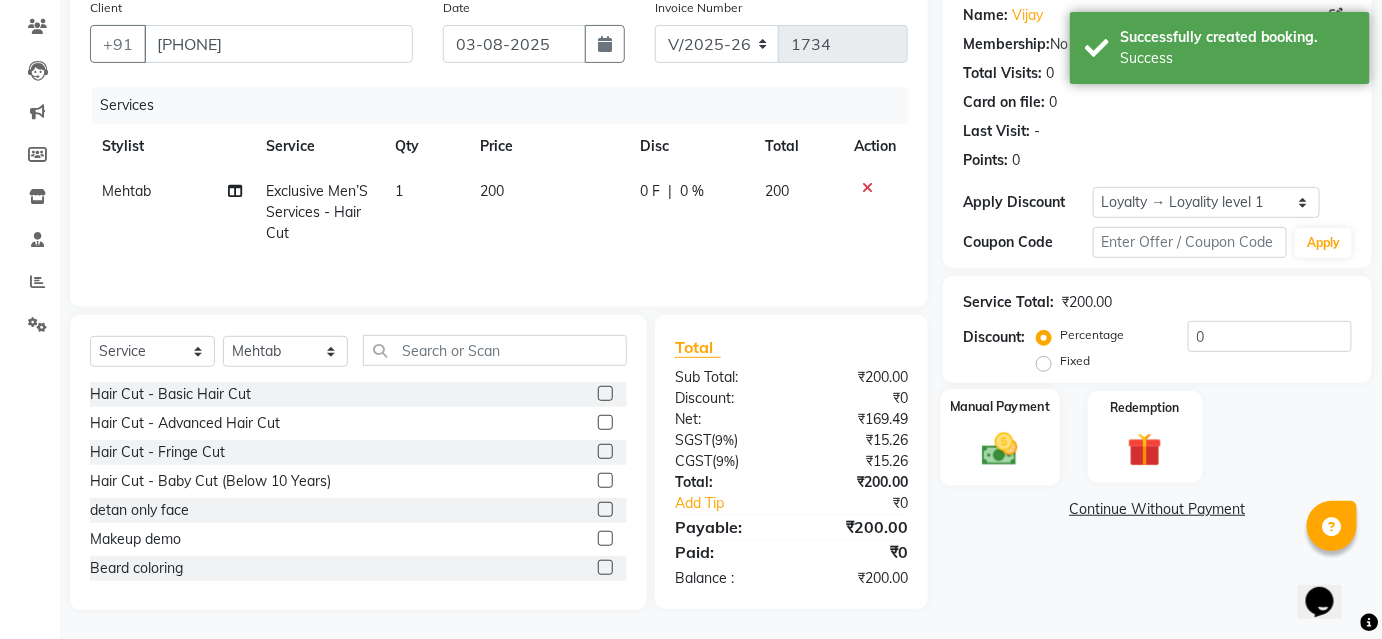click 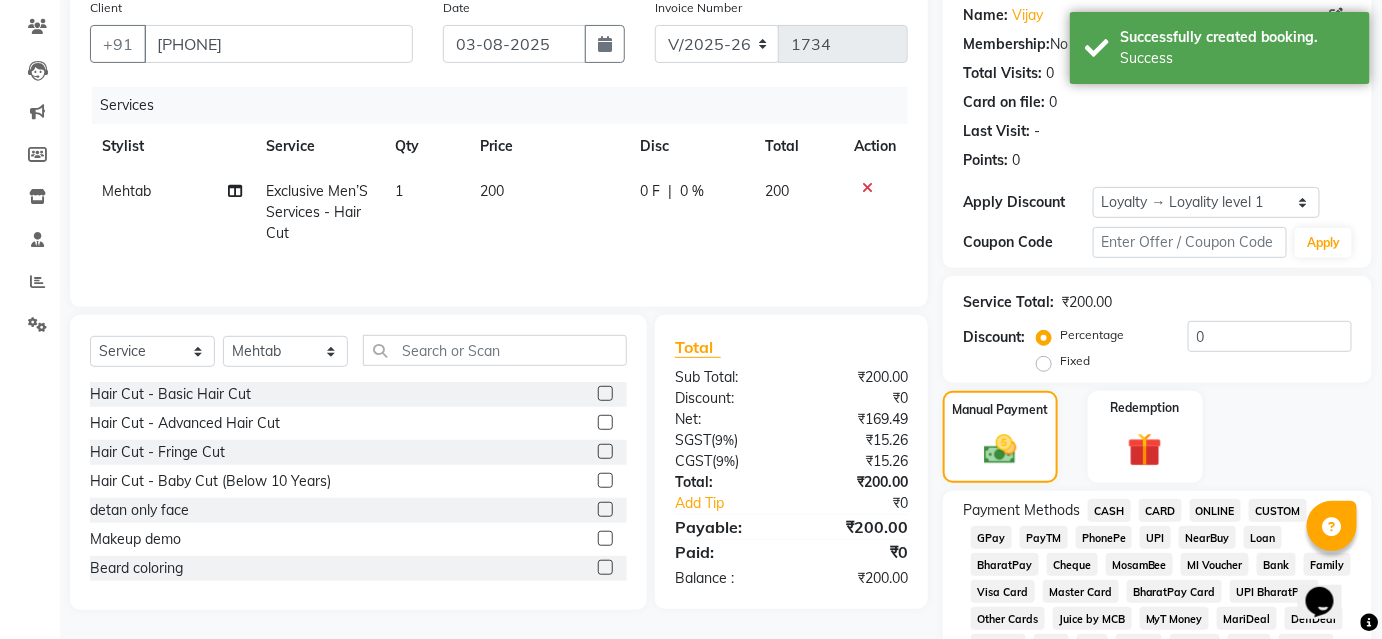 drag, startPoint x: 1157, startPoint y: 532, endPoint x: 1172, endPoint y: 516, distance: 21.931713 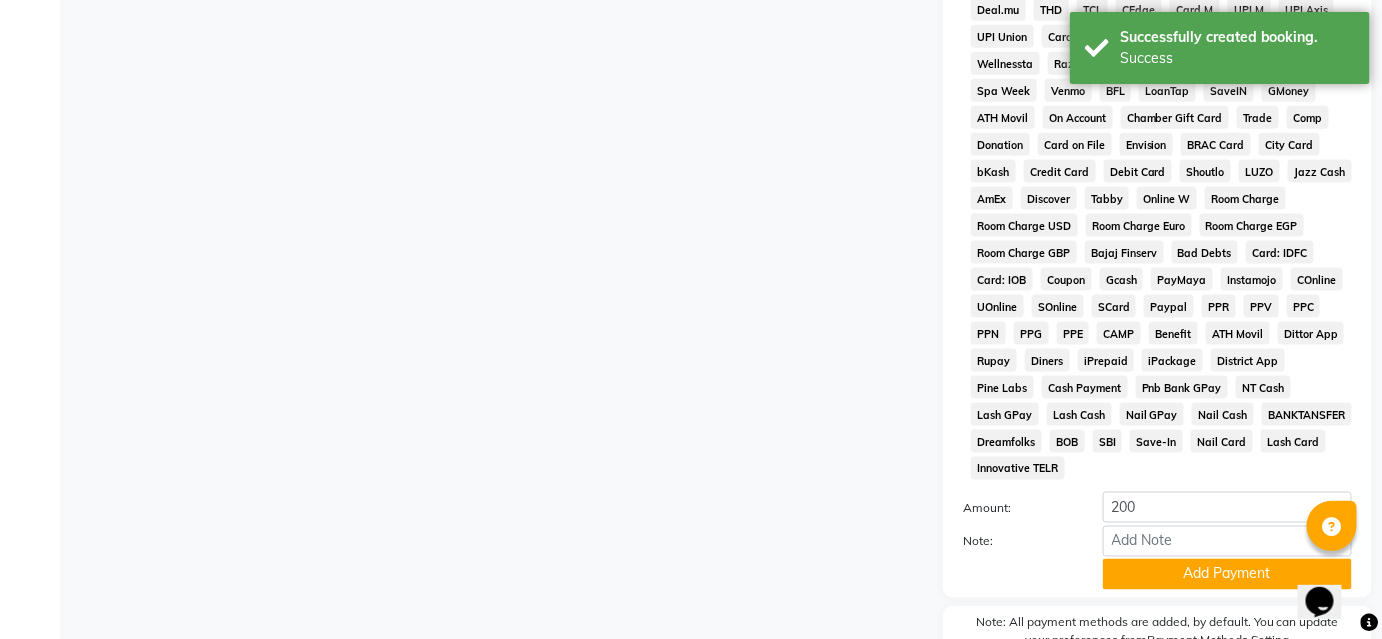 scroll, scrollTop: 878, scrollLeft: 0, axis: vertical 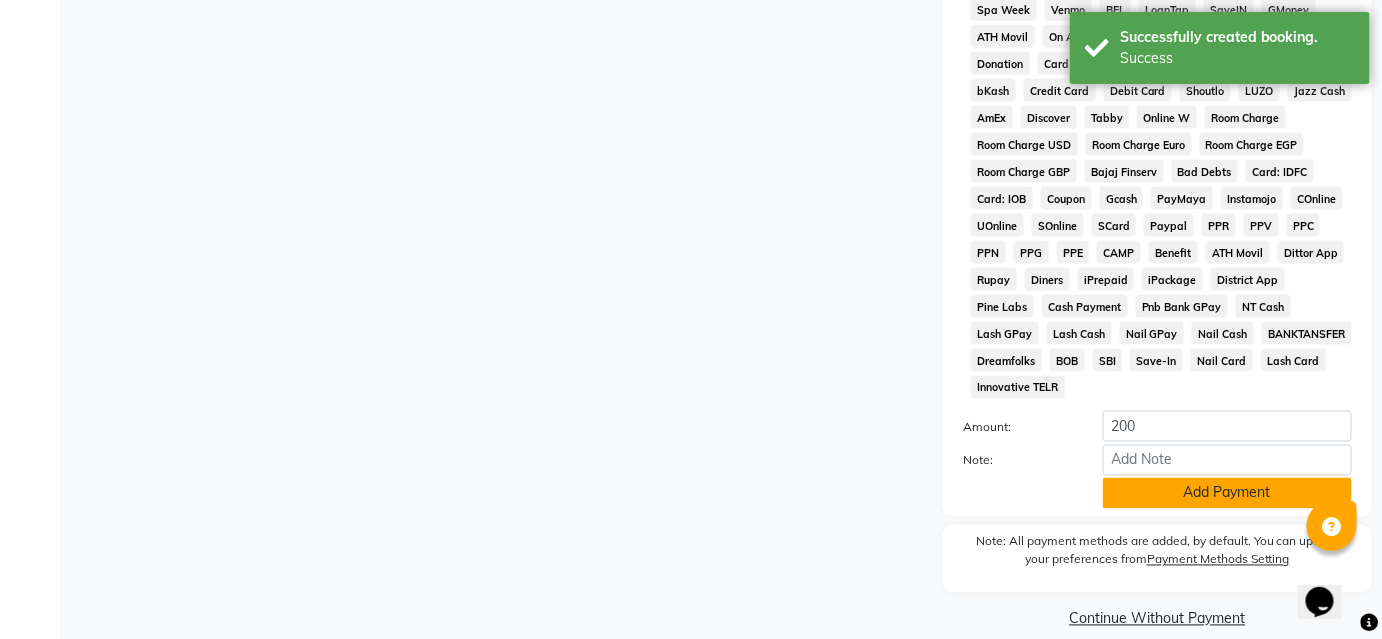 click on "Add Payment" 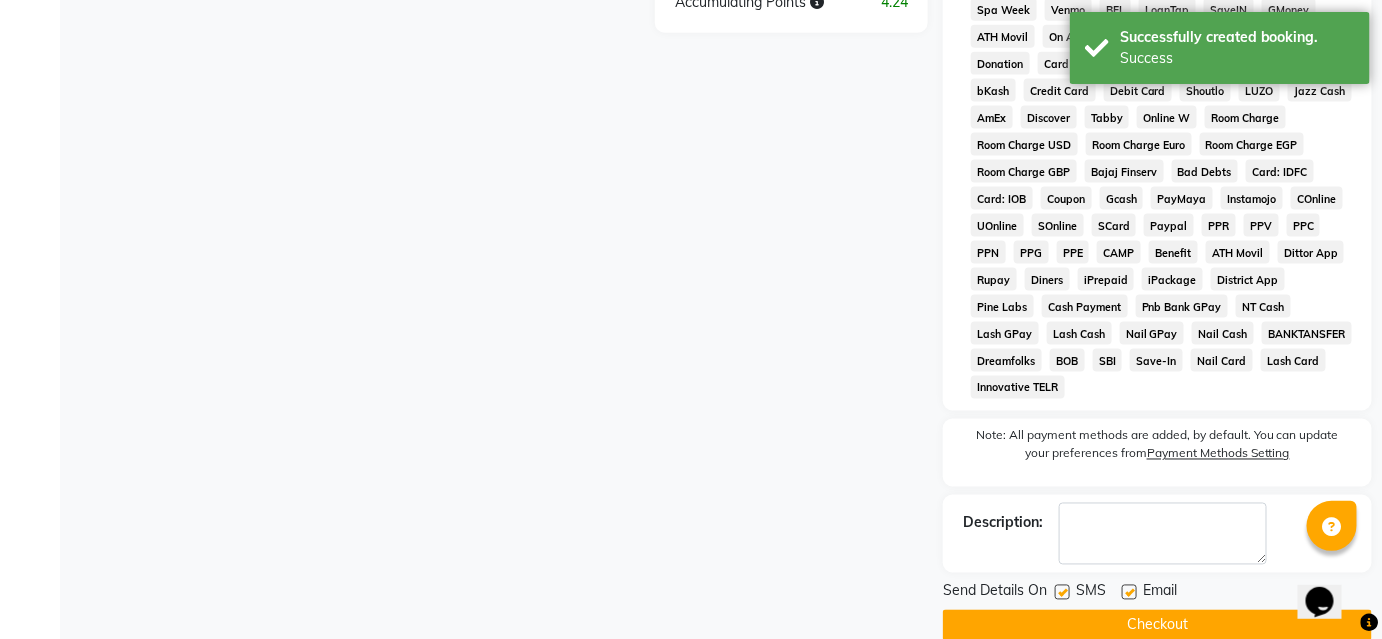 click on "Checkout" 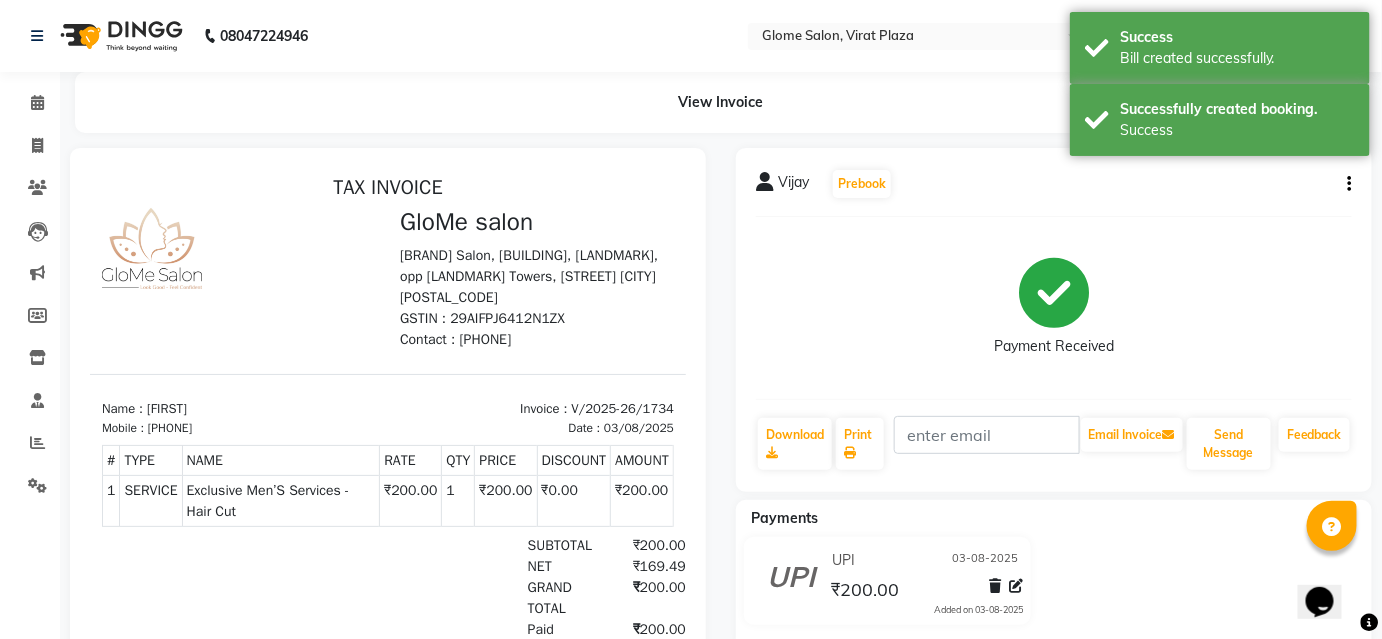scroll, scrollTop: 0, scrollLeft: 0, axis: both 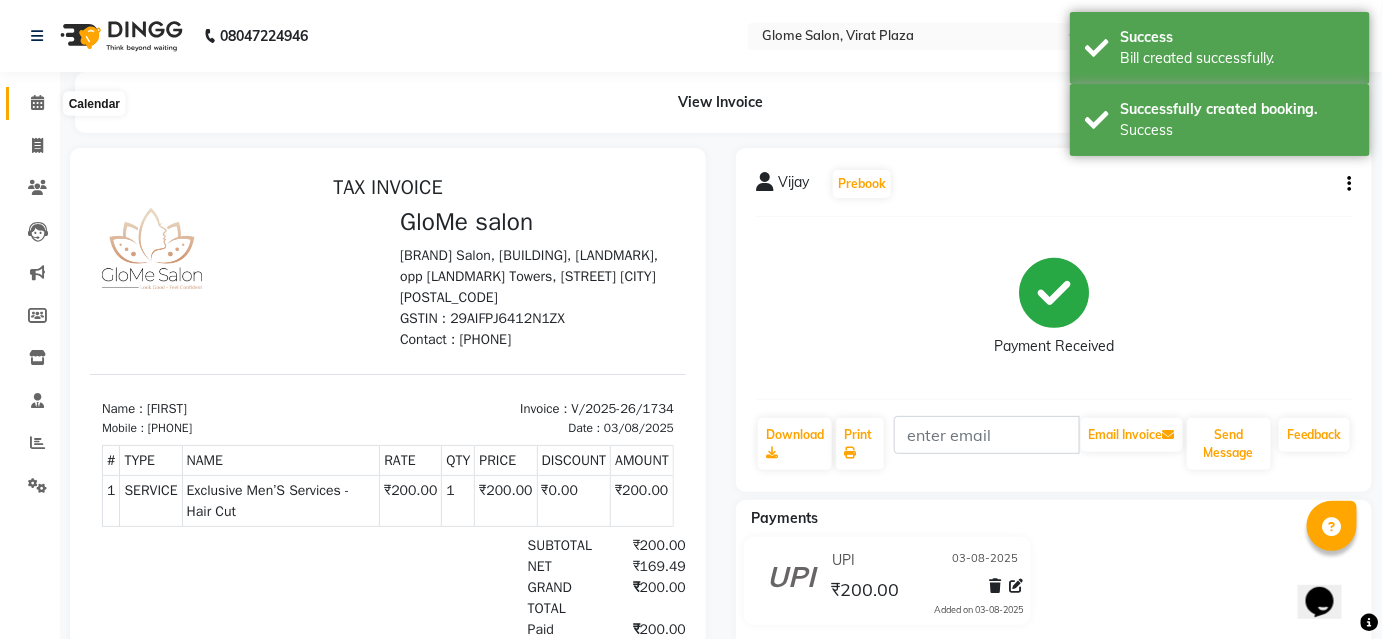 click 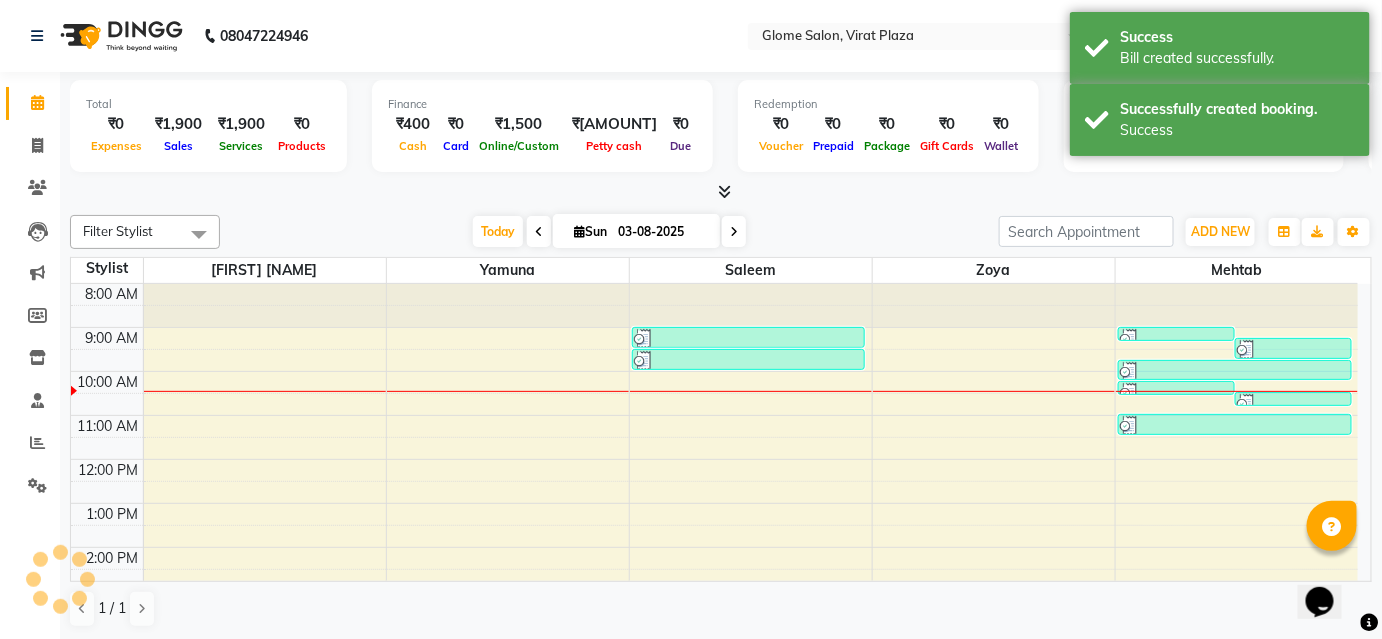scroll, scrollTop: 0, scrollLeft: 0, axis: both 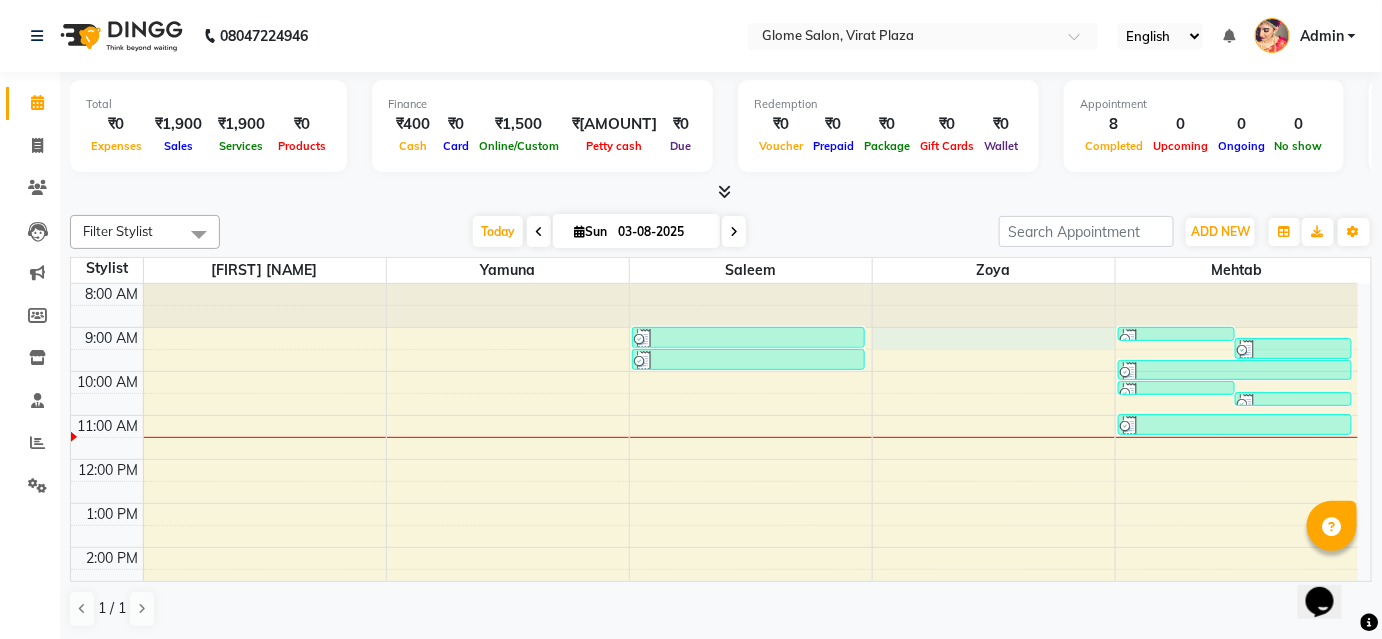 click on "8:00 AM 9:00 AM 10:00 AM 11:00 AM 12:00 PM 1:00 PM 2:00 PM 3:00 PM 4:00 PM 5:00 PM 6:00 PM 7:00 PM 8:00 PM     [FIRST], TK01, 09:00 AM-09:30 AM, Hair Cut - Basic Hair Cut     [FIRST], TK03, 09:30 AM-10:00 AM, Exclusive Men’S Services - Hair Cut     [FIRST], TK02, 09:00 AM-09:15 AM, [BRAND] oil massage     [FIRST], TK02, 09:15 AM-09:45 AM, Exclusive Men’S Services - Hair Cut     [FIRST], TK02, 10:15 AM-10:30 AM, Exclusive Men’S Services - Beard Shape And Trim     [FIRST], TK02, 10:30 AM-10:45 AM, Exclusive Men’S Services - Beard Shape And Trim     [FIRST], TK02, 09:45 AM-10:15 AM, Exclusive Men’S Services - Hair Cut     [FIRST], TK04, 11:00 AM-11:30 AM, Exclusive Men’S Services - Hair Cut" at bounding box center (714, 569) 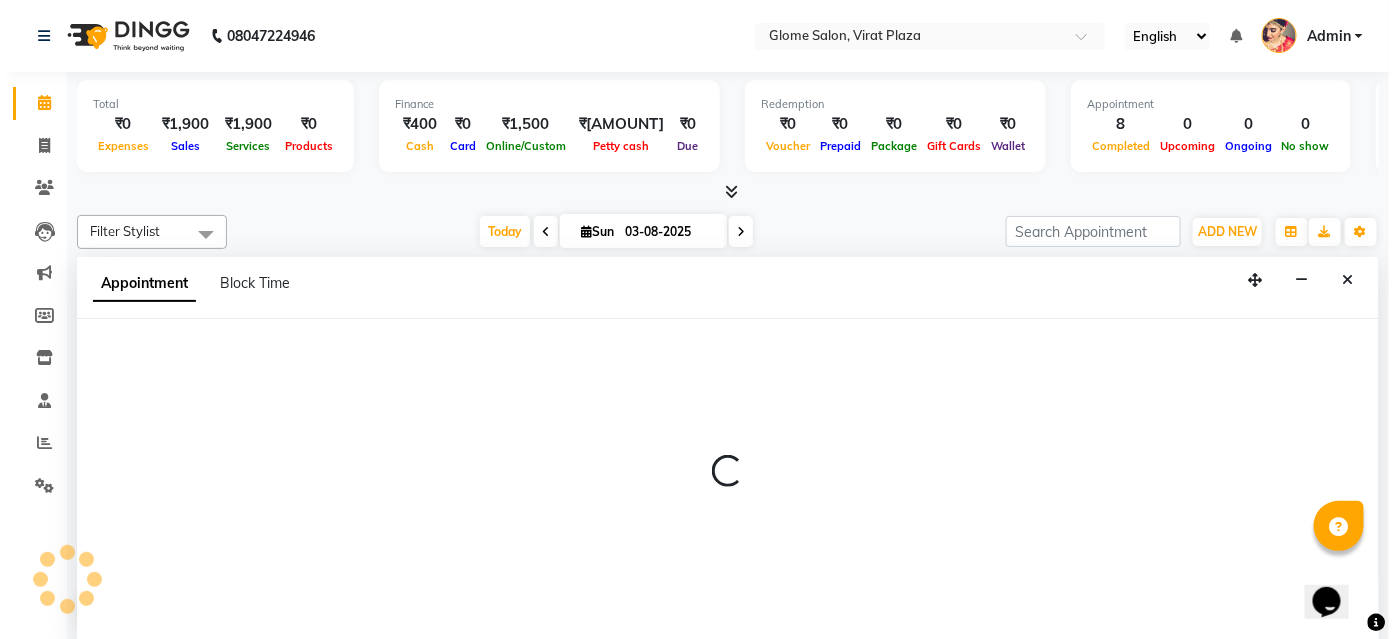 scroll, scrollTop: 0, scrollLeft: 0, axis: both 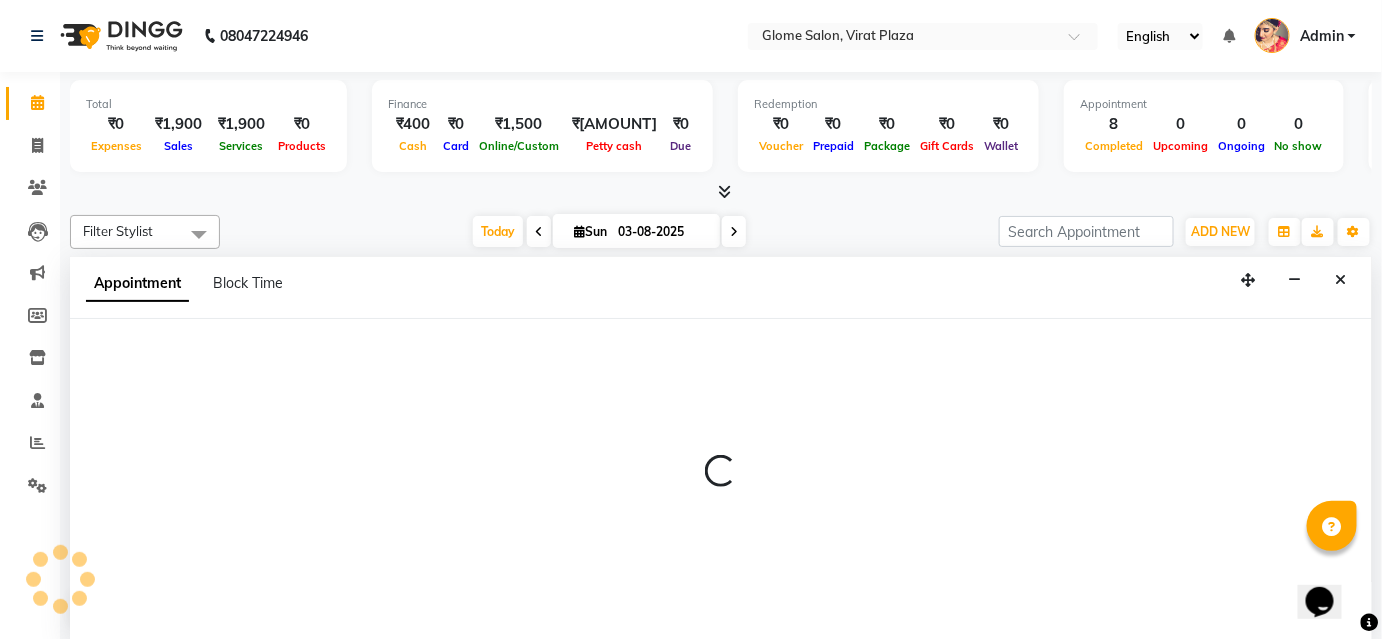 select on "63052" 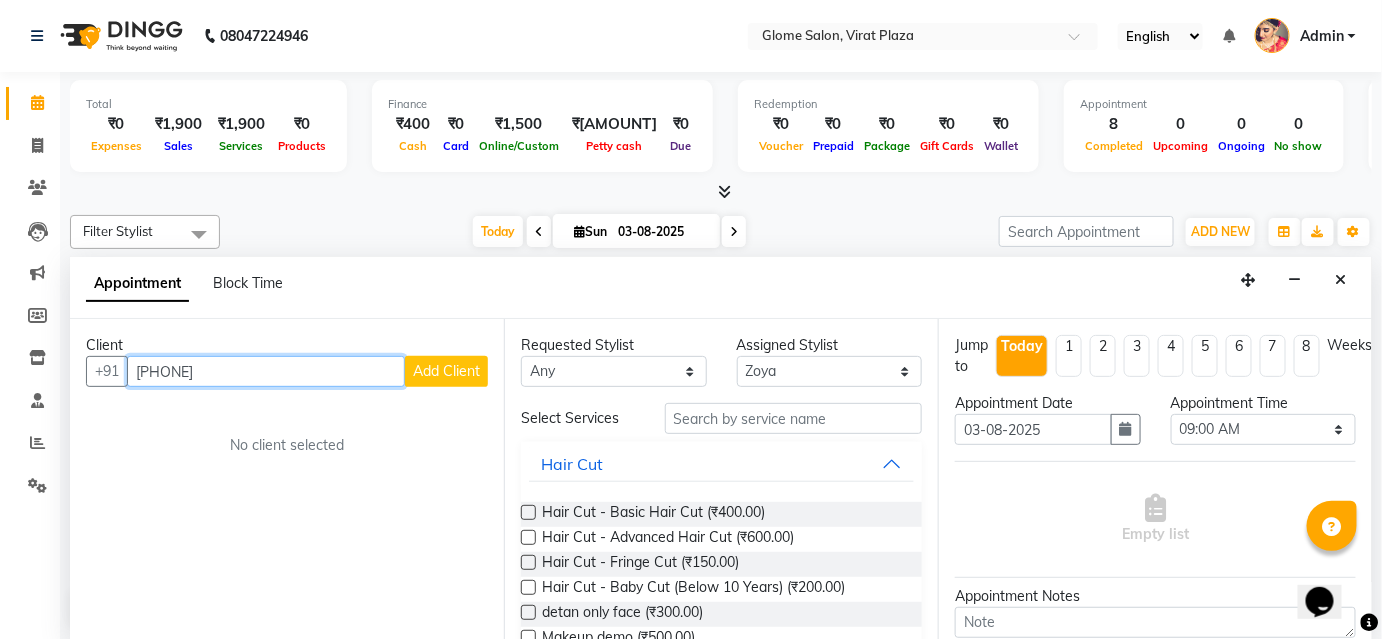 type on "[PHONE]" 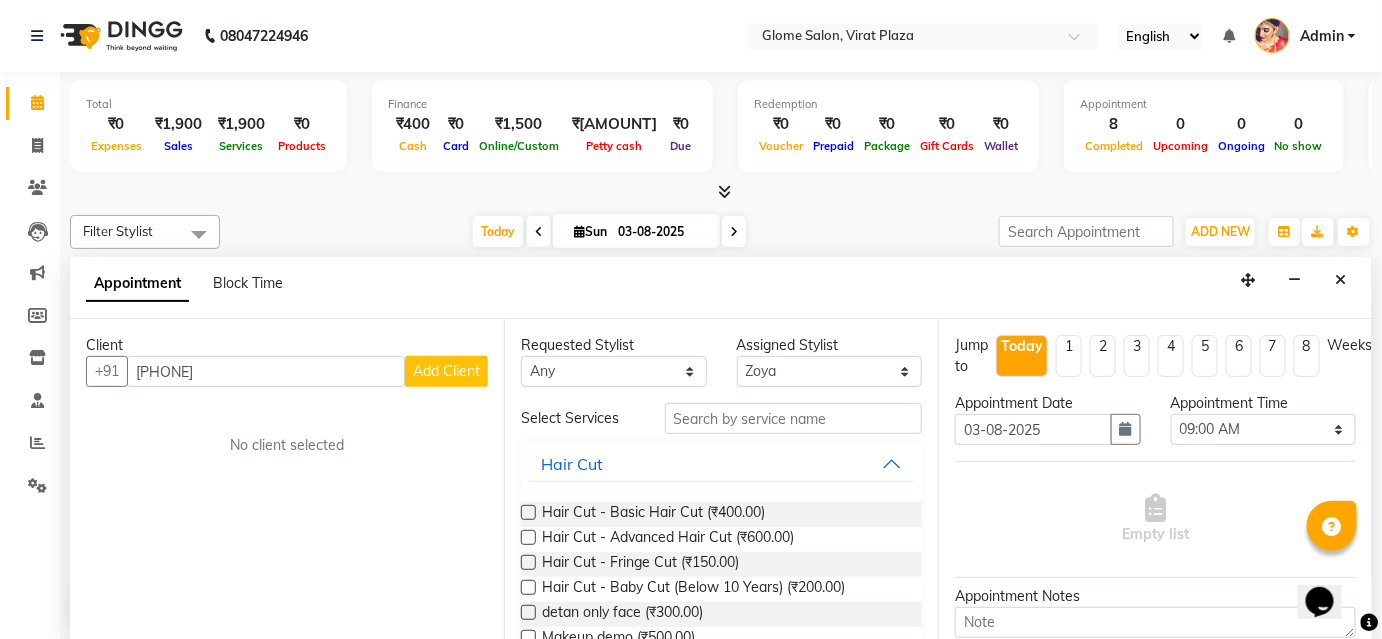 click on "Add Client" at bounding box center [446, 371] 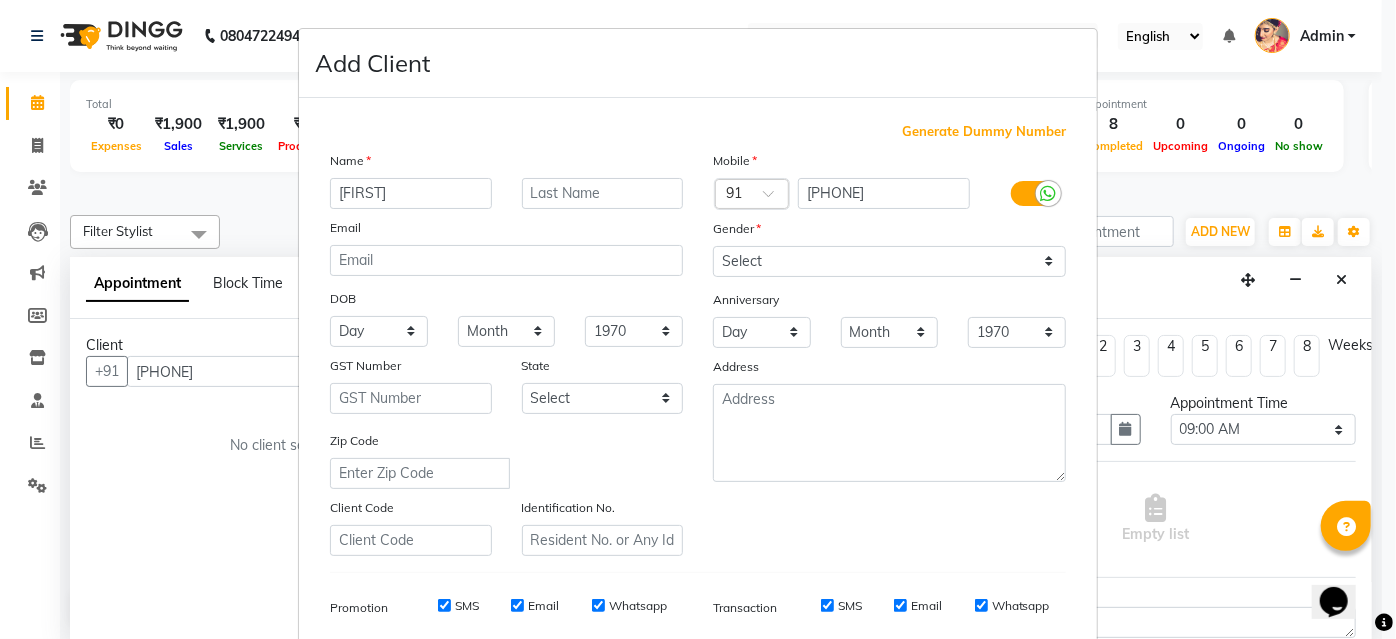 type on "[FIRST]" 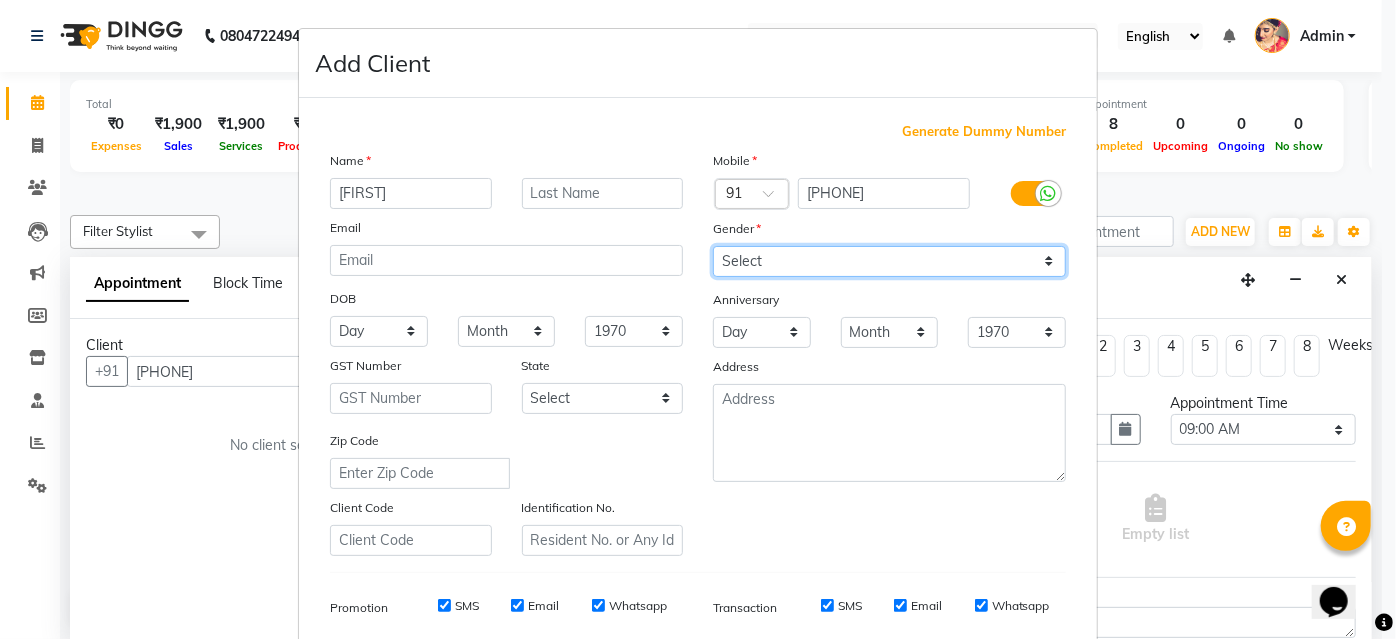 click on "Select Male Female Other Prefer Not To Say" at bounding box center (889, 261) 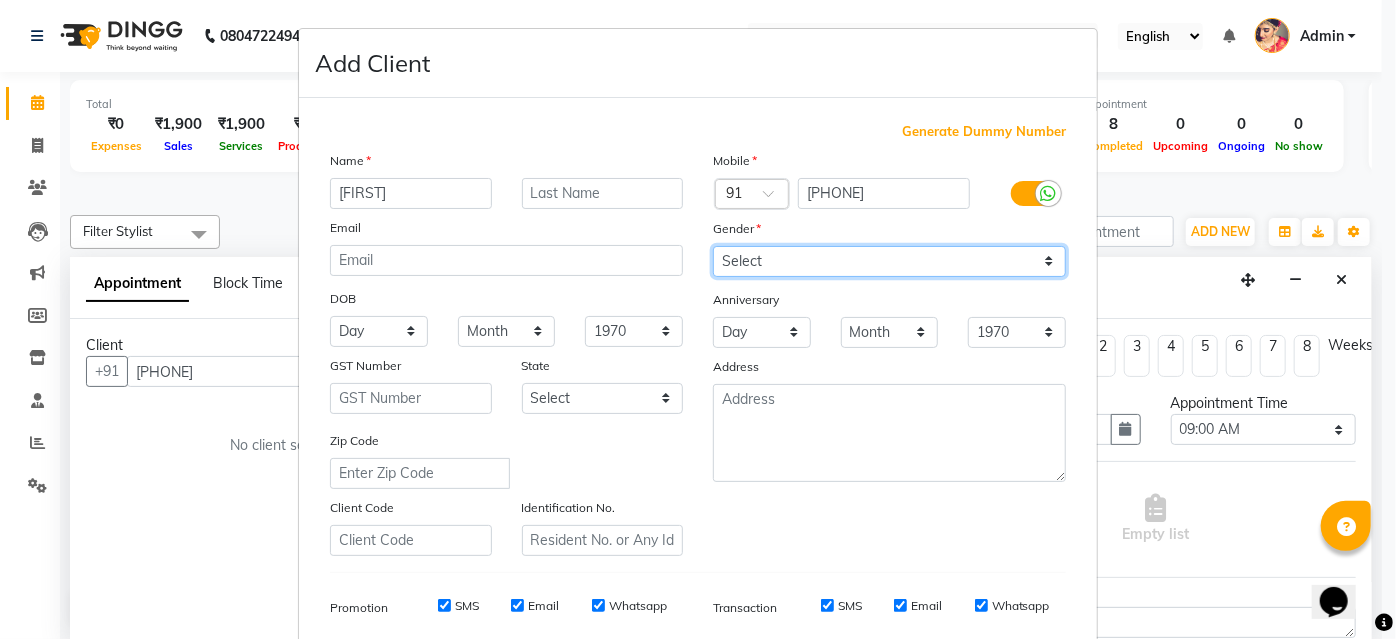 select on "male" 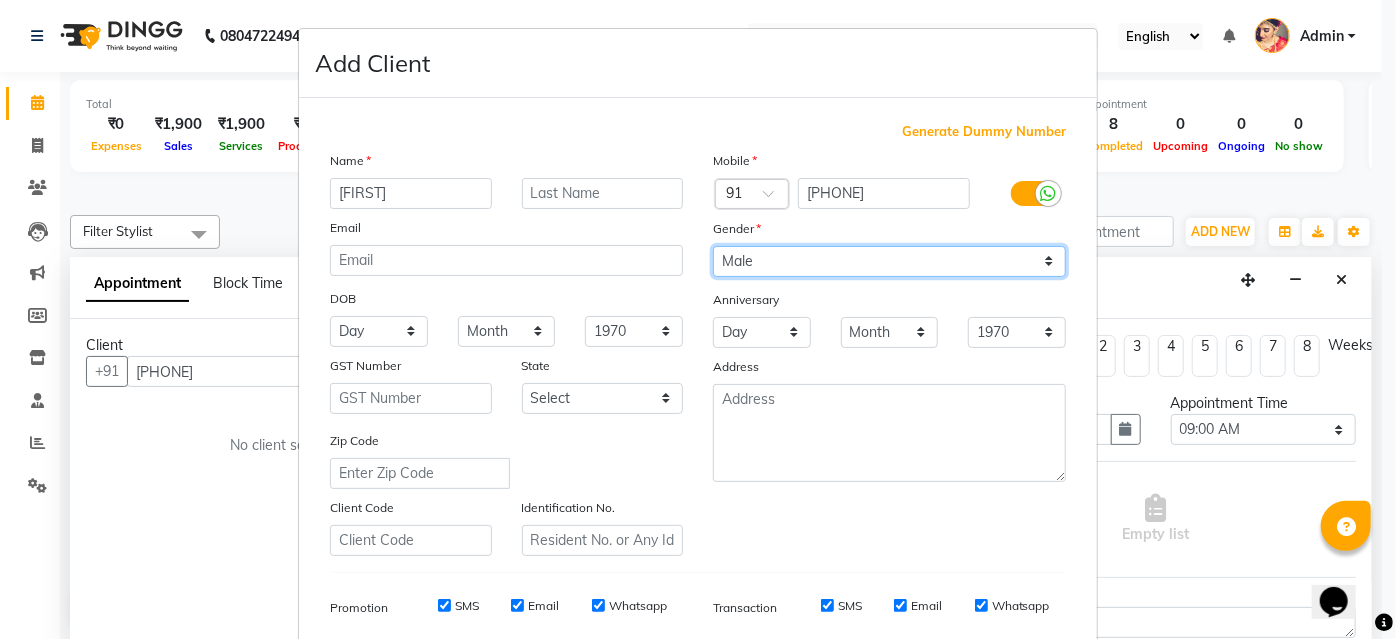 click on "Select Male Female Other Prefer Not To Say" at bounding box center [889, 261] 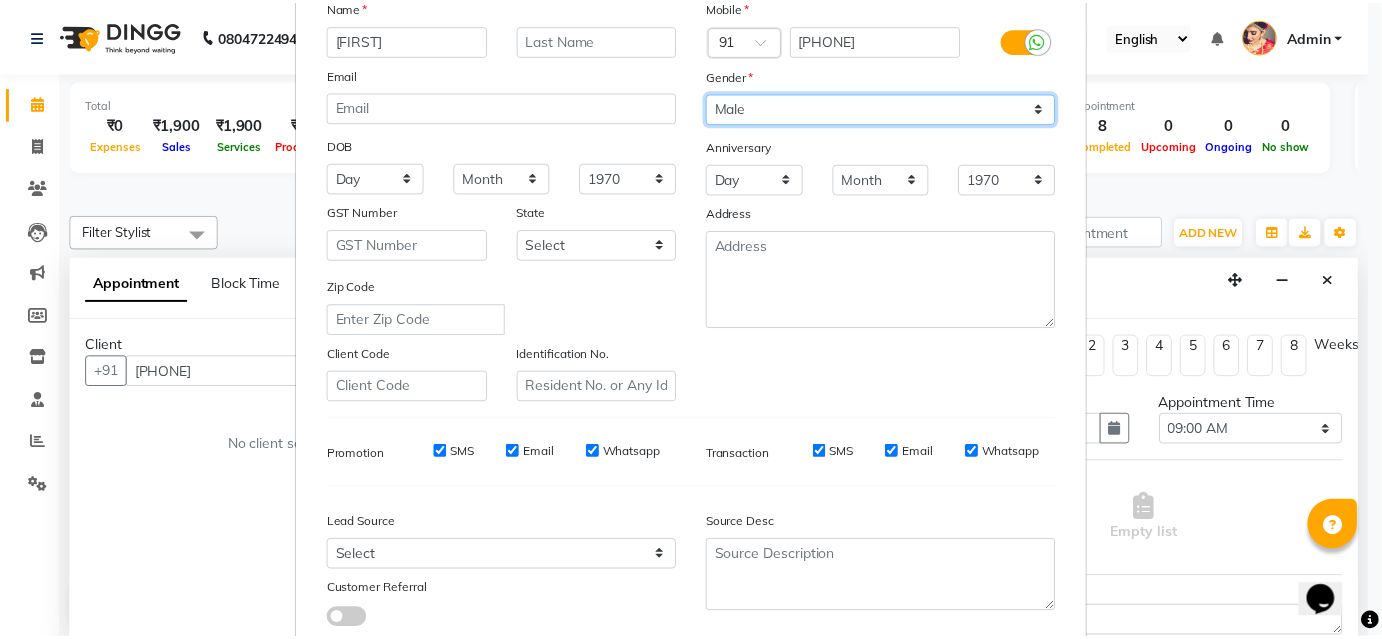 scroll, scrollTop: 282, scrollLeft: 0, axis: vertical 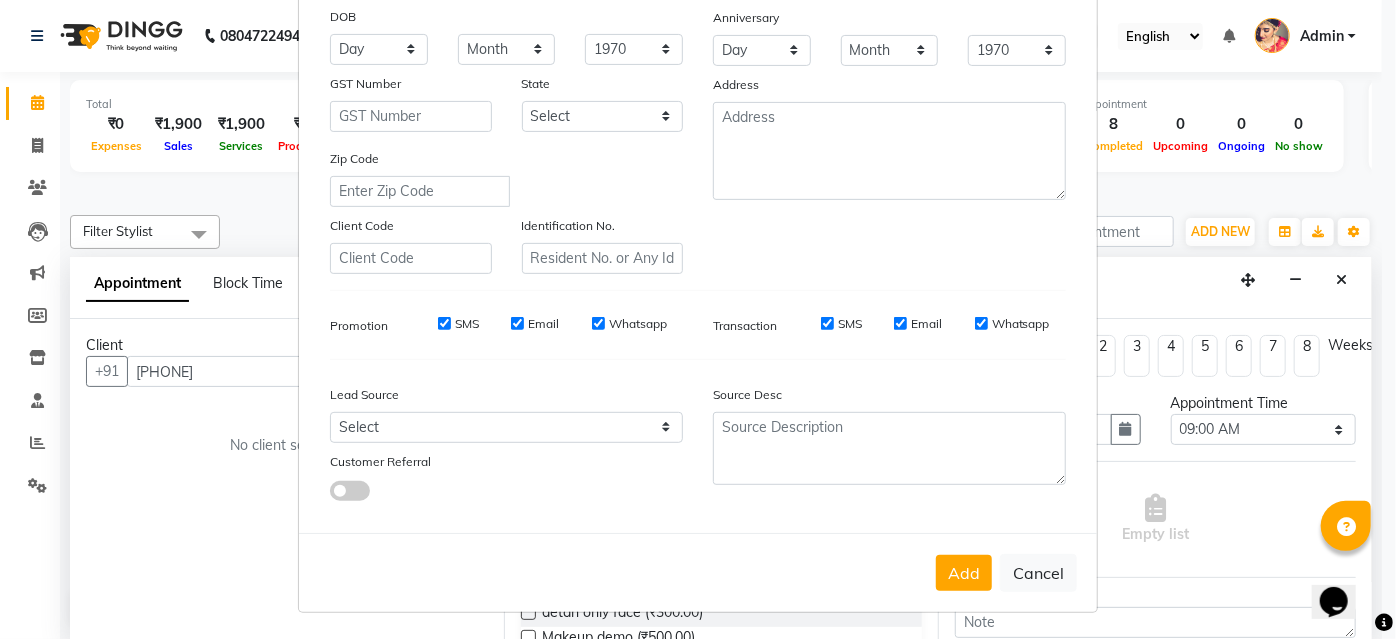 click on "Add   Cancel" at bounding box center (698, 572) 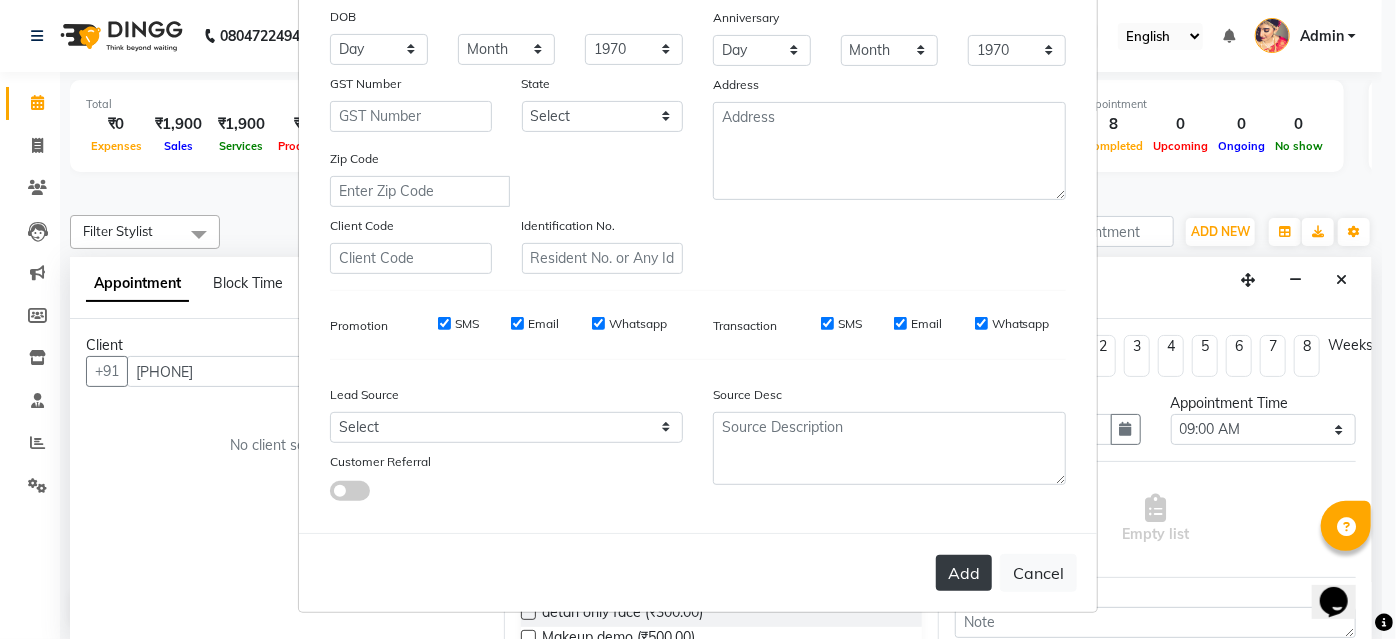 click on "Add" at bounding box center (964, 573) 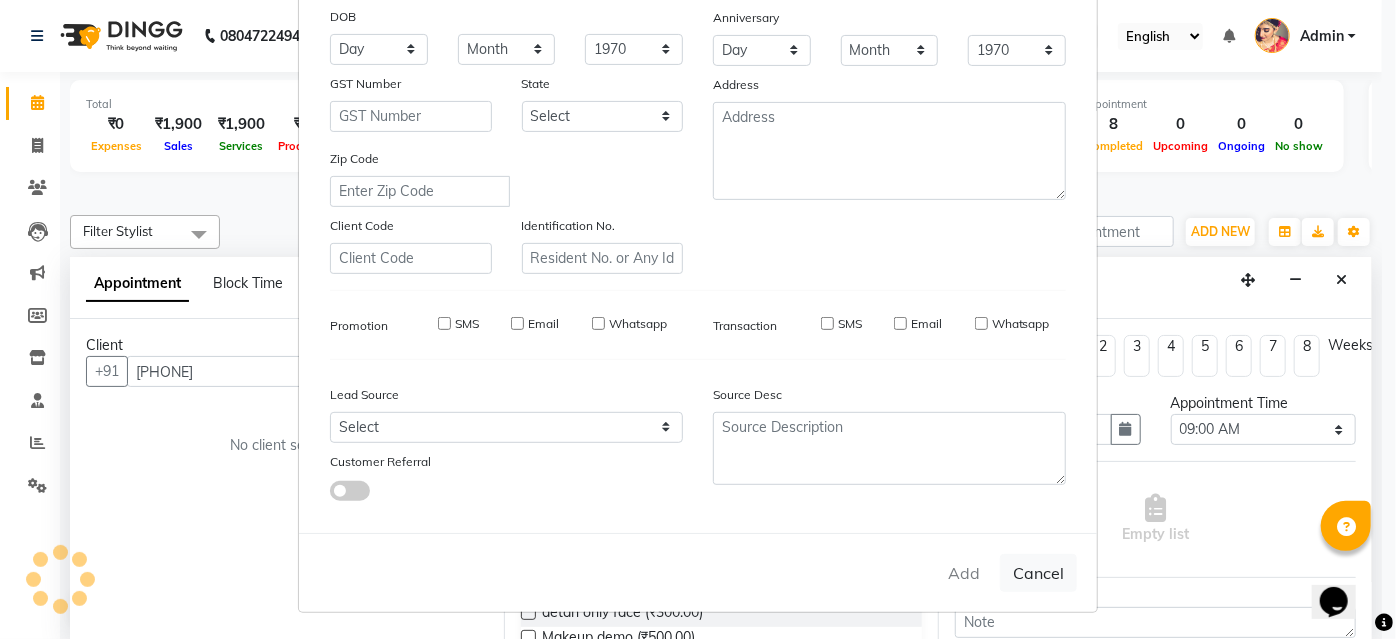 type 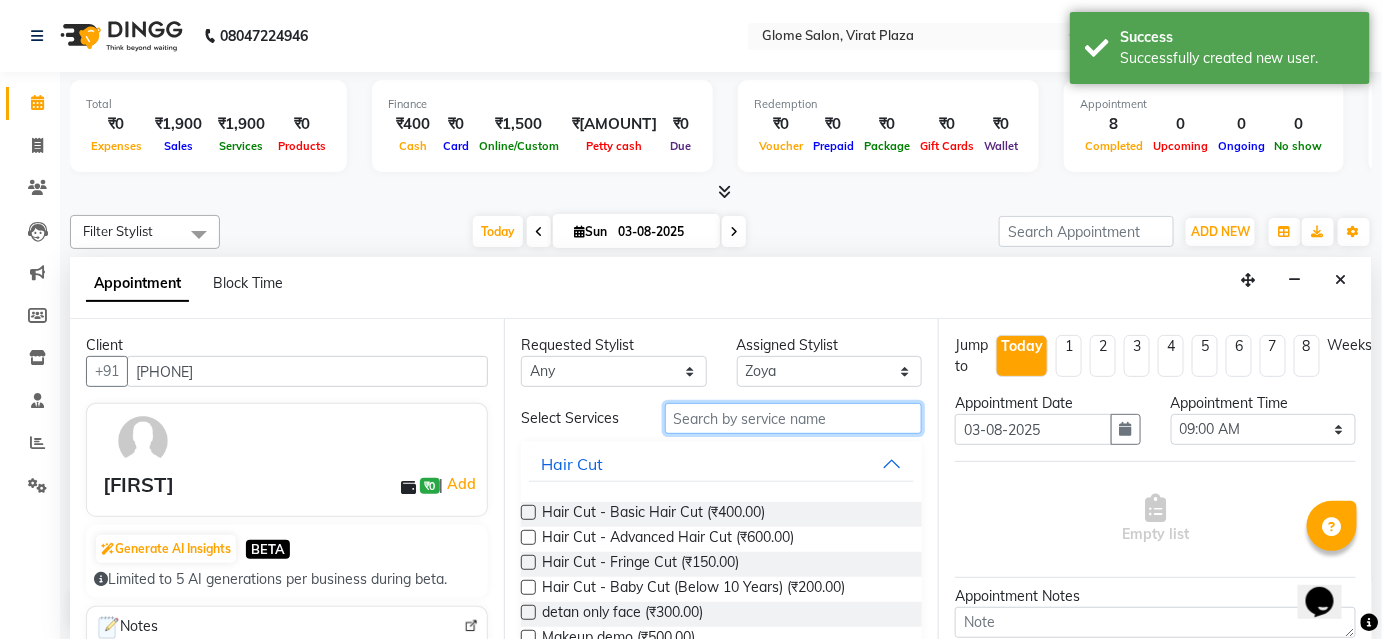 click at bounding box center [793, 418] 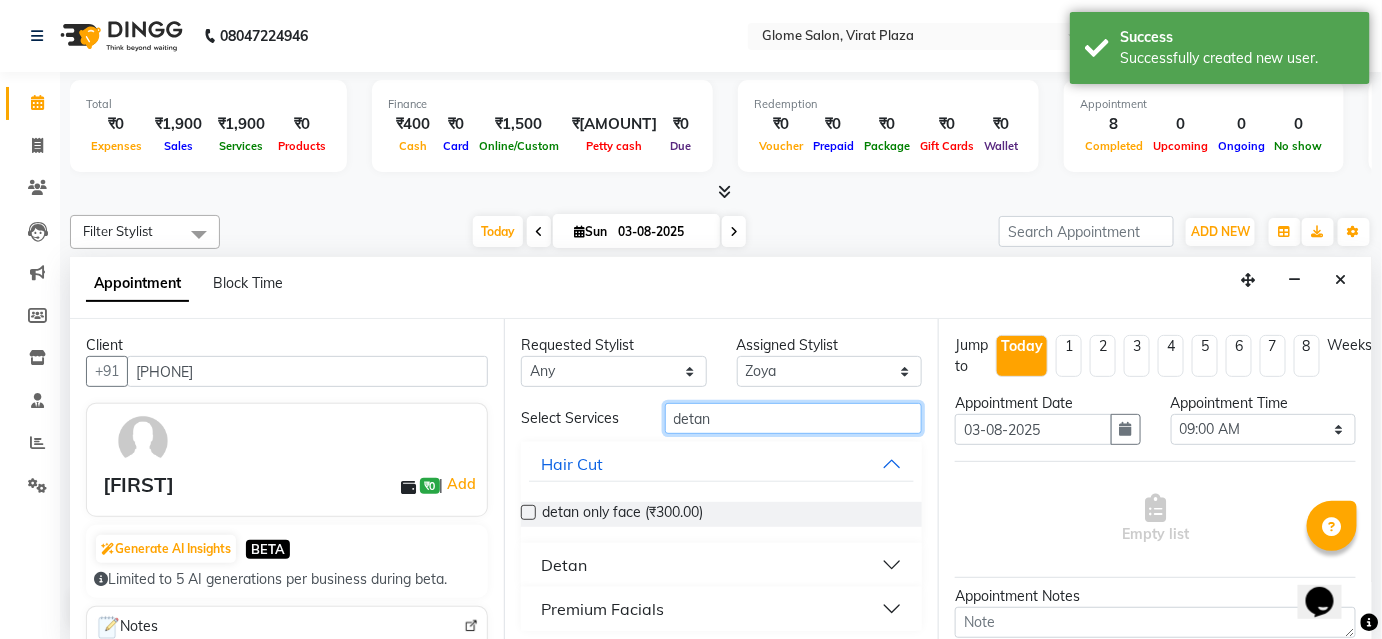 type on "detan" 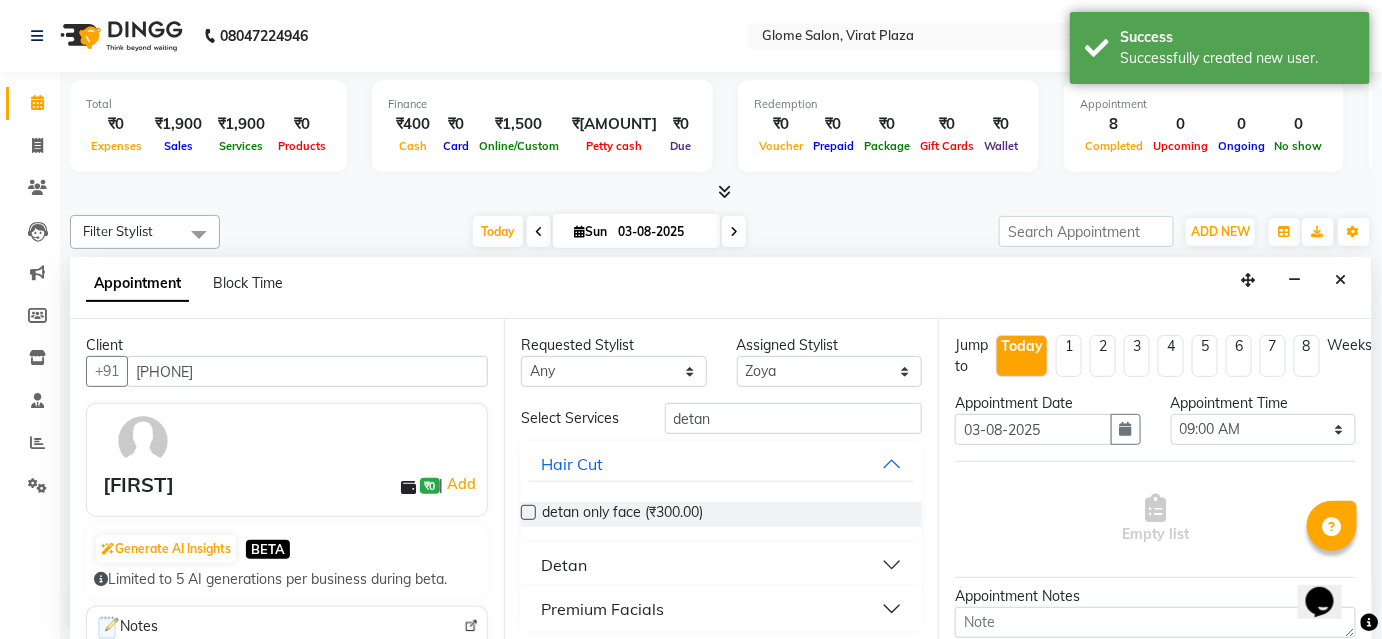 click on "Detan" at bounding box center [721, 565] 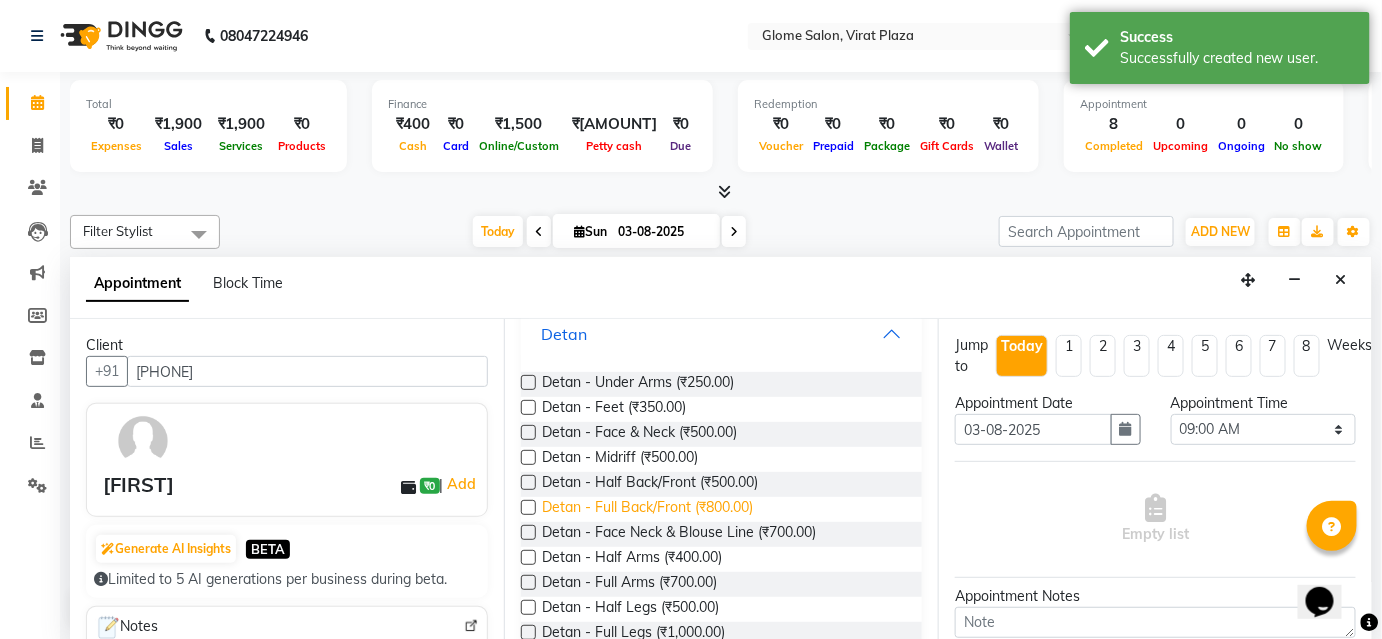 scroll, scrollTop: 272, scrollLeft: 0, axis: vertical 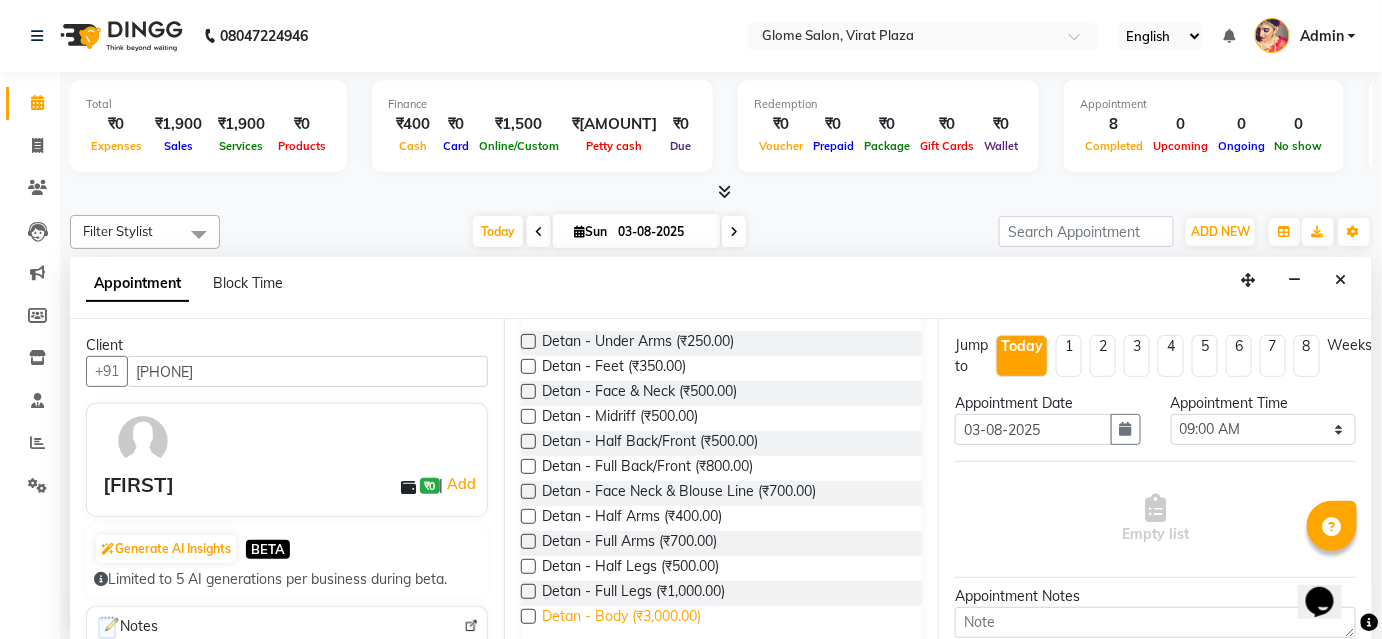 click on "Detan  - Body (₹3,000.00)" at bounding box center [621, 618] 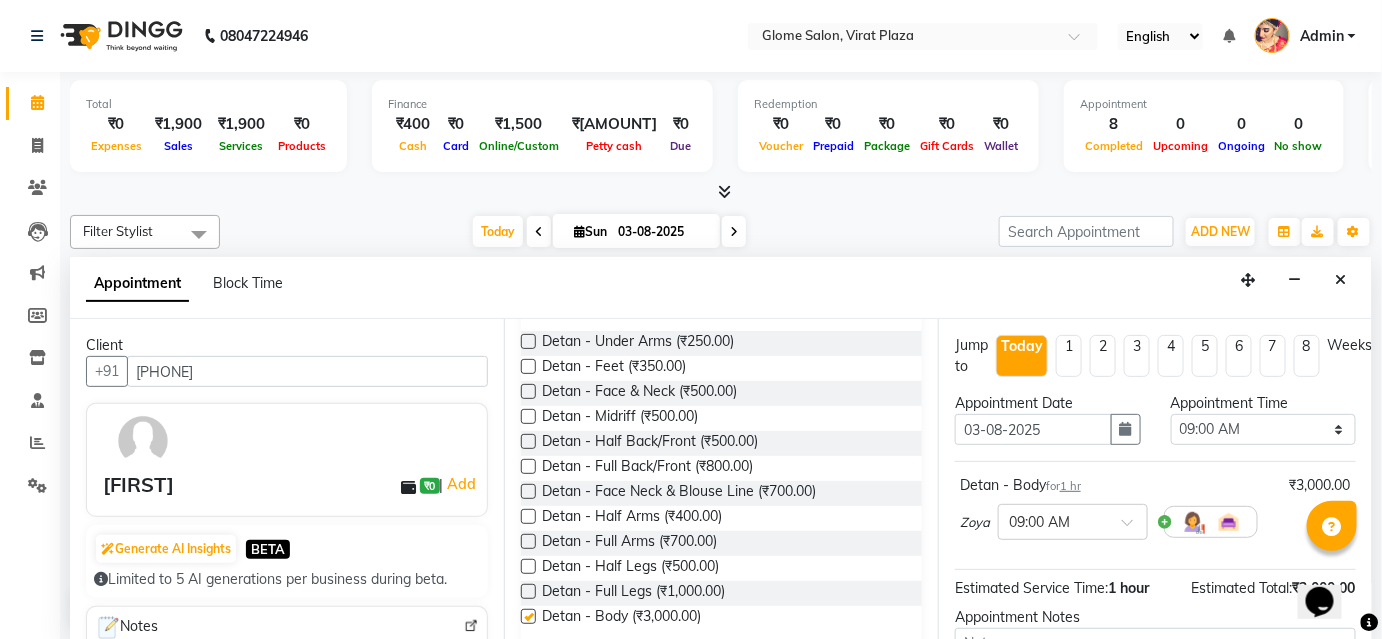 checkbox on "false" 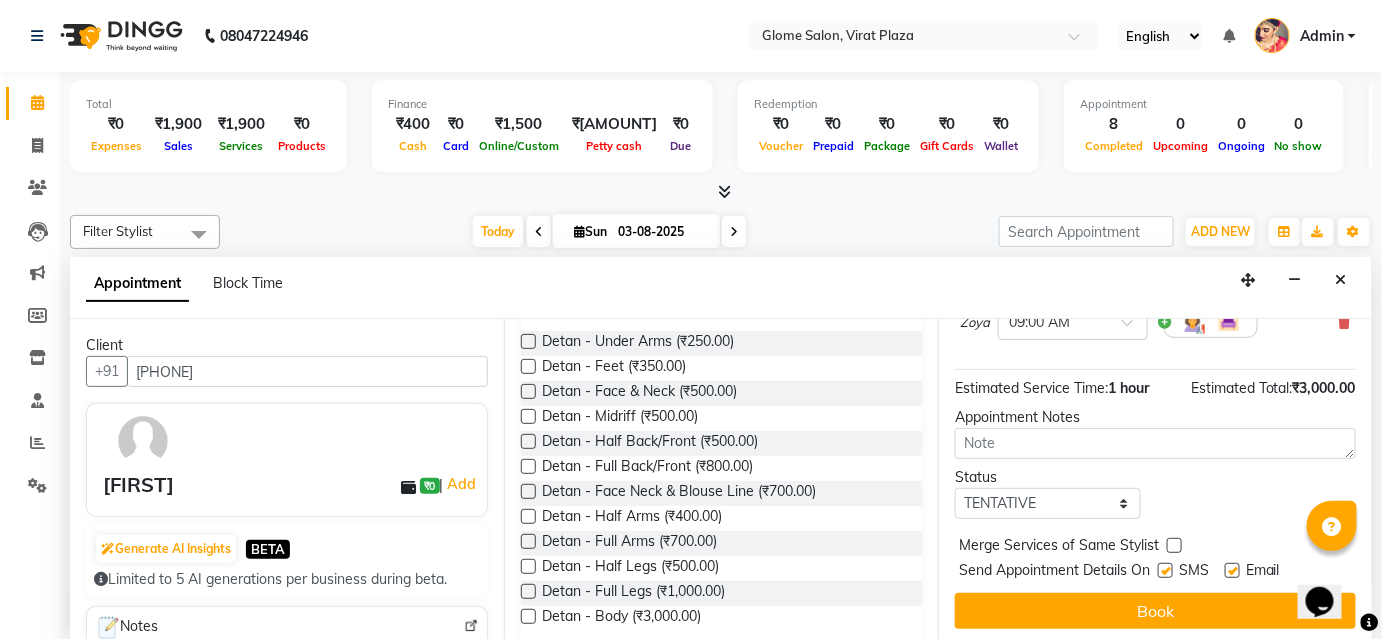 scroll, scrollTop: 203, scrollLeft: 0, axis: vertical 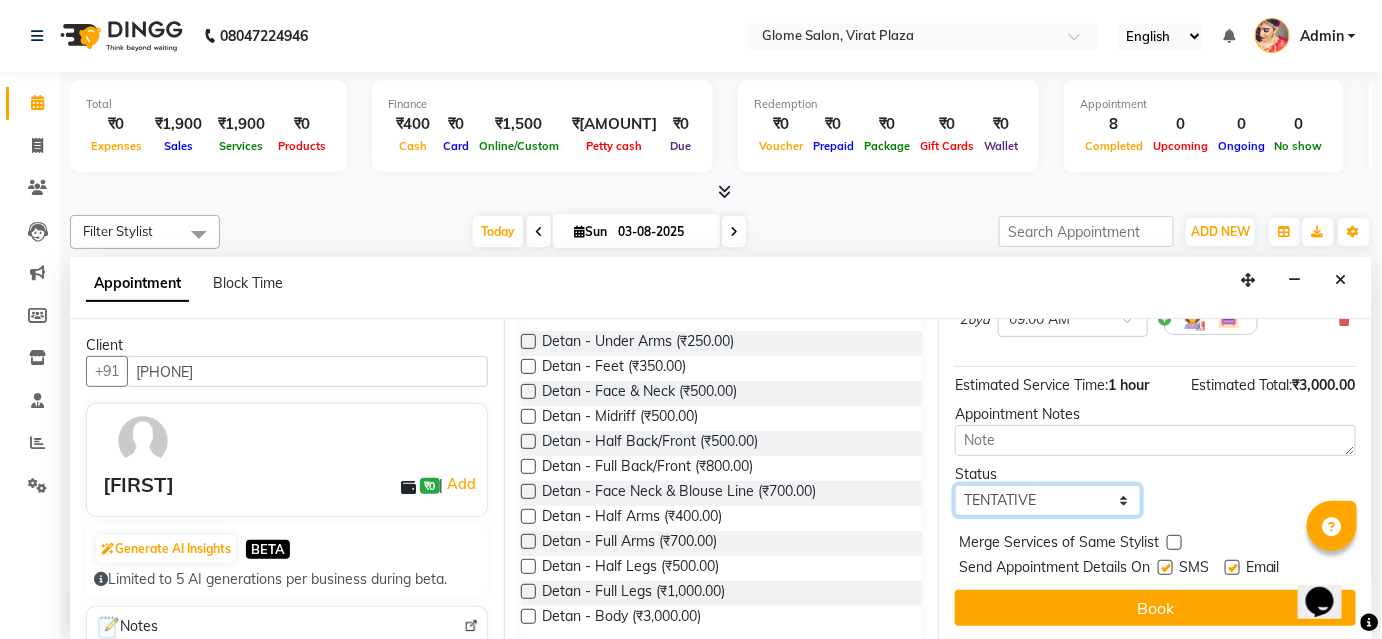drag, startPoint x: 1040, startPoint y: 498, endPoint x: 1035, endPoint y: 510, distance: 13 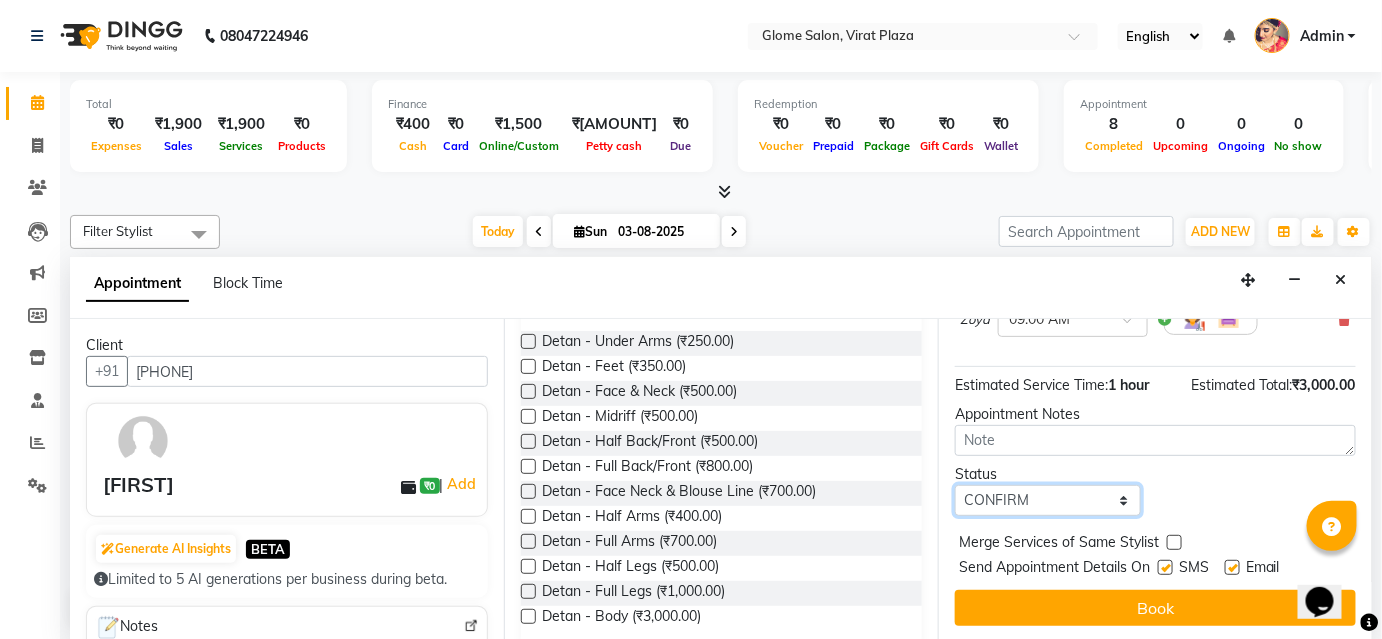 click on "Select TENTATIVE CONFIRM CHECK-IN UPCOMING" at bounding box center [1048, 500] 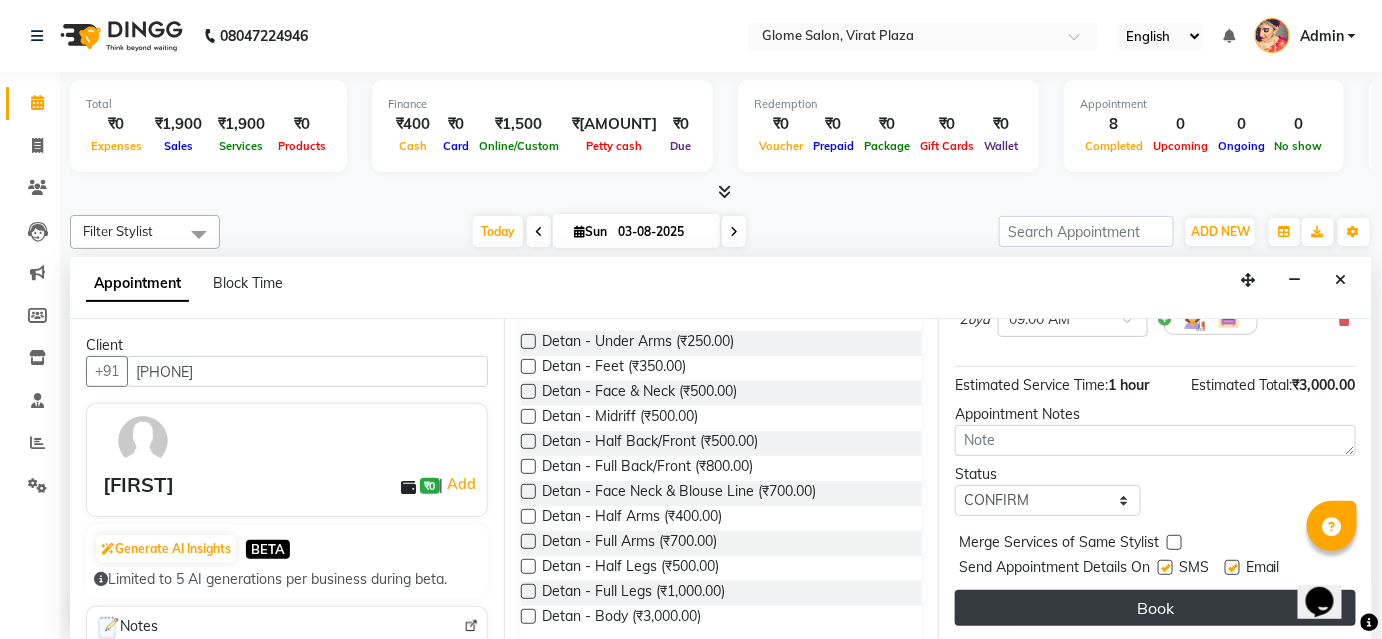 click on "Book" at bounding box center (1155, 608) 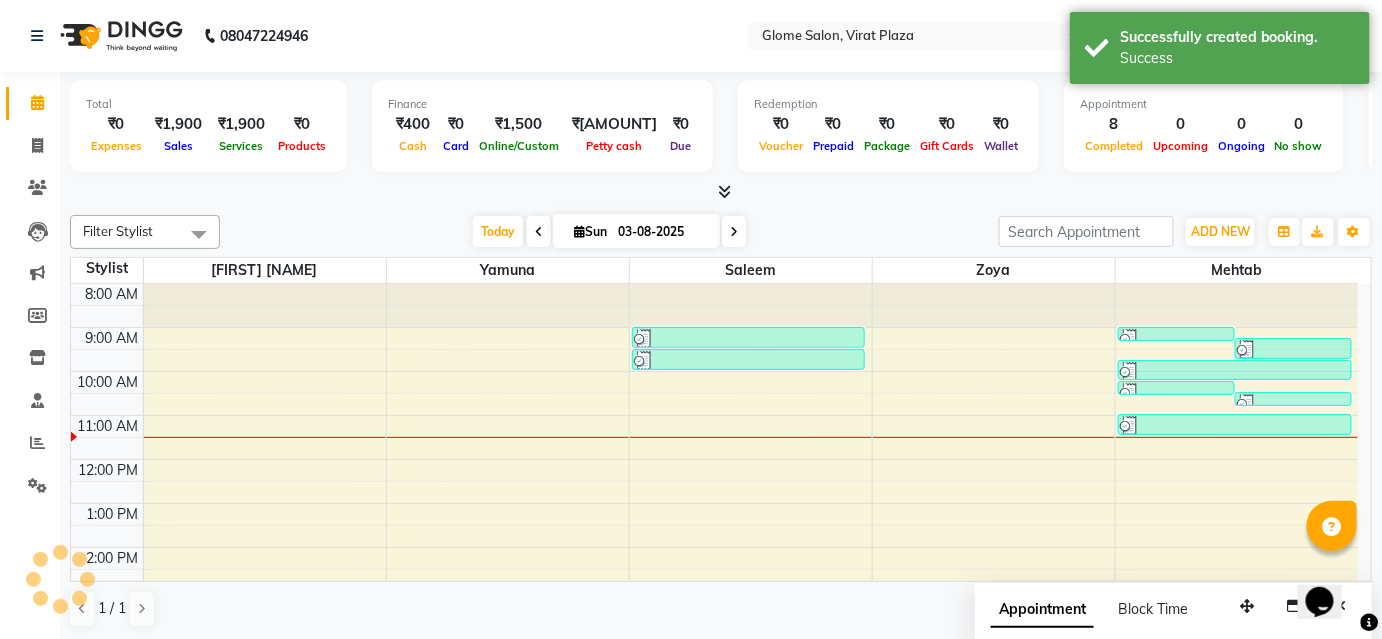 scroll, scrollTop: 0, scrollLeft: 0, axis: both 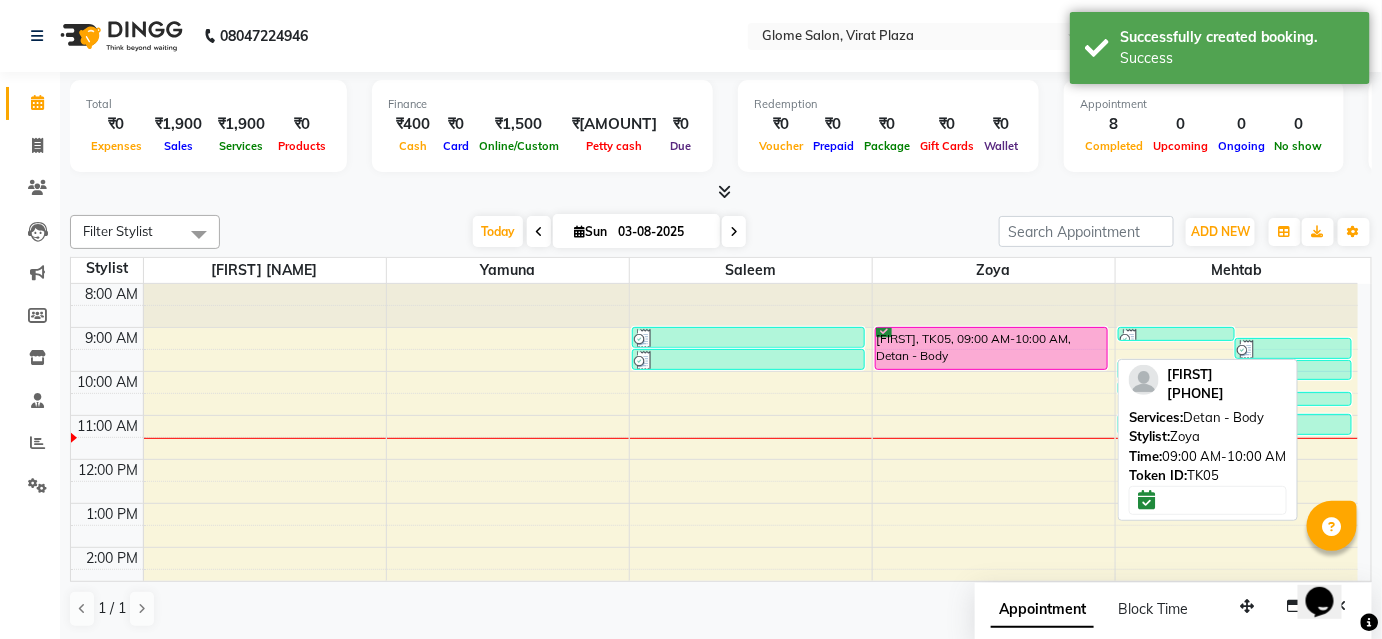 click on "[FIRST], TK05, 09:00 AM-10:00 AM, Detan  - Body" at bounding box center [992, 348] 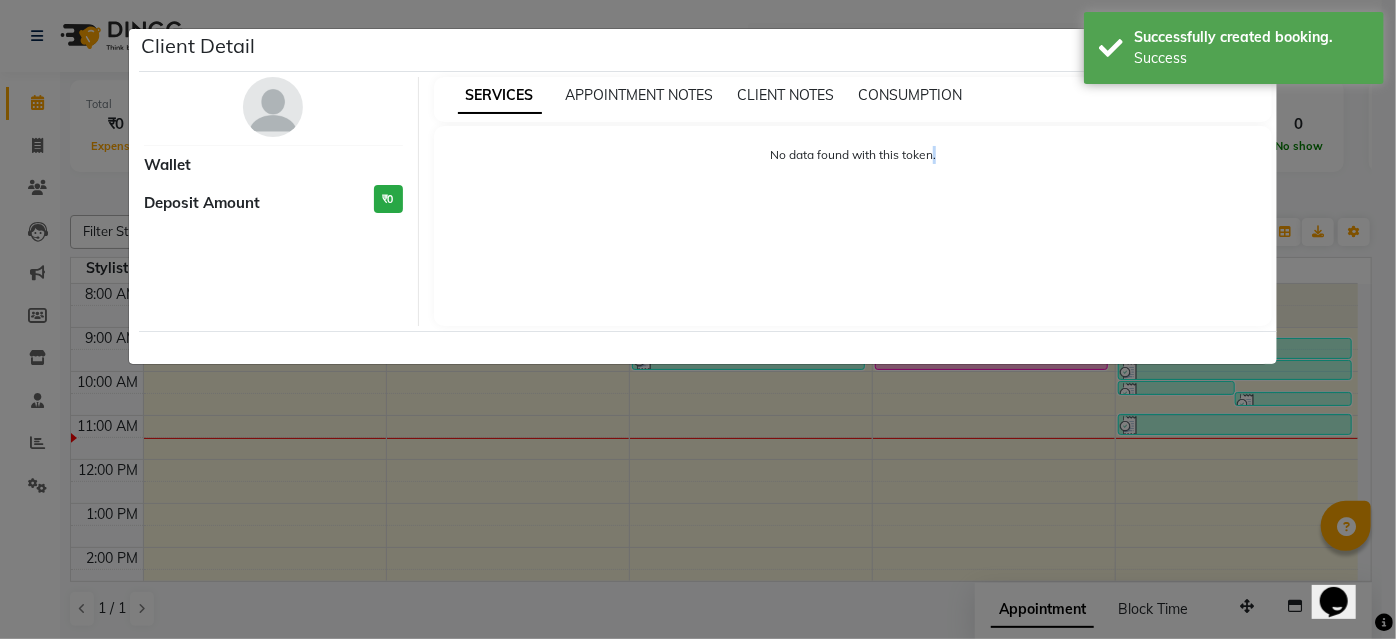 click on "Client Detail     Wallet Deposit Amount  ₹0  SERVICES APPOINTMENT NOTES CLIENT NOTES CONSUMPTION No data found with this token." 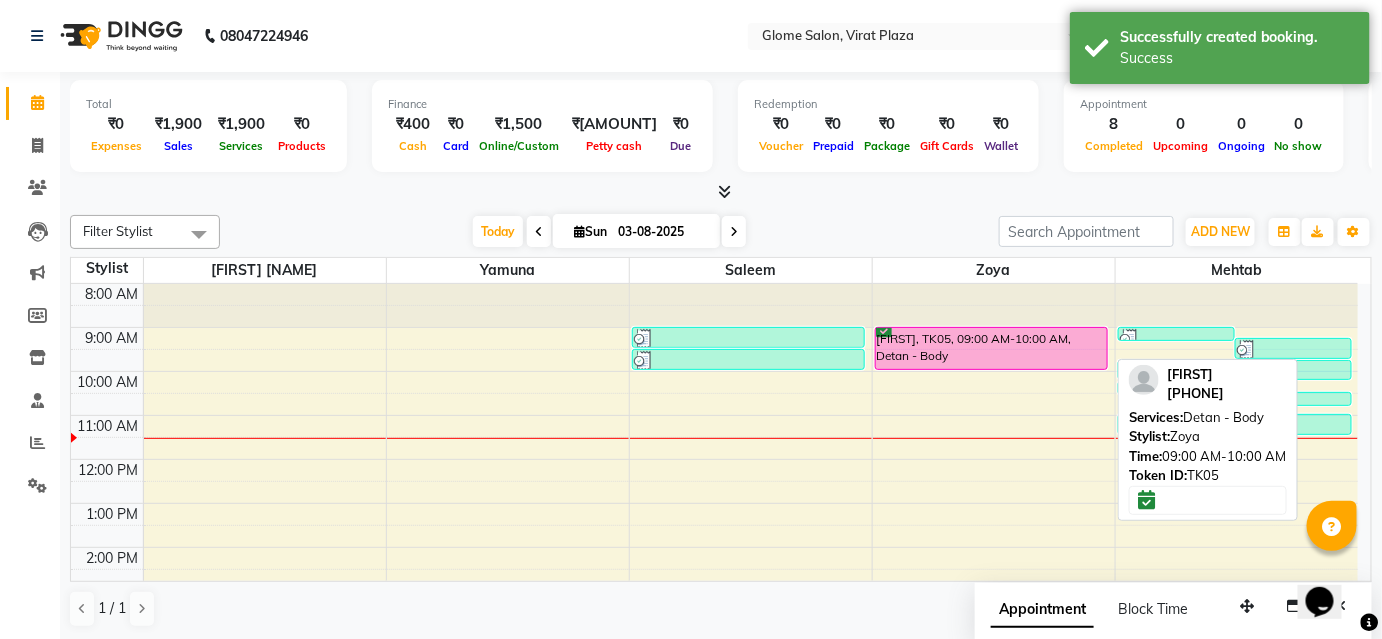 click on "[FIRST], TK05, 09:00 AM-10:00 AM, Detan  - Body" at bounding box center [992, 348] 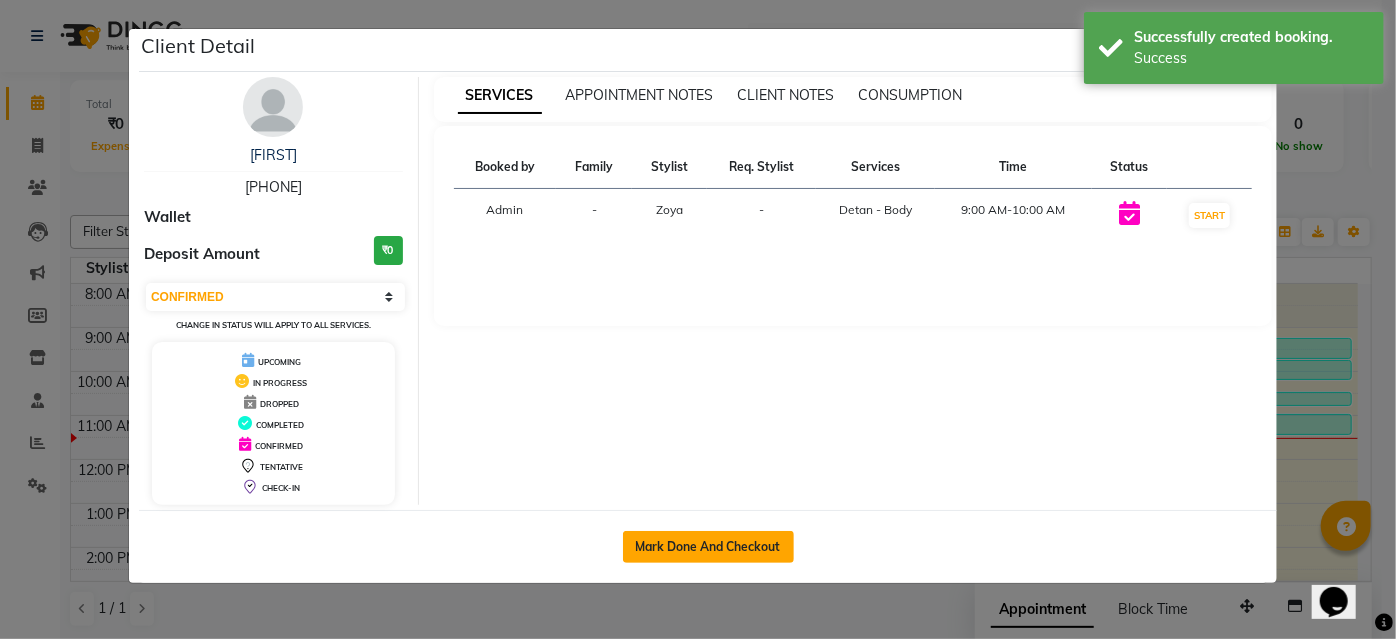 click on "Mark Done And Checkout" 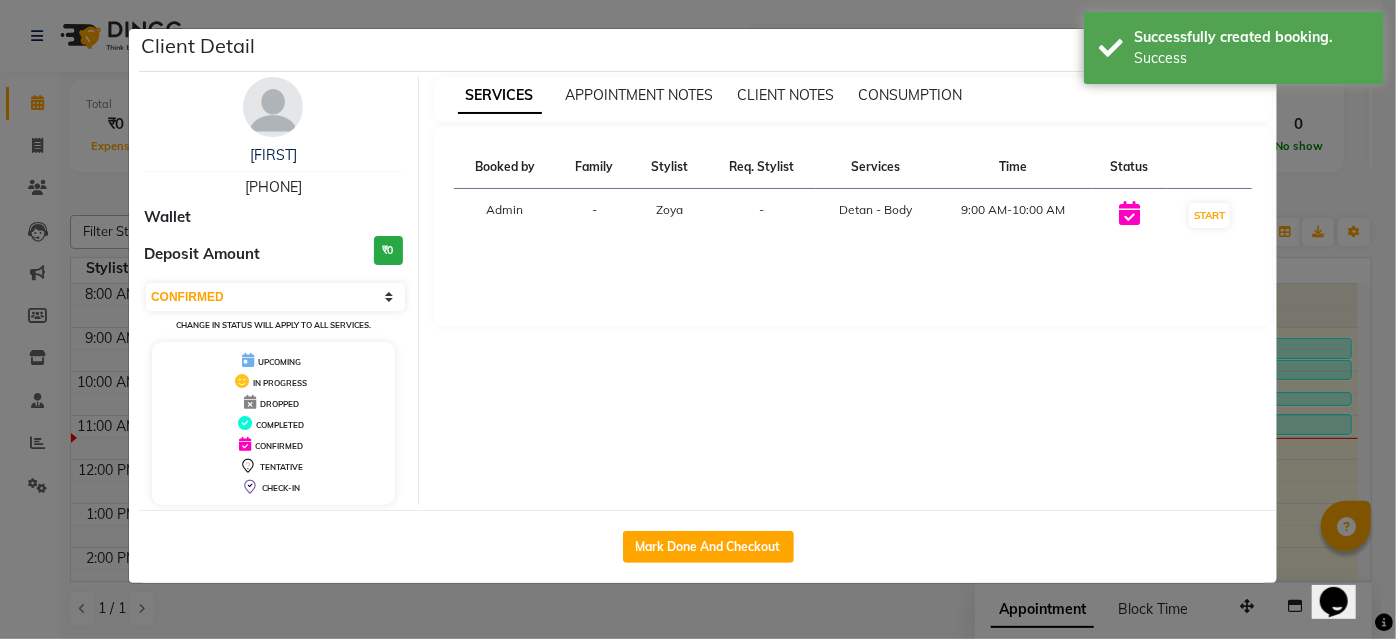 select on "service" 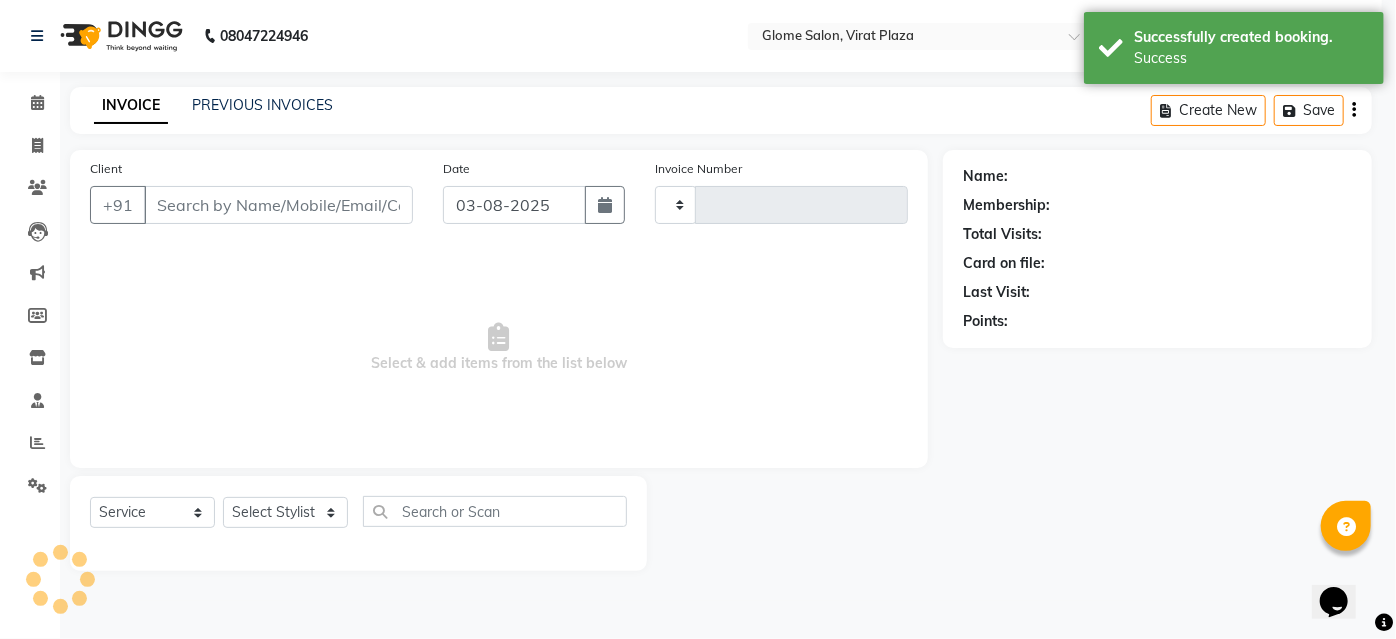 type on "1735" 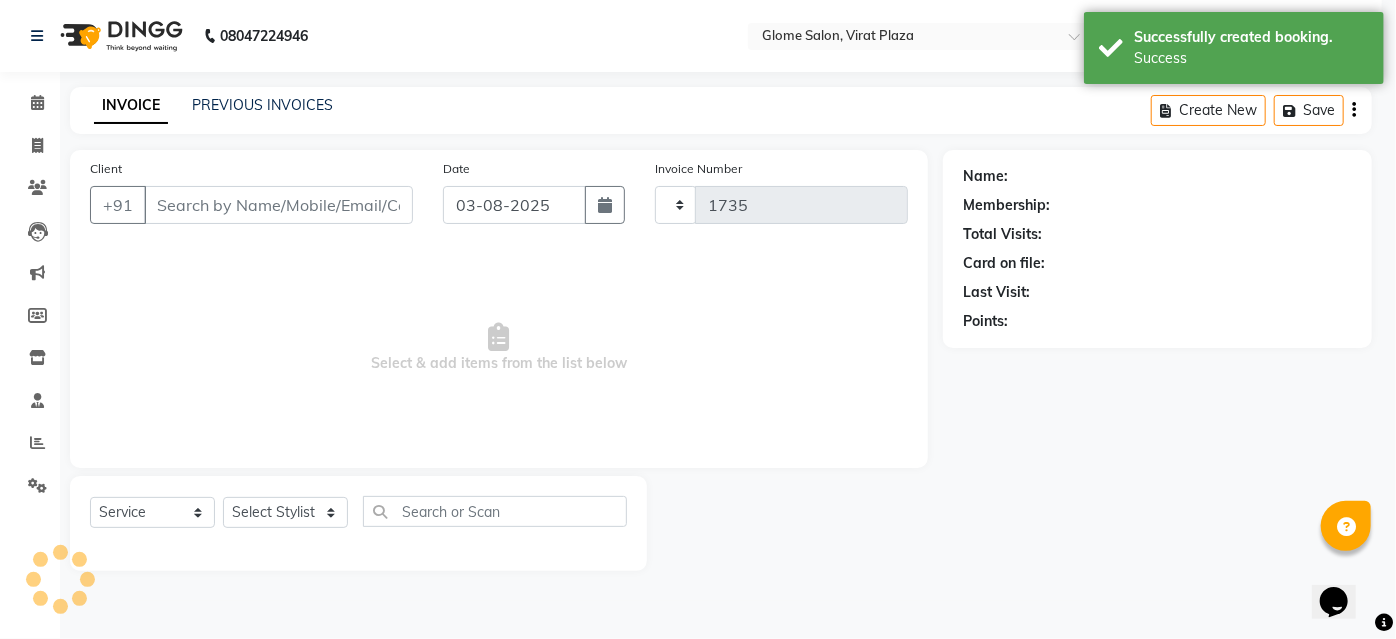 select on "3" 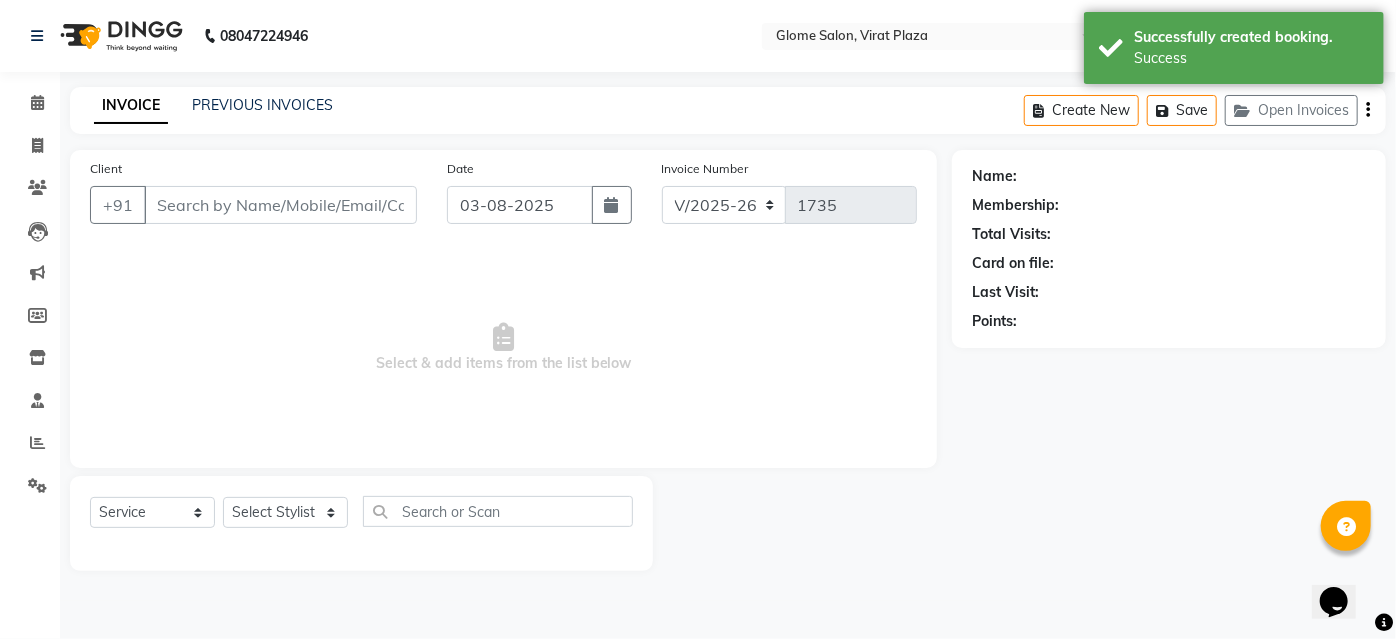 type on "[PHONE]" 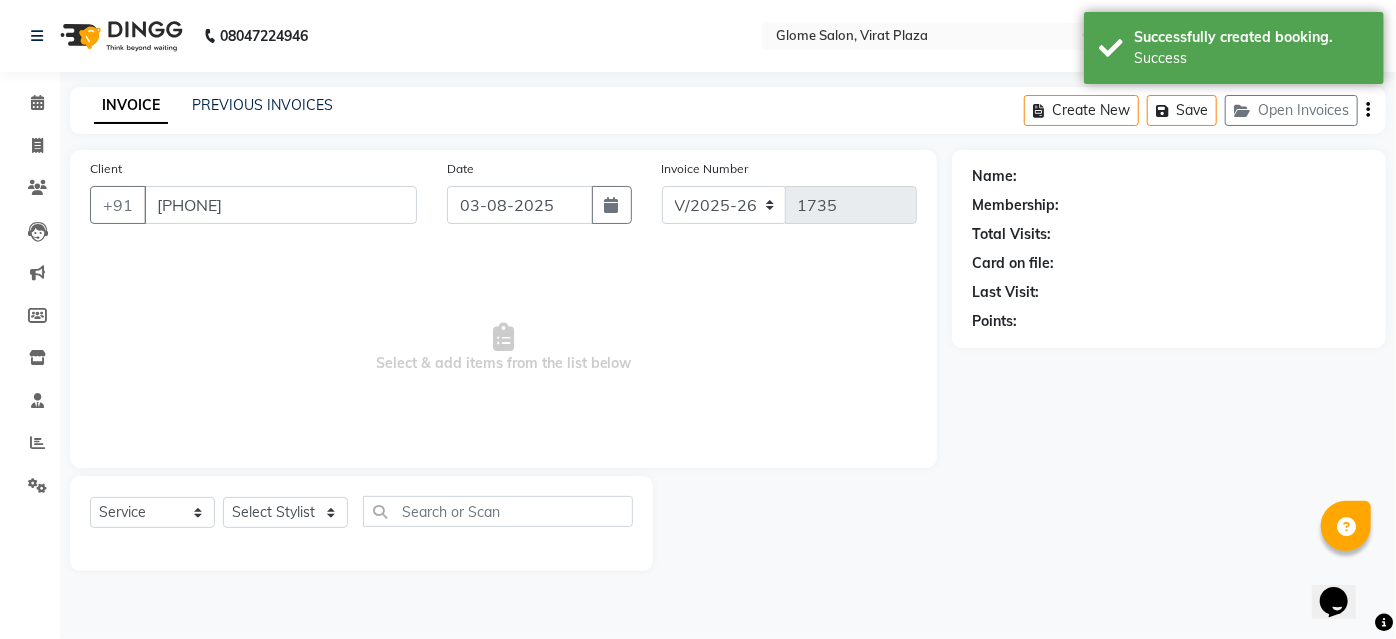 select on "63052" 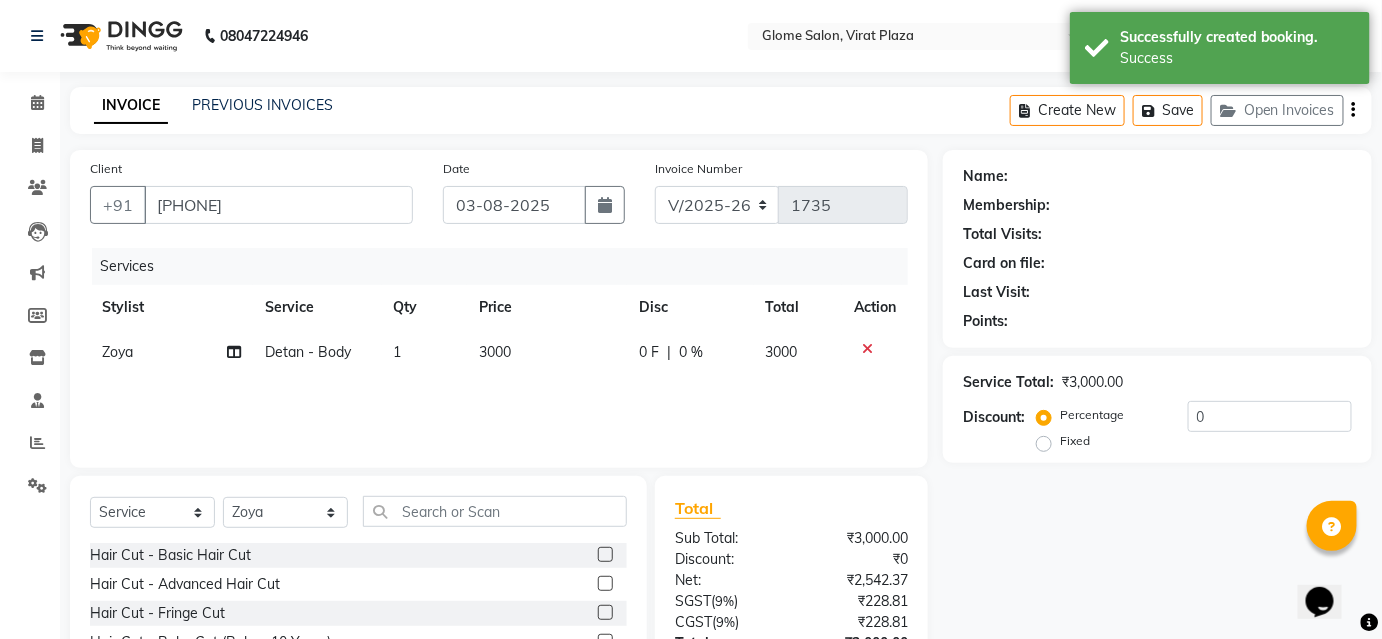 select on "1: Object" 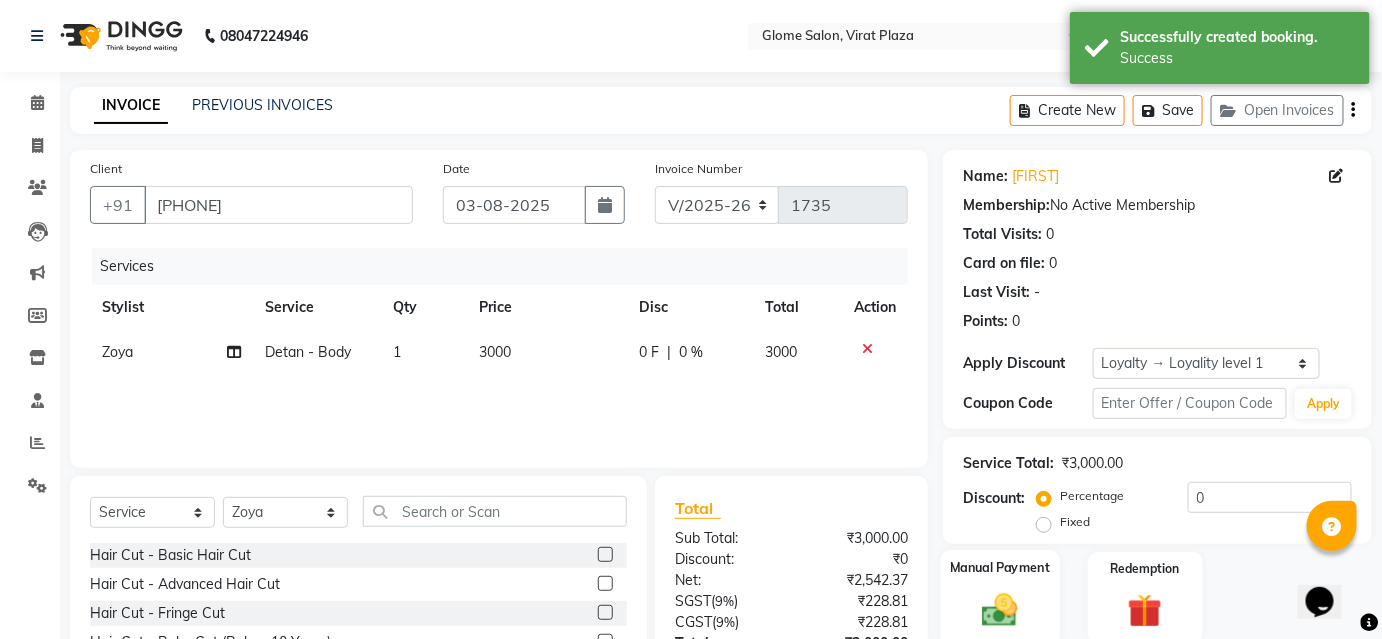 scroll, scrollTop: 161, scrollLeft: 0, axis: vertical 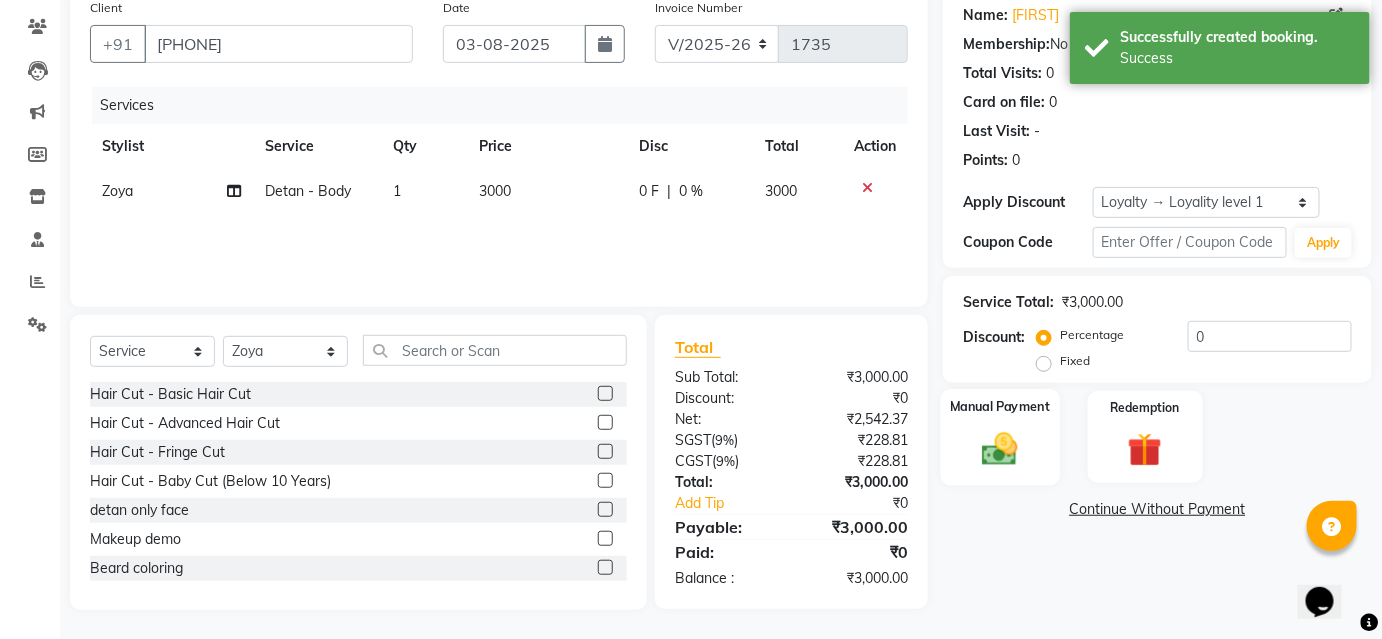 click on "Manual Payment" 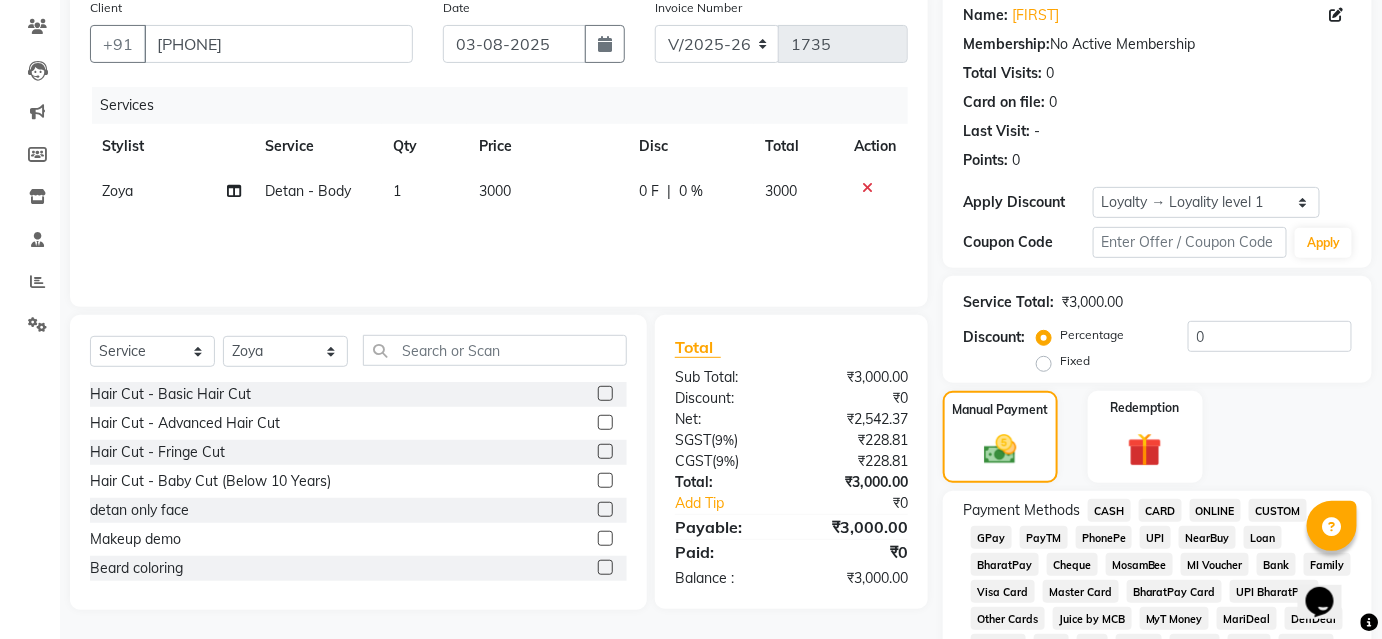 click 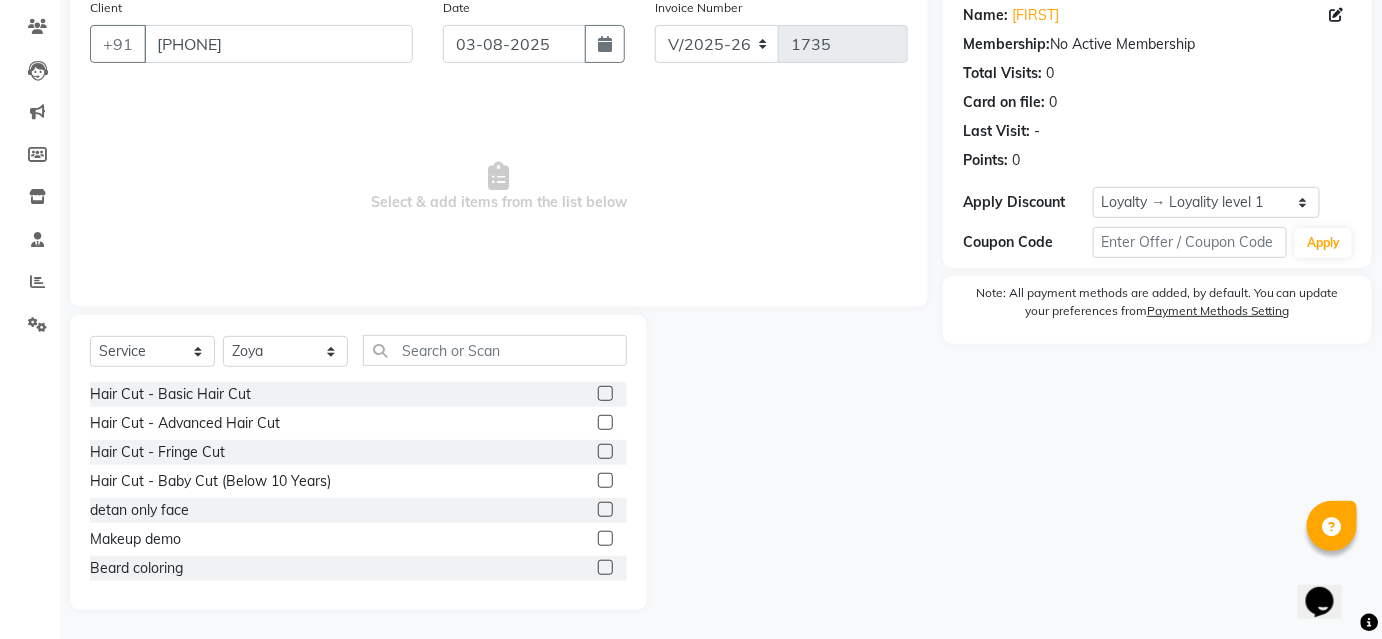 click 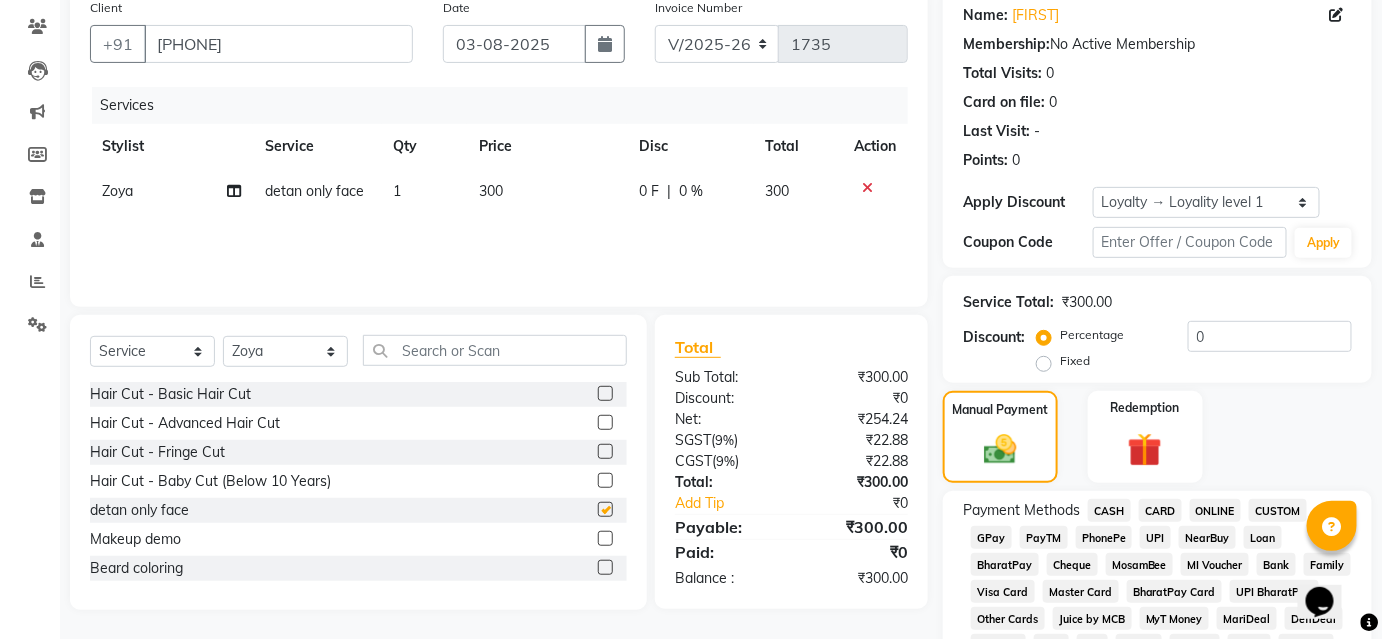 checkbox on "false" 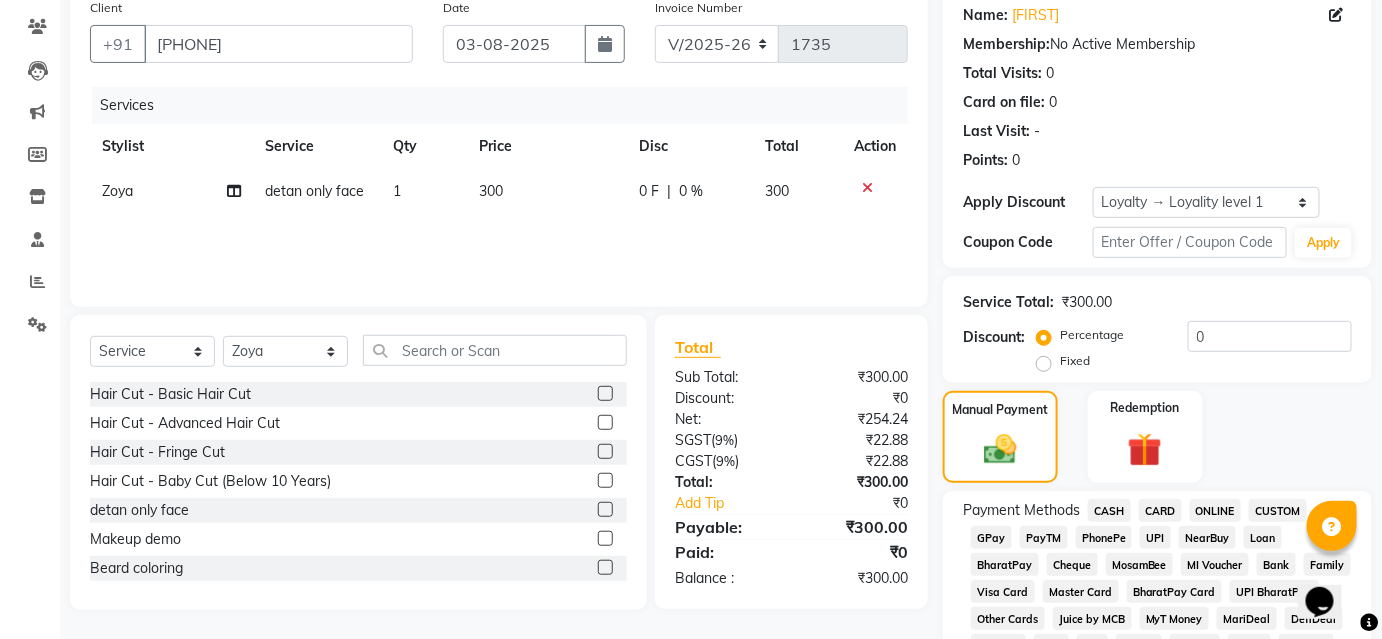 click on "CASH" 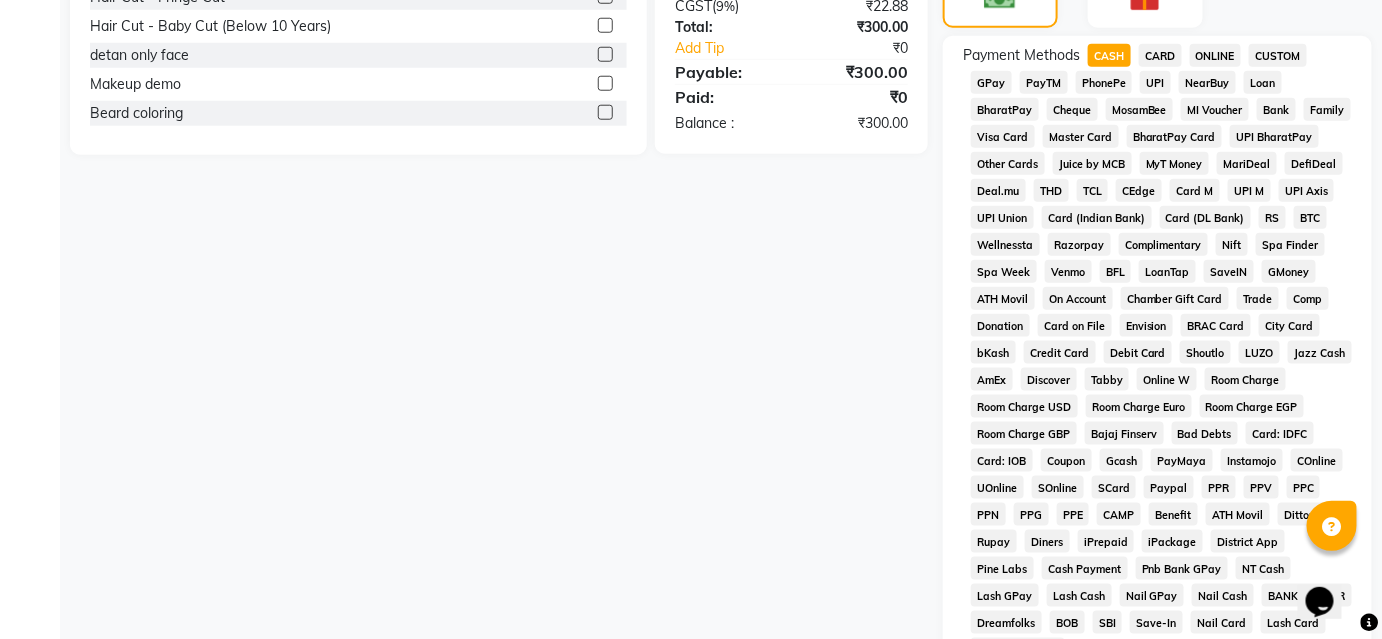 scroll, scrollTop: 878, scrollLeft: 0, axis: vertical 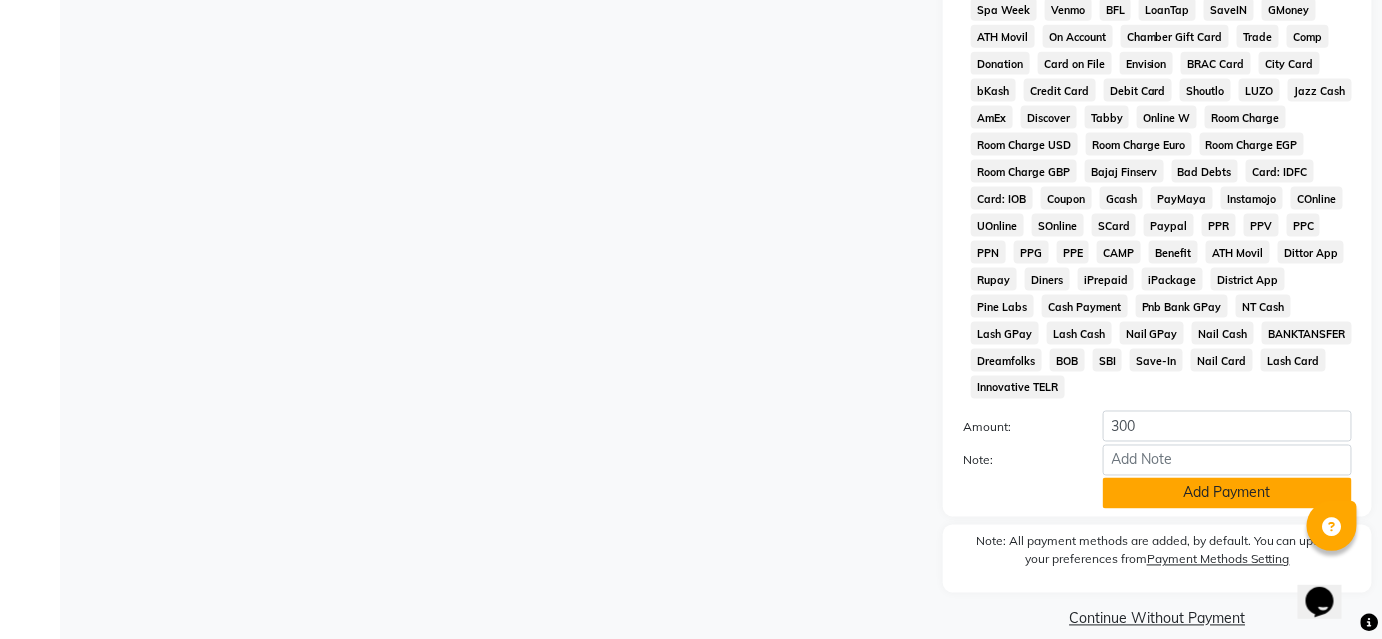 click on "Add Payment" 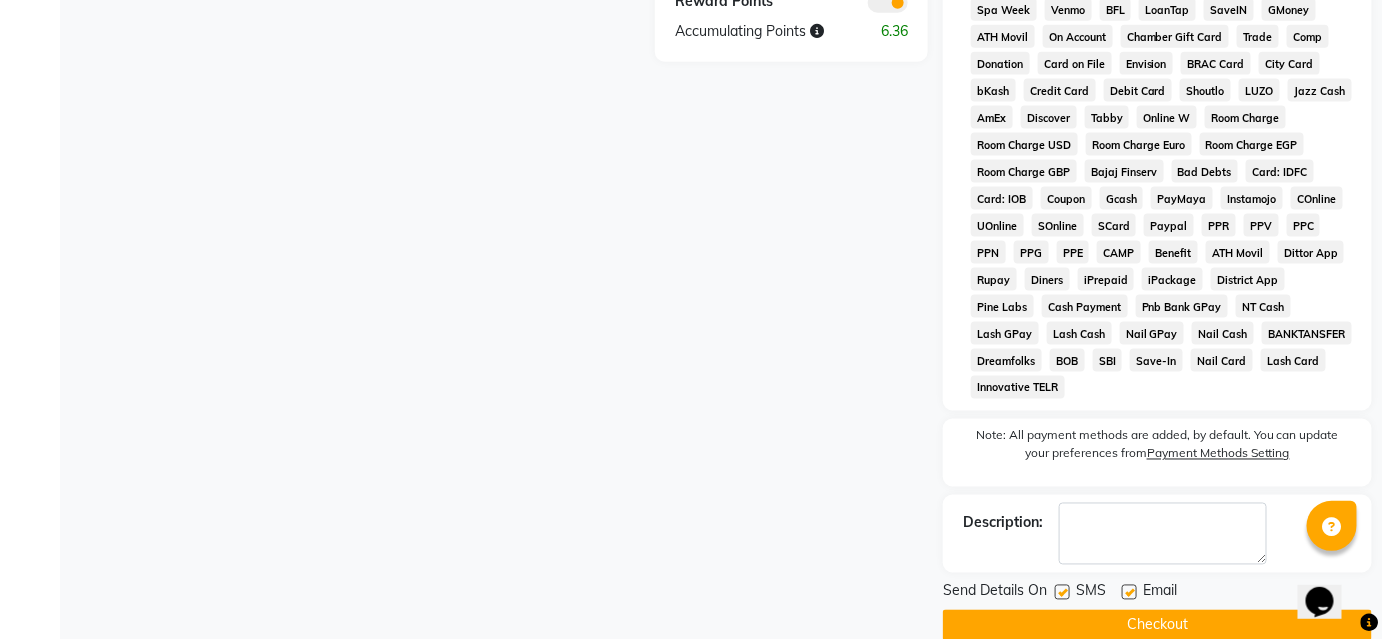 click on "Checkout" 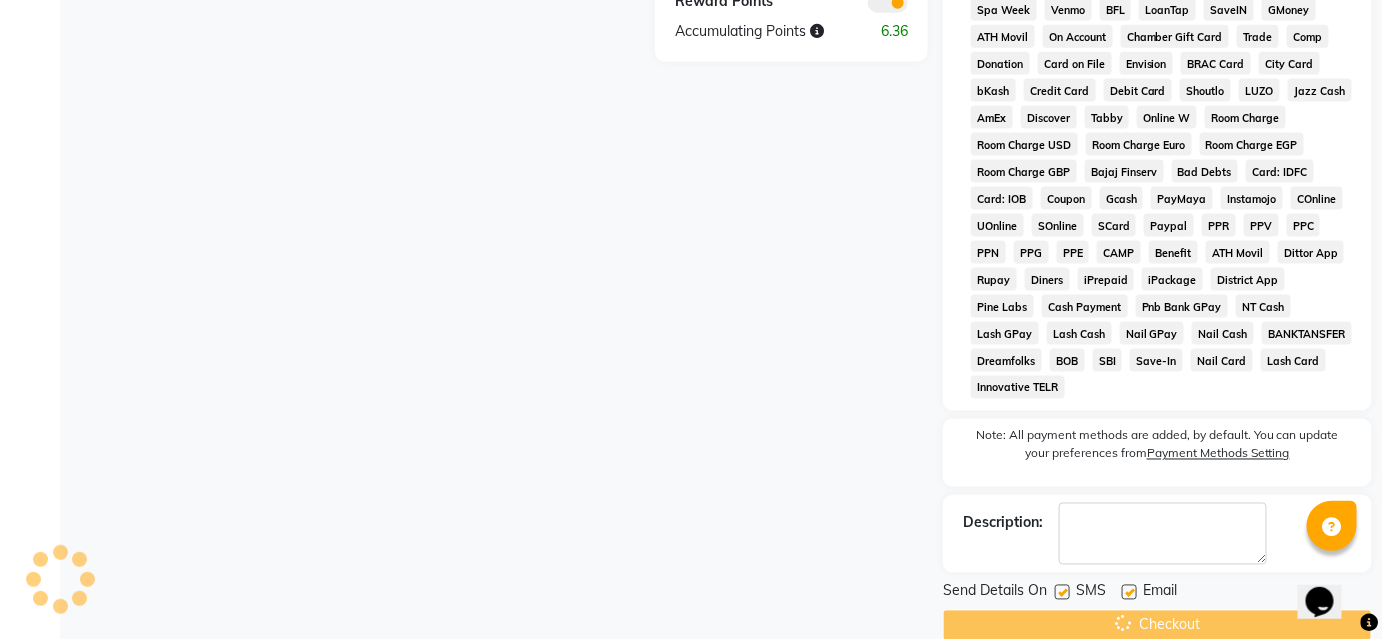 scroll, scrollTop: 0, scrollLeft: 0, axis: both 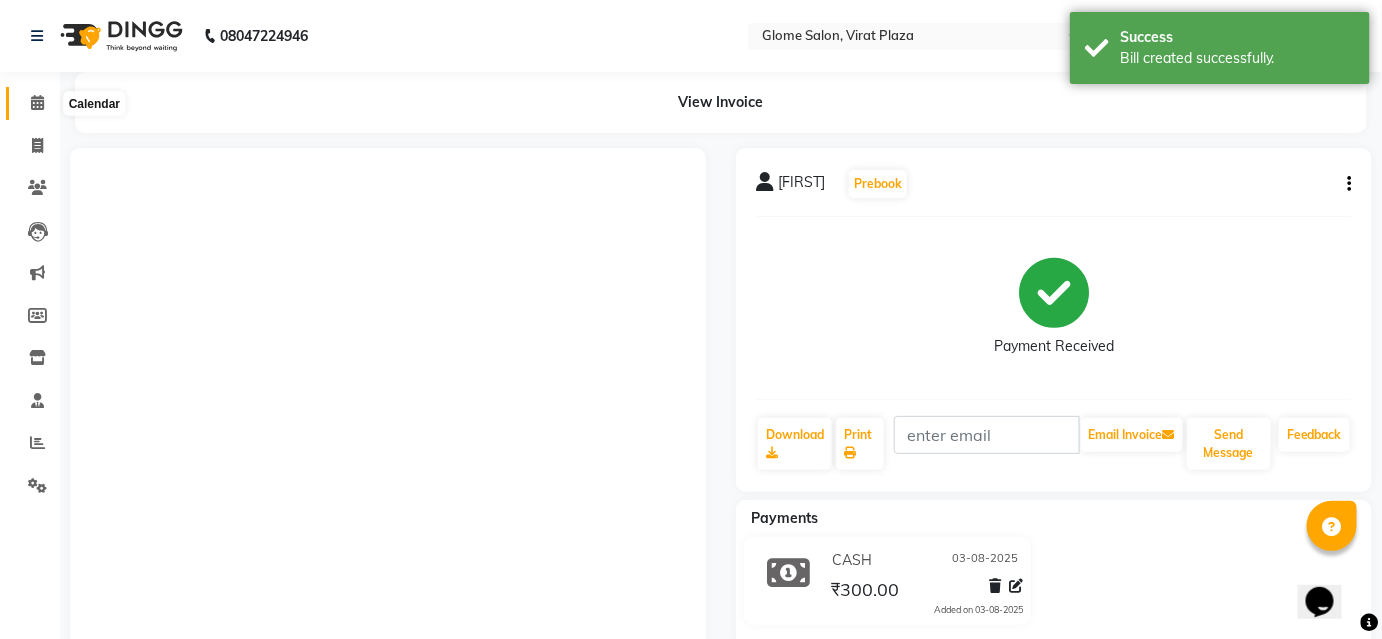 click 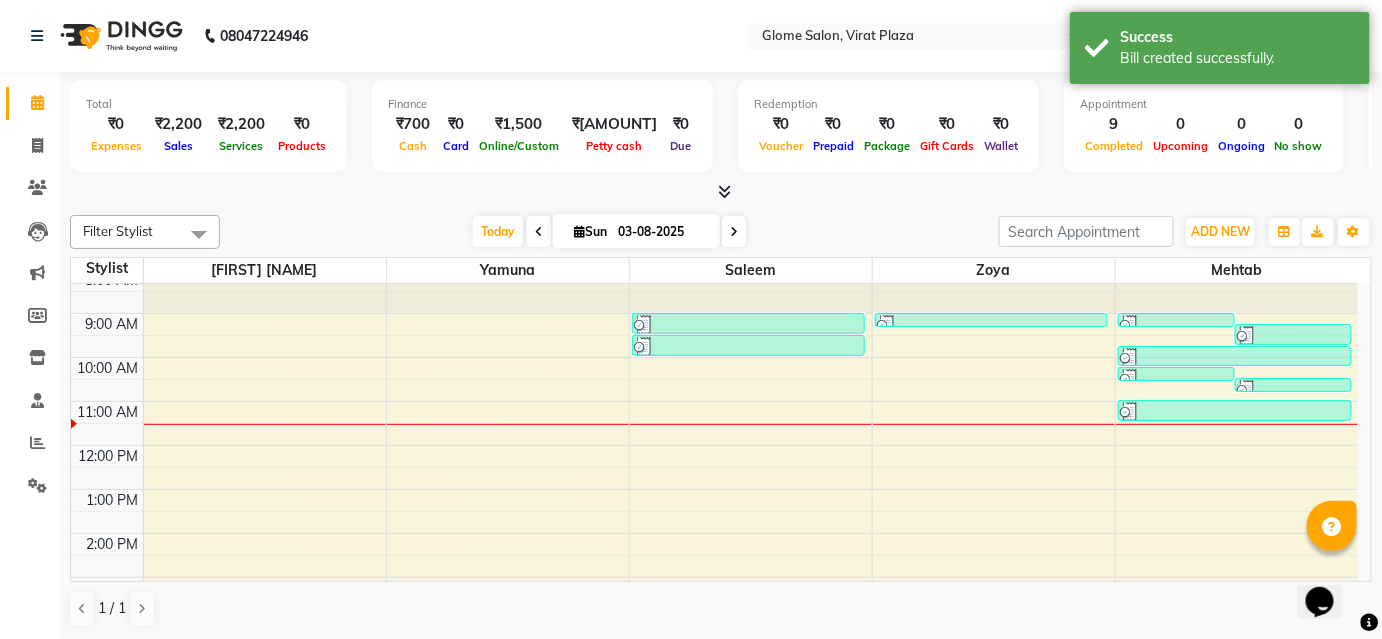scroll, scrollTop: 0, scrollLeft: 0, axis: both 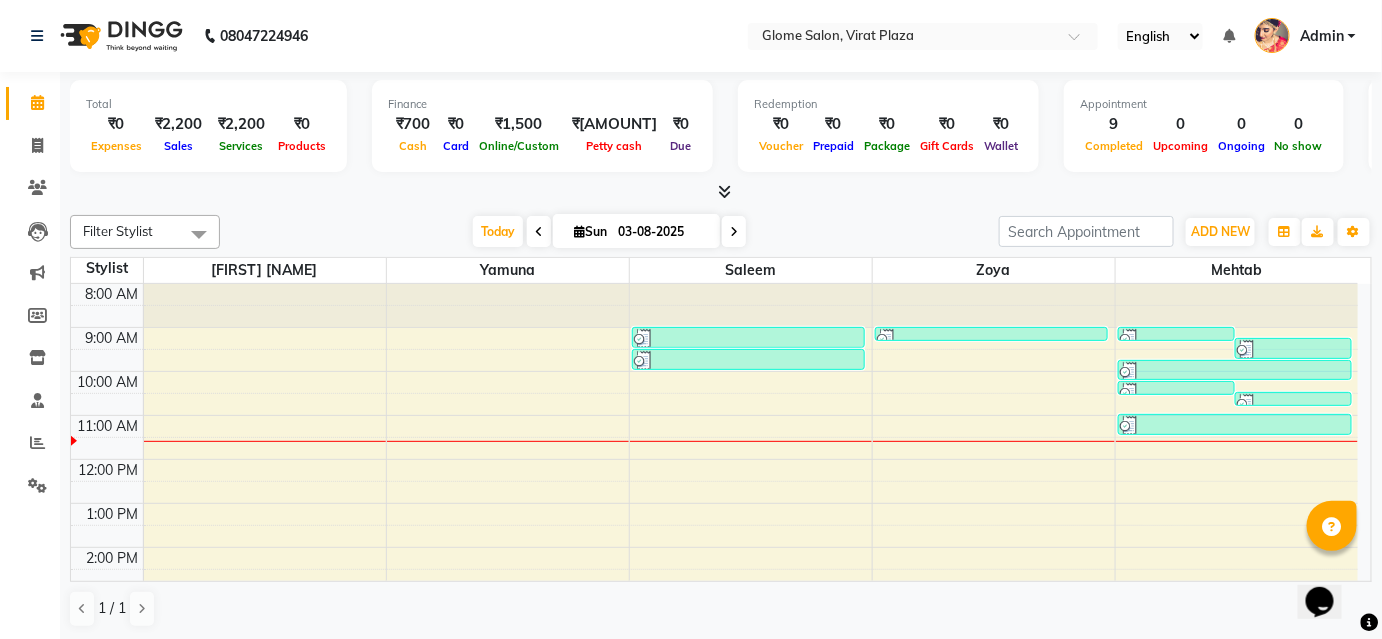 click on "8:00 AM 9:00 AM 10:00 AM 11:00 AM 12:00 PM 1:00 PM 2:00 PM 3:00 PM 4:00 PM 5:00 PM 6:00 PM 7:00 PM 8:00 PM     [FIRST], TK01, [TIME]-[TIME], Hair Cut - Basic Hair Cut     [FIRST], TK03, [TIME]-[TIME], Exclusive Men’S Services - Hair Cut     [FIRST], TK05, [TIME]-[TIME], detan only face     [FIRST], TK02, [TIME]-[TIME], Navaratna oil massage     [FIRST], TK02, [TIME]-[TIME], Exclusive Men’S Services - Hair Cut     [FIRST], TK02, [TIME]-[TIME], Exclusive Men’S Services - Beard Shape And Trim     [FIRST], TK02, [TIME]-[TIME], Exclusive Men’S Services - Beard Shape And Trim     [FIRST], TK02, [TIME]-[TIME], Exclusive Men’S Services - Hair Cut     [FIRST], TK04, [TIME]-[TIME], Exclusive Men’S Services - Hair Cut" at bounding box center (714, 569) 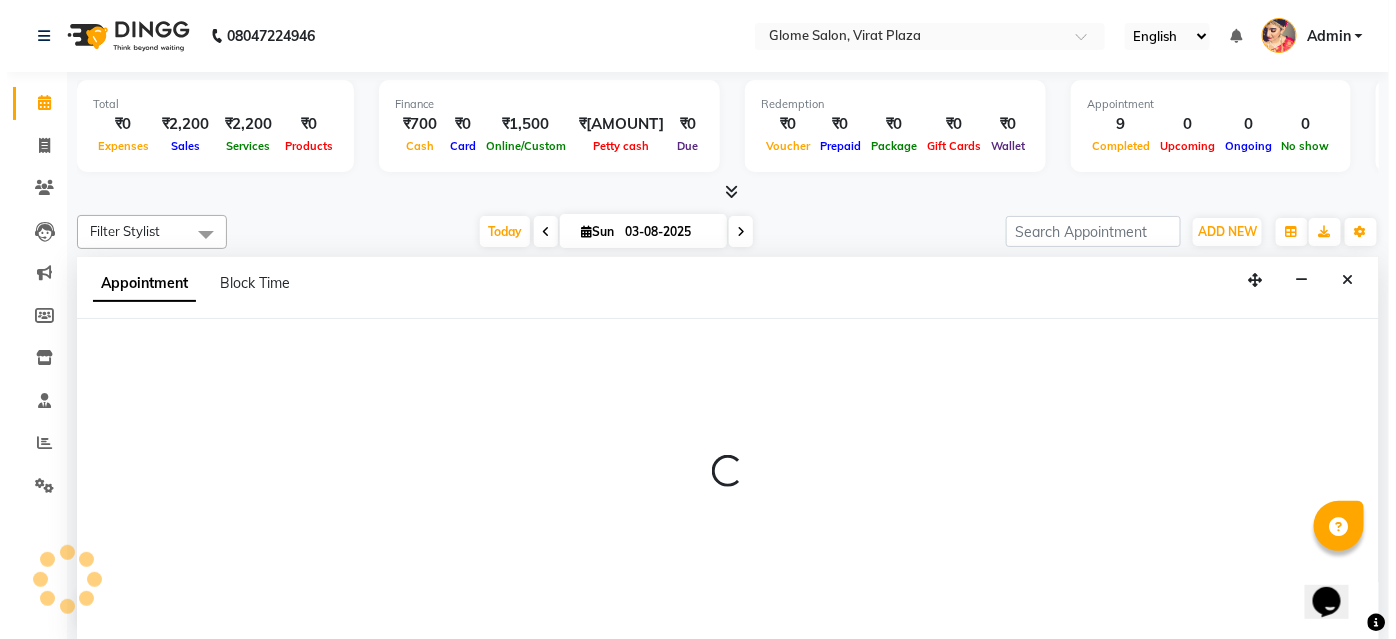 scroll, scrollTop: 0, scrollLeft: 0, axis: both 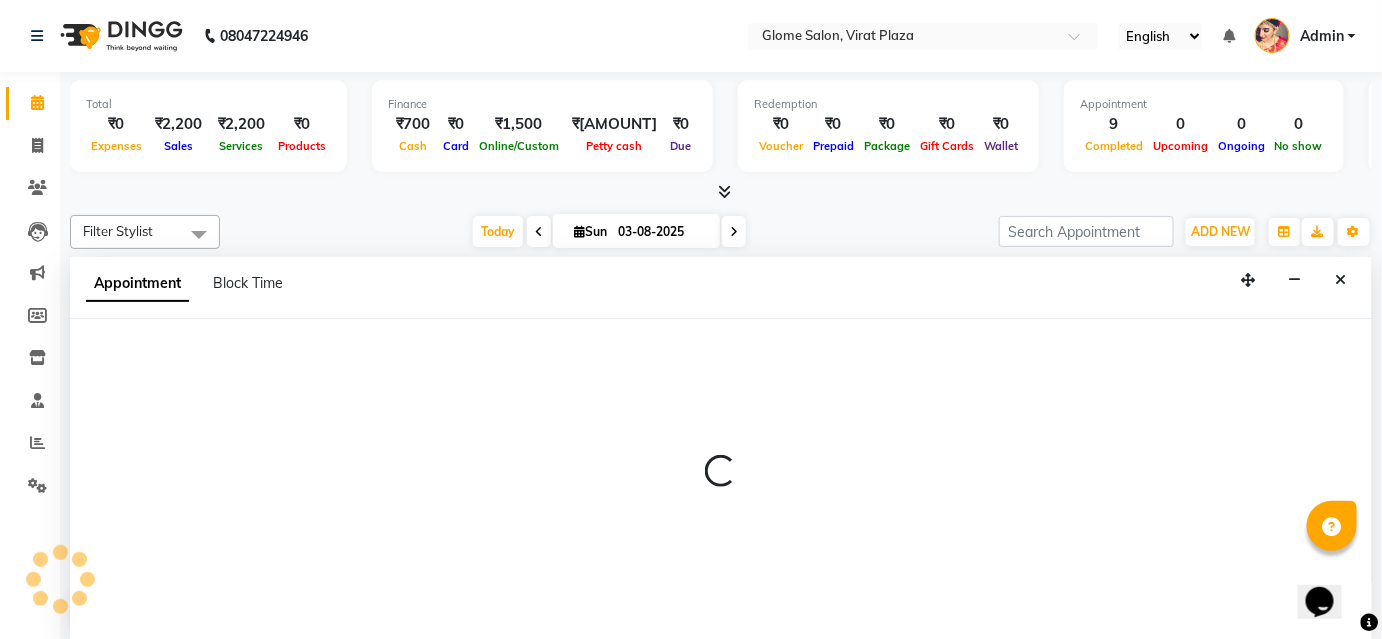 select on "87909" 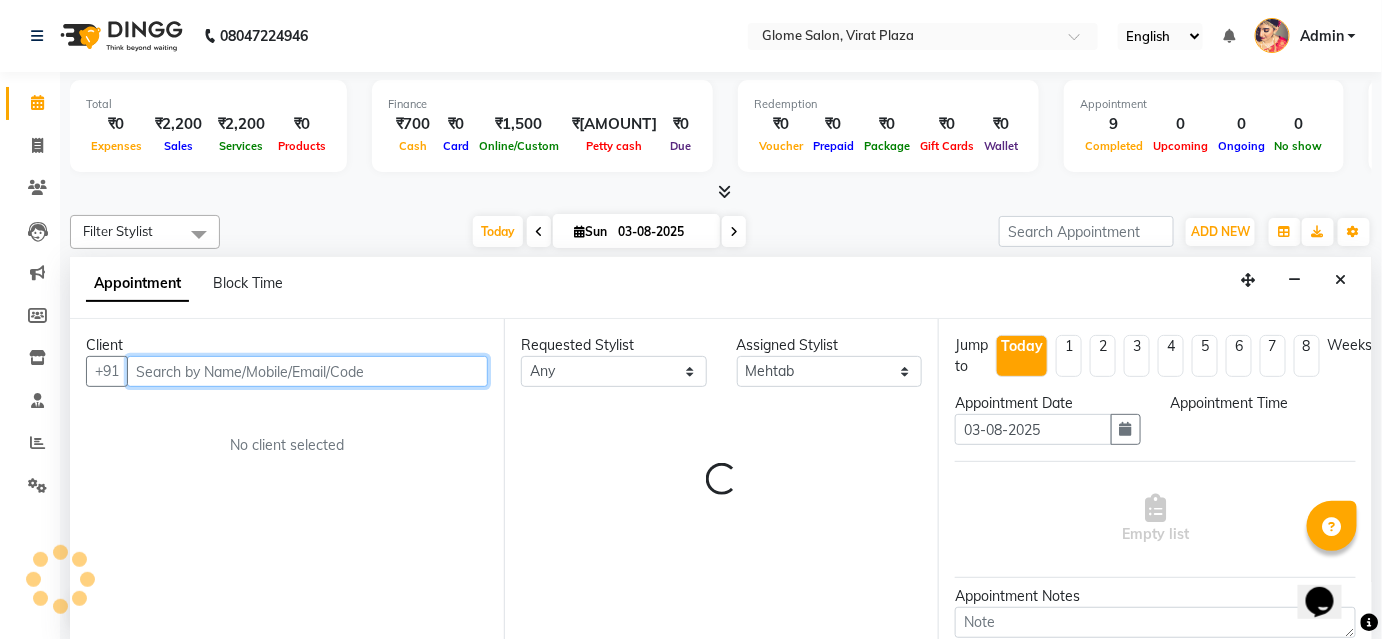 select on "690" 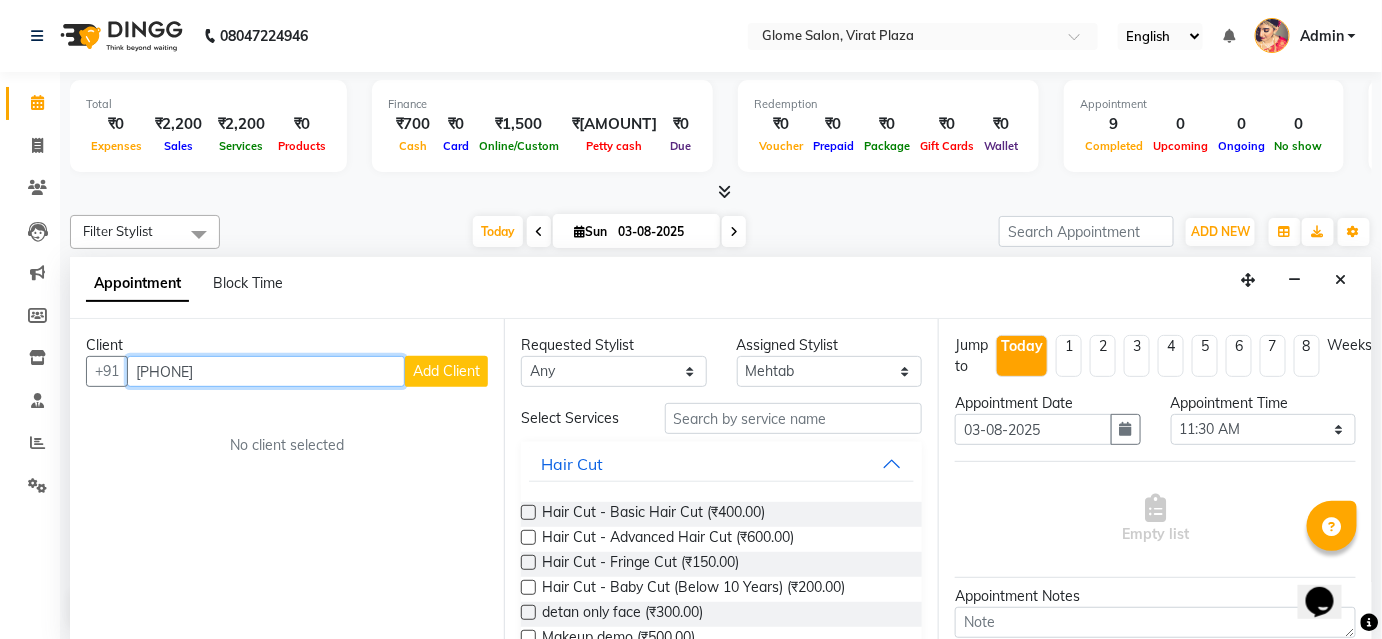 type on "[PHONE]" 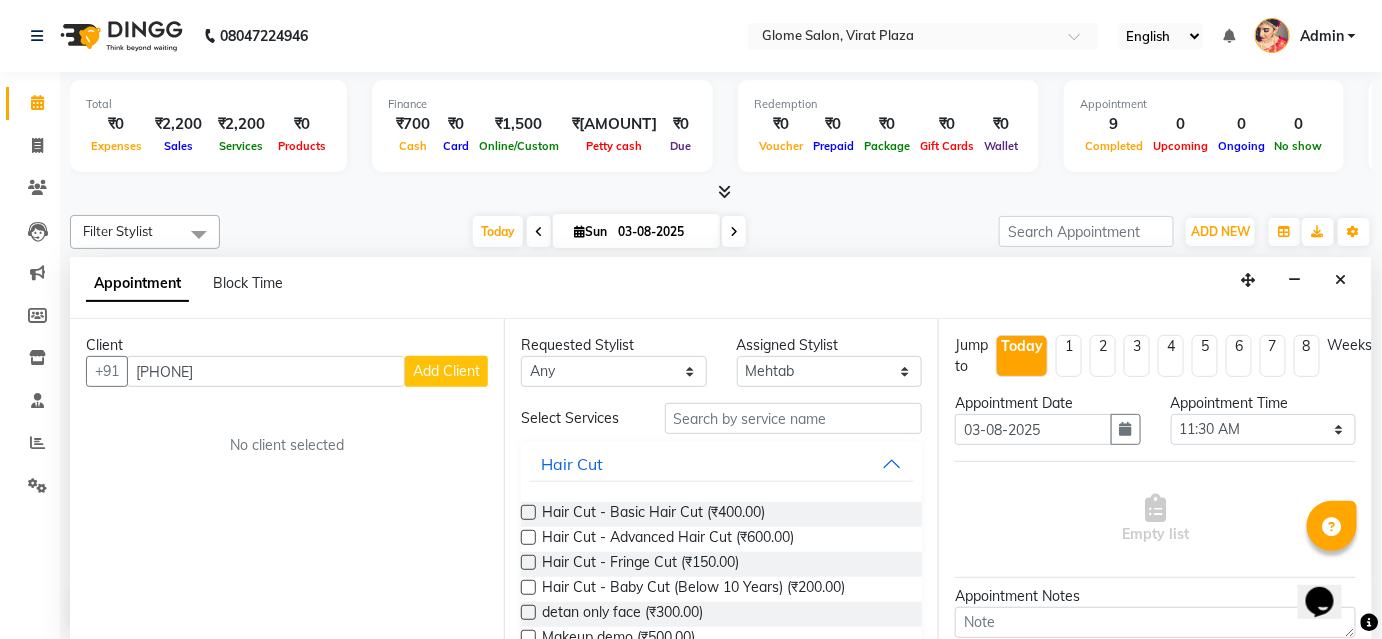 click on "Add Client" at bounding box center [446, 371] 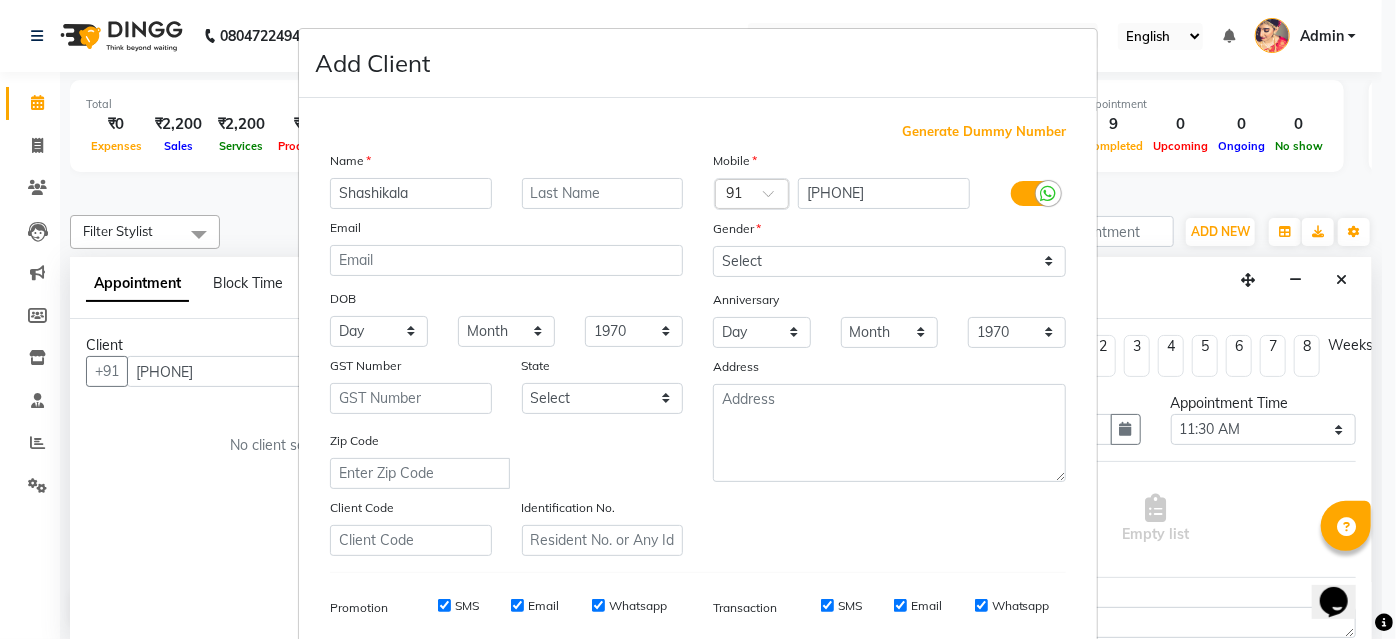 type on "Shashikala" 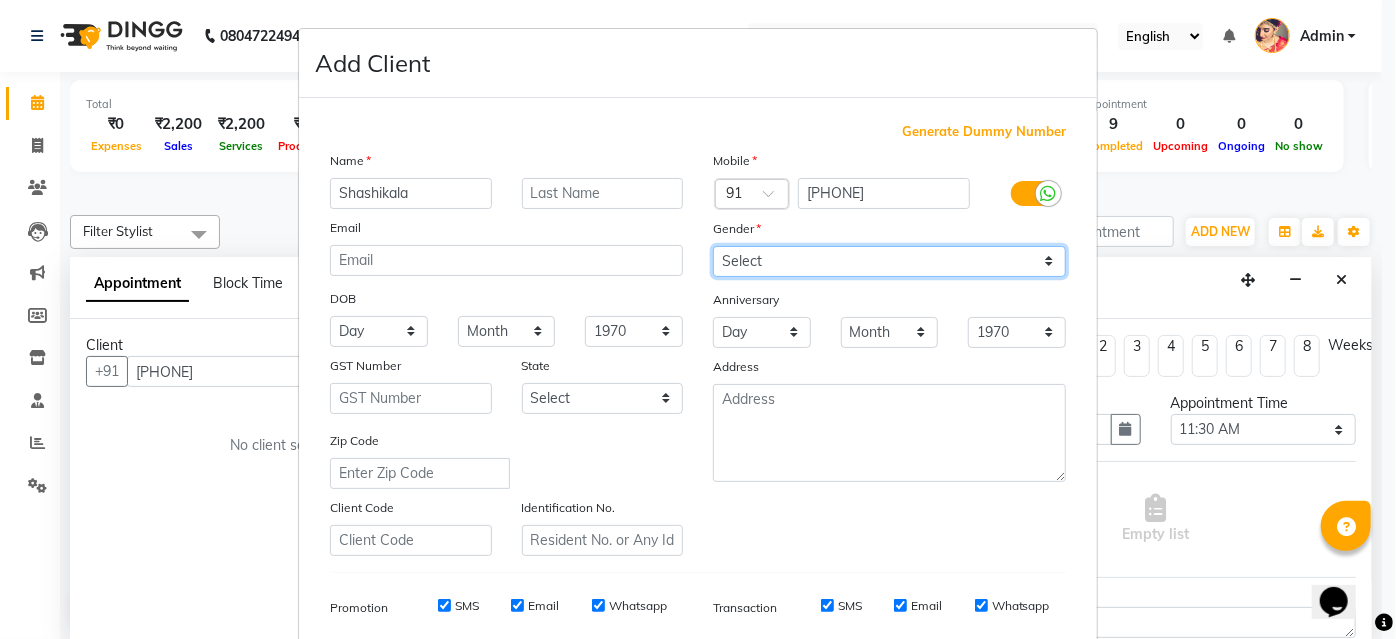 click on "Select Male Female Other Prefer Not To Say" at bounding box center (889, 261) 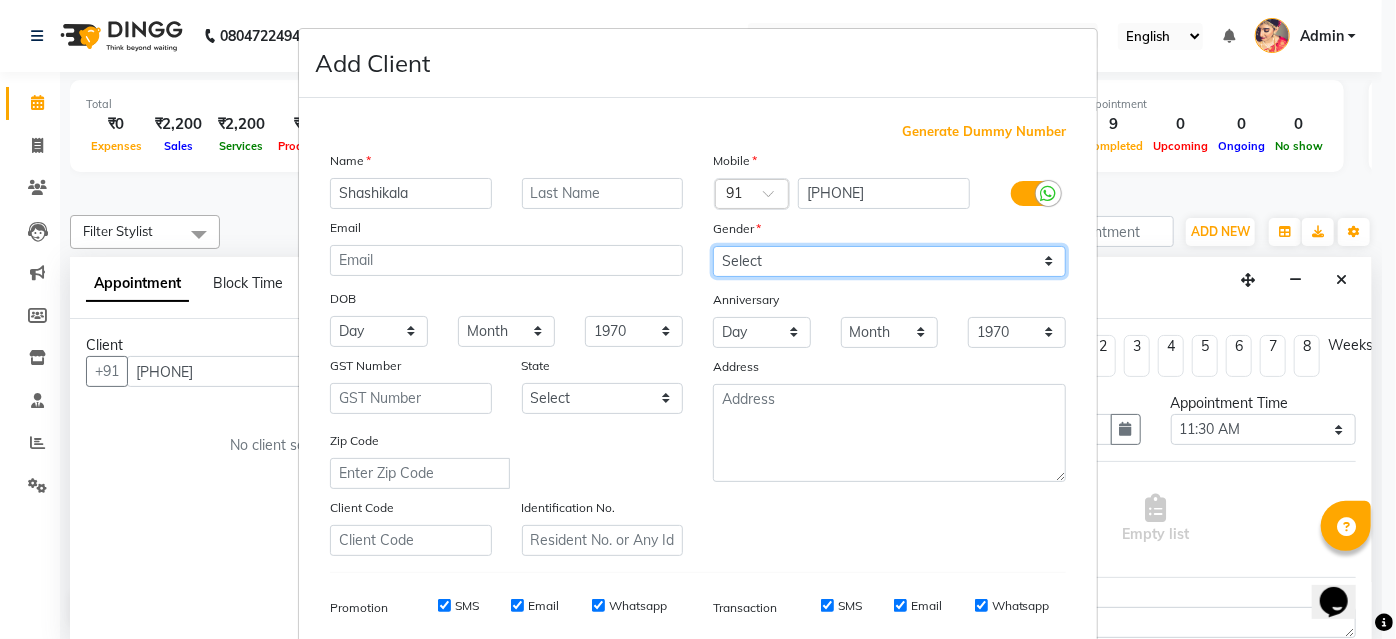 select on "female" 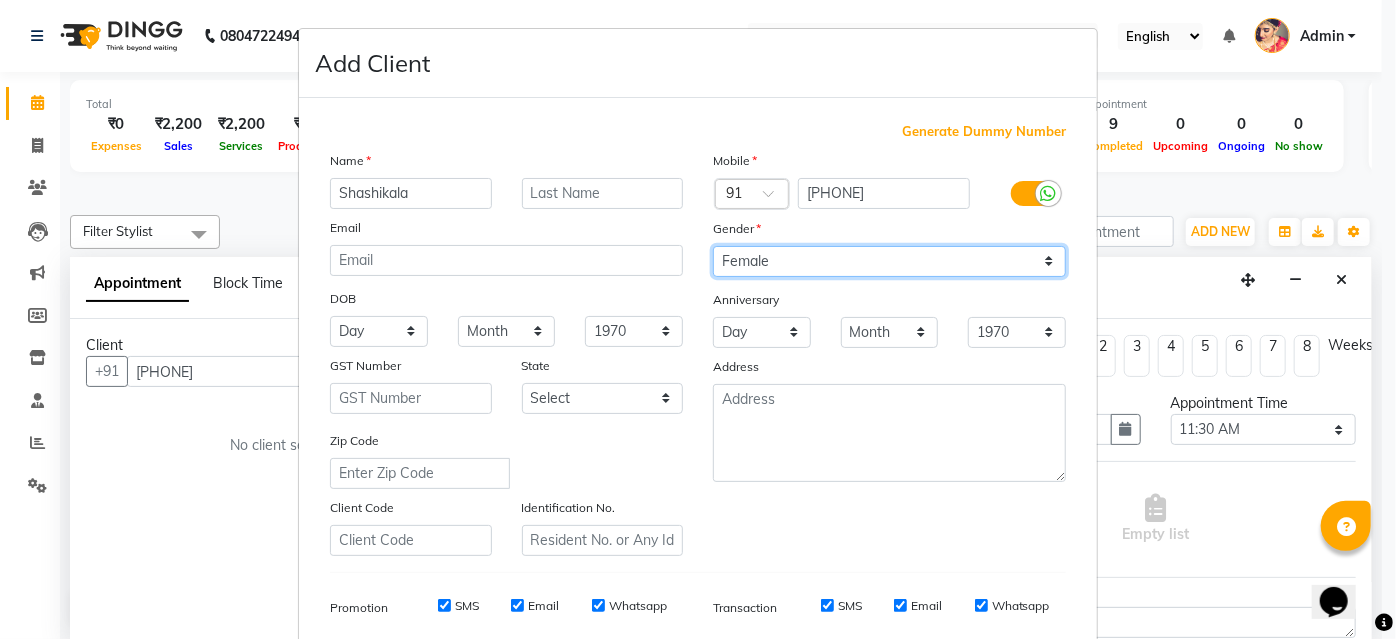 click on "Select Male Female Other Prefer Not To Say" at bounding box center [889, 261] 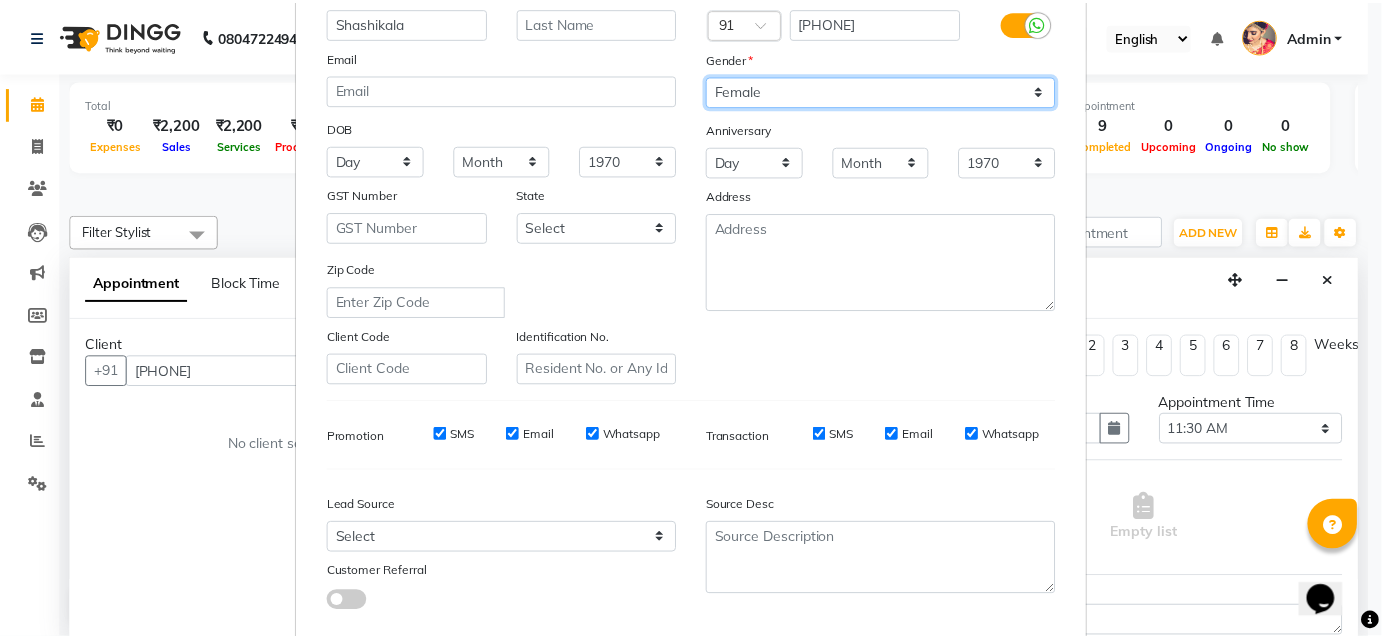 scroll, scrollTop: 272, scrollLeft: 0, axis: vertical 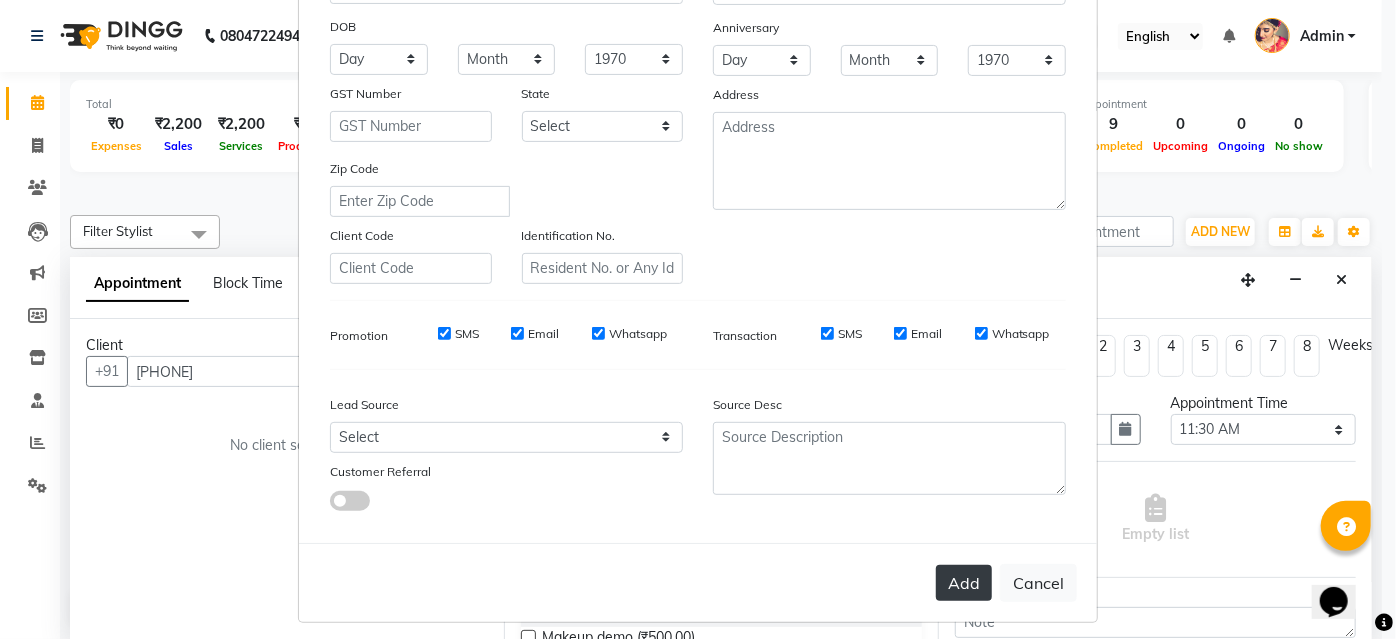 click on "Add" at bounding box center (964, 583) 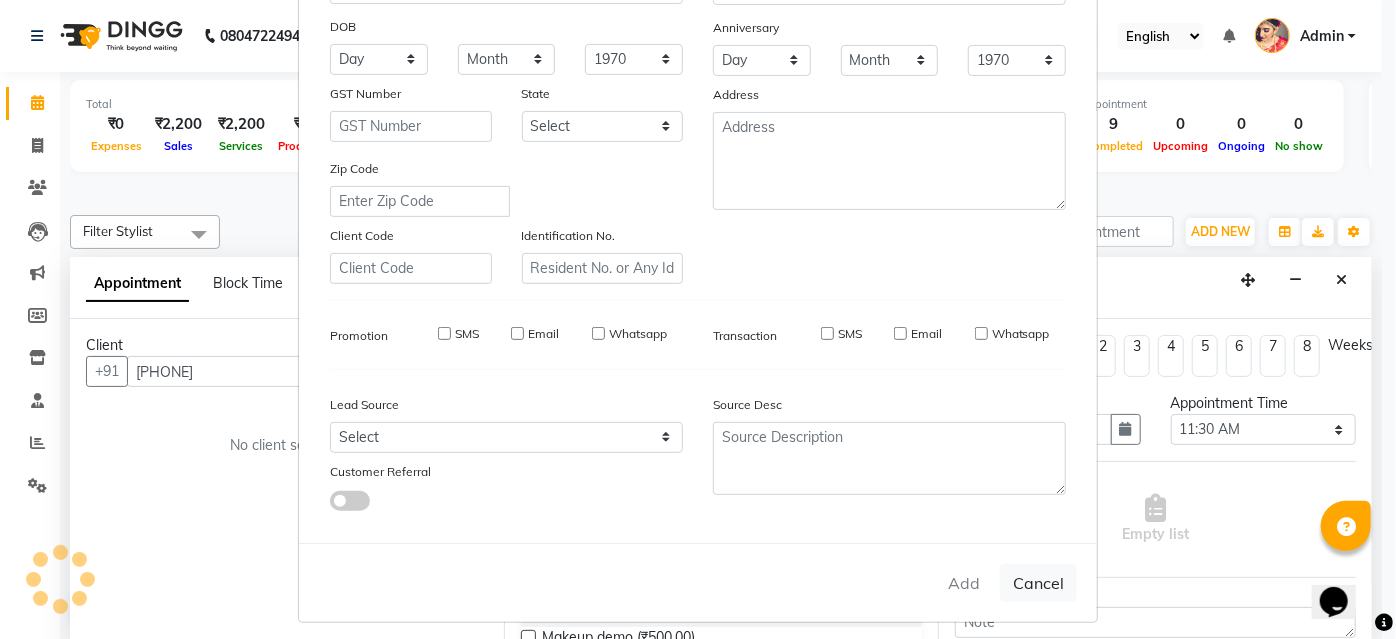 type 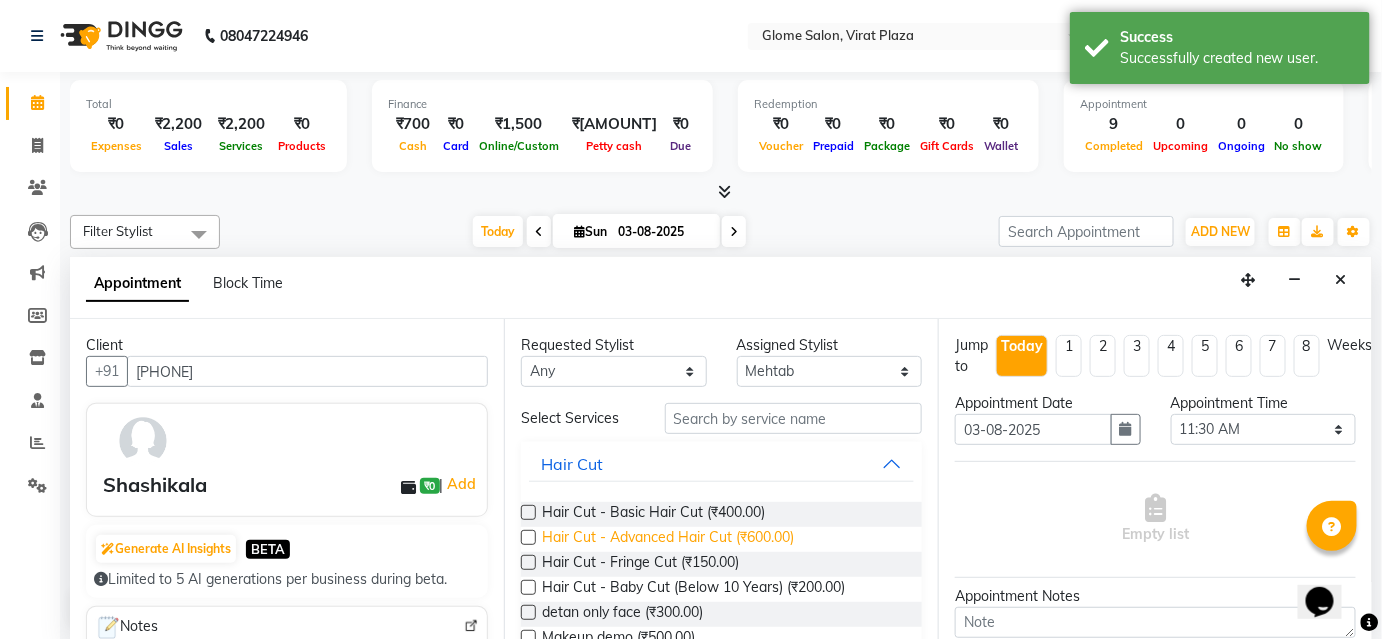 click on "Hair Cut - Advanced Hair Cut (₹600.00)" at bounding box center (668, 539) 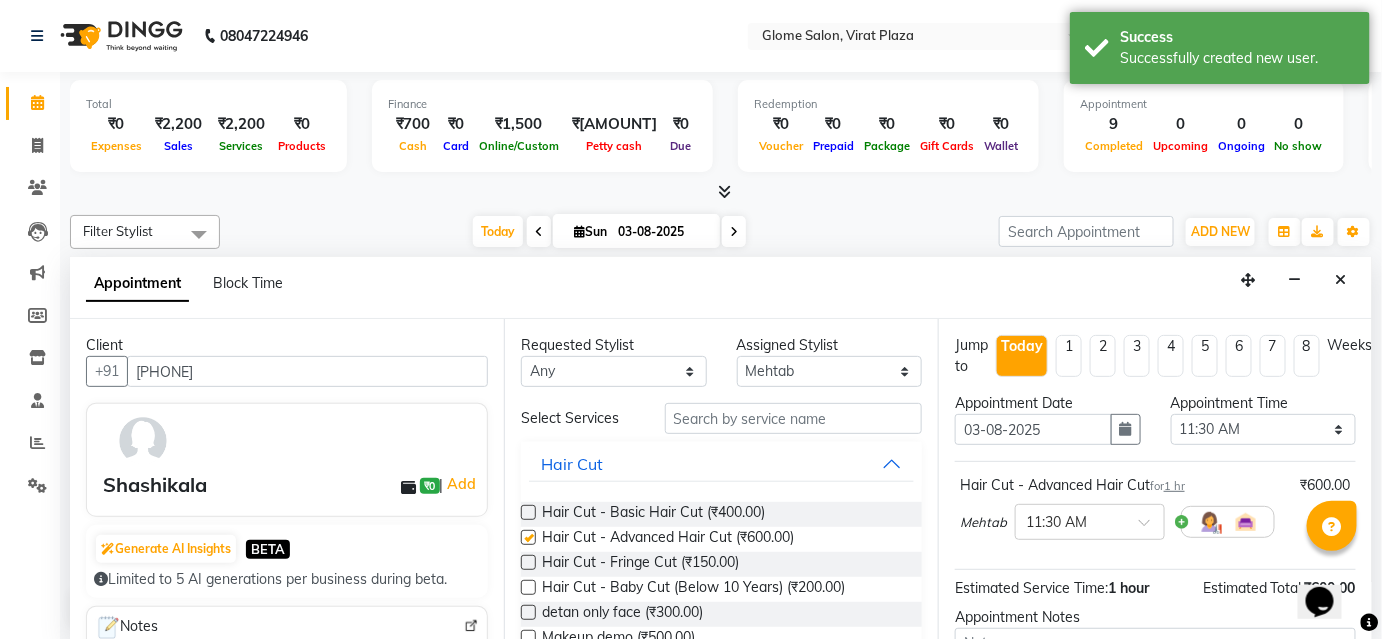 checkbox on "false" 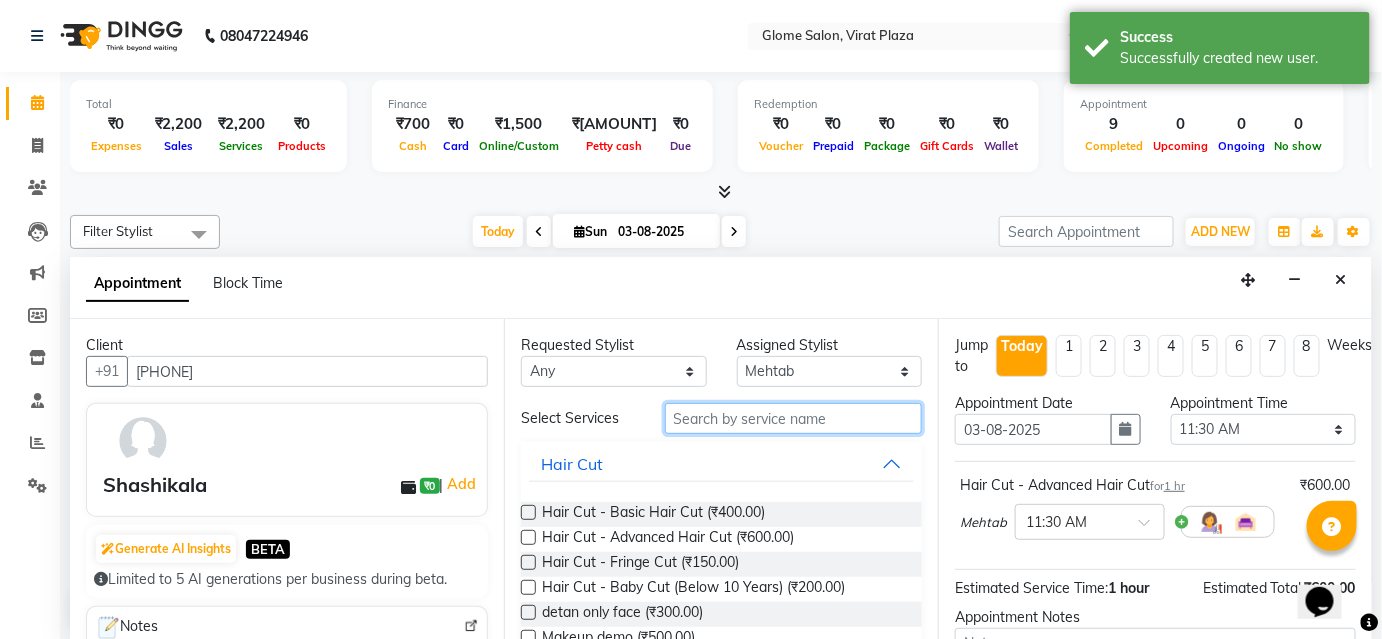click at bounding box center [793, 418] 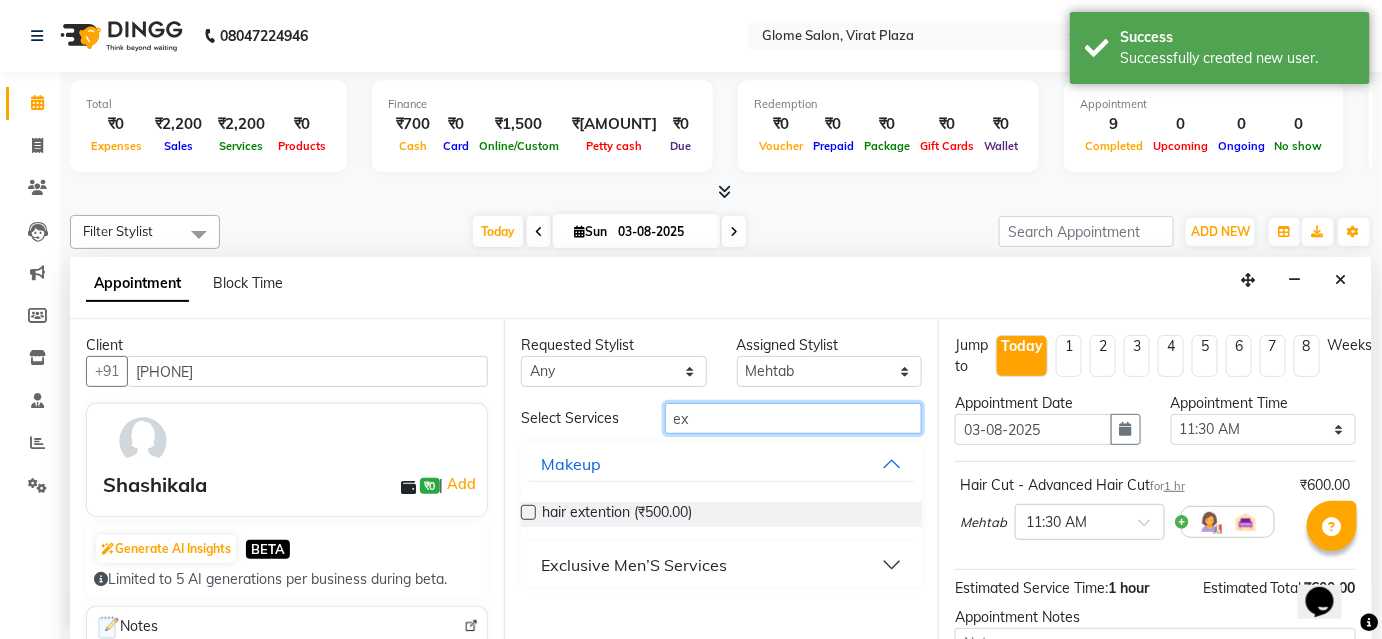 type on "ex" 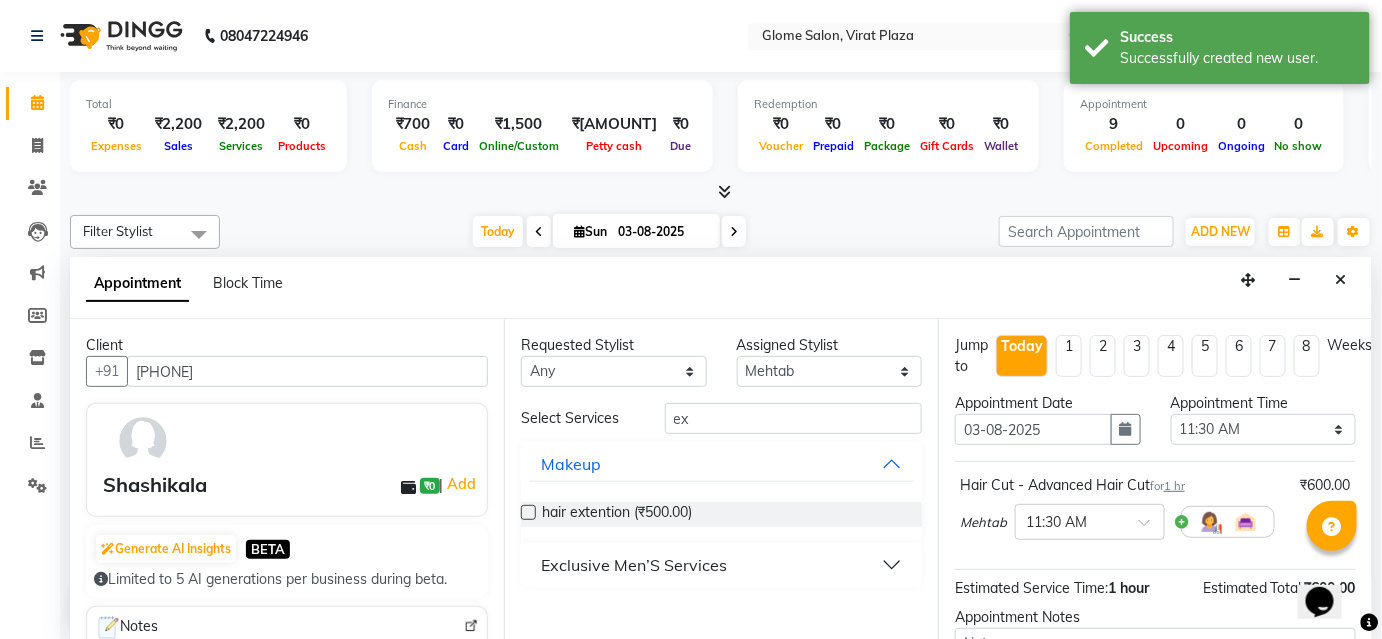click on "Exclusive Men’S Services" at bounding box center [721, 565] 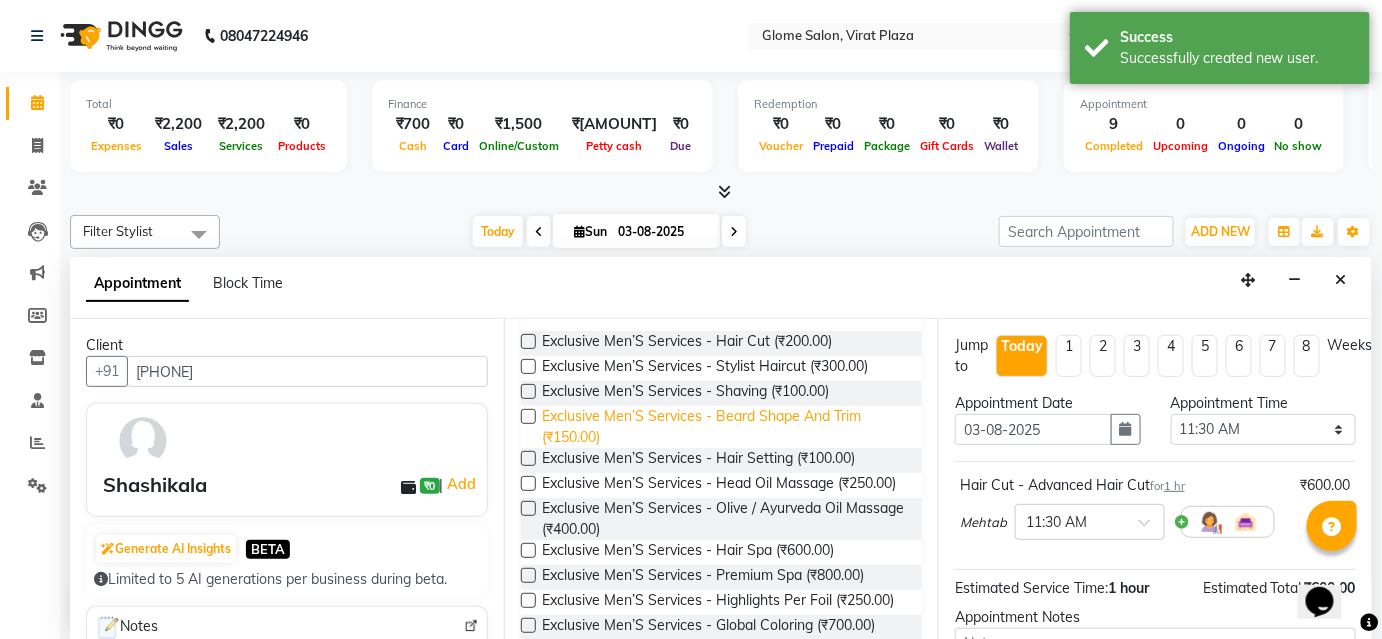 scroll, scrollTop: 181, scrollLeft: 0, axis: vertical 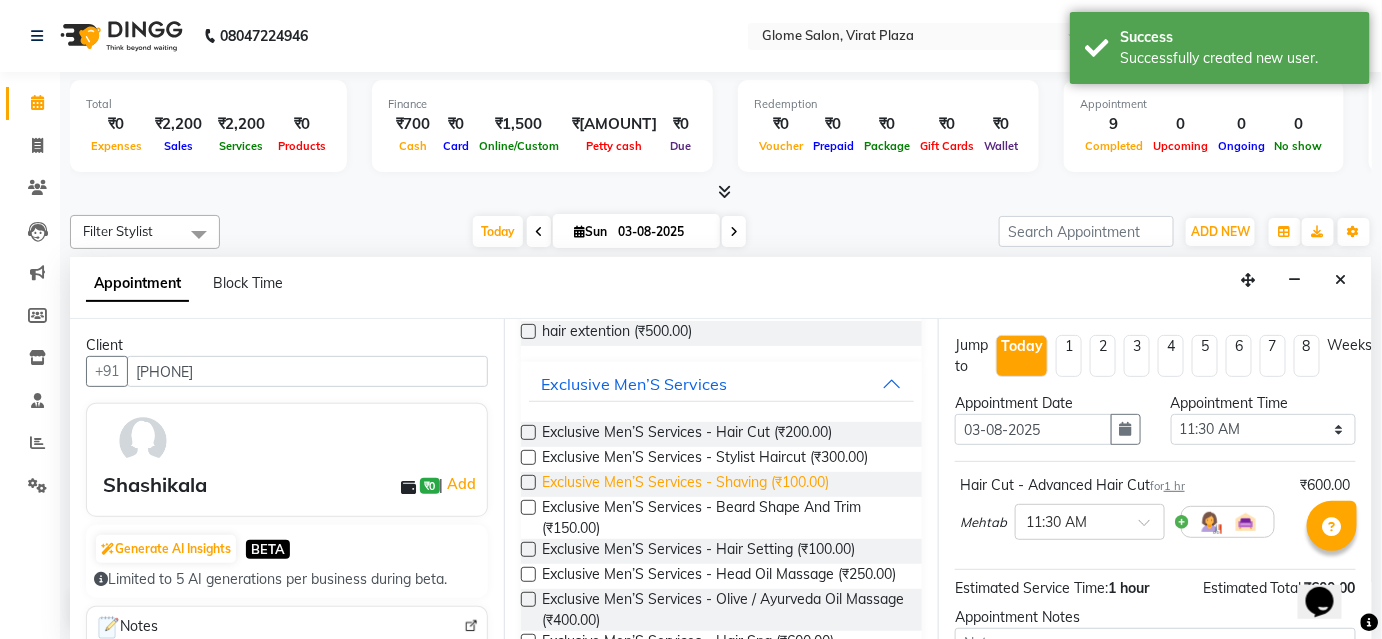 click on "Exclusive Men’S Services - Shaving (₹100.00)" at bounding box center [685, 484] 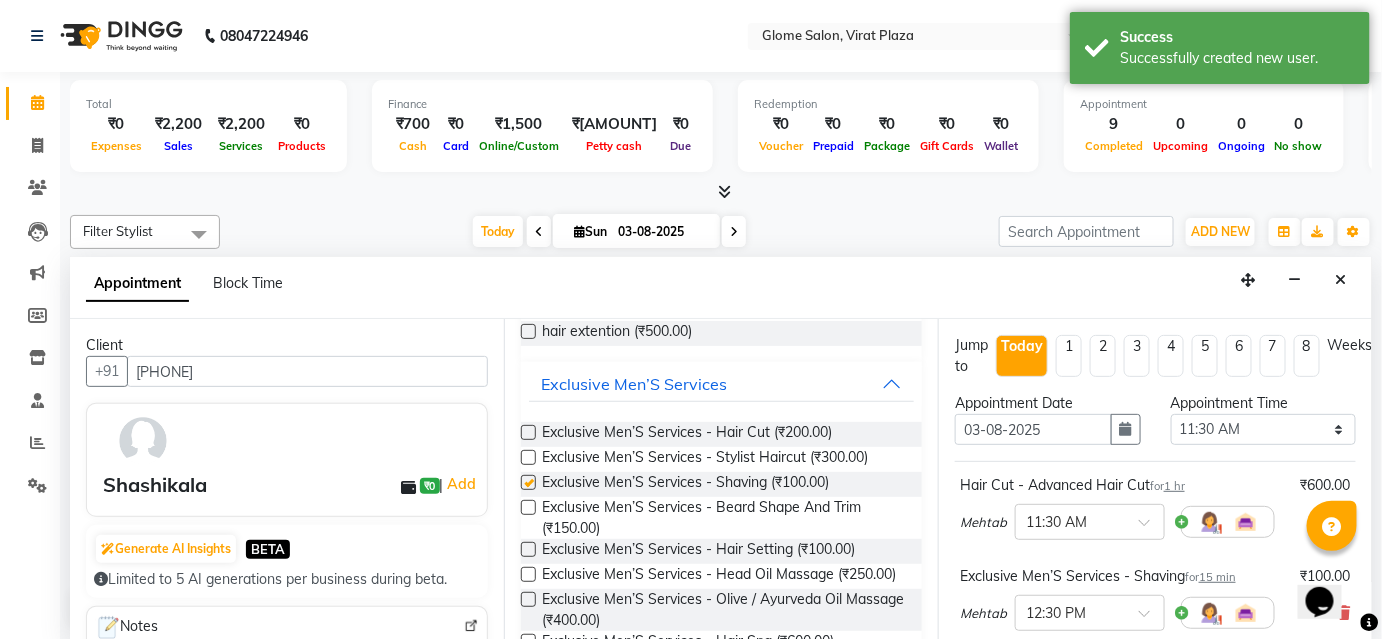 checkbox on "false" 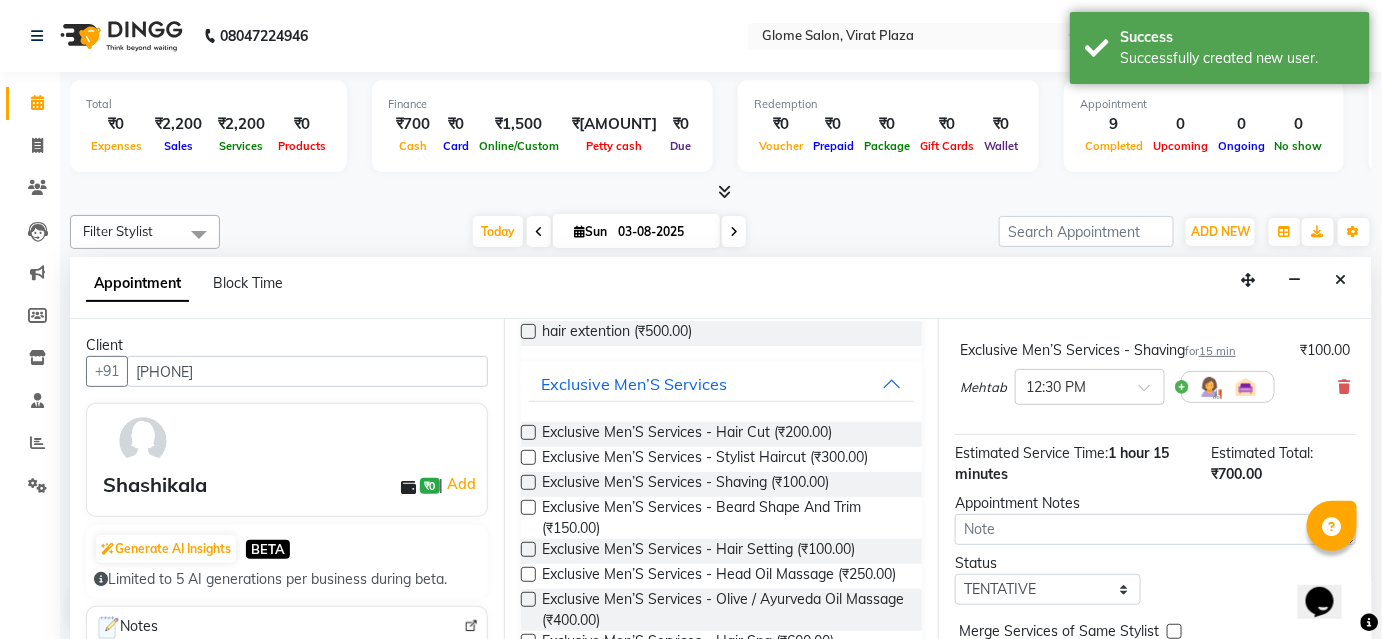 scroll, scrollTop: 315, scrollLeft: 0, axis: vertical 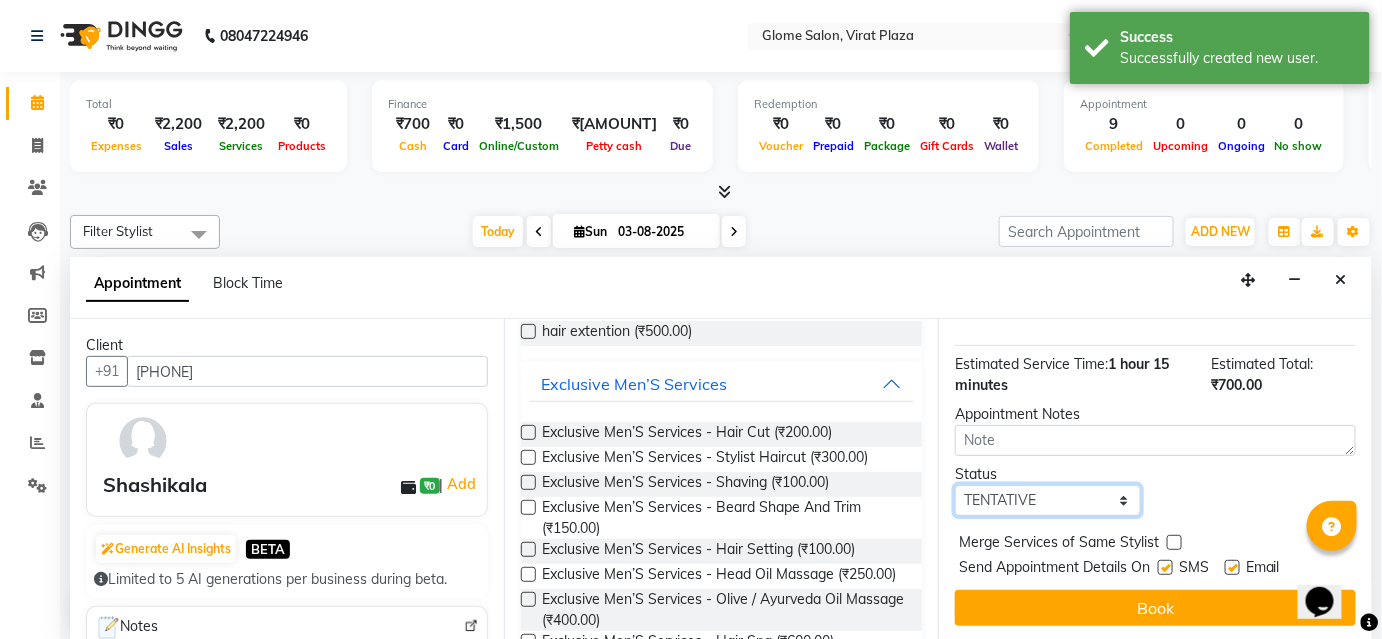 click on "Select TENTATIVE CONFIRM CHECK-IN UPCOMING" at bounding box center [1048, 500] 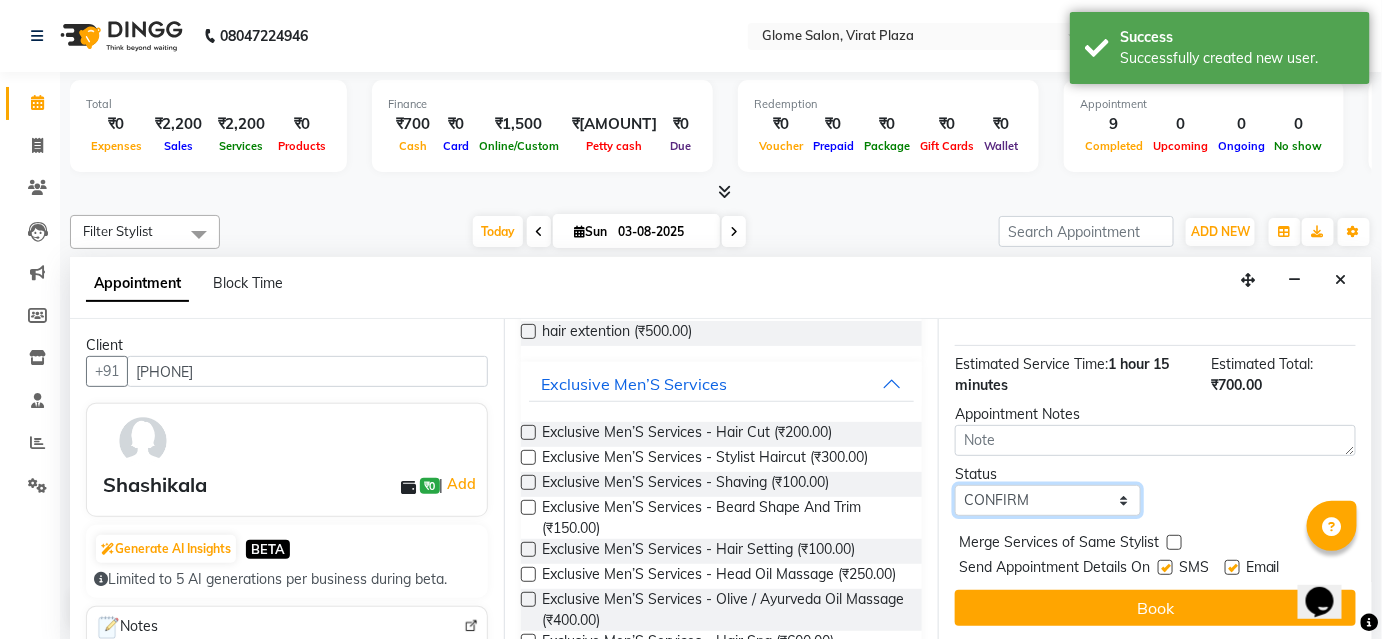 click on "Select TENTATIVE CONFIRM CHECK-IN UPCOMING" at bounding box center [1048, 500] 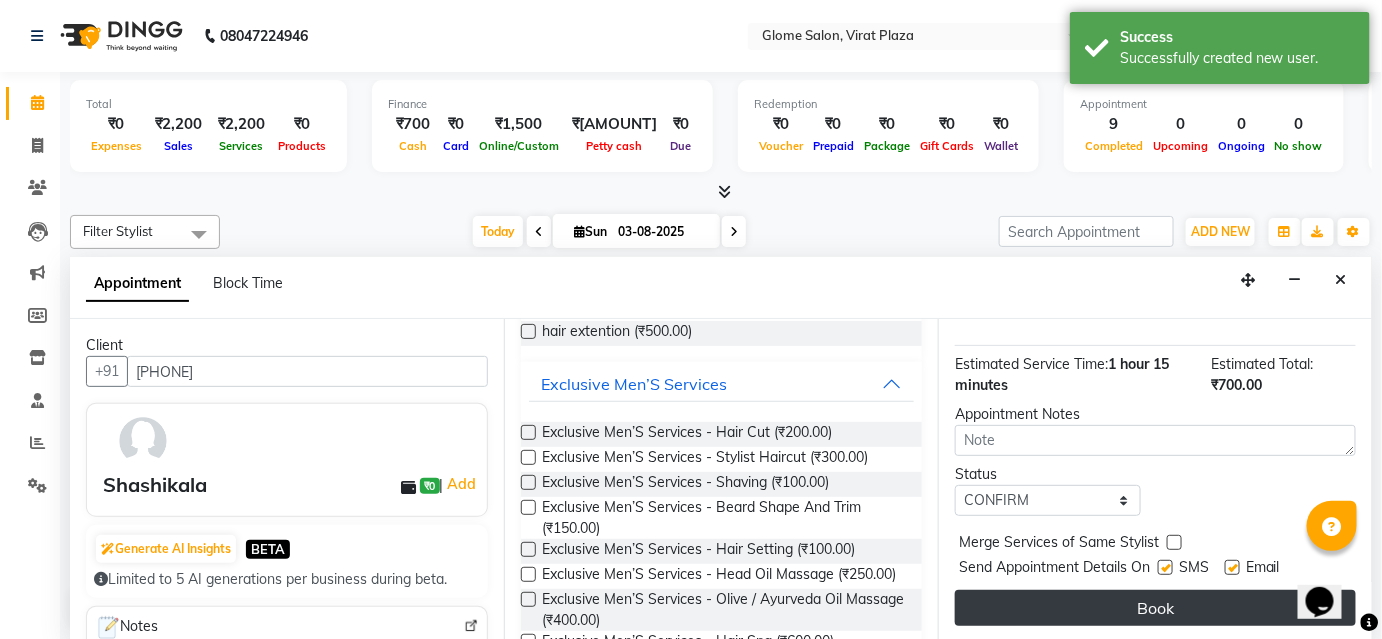 click on "Book" at bounding box center [1155, 608] 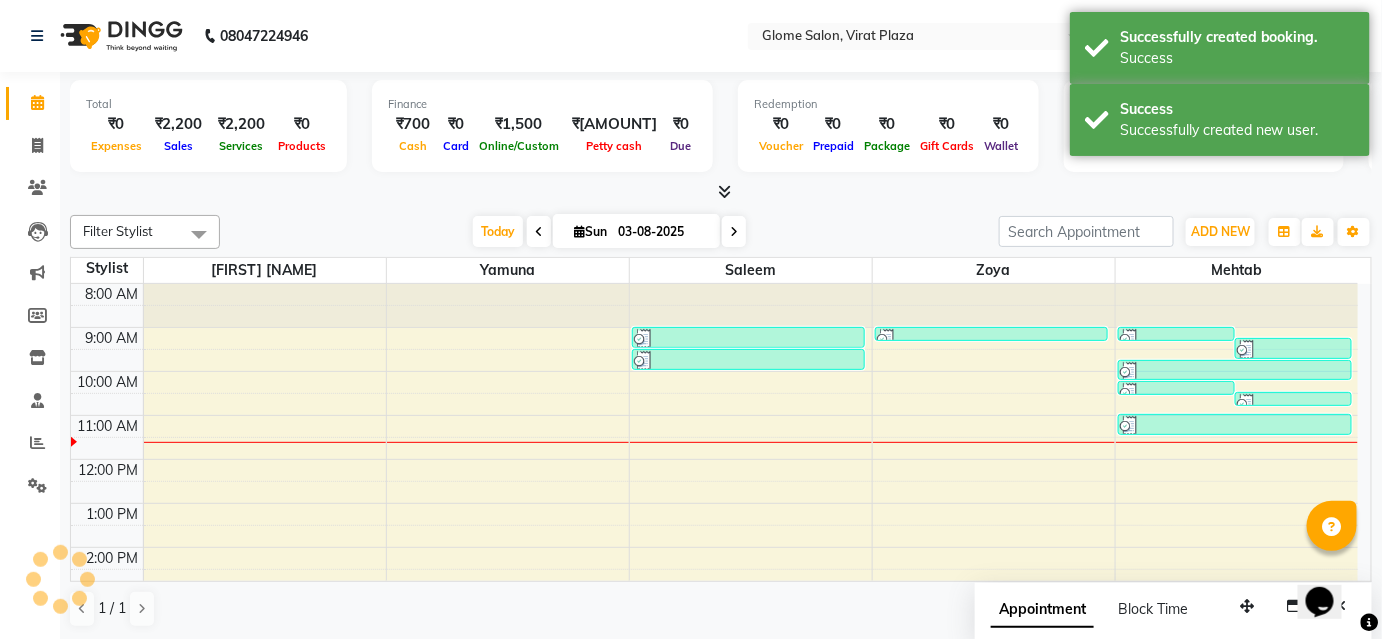 scroll, scrollTop: 0, scrollLeft: 0, axis: both 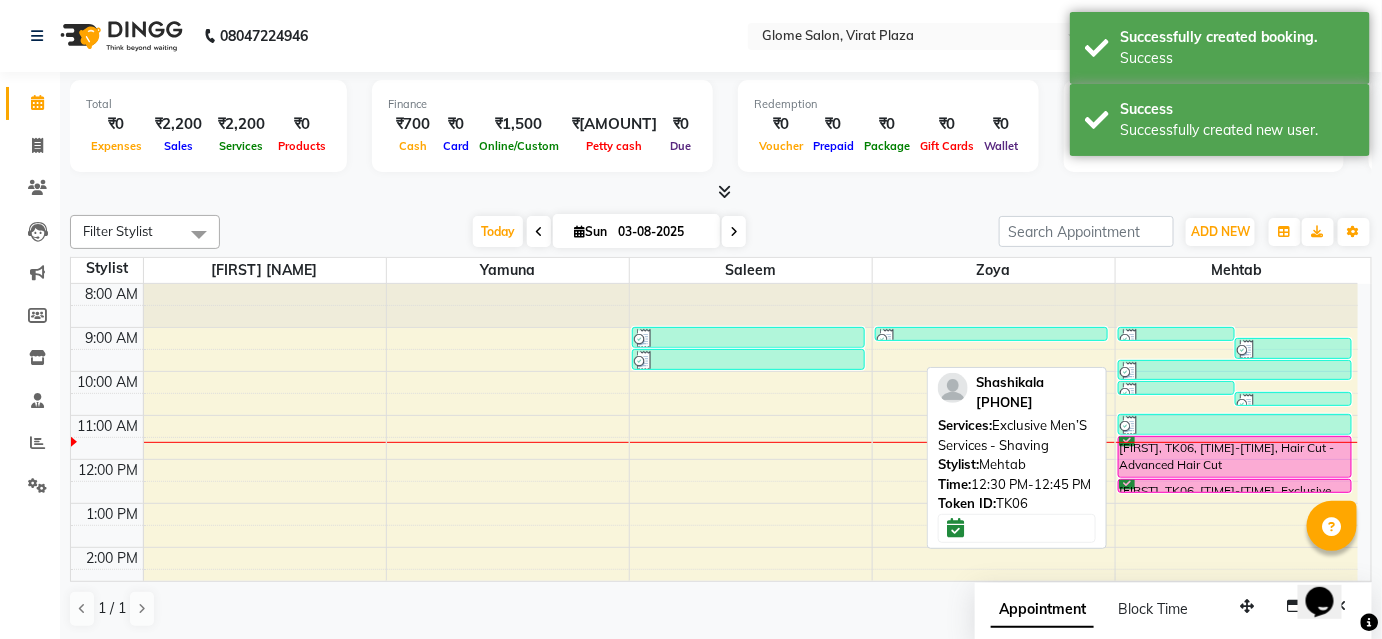 click on "[FIRST], TK06, [TIME]-[TIME], Exclusive Men’S Services - Shaving" at bounding box center (1235, 486) 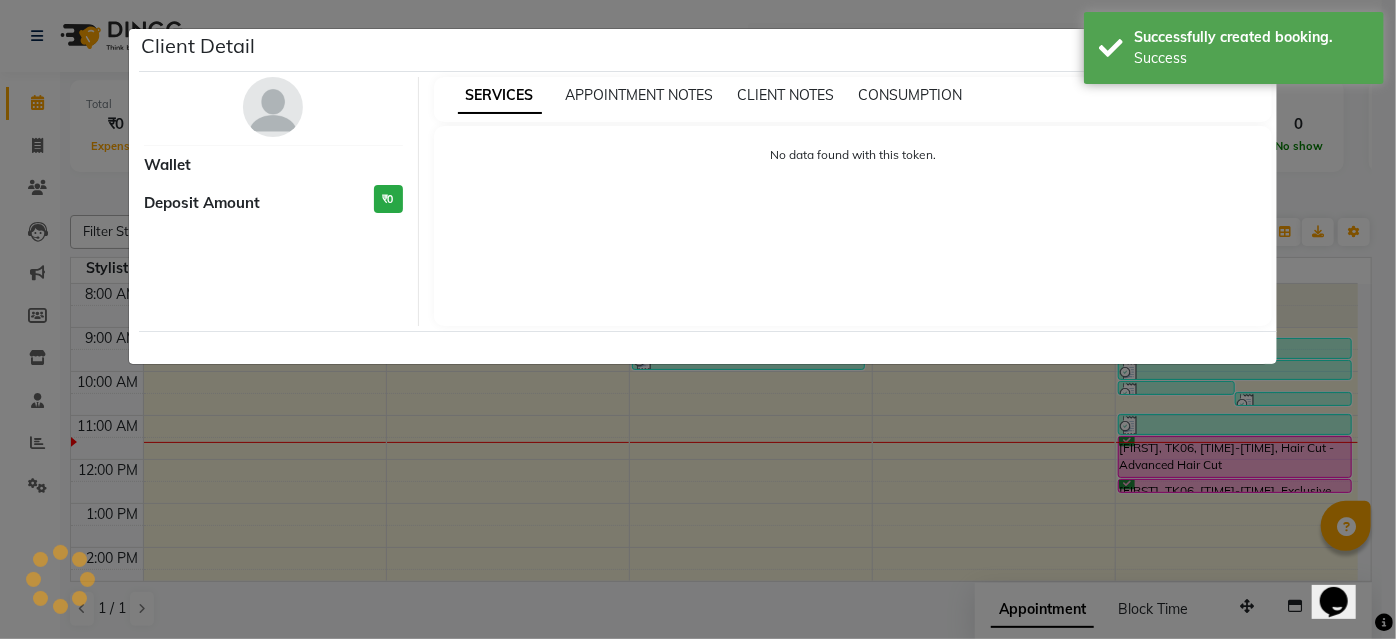 select on "6" 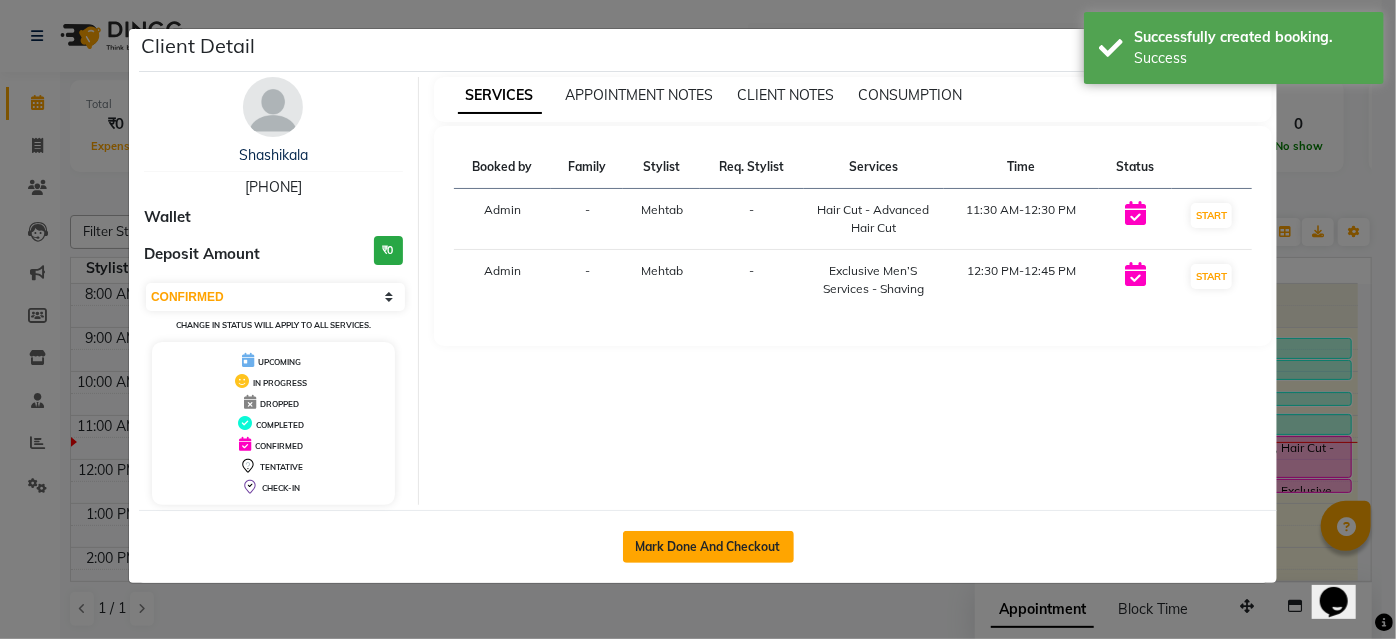click on "Mark Done And Checkout" 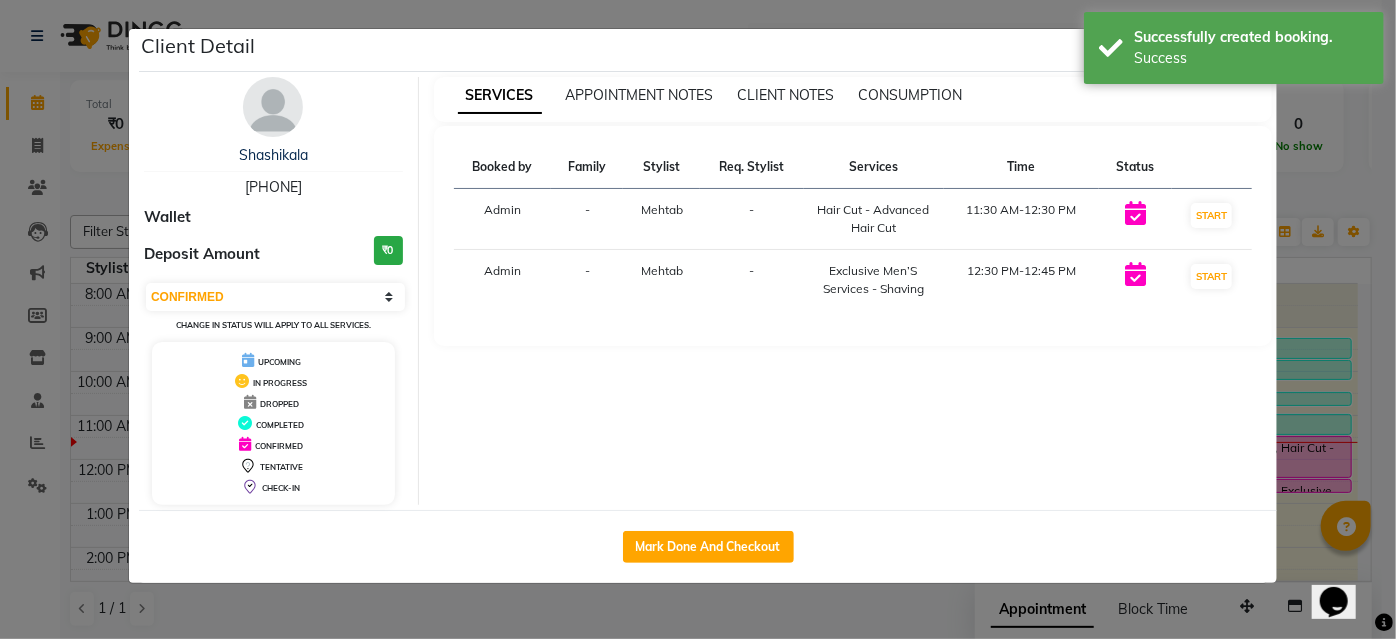 select on "5199" 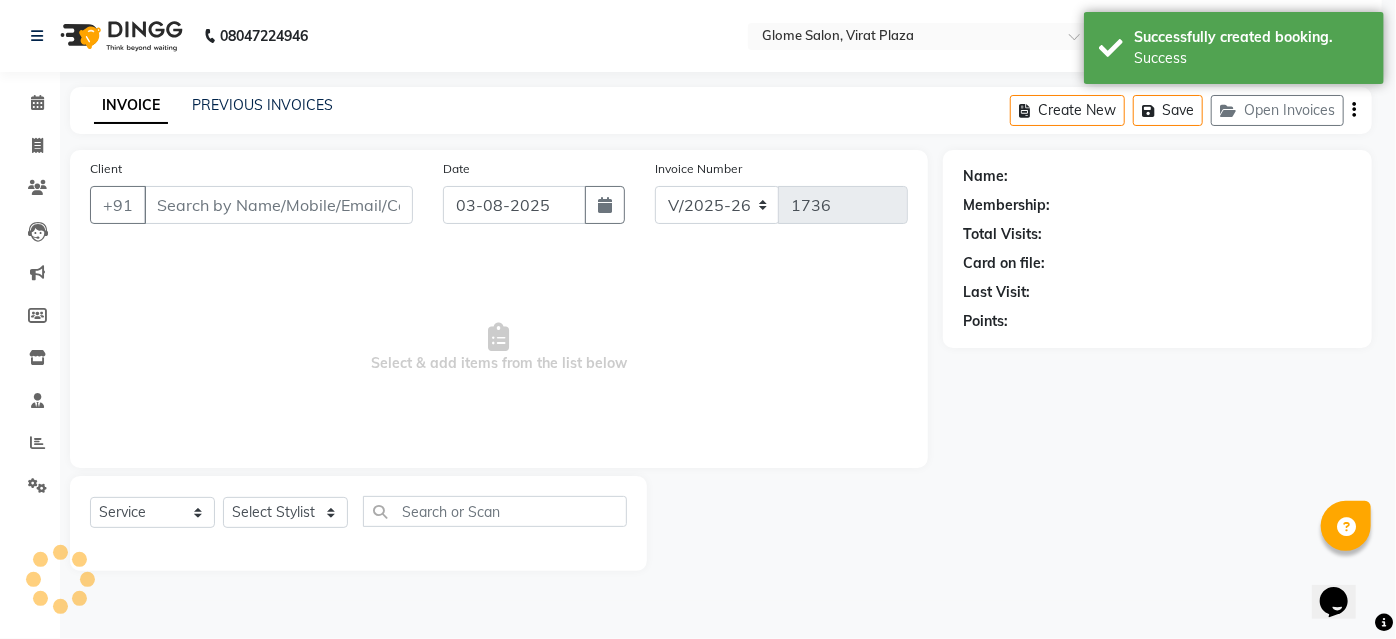select on "3" 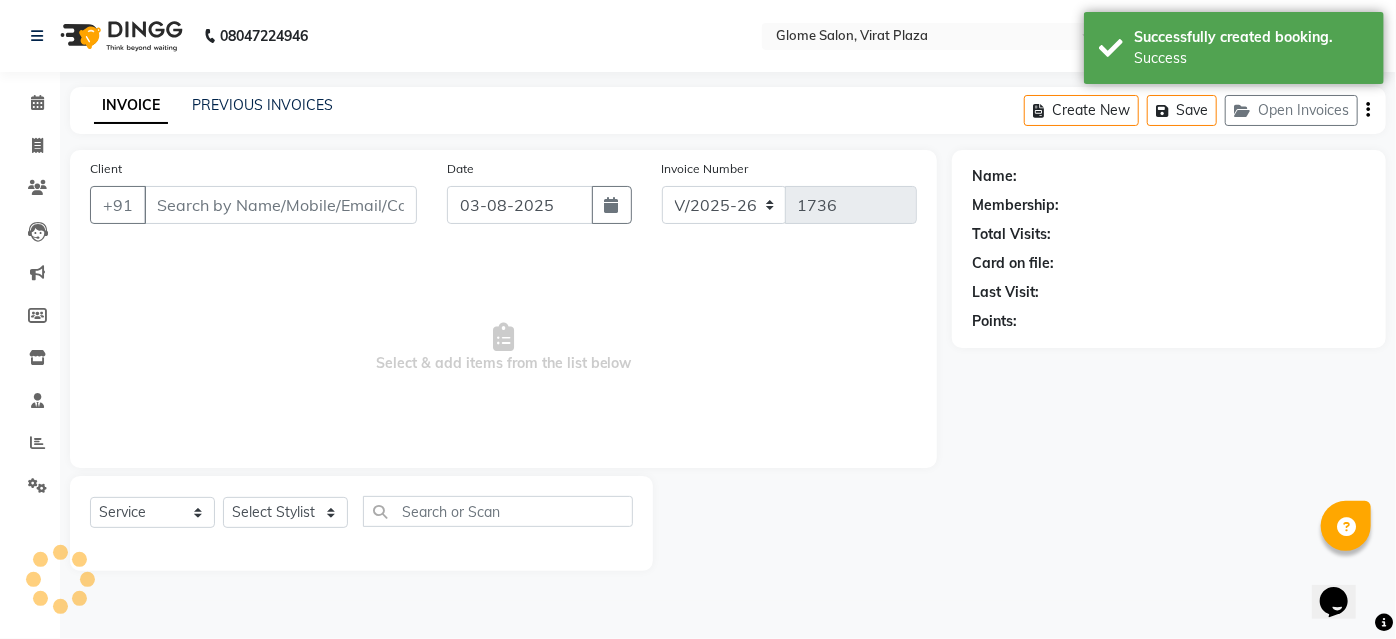 type on "[PHONE]" 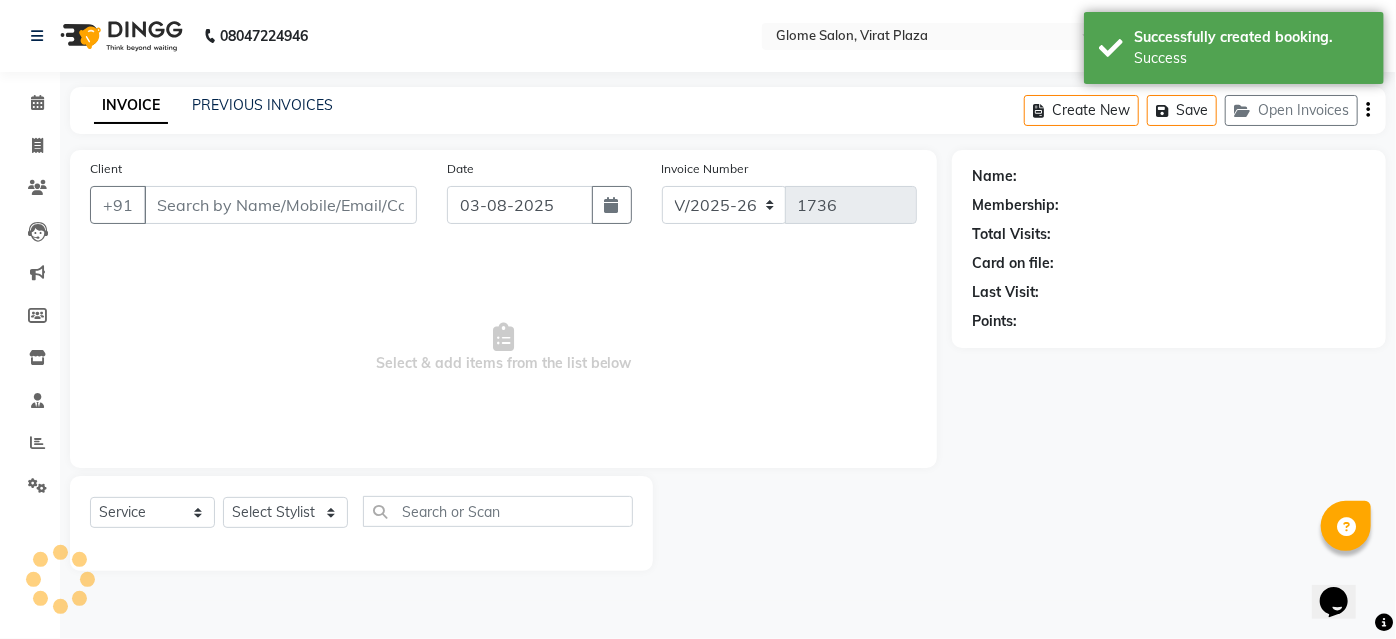 select on "87909" 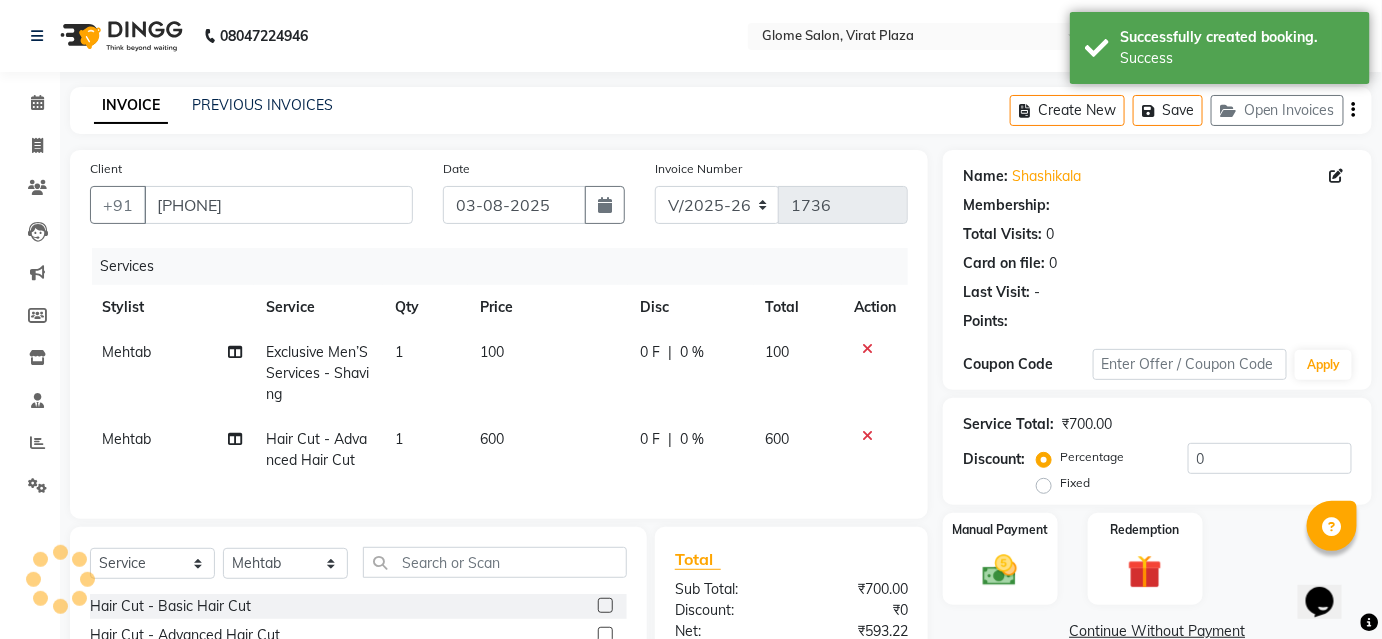 select on "1: Object" 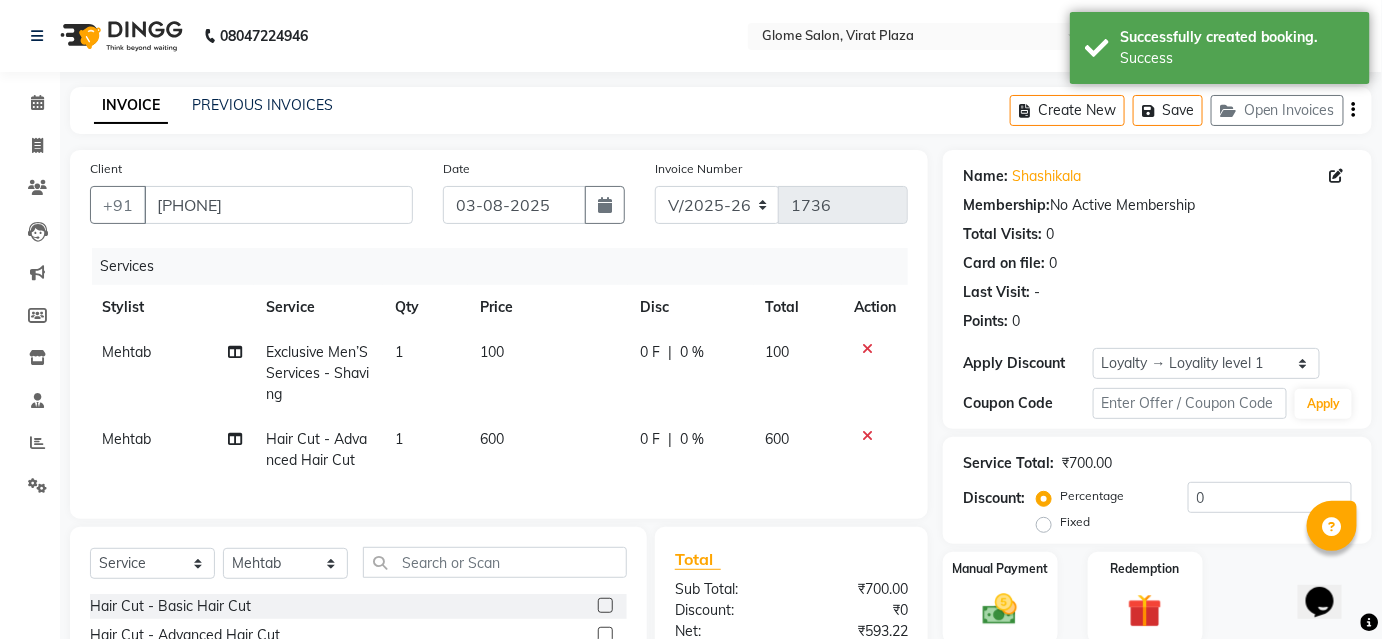 scroll, scrollTop: 181, scrollLeft: 0, axis: vertical 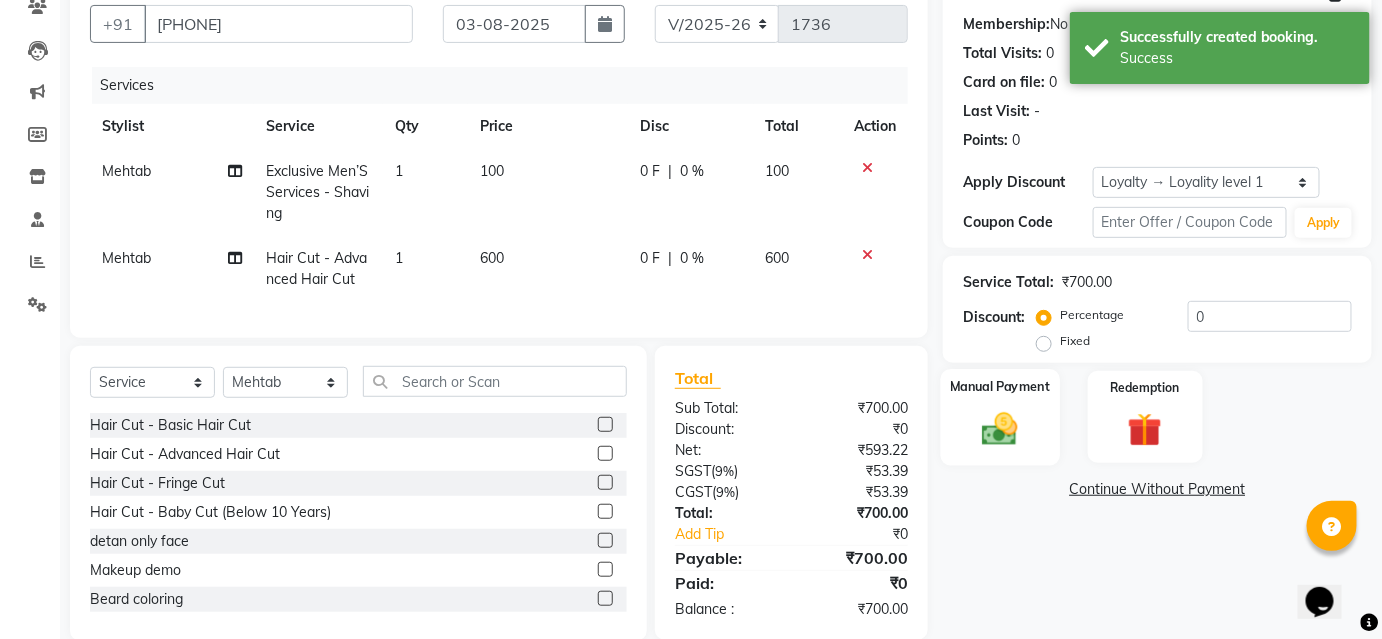 click on "Manual Payment" 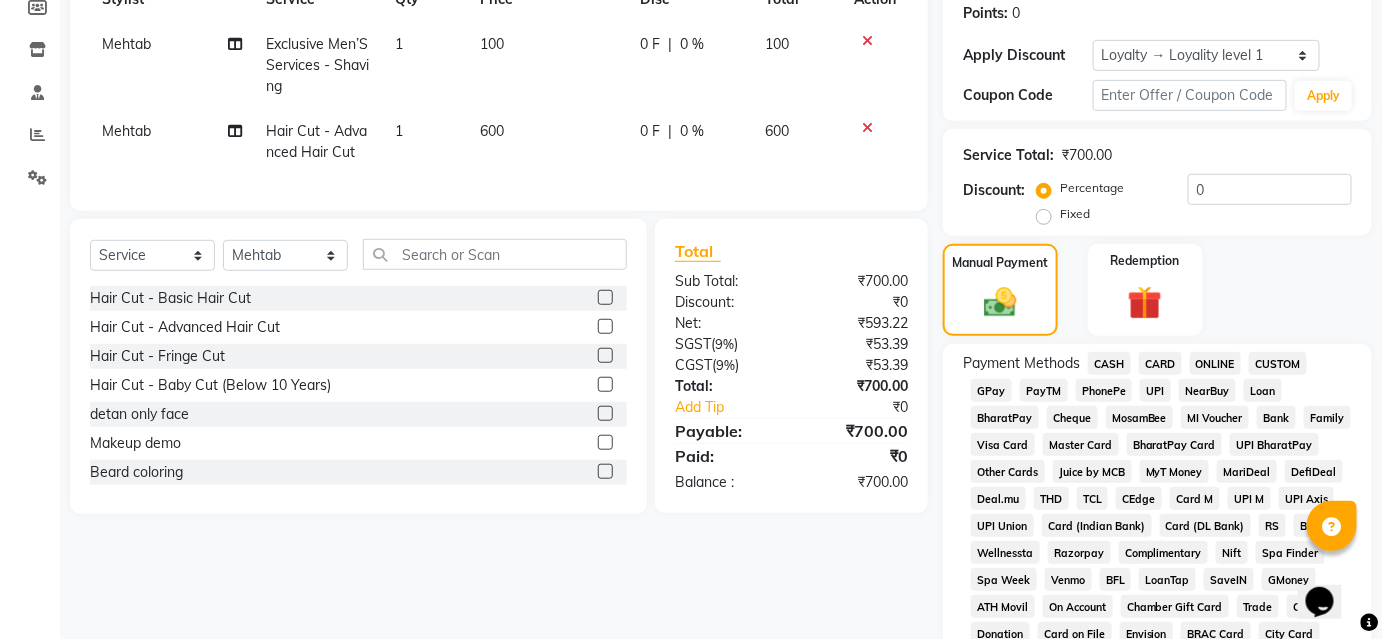 scroll, scrollTop: 363, scrollLeft: 0, axis: vertical 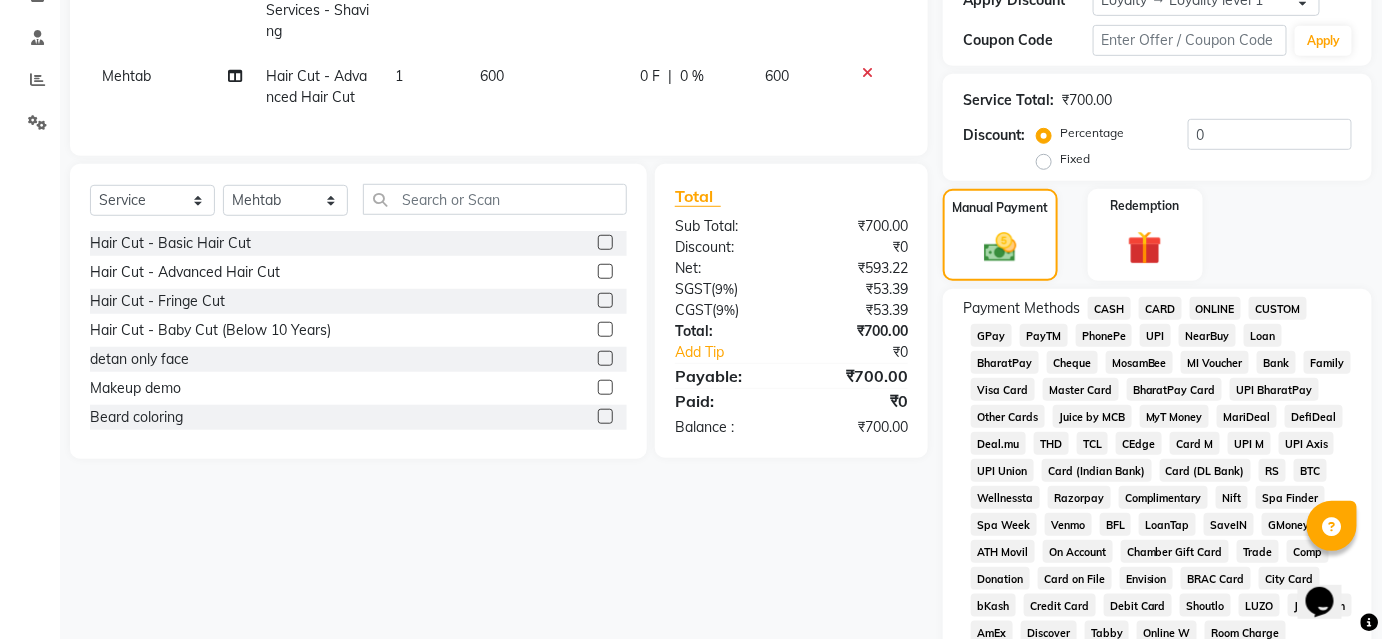 click on "UPI" 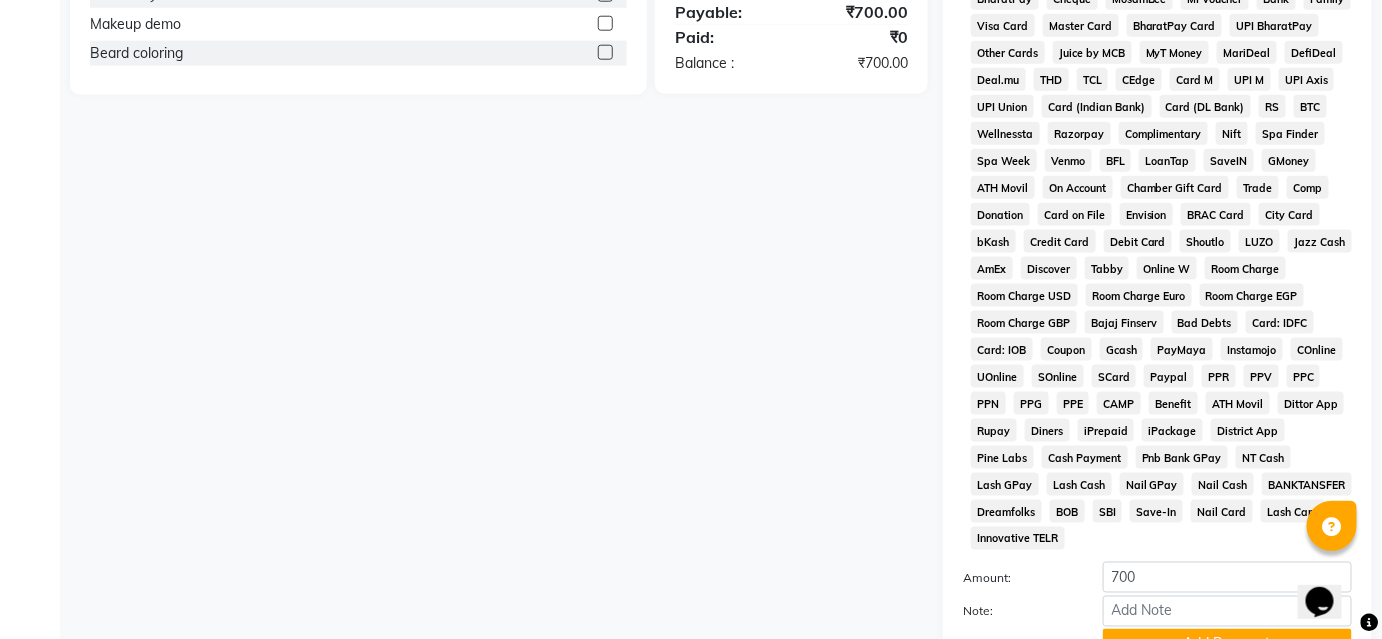 scroll, scrollTop: 878, scrollLeft: 0, axis: vertical 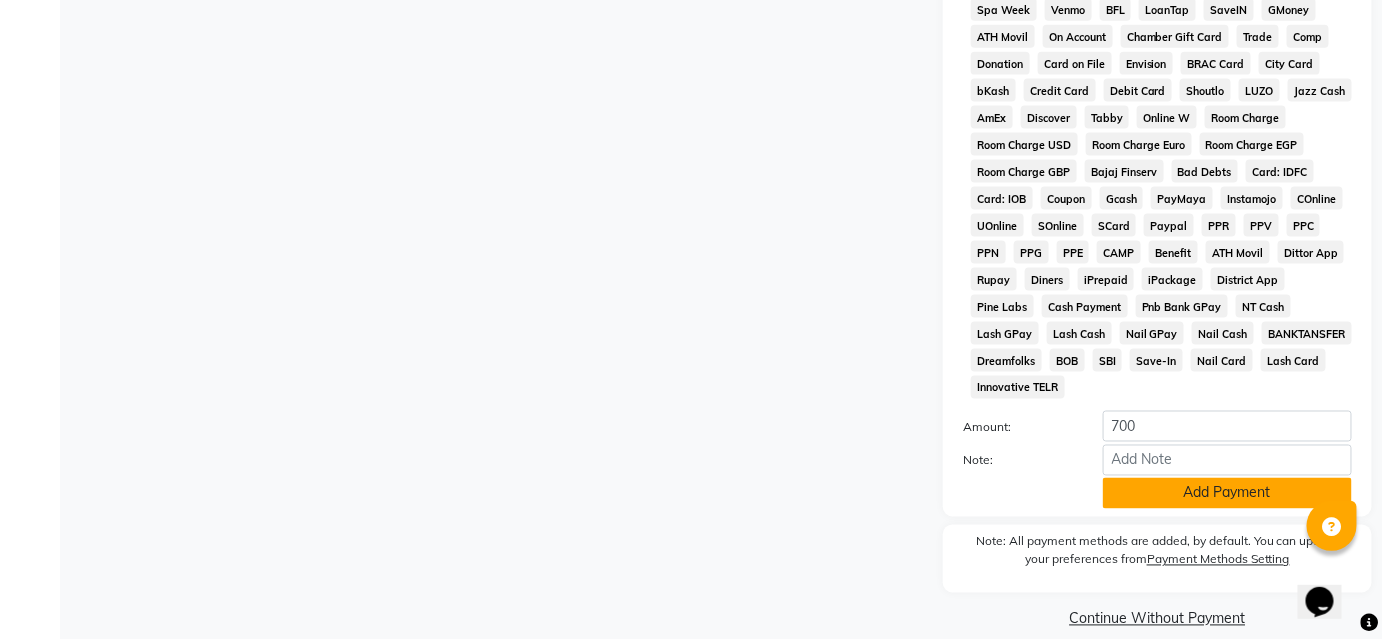 click on "Add Payment" 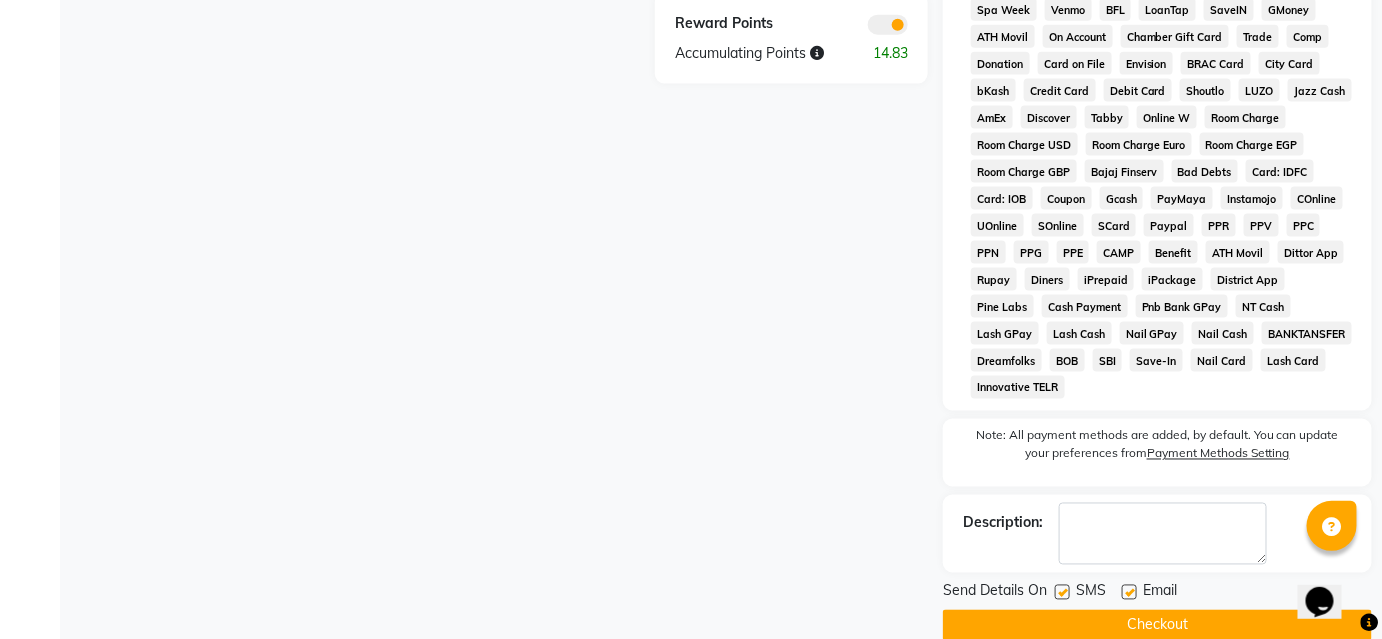 drag, startPoint x: 1074, startPoint y: 595, endPoint x: 1066, endPoint y: 560, distance: 35.902645 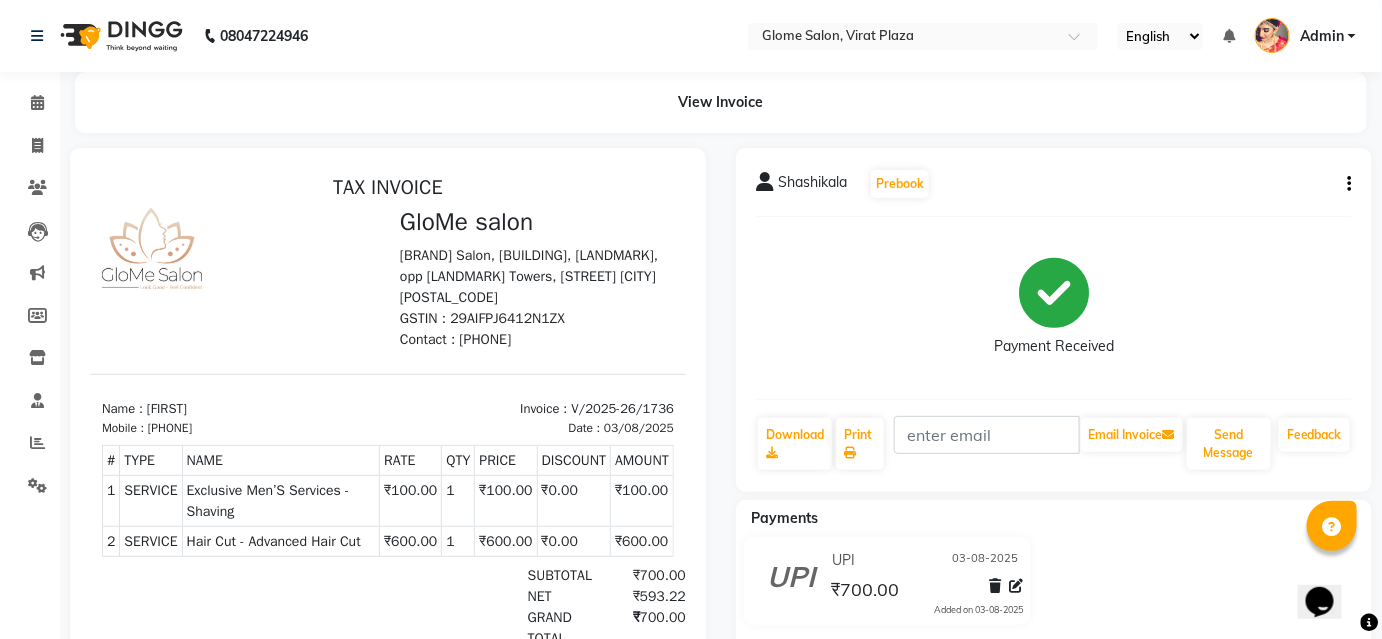 scroll, scrollTop: 0, scrollLeft: 0, axis: both 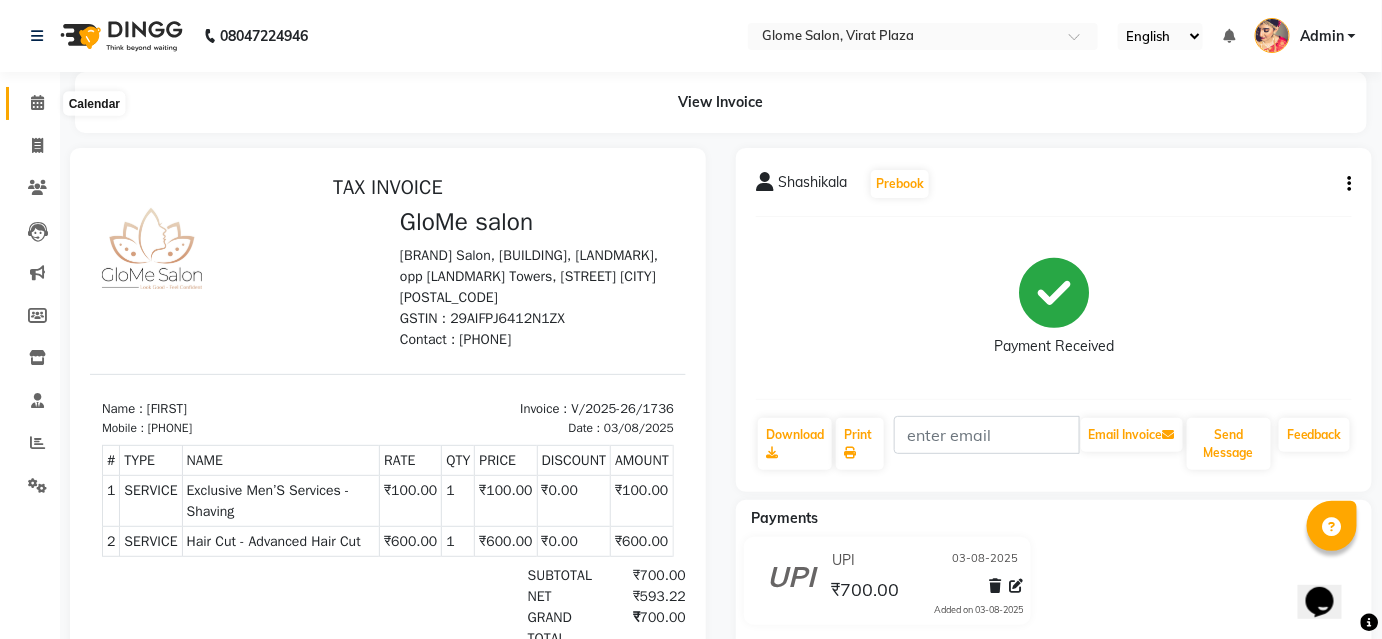 click 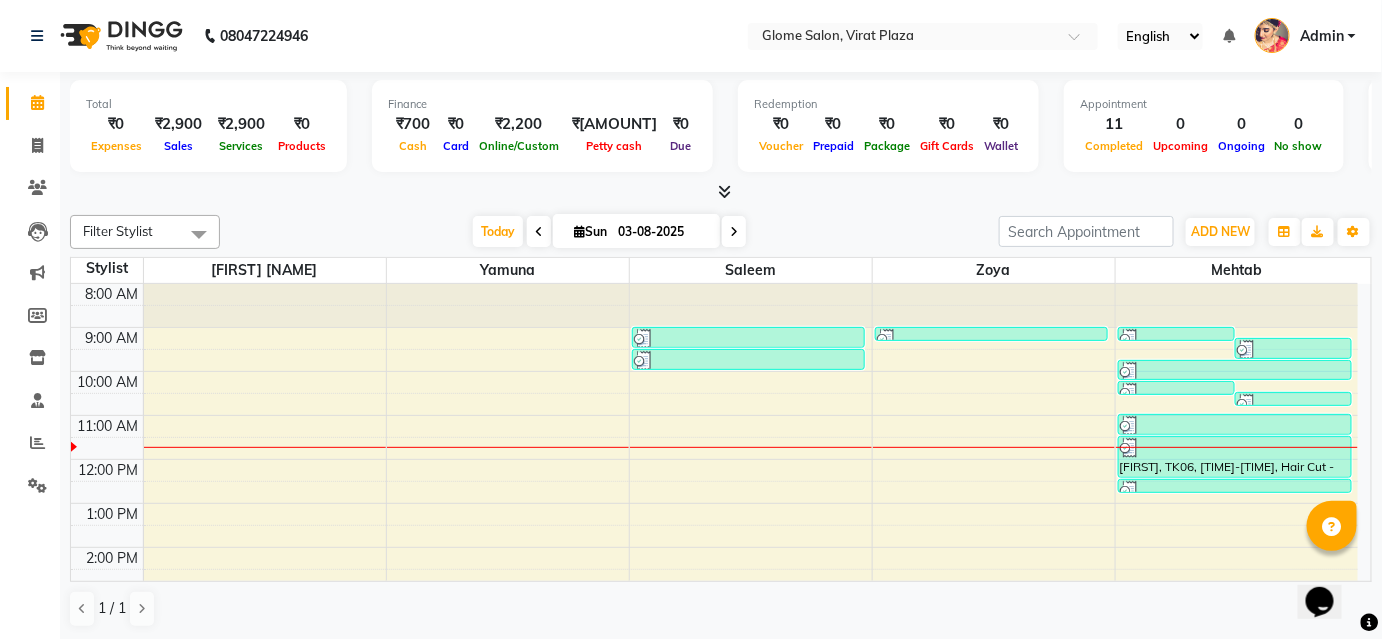 click on "8:00 AM 9:00 AM 10:00 AM 11:00 AM 12:00 PM 1:00 PM 2:00 PM 3:00 PM 4:00 PM 5:00 PM 6:00 PM 7:00 PM 8:00 PM     [FIRST], TK01, [TIME]-[TIME], Hair Cut - Basic Hair Cut     [FIRST], TK03, [TIME]-[TIME], Exclusive Men’S Services - Hair Cut     [FIRST], TK05, [TIME]-[TIME], detan only face     [FIRST], TK02, [TIME]-[TIME], Navaratna oil massage     [FIRST], TK02, [TIME]-[TIME], Exclusive Men’S Services - Hair Cut     [FIRST], TK02, [TIME]-[TIME], Exclusive Men’S Services - Beard Shape And Trim     [FIRST], TK02, [TIME]-[TIME], Exclusive Men’S Services - Beard Shape And Trim     [FIRST], TK02, [TIME]-[TIME], Exclusive Men’S Services - Hair Cut     [FIRST], TK04, [TIME]-[TIME], Exclusive Men’S Services - Hair Cut     [FIRST], TK06, [TIME]-[TIME], Hair Cut - Advanced Hair Cut     [FIRST], TK06, [TIME]-[TIME], Exclusive Men’S Services - Shaving" at bounding box center (714, 569) 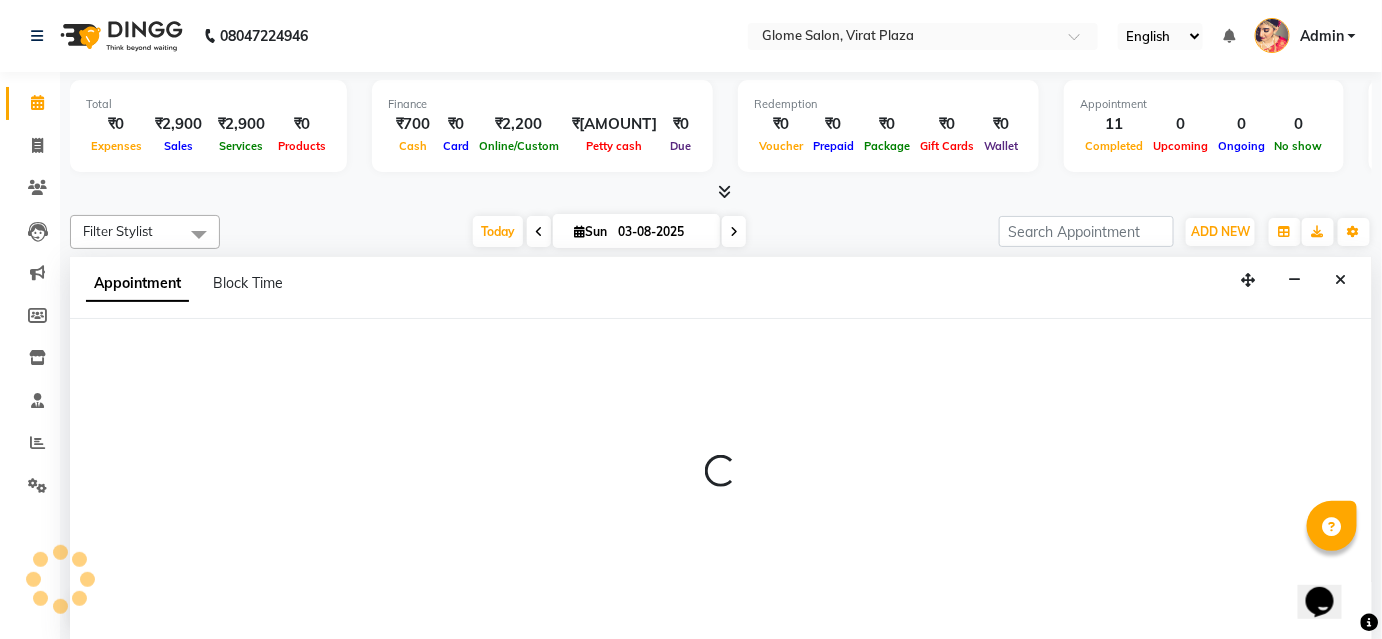 scroll, scrollTop: 0, scrollLeft: 0, axis: both 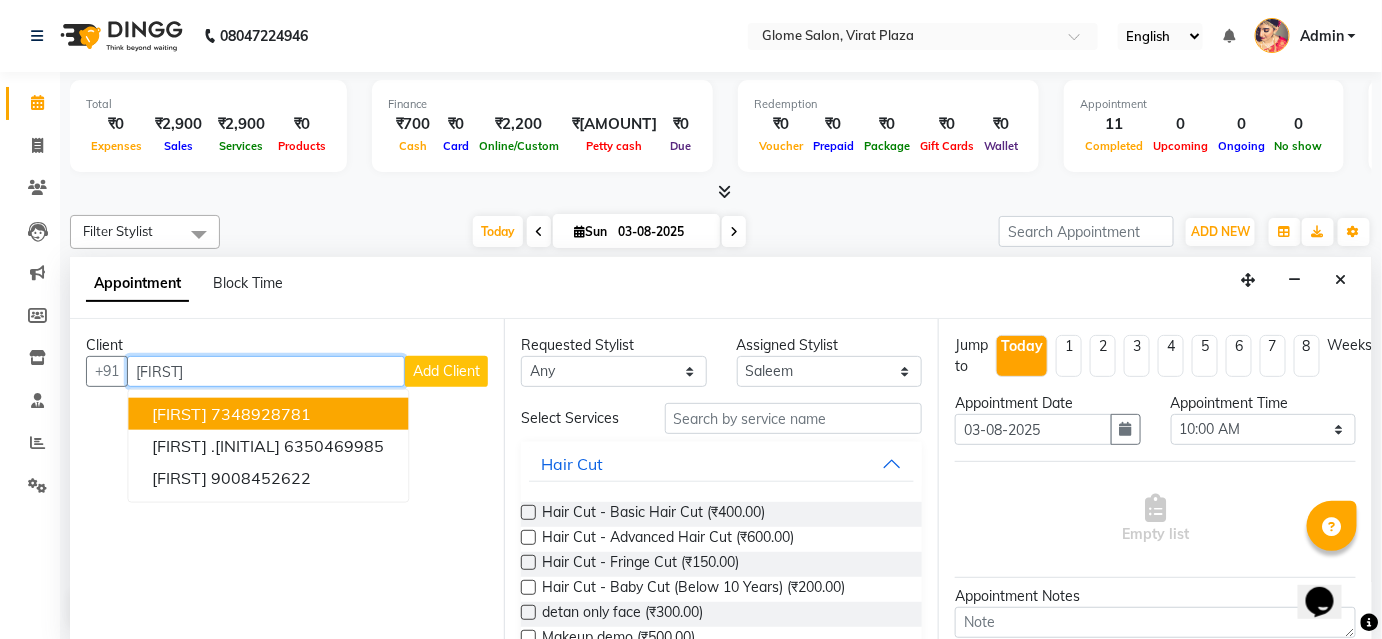 click on "7348928781" at bounding box center [261, 414] 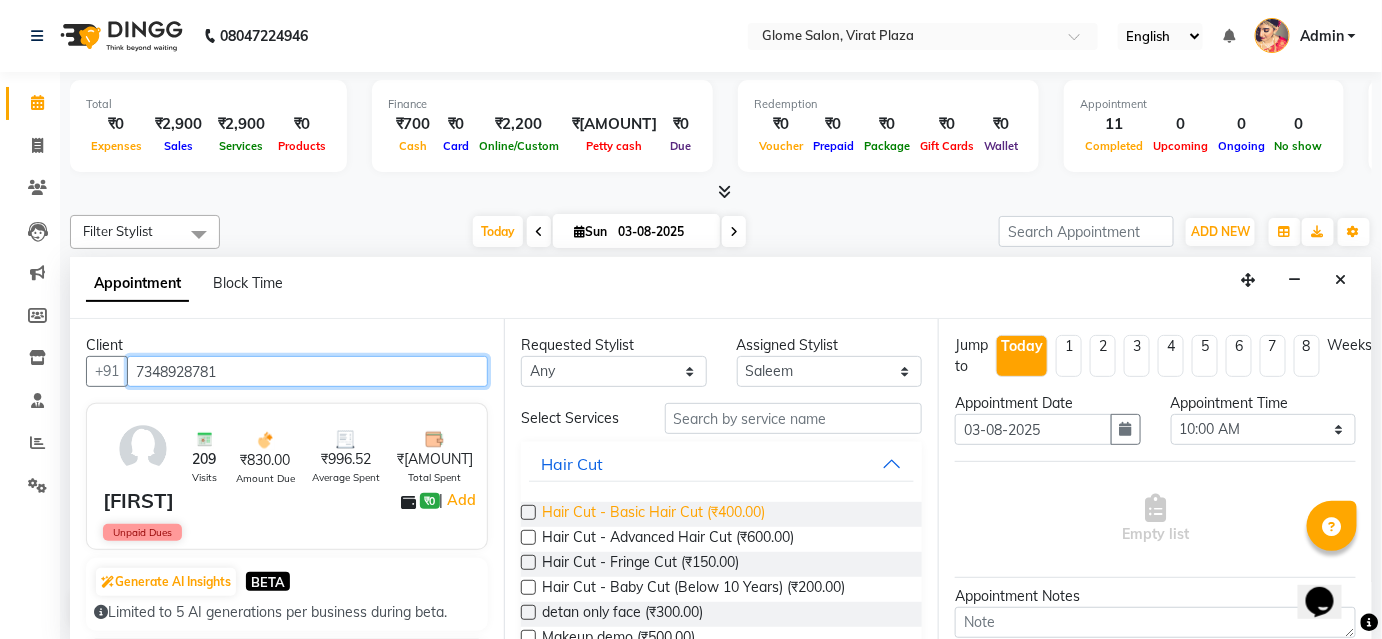 type on "7348928781" 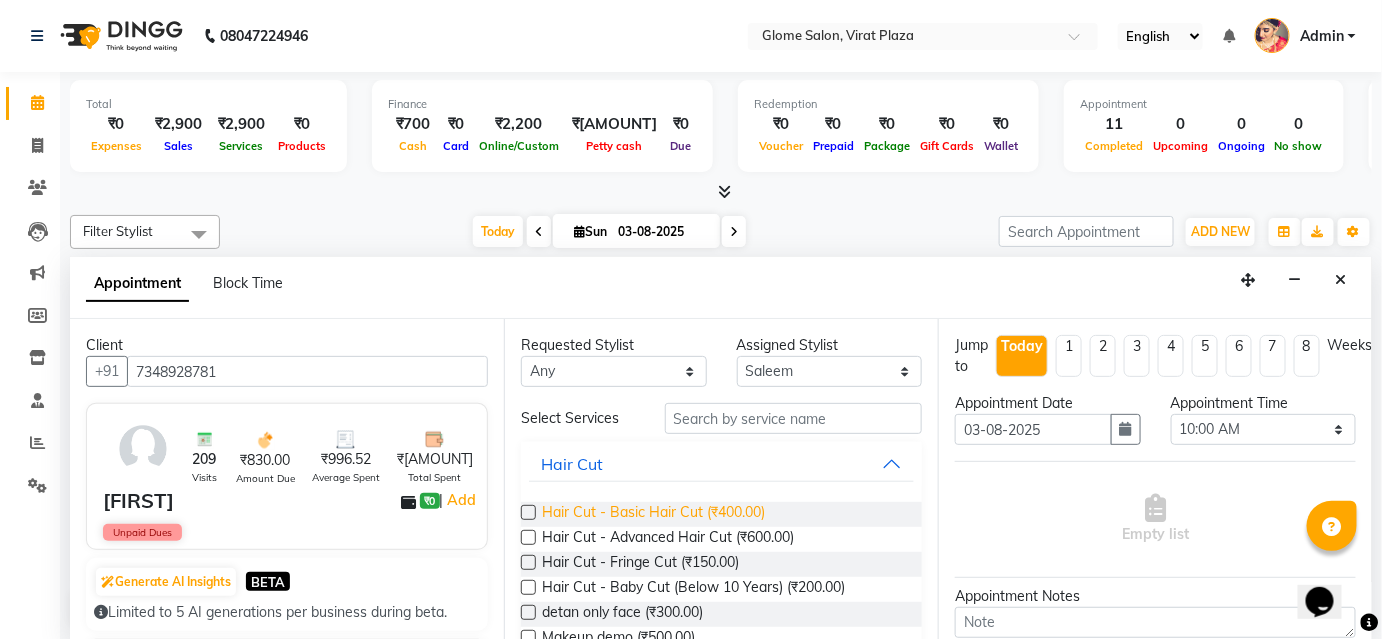 click on "Hair Cut - Basic Hair Cut (₹400.00)" at bounding box center (653, 514) 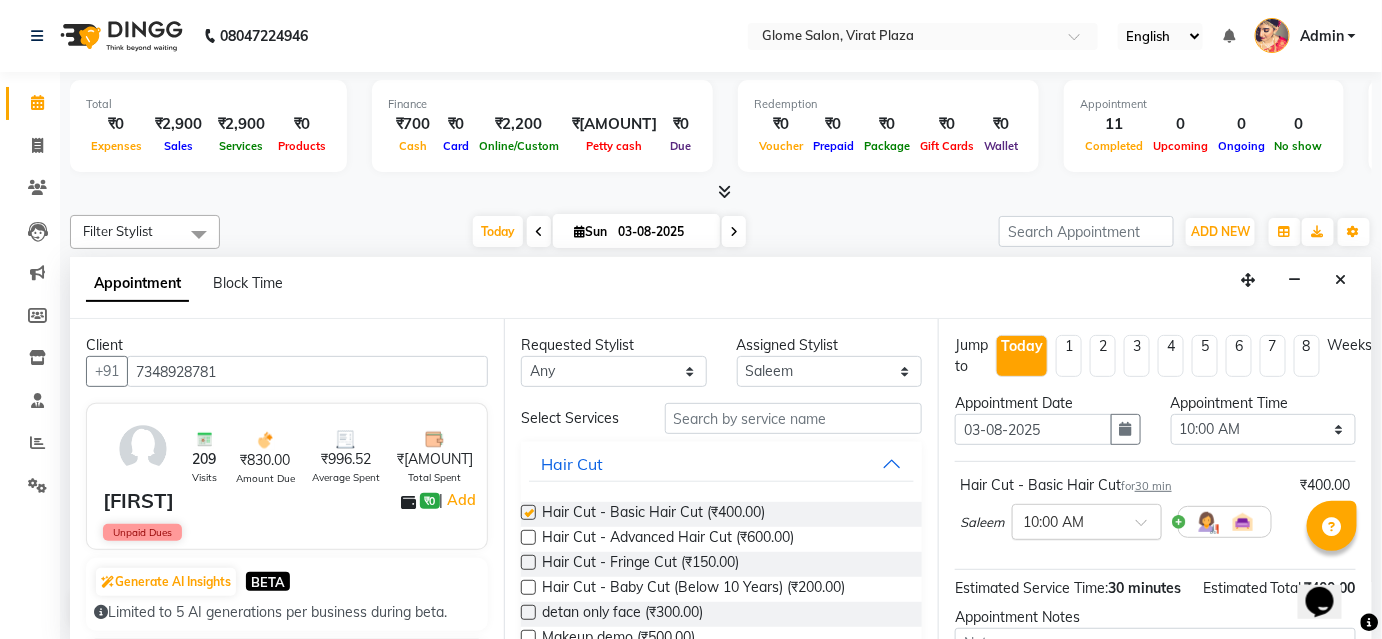 checkbox on "false" 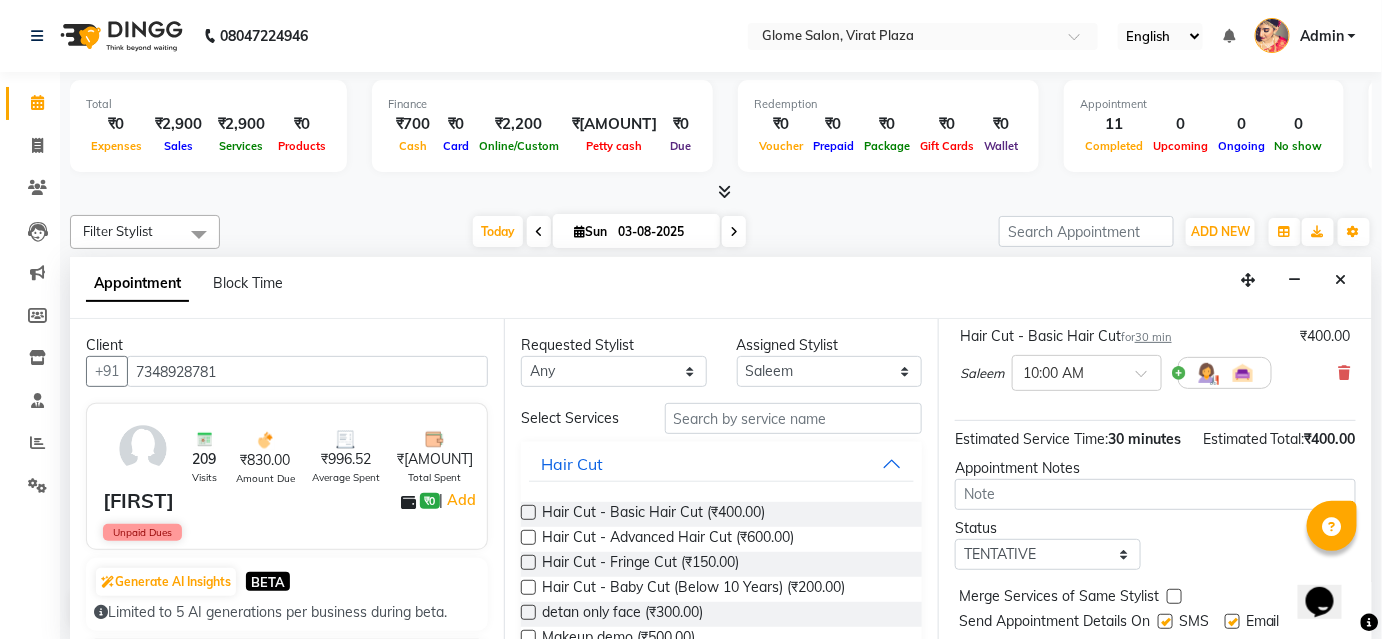 scroll, scrollTop: 224, scrollLeft: 0, axis: vertical 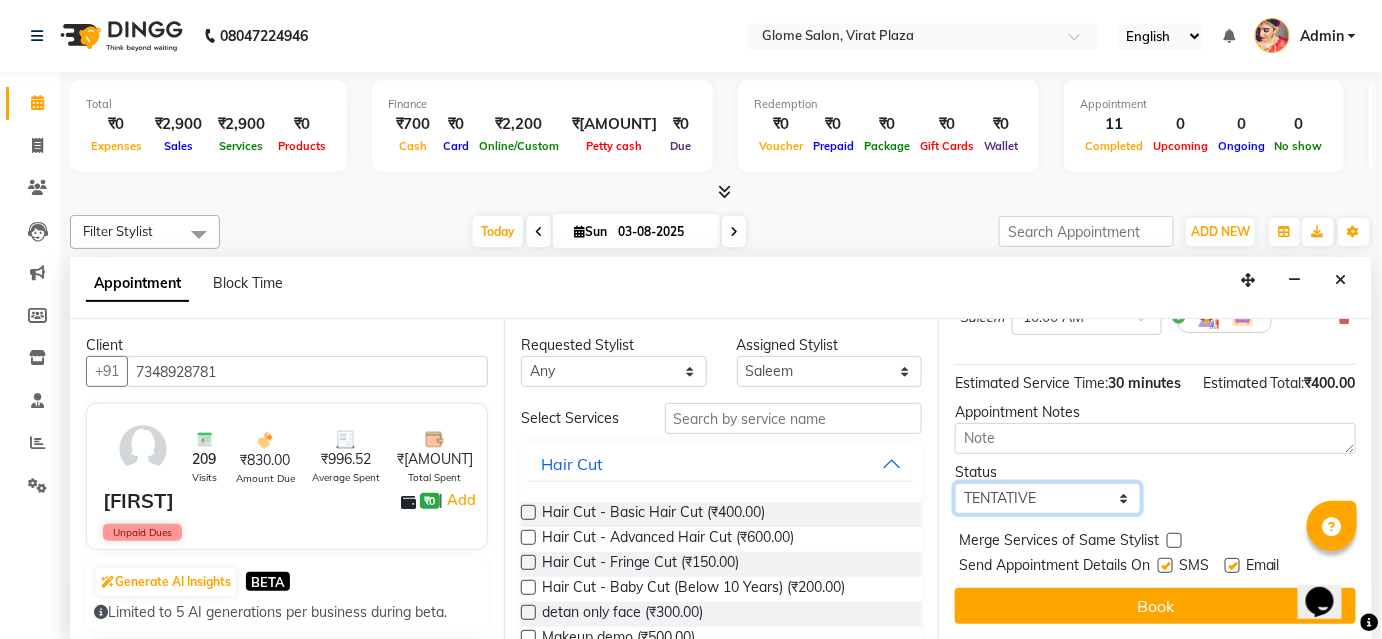 click on "Select TENTATIVE CONFIRM CHECK-IN UPCOMING" at bounding box center [1048, 498] 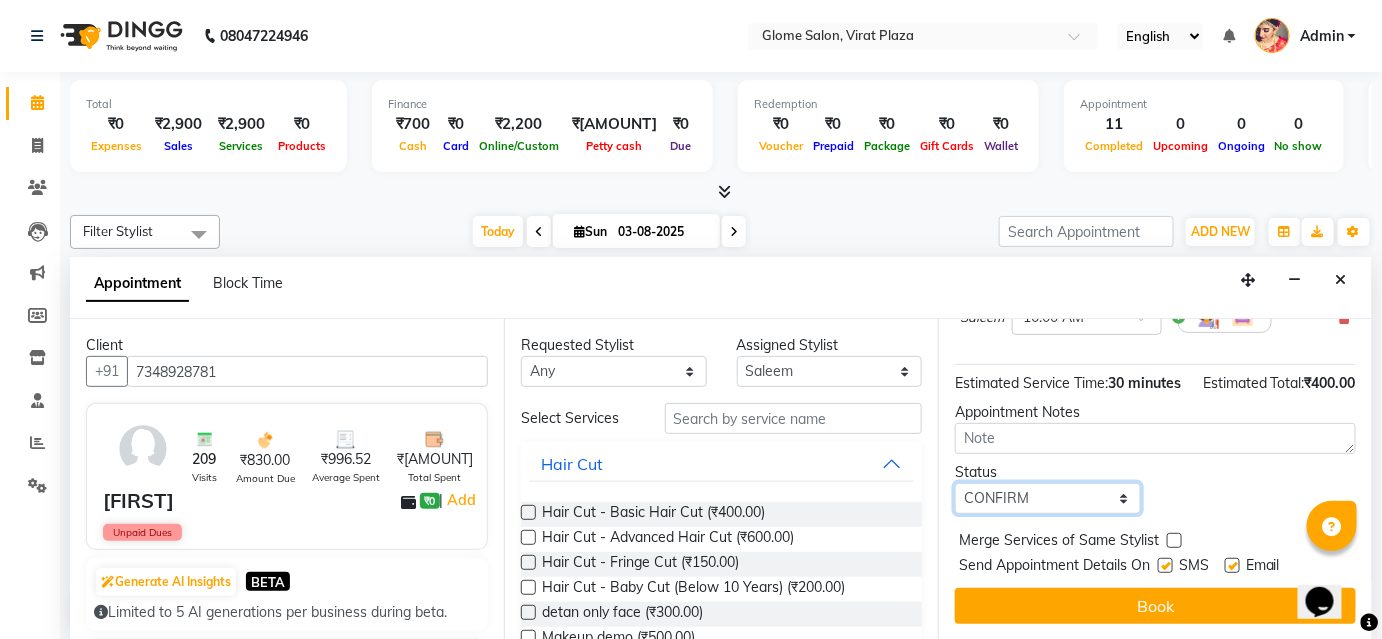 click on "Select TENTATIVE CONFIRM CHECK-IN UPCOMING" at bounding box center (1048, 498) 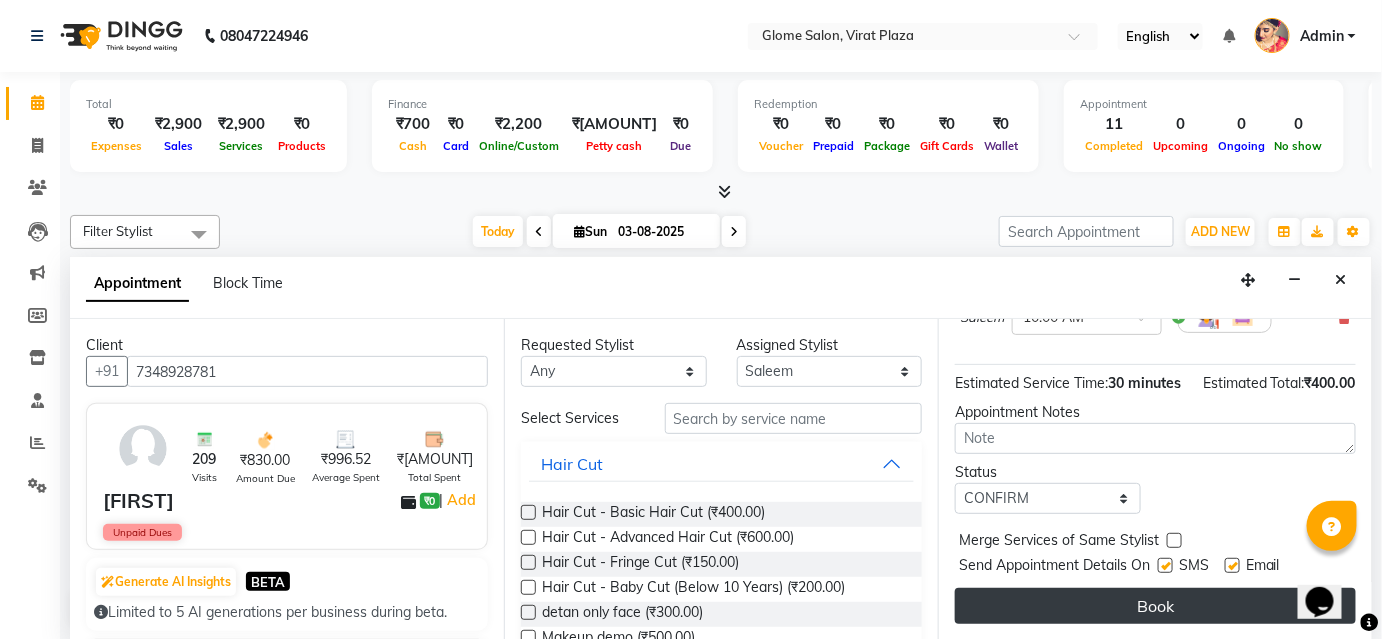 click on "Book" at bounding box center [1155, 606] 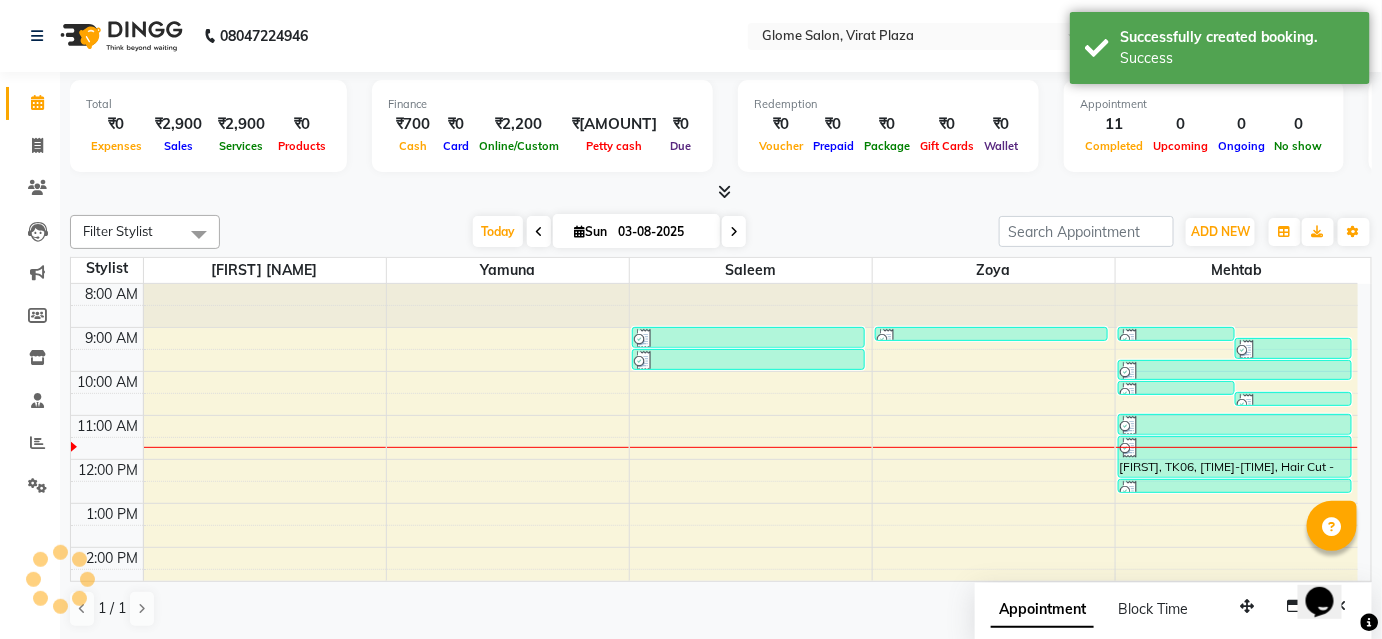 scroll, scrollTop: 0, scrollLeft: 0, axis: both 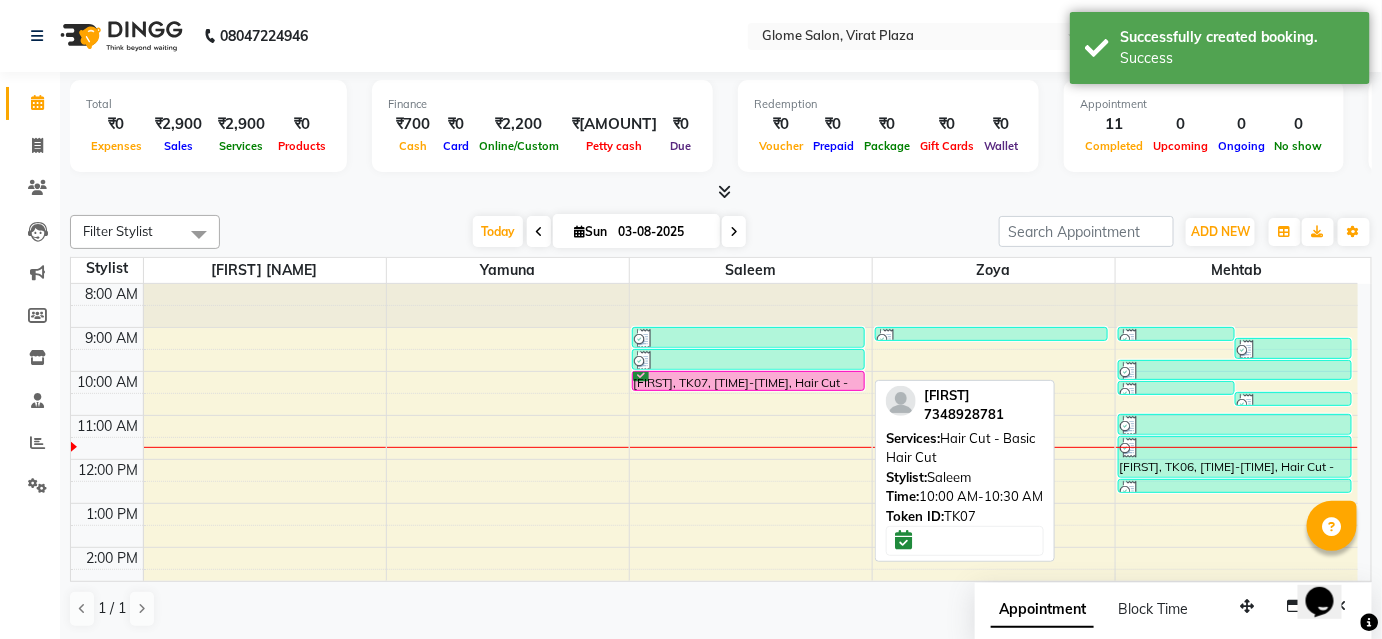 click on "[FIRST], TK07, [TIME]-[TIME], Hair Cut - Basic Hair Cut" at bounding box center [749, 381] 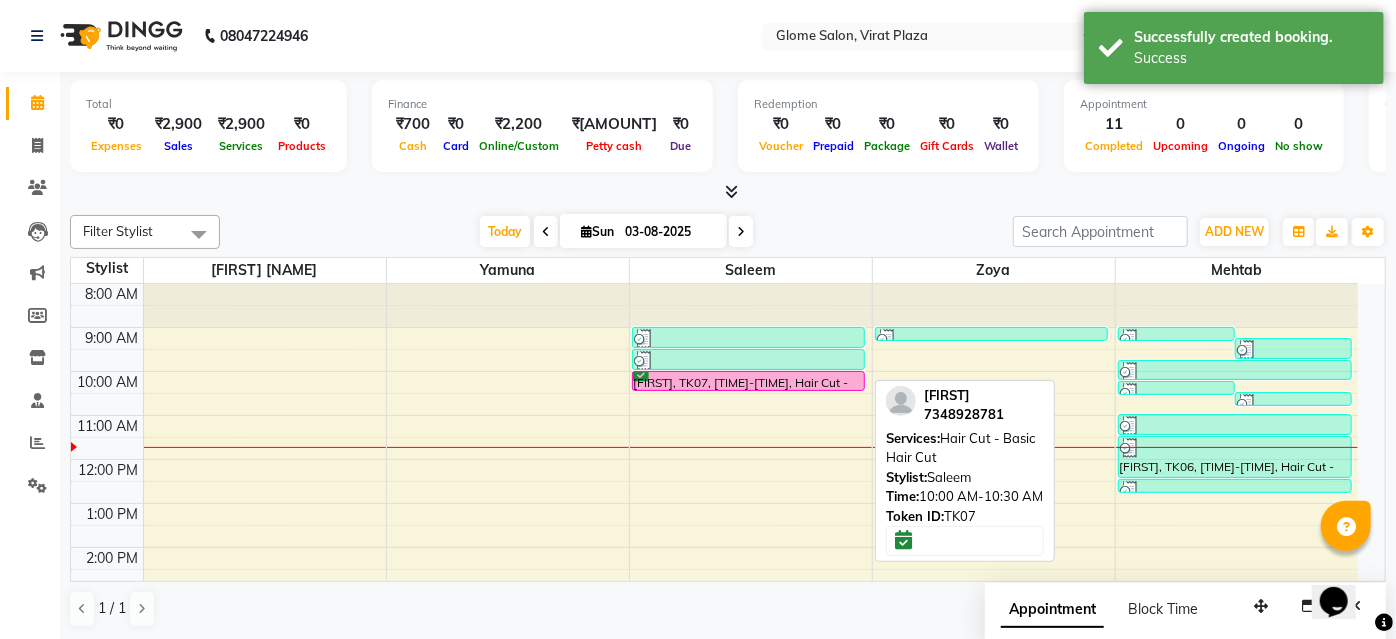 select on "6" 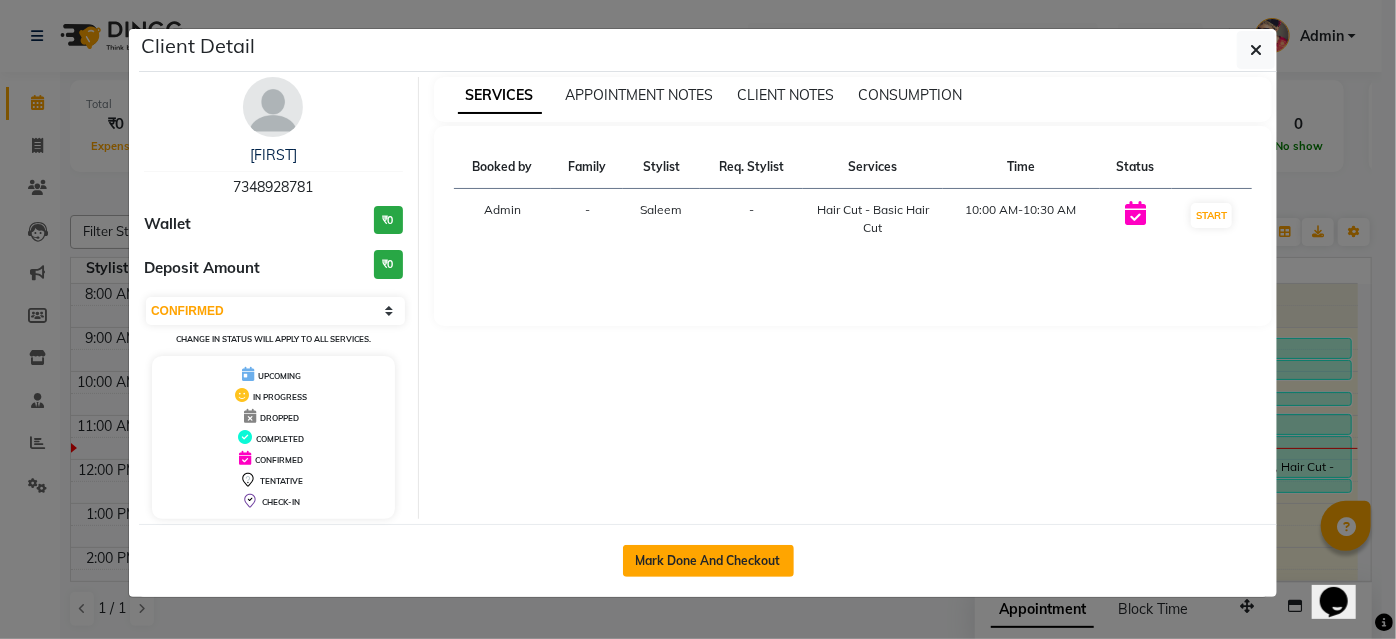 click on "Mark Done And Checkout" 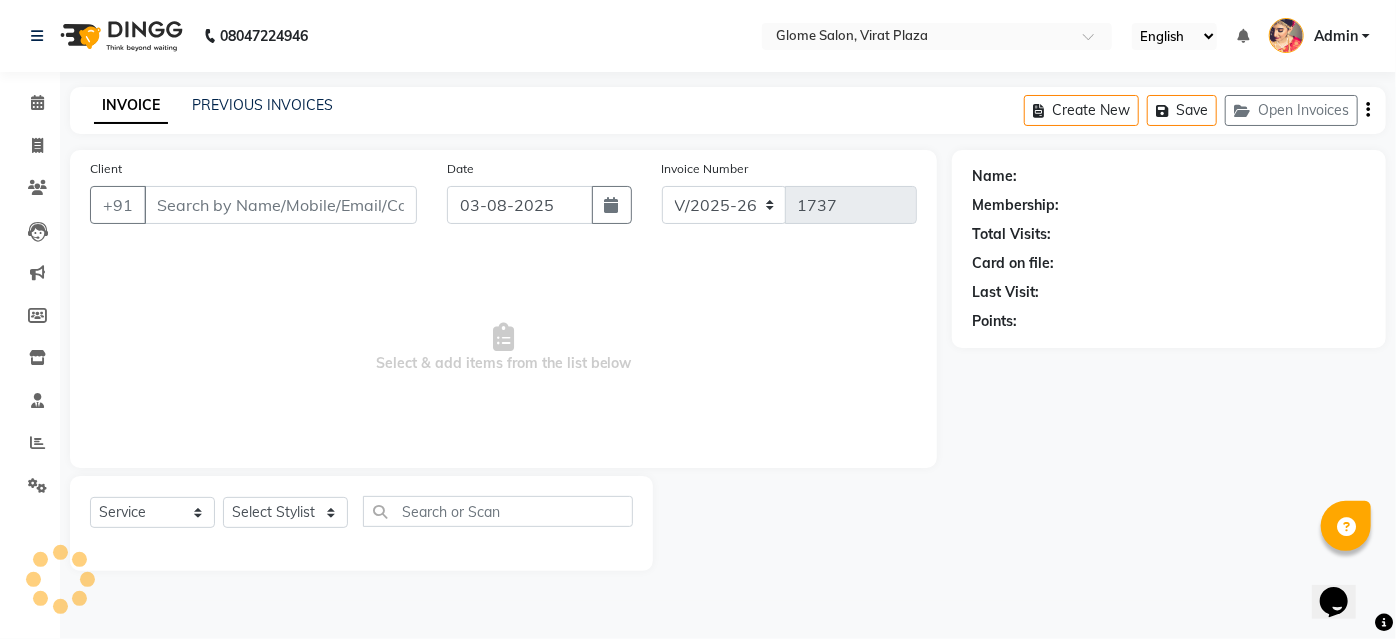 type on "7348928781" 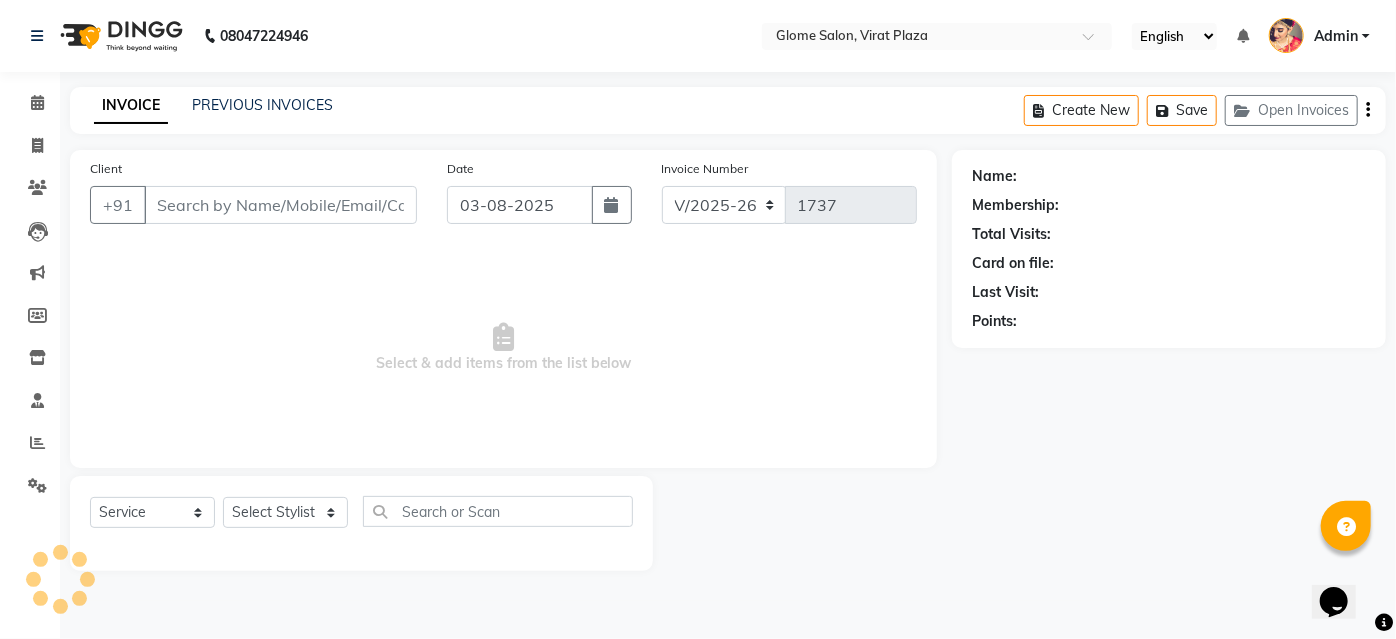 select on "40075" 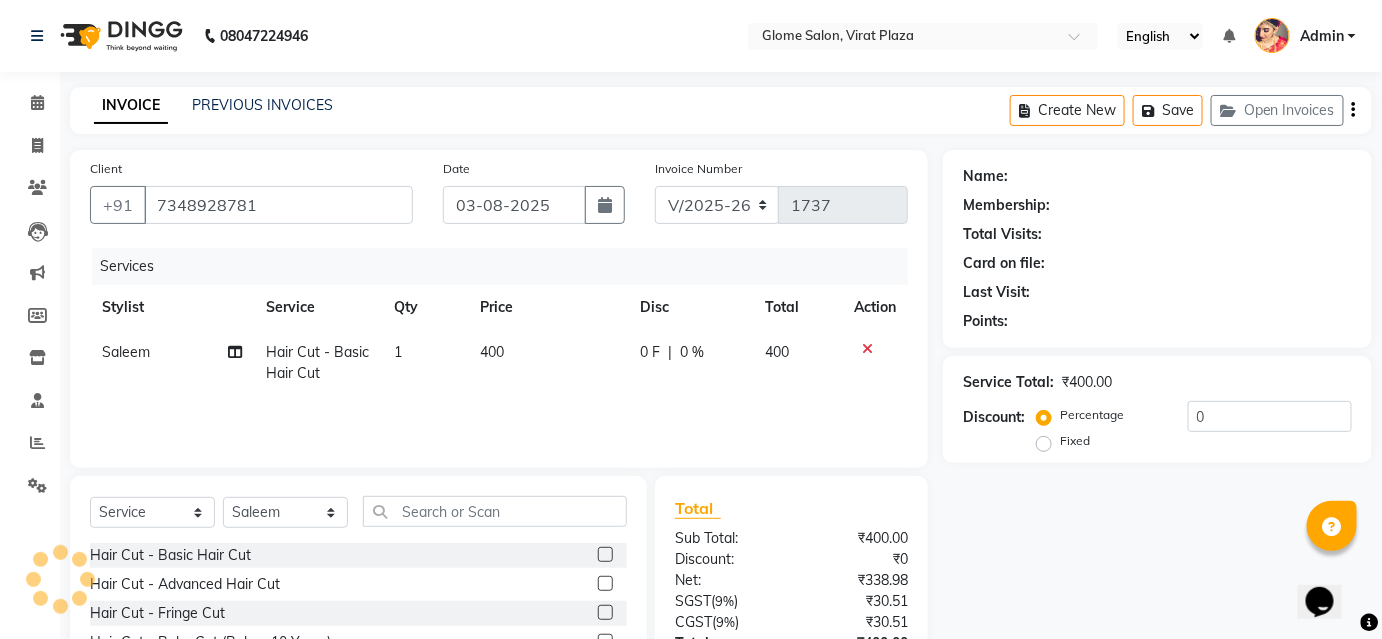 select on "1: Object" 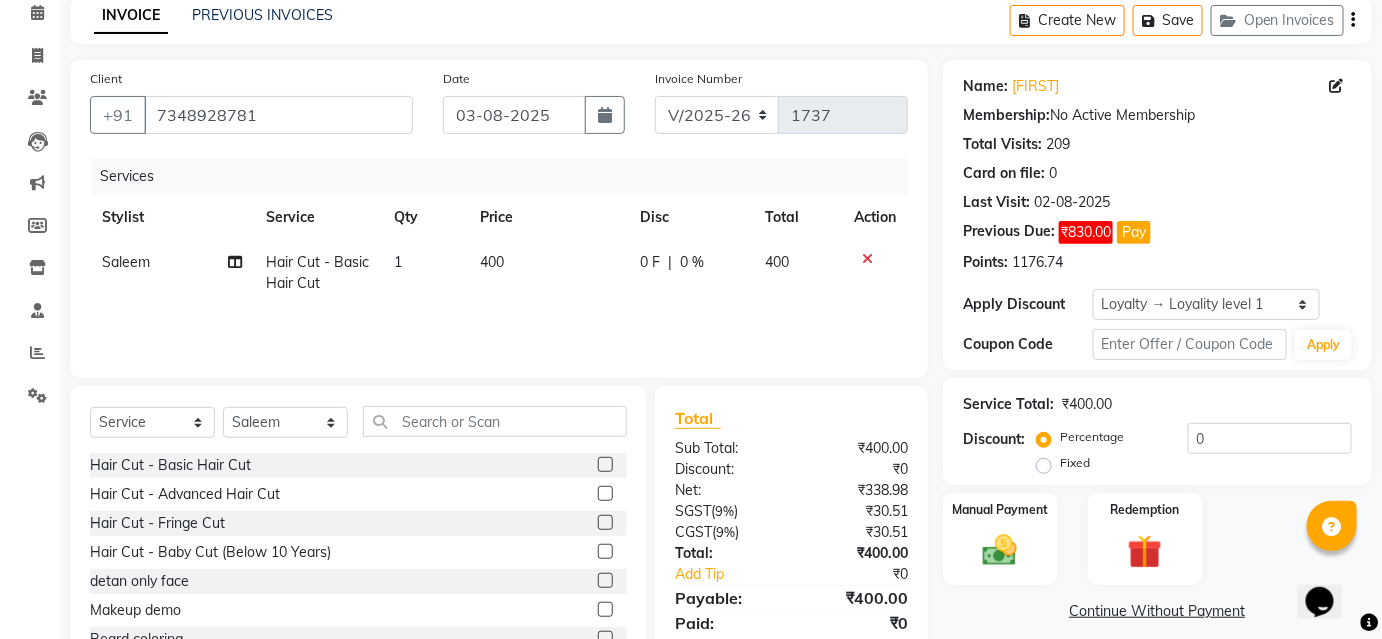 scroll, scrollTop: 161, scrollLeft: 0, axis: vertical 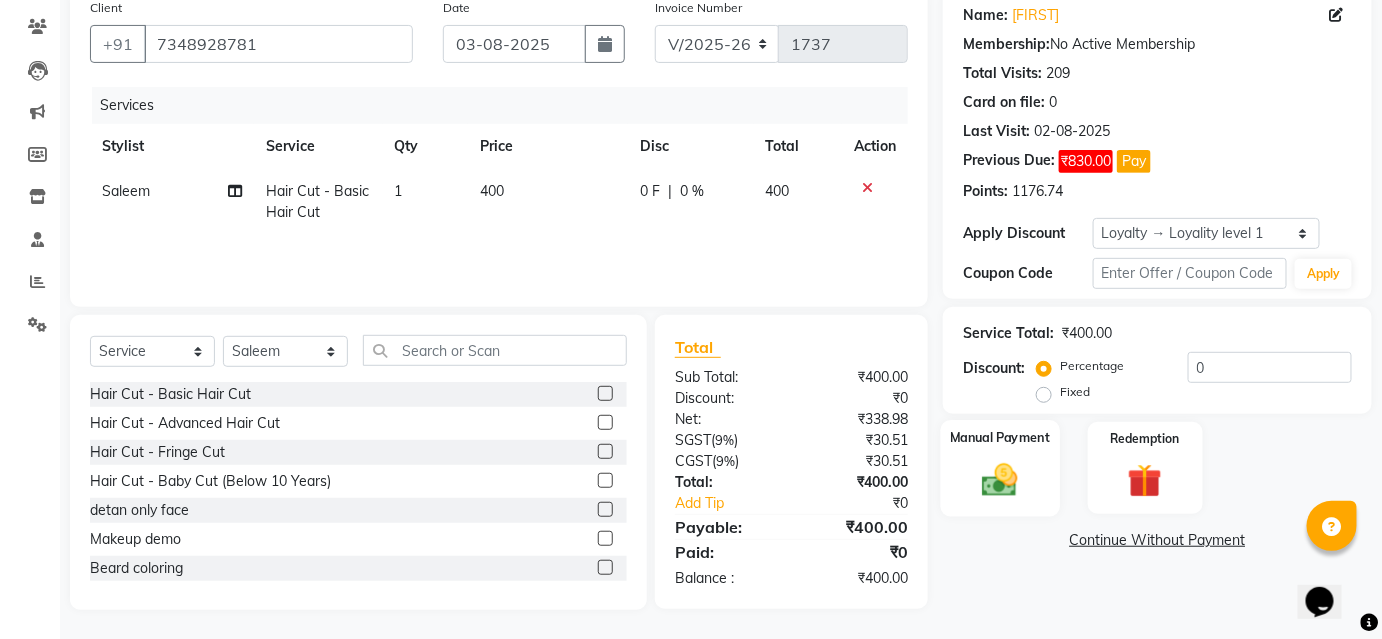 click 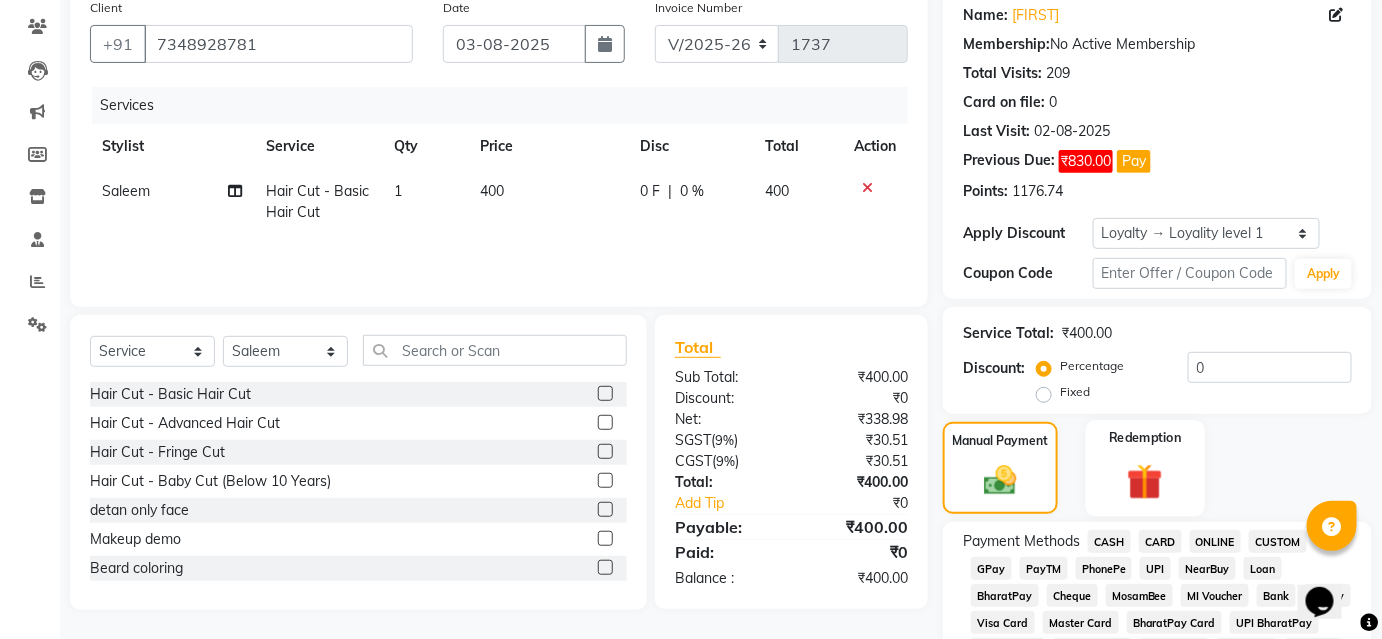 scroll, scrollTop: 343, scrollLeft: 0, axis: vertical 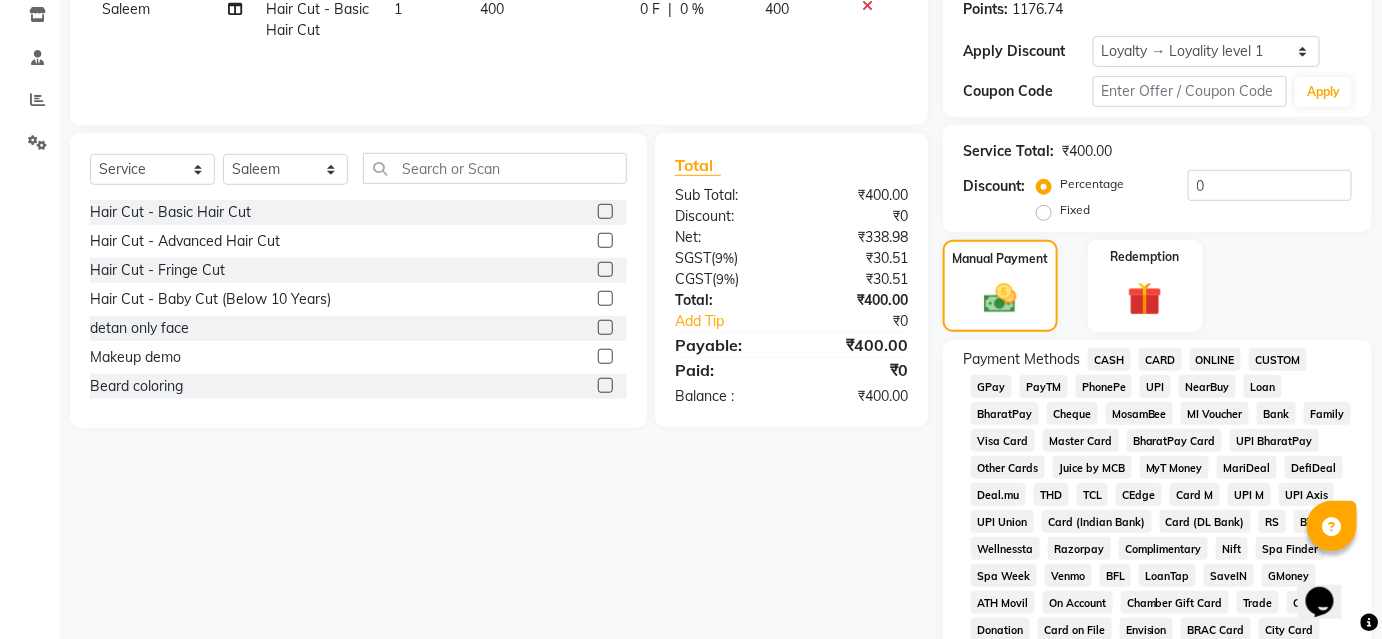 click on "UPI" 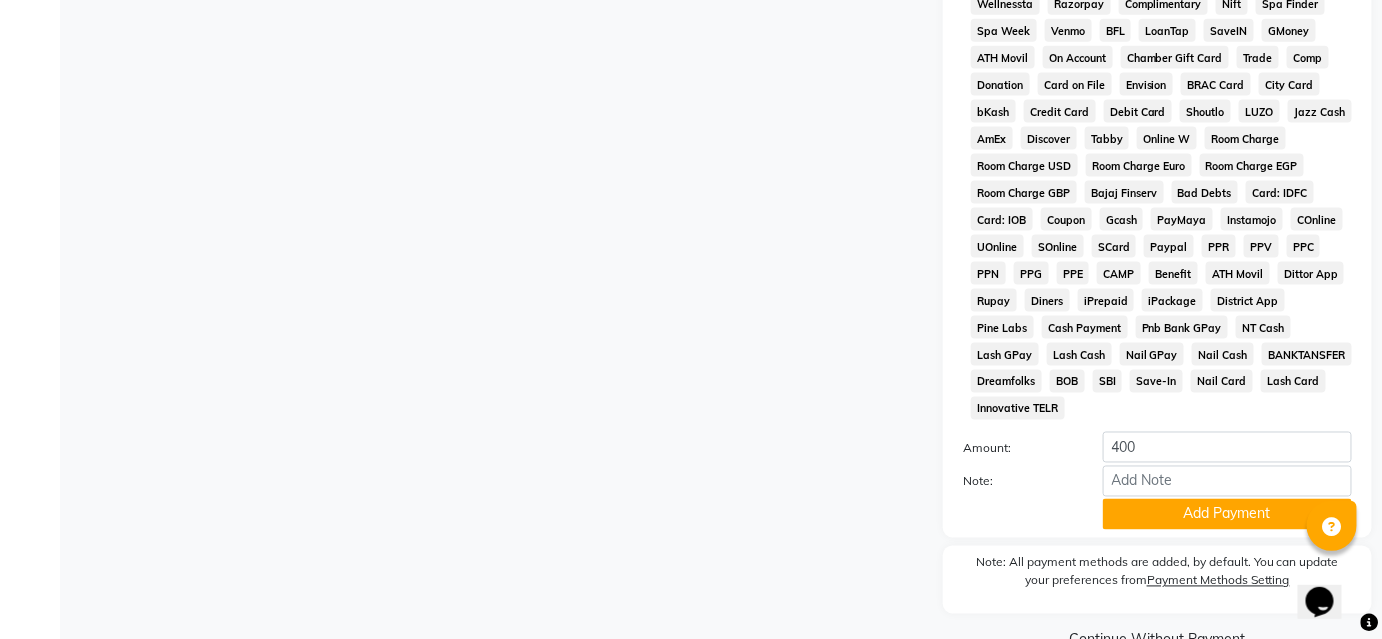 scroll, scrollTop: 909, scrollLeft: 0, axis: vertical 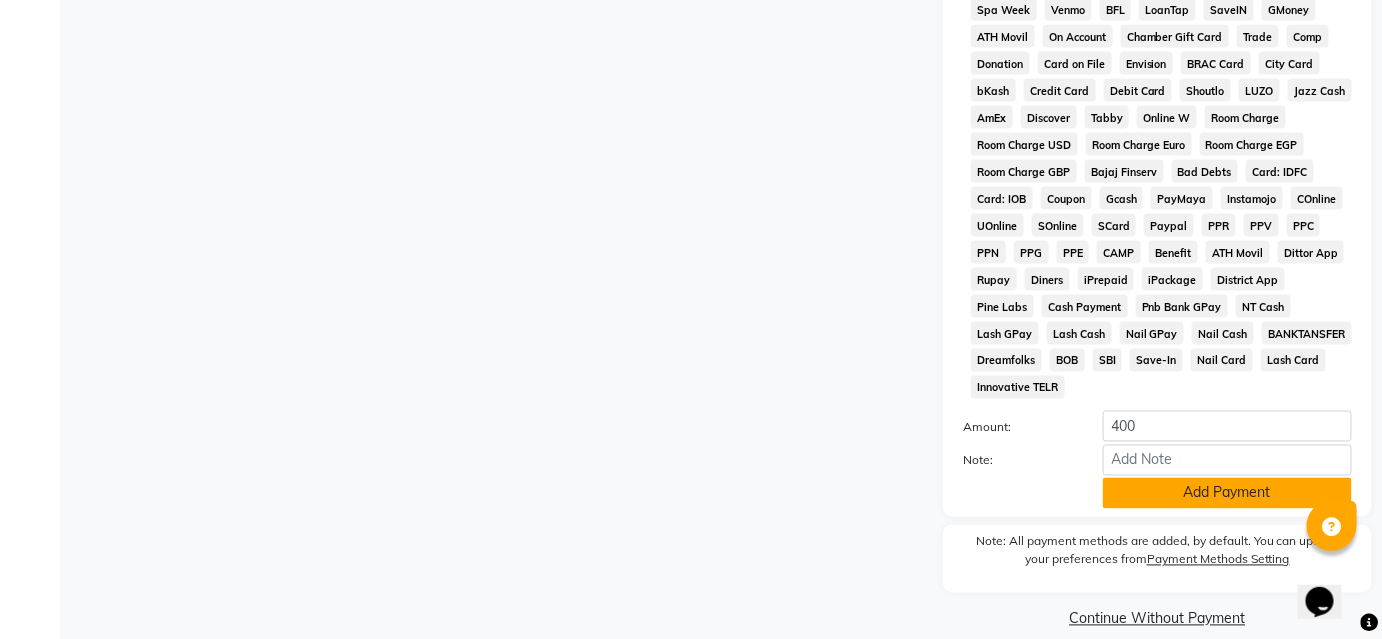 click on "Add Payment" 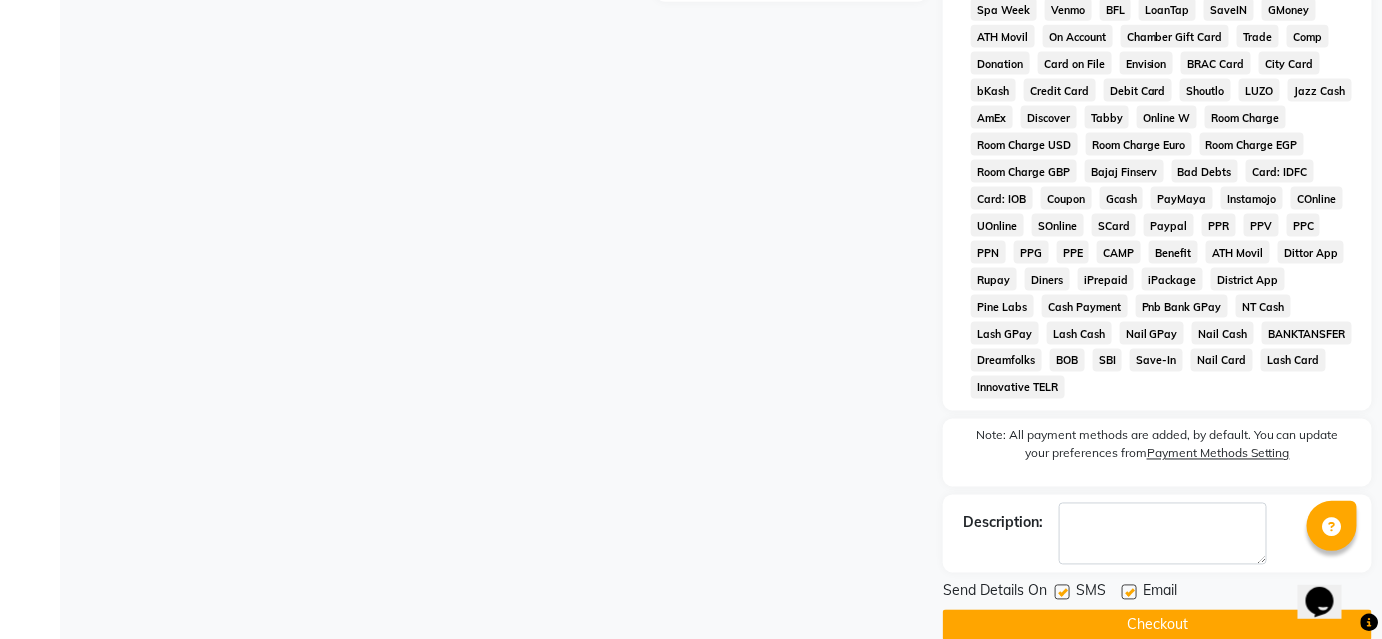 click on "Checkout" 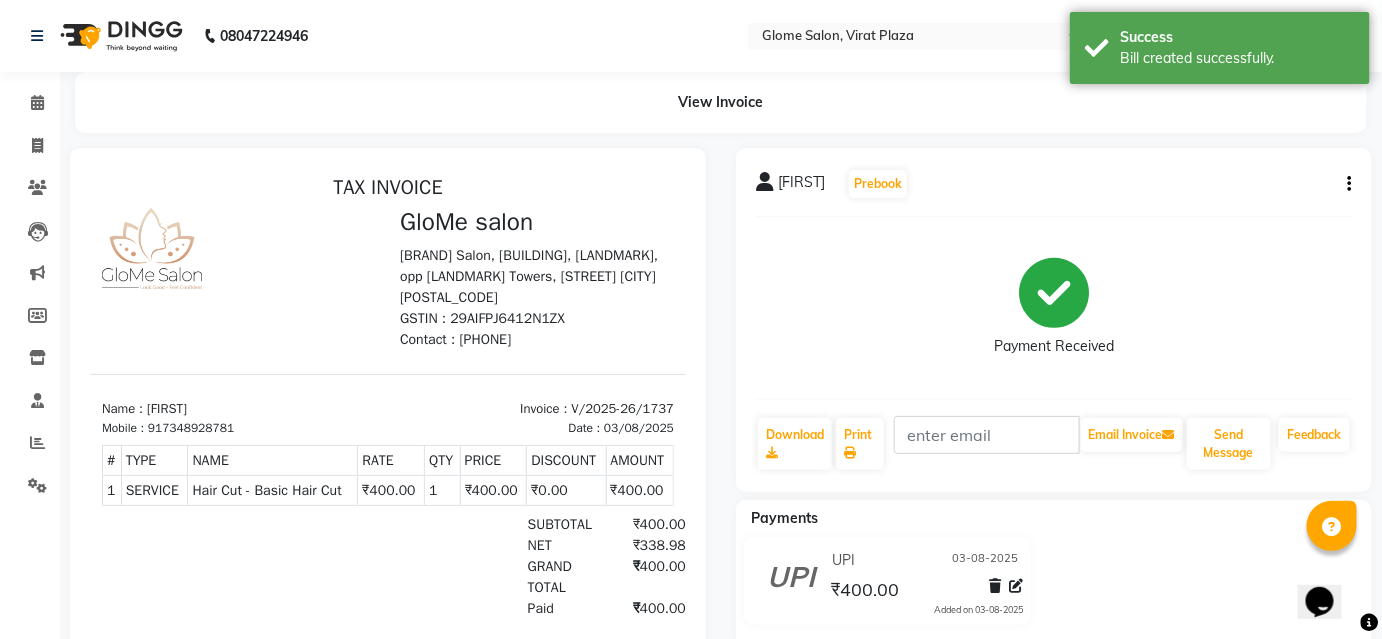 scroll, scrollTop: 0, scrollLeft: 0, axis: both 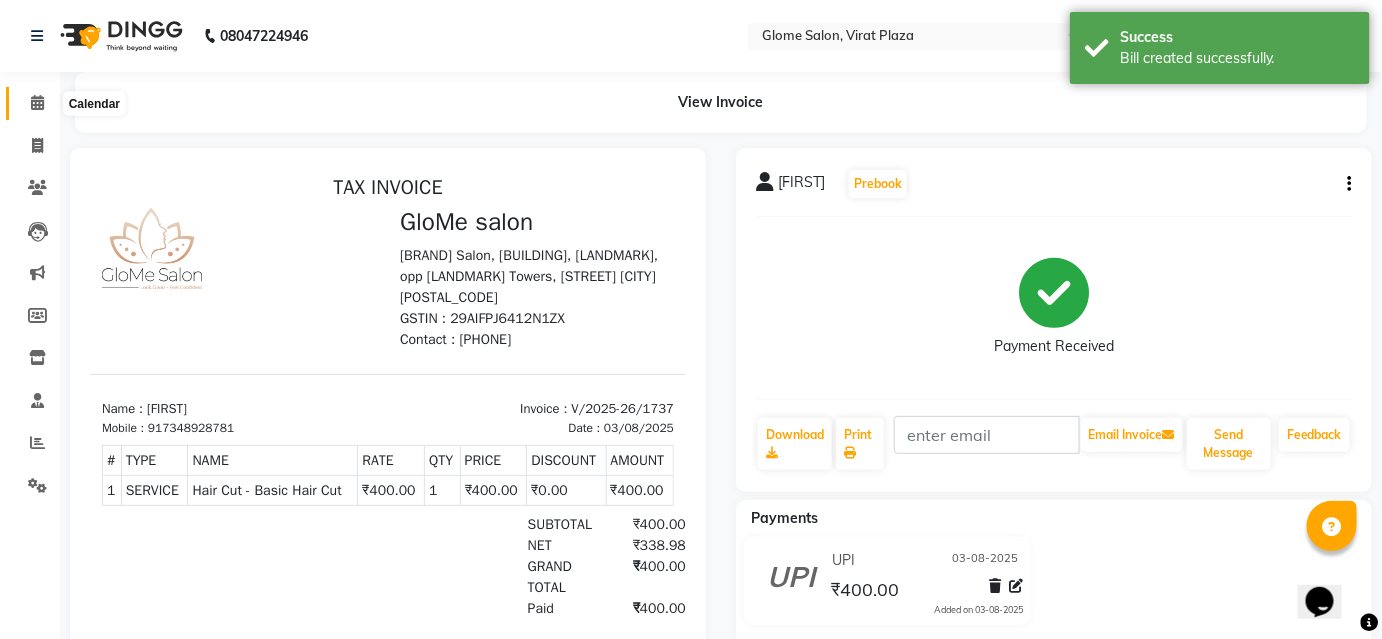 click 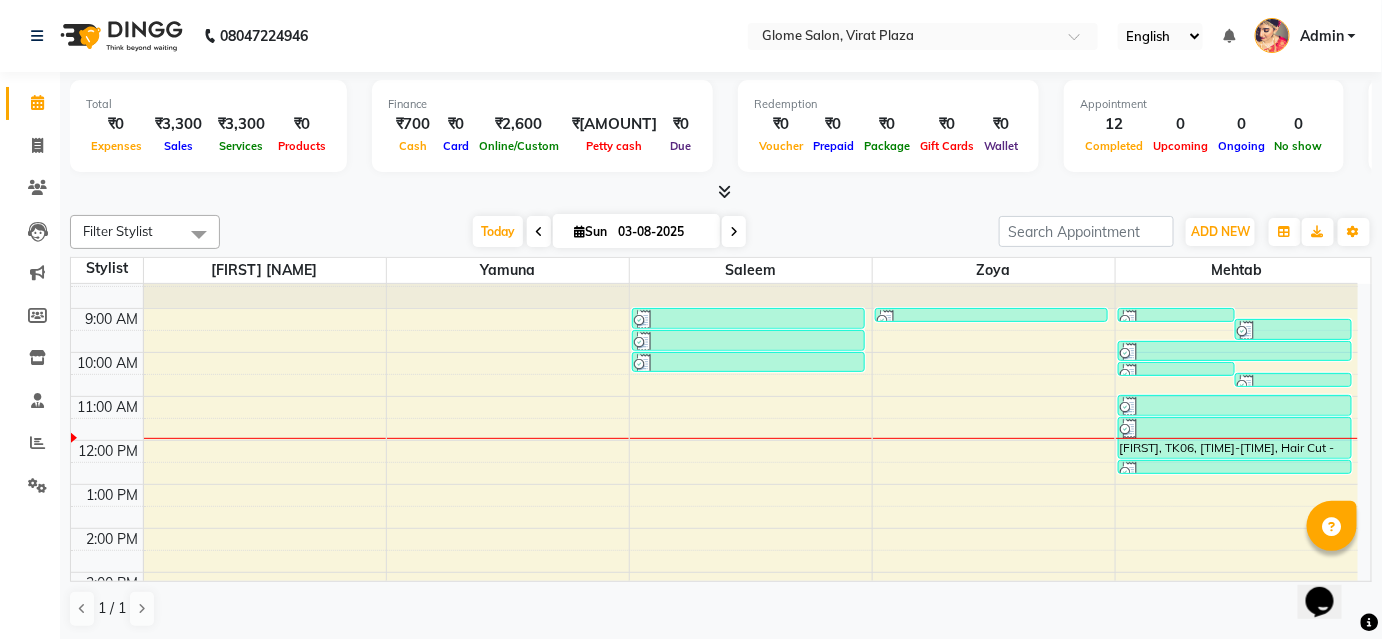 scroll, scrollTop: 0, scrollLeft: 0, axis: both 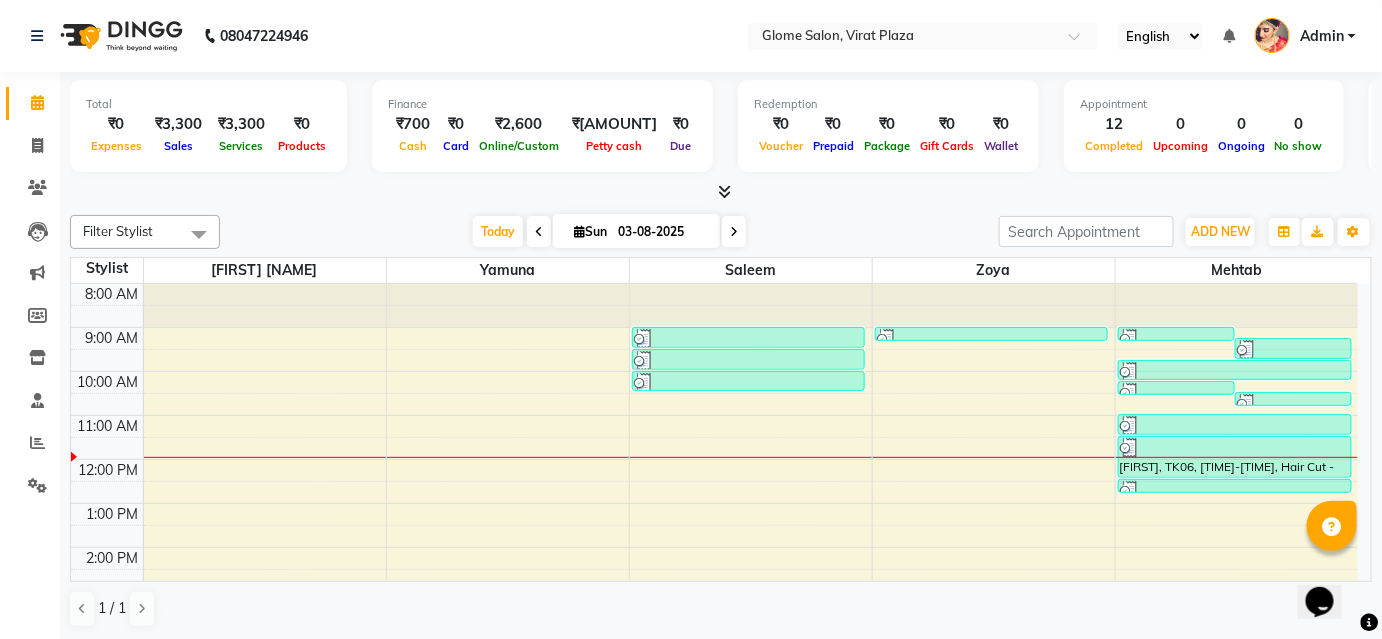 click on "8:00 AM 9:00 AM 10:00 AM 11:00 AM 12:00 PM 1:00 PM 2:00 PM 3:00 PM 4:00 PM 5:00 PM 6:00 PM 7:00 PM 8:00 PM     [FIRST], TK01, [TIME]-[TIME], Hair Cut - Basic Hair Cut     [FIRST], TK03, [TIME]-[TIME], Exclusive Men’S Services - Hair Cut     [FIRST], TK07, [TIME]-[TIME], Hair Cut - Basic Hair Cut     [FIRST], TK05, [TIME]-[TIME], detan only face     [FIRST], TK02, [TIME]-[TIME], Navaratna oil massage     [FIRST], TK02, [TIME]-[TIME], Exclusive Men’S Services - Hair Cut     [FIRST], TK02, [TIME]-[TIME], Exclusive Men’S Services - Beard Shape And Trim     [FIRST], TK02, [TIME]-[TIME], Exclusive Men’S Services - Beard Shape And Trim     [FIRST], TK02, [TIME]-[TIME], Exclusive Men’S Services - Hair Cut     [FIRST], TK04, [TIME]-[TIME], Exclusive Men’S Services - Hair Cut     [FIRST], TK06, [TIME]-[TIME], Hair Cut - Advanced Hair Cut     [FIRST], TK06, [TIME]-[TIME], Exclusive Men’S Services - Shaving" at bounding box center (714, 569) 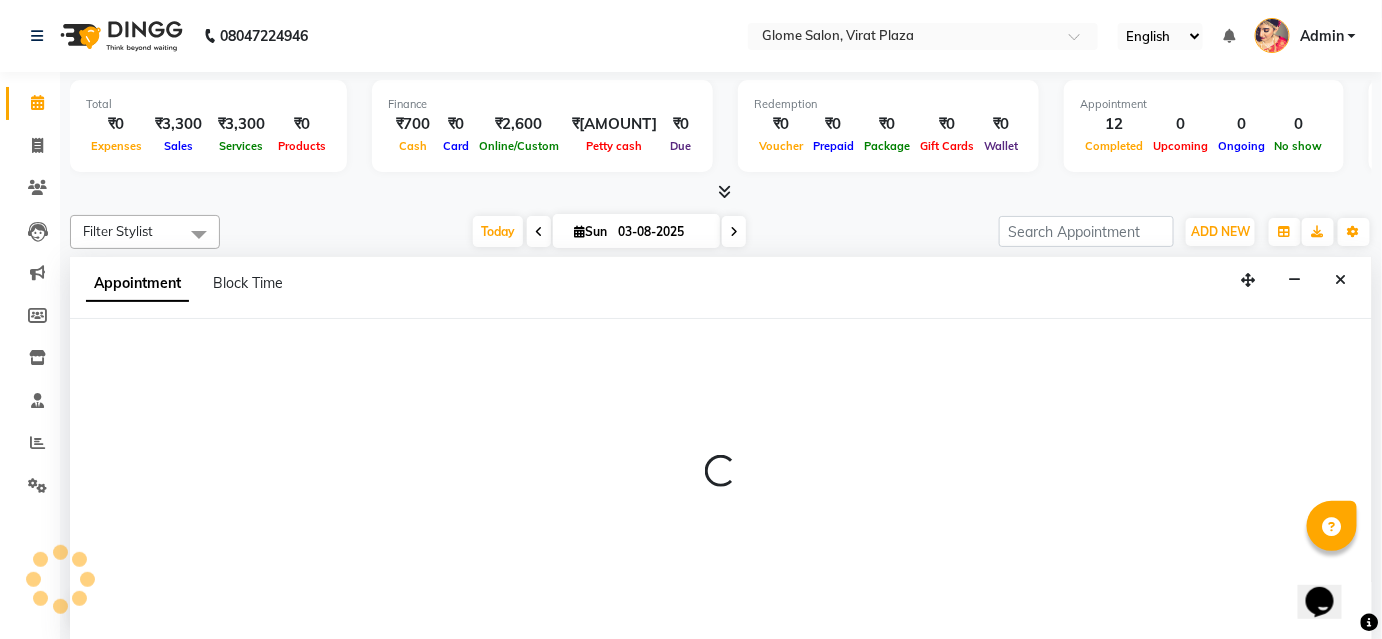 scroll, scrollTop: 0, scrollLeft: 0, axis: both 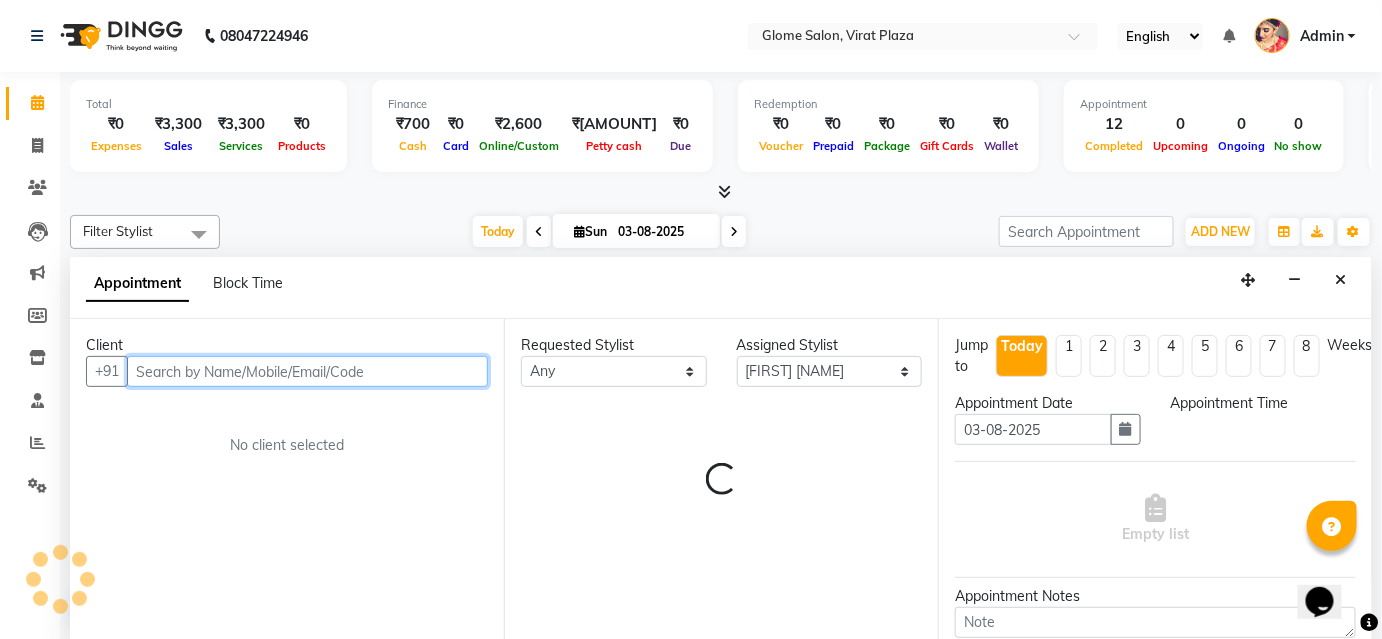 select on "570" 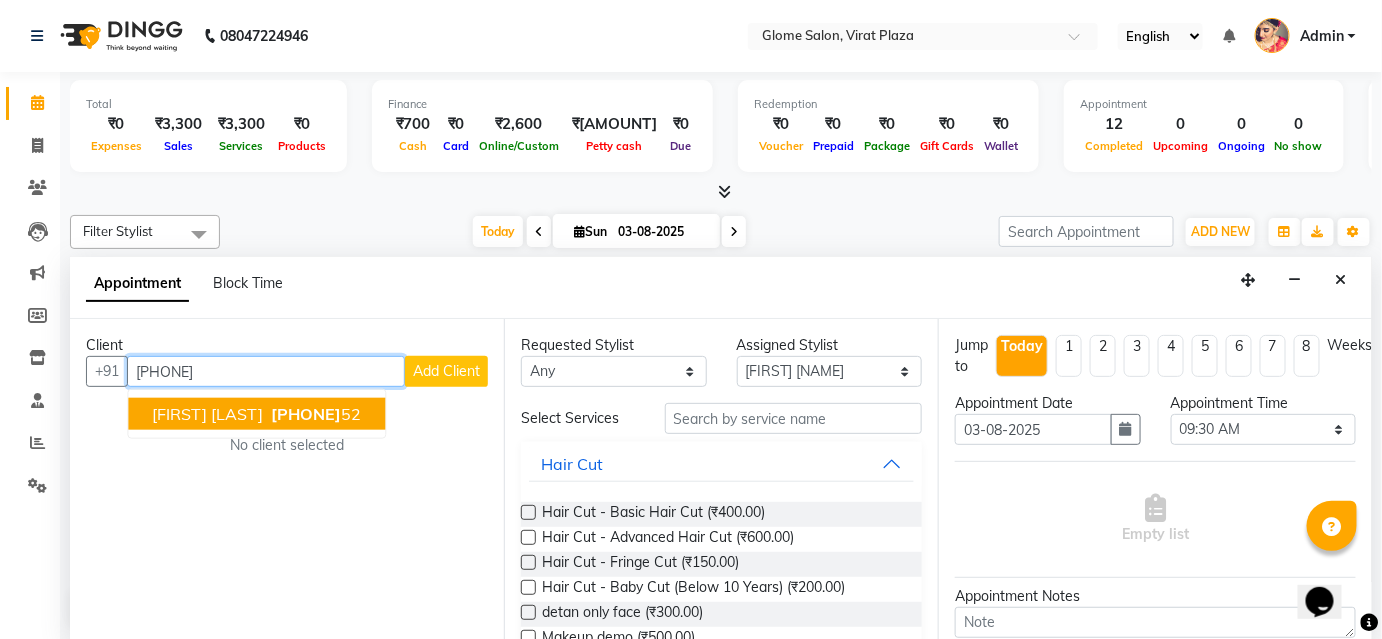 click on "[PHONE]" at bounding box center (306, 414) 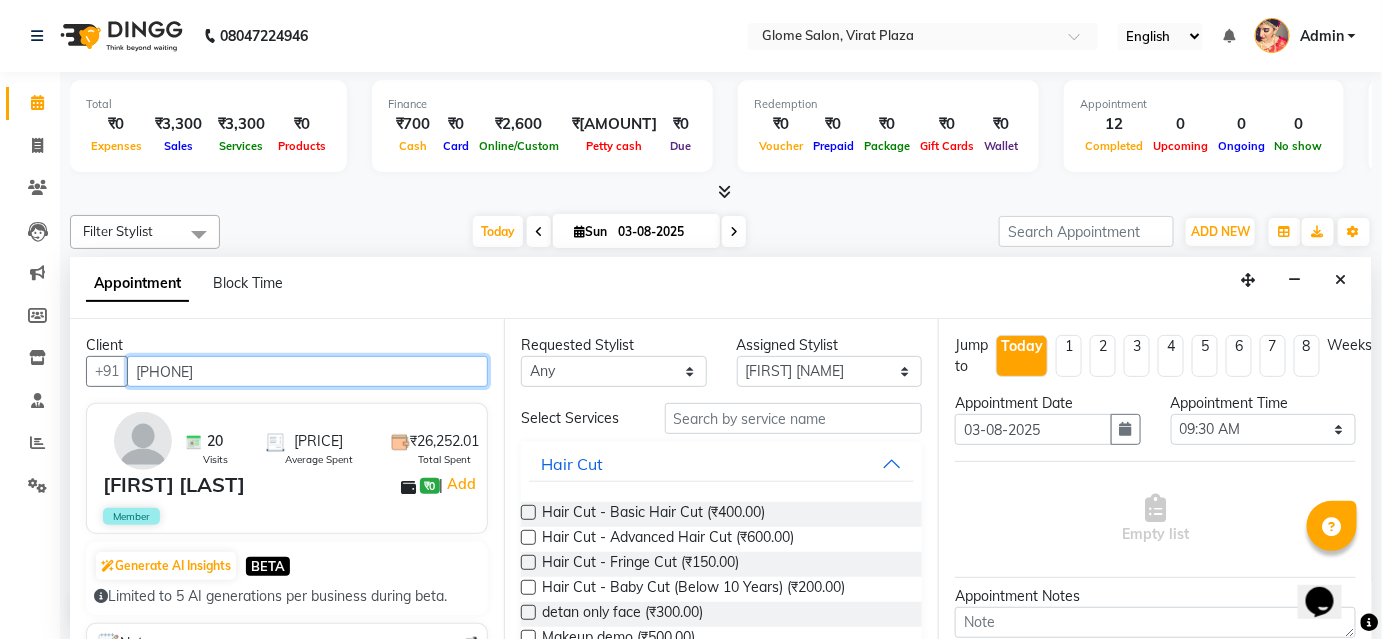 type on "[PHONE]" 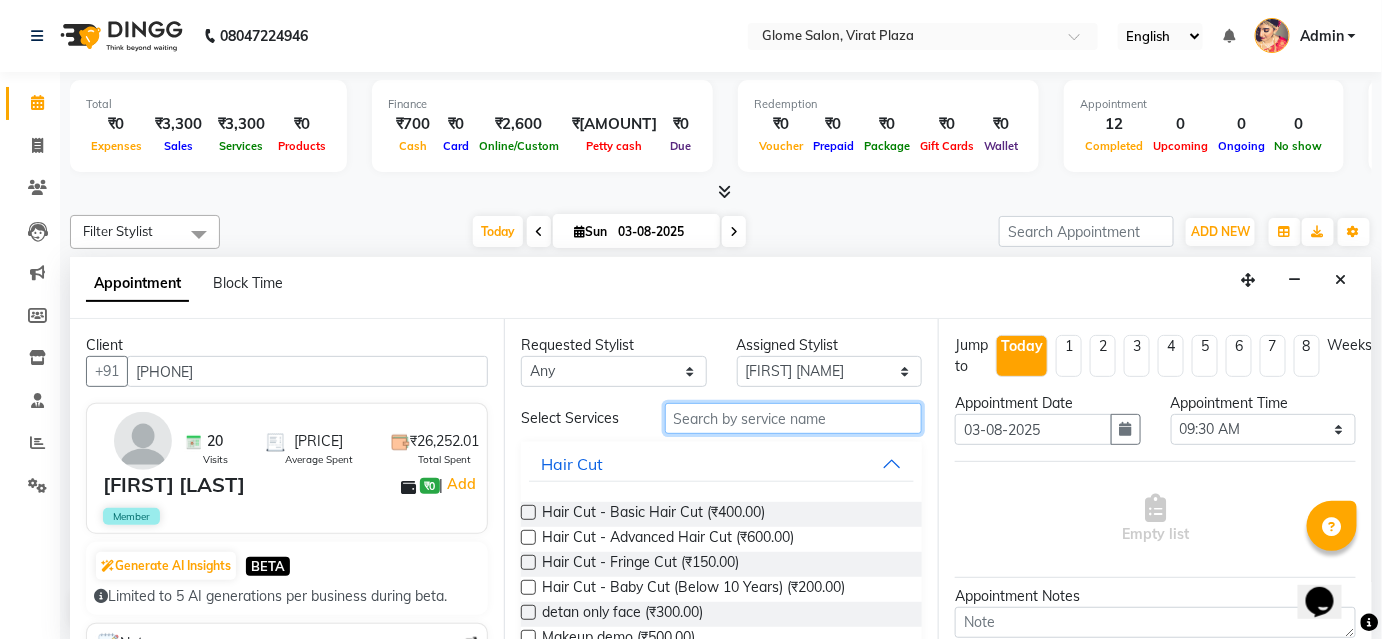 click at bounding box center (793, 418) 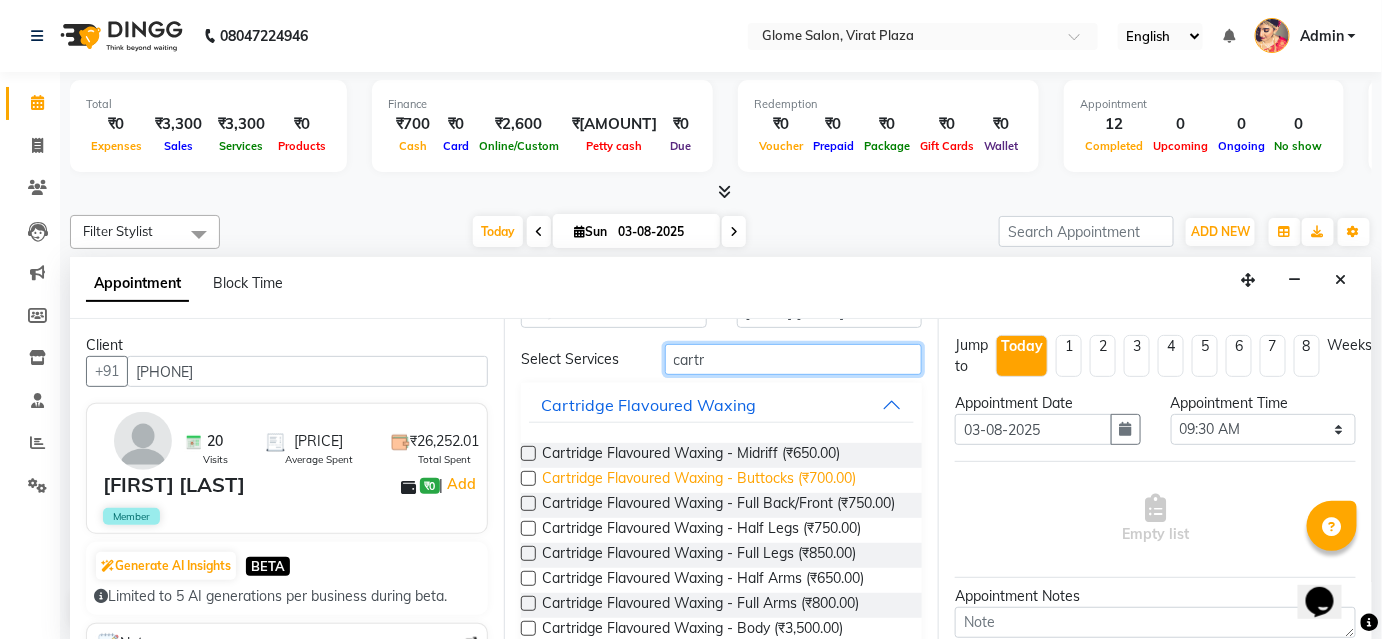 scroll, scrollTop: 90, scrollLeft: 0, axis: vertical 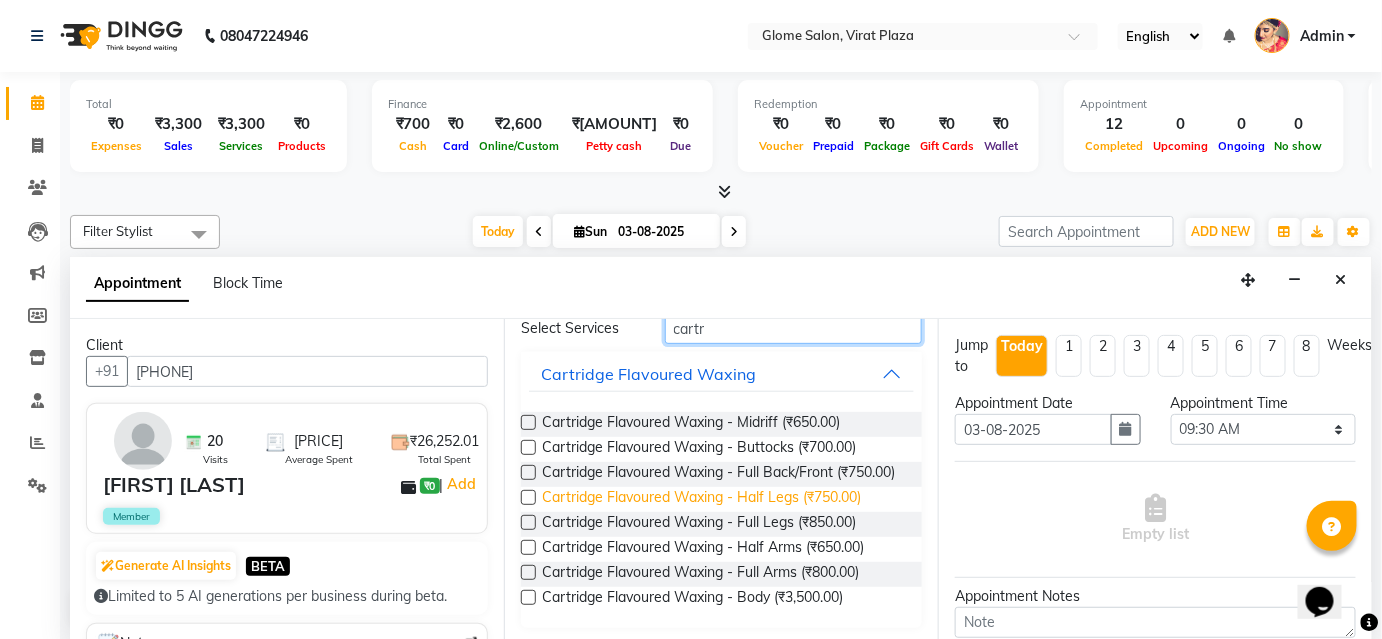 type on "cartr" 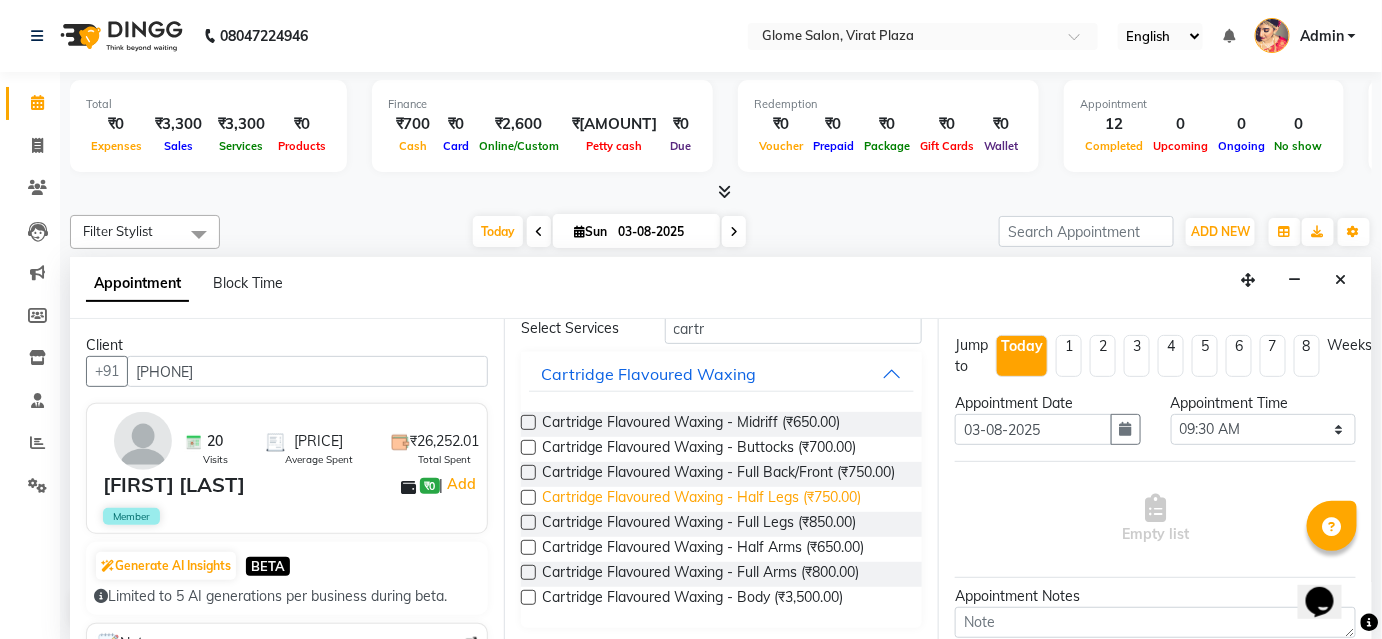 click on "Cartridge Flavoured Waxing - Half Legs (₹750.00)" at bounding box center (701, 499) 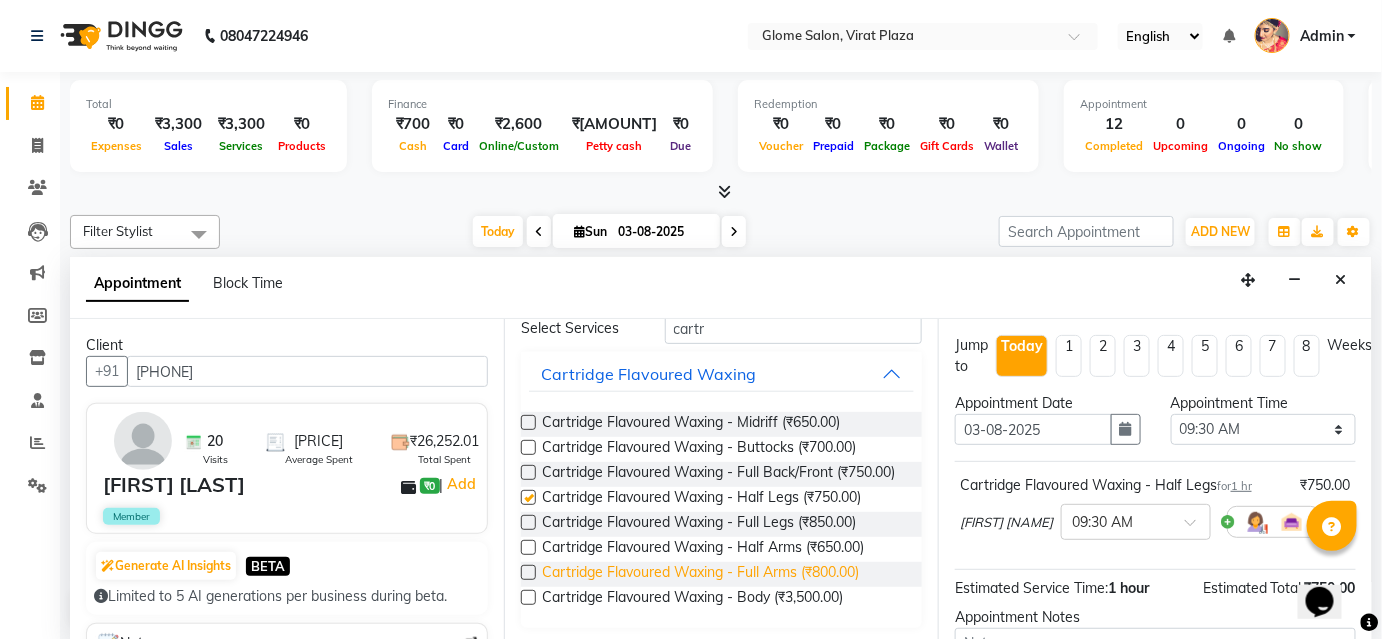 checkbox on "false" 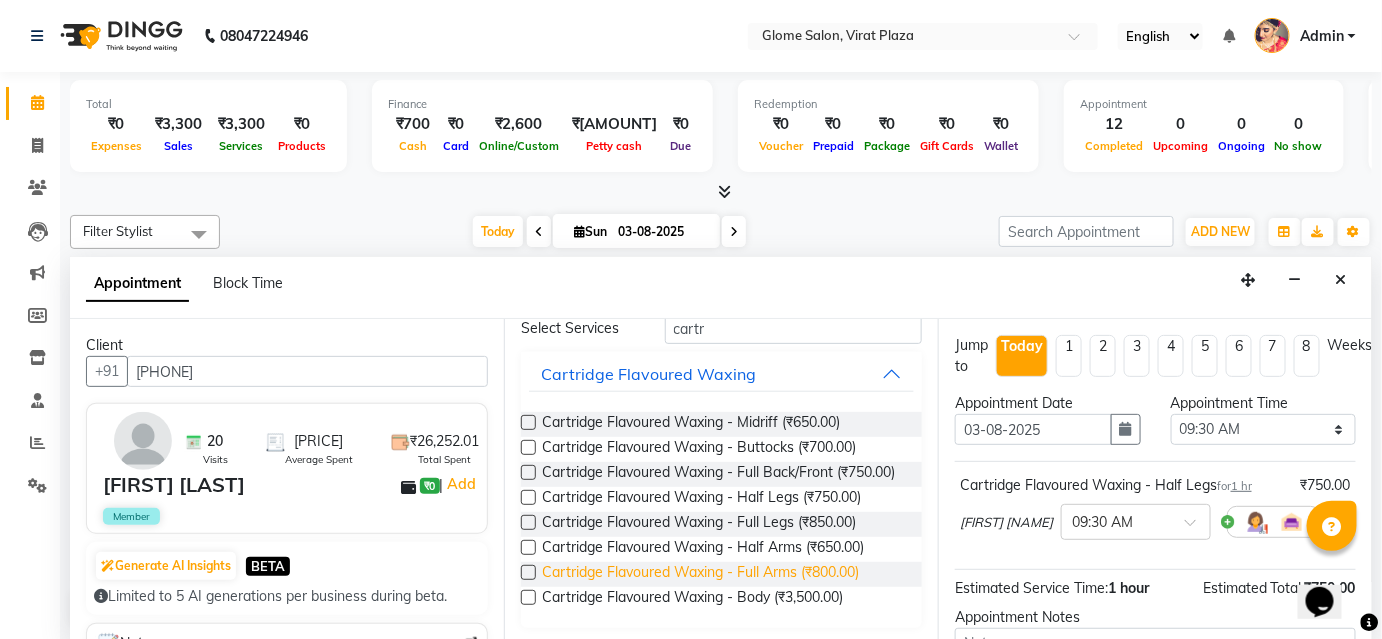 click on "Cartridge Flavoured Waxing - Full Arms (₹800.00)" at bounding box center (700, 574) 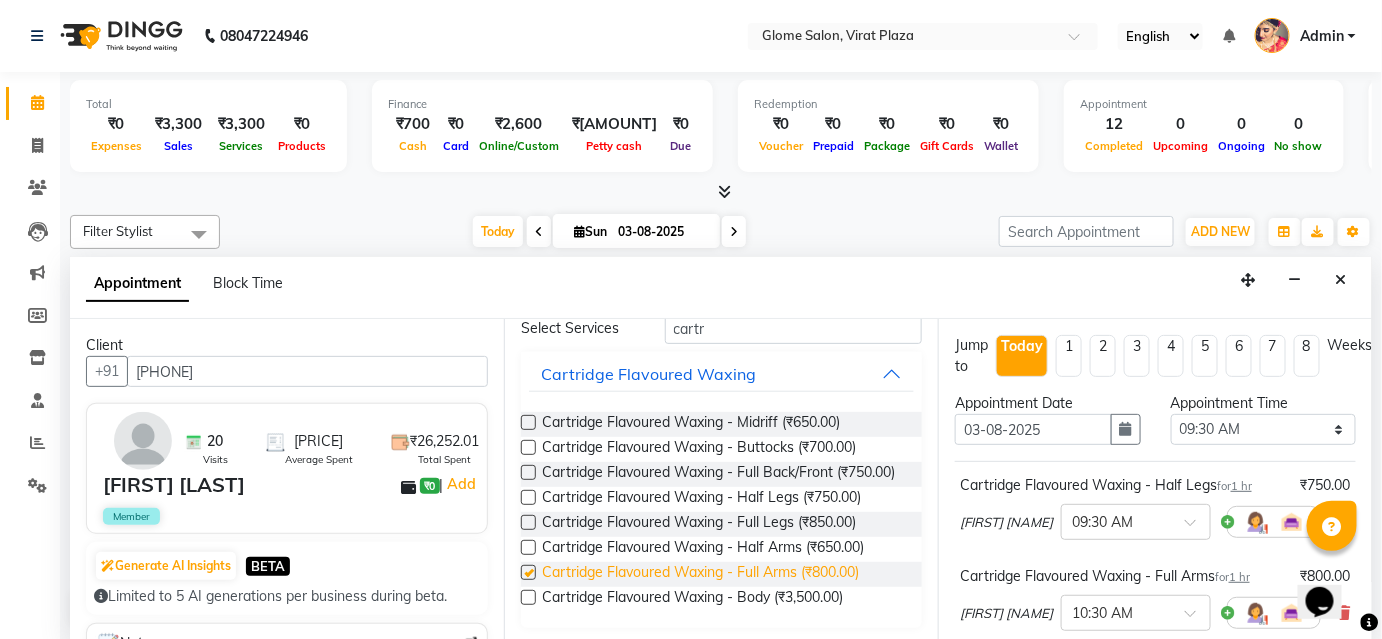 checkbox on "false" 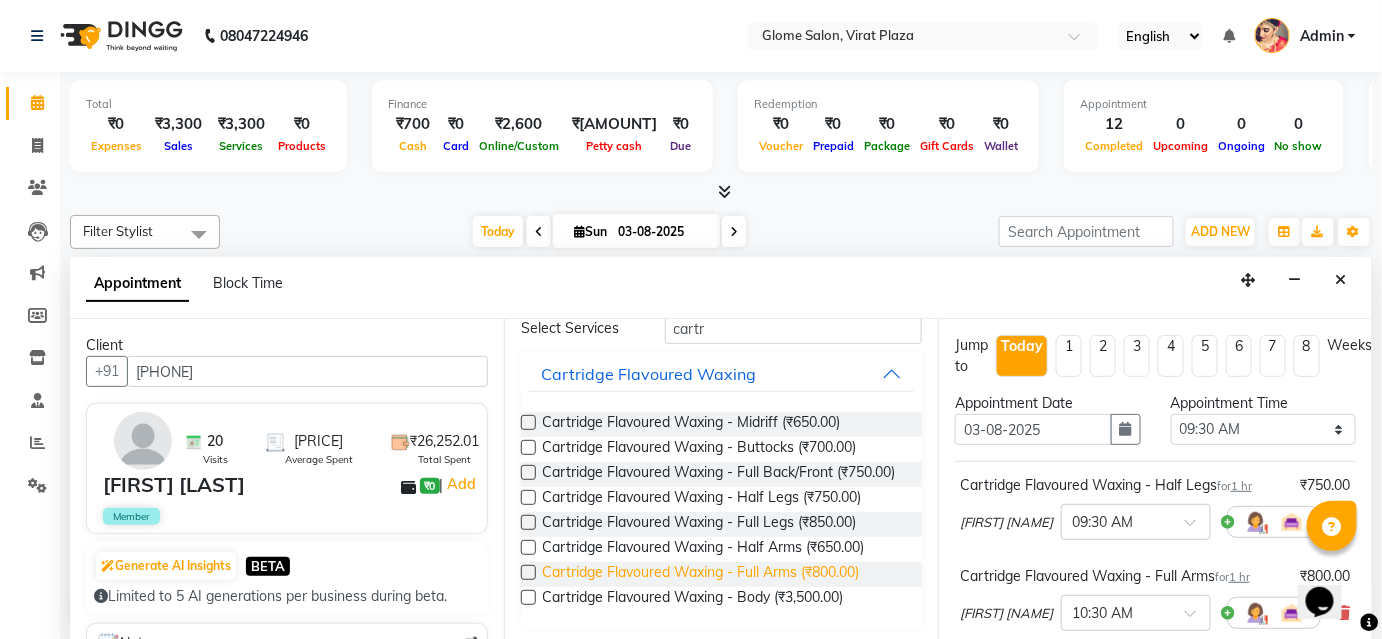 scroll, scrollTop: 0, scrollLeft: 0, axis: both 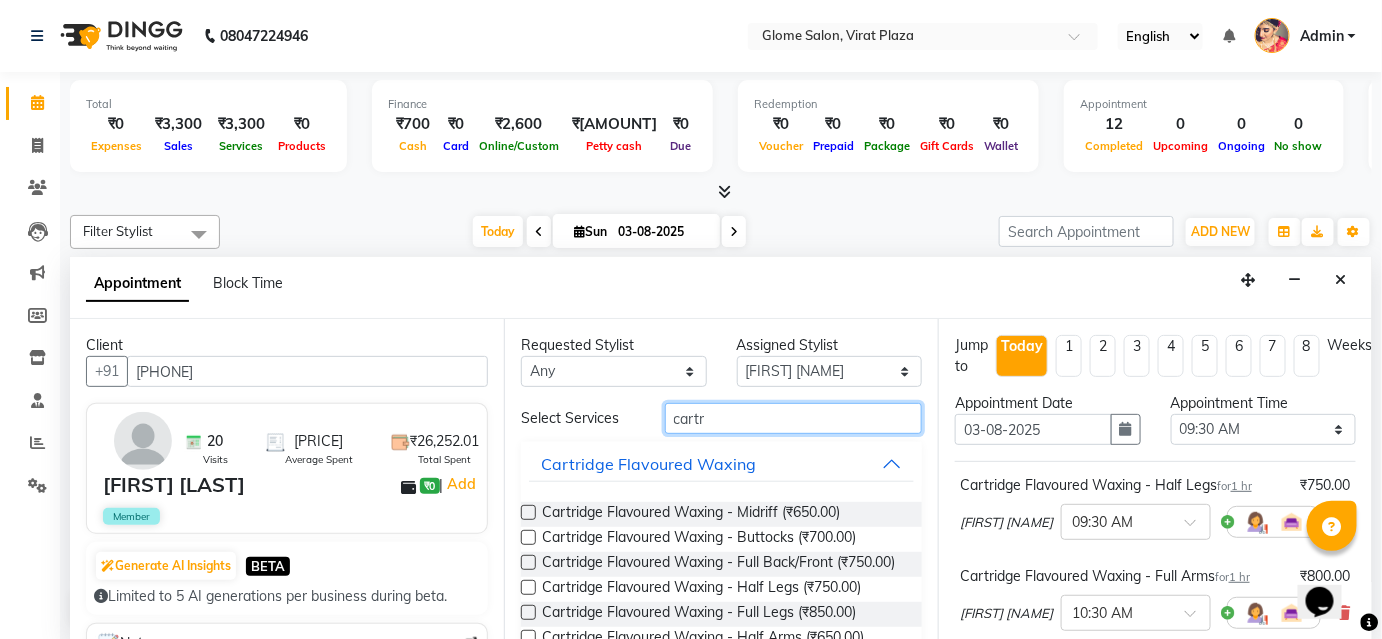 click on "cartr" at bounding box center [793, 418] 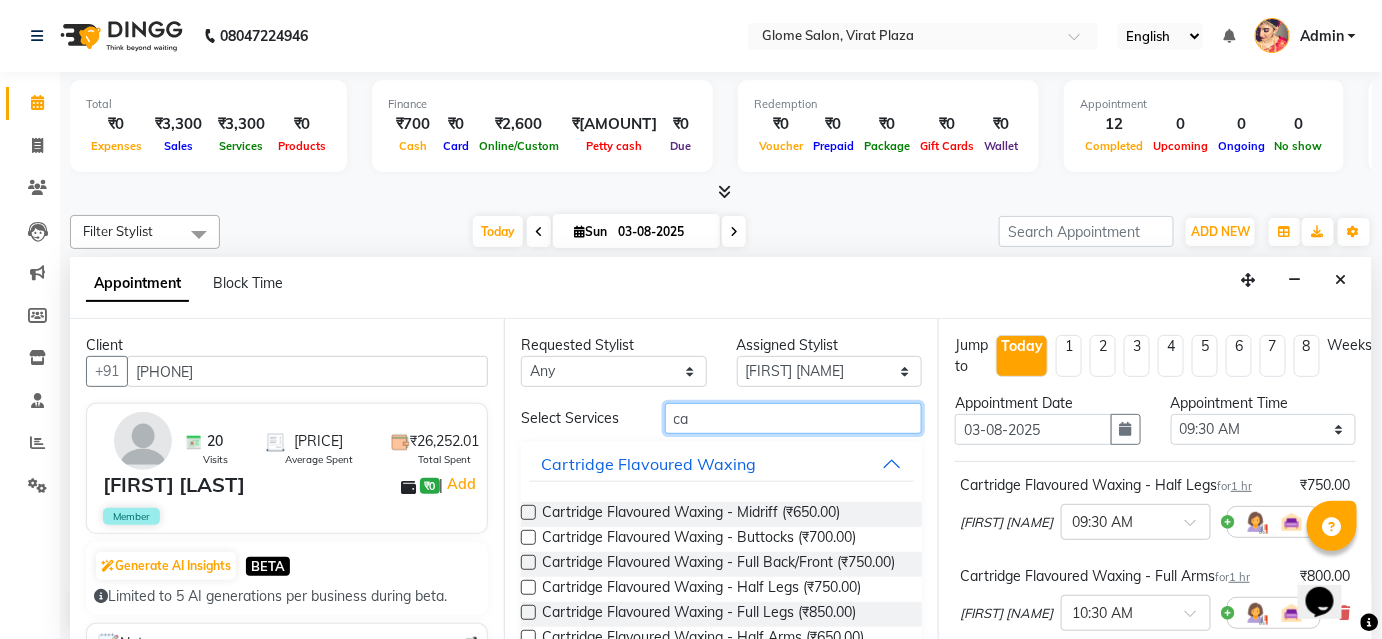 type on "c" 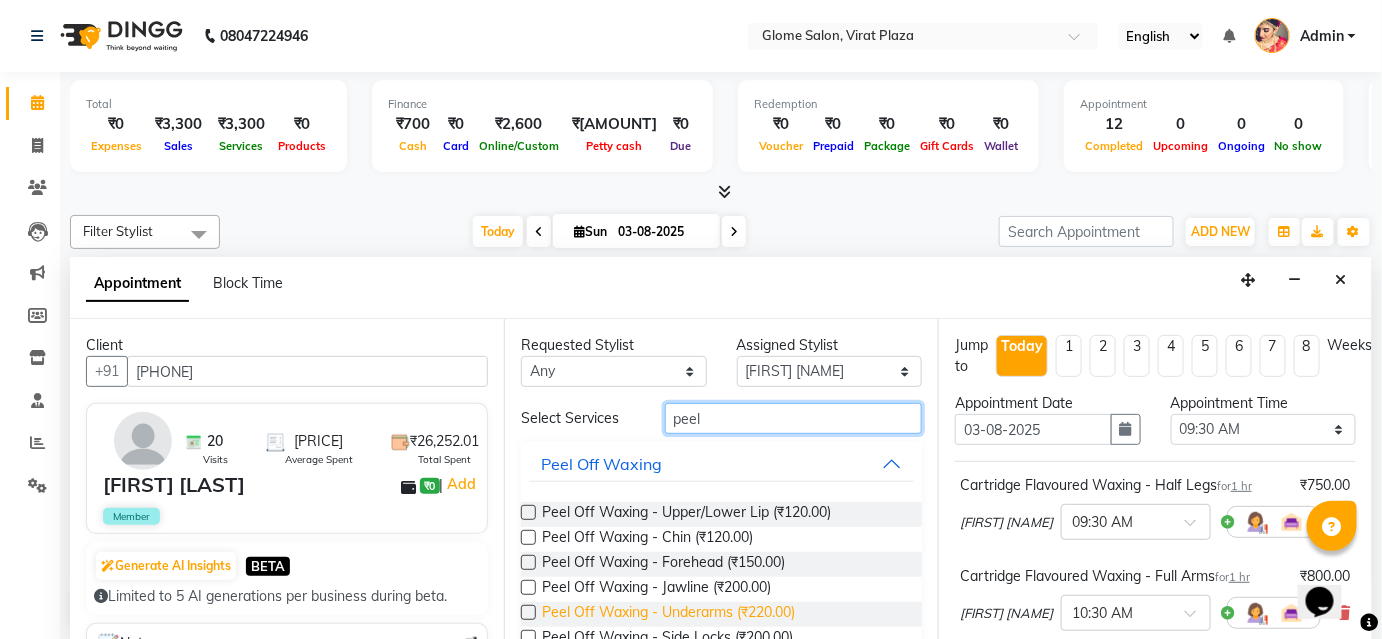 type on "peel" 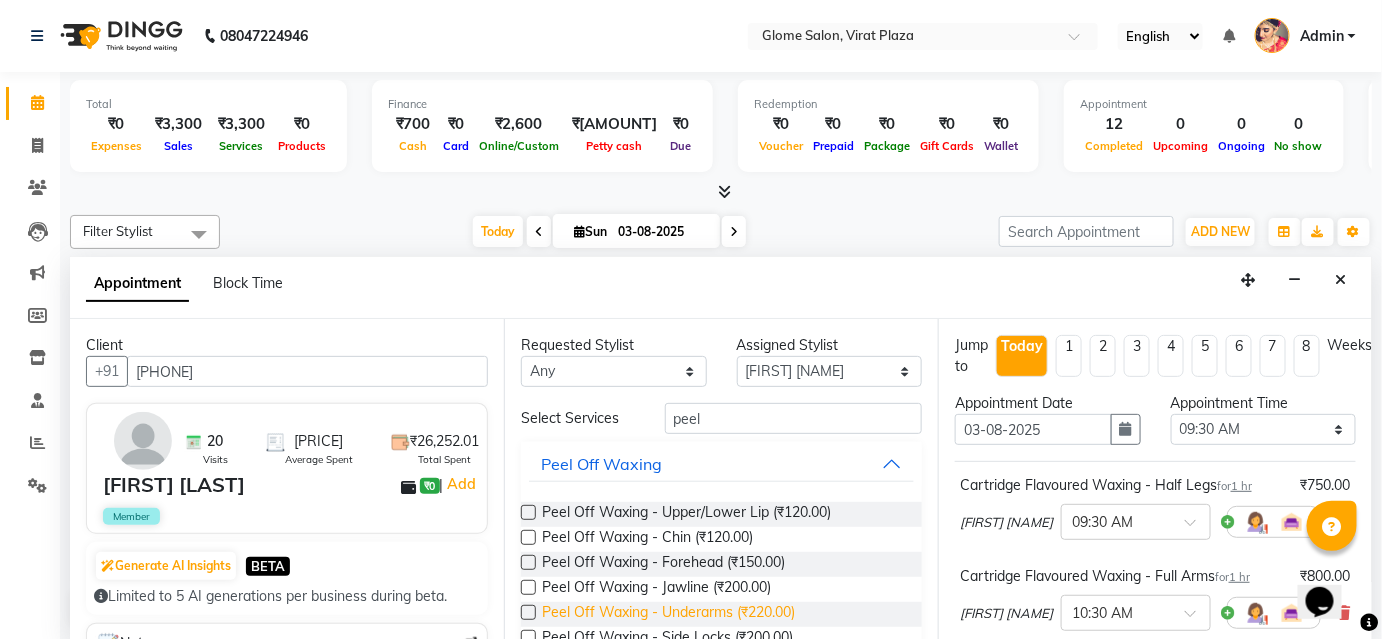 click on "Peel Off Waxing - Underarms (₹220.00)" at bounding box center (668, 614) 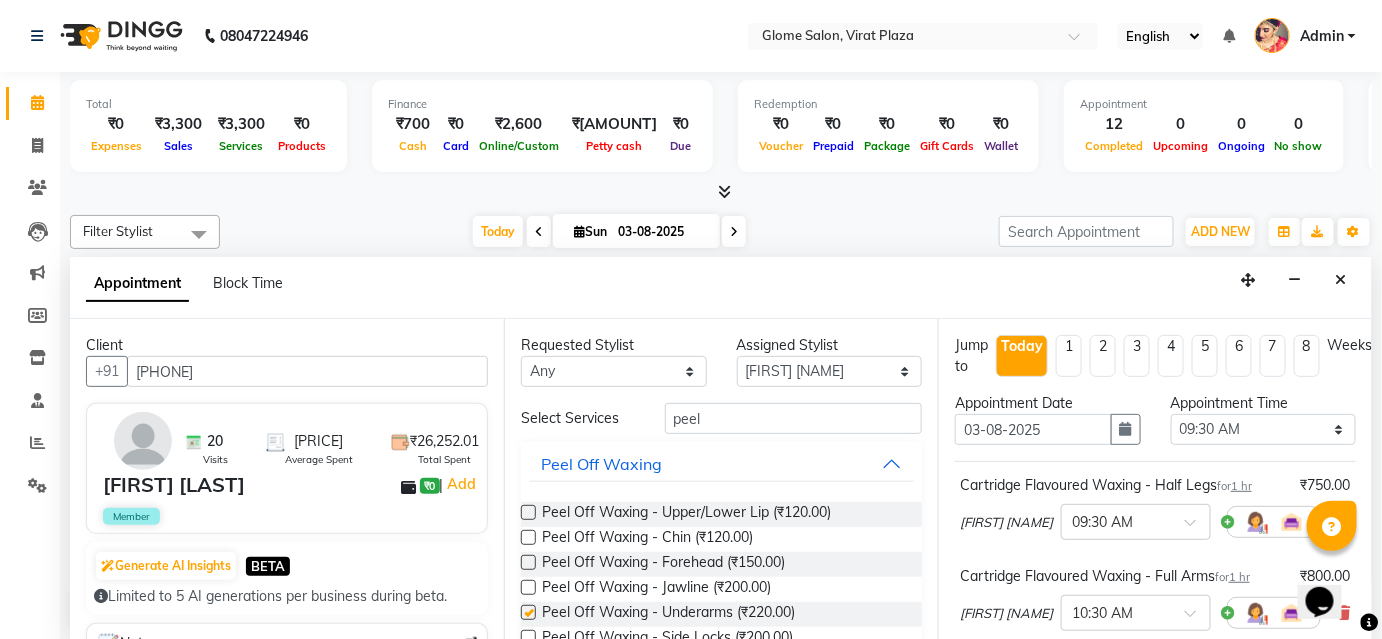 checkbox on "false" 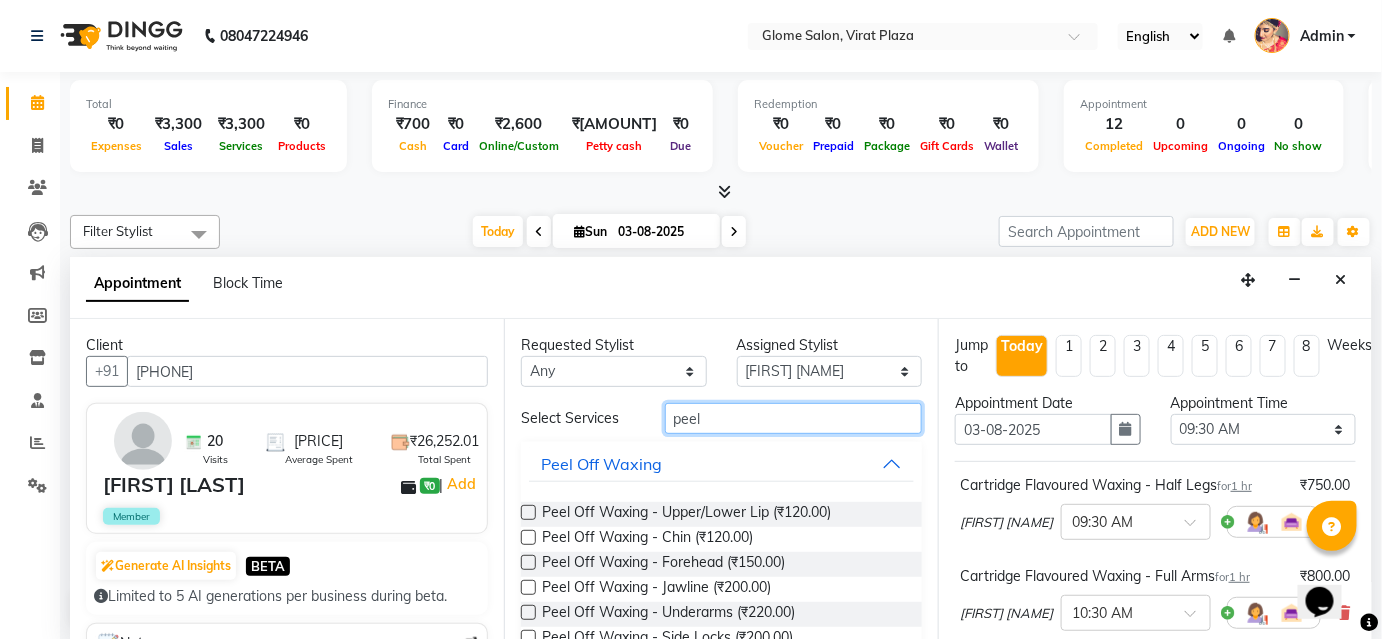 click on "peel" at bounding box center (793, 418) 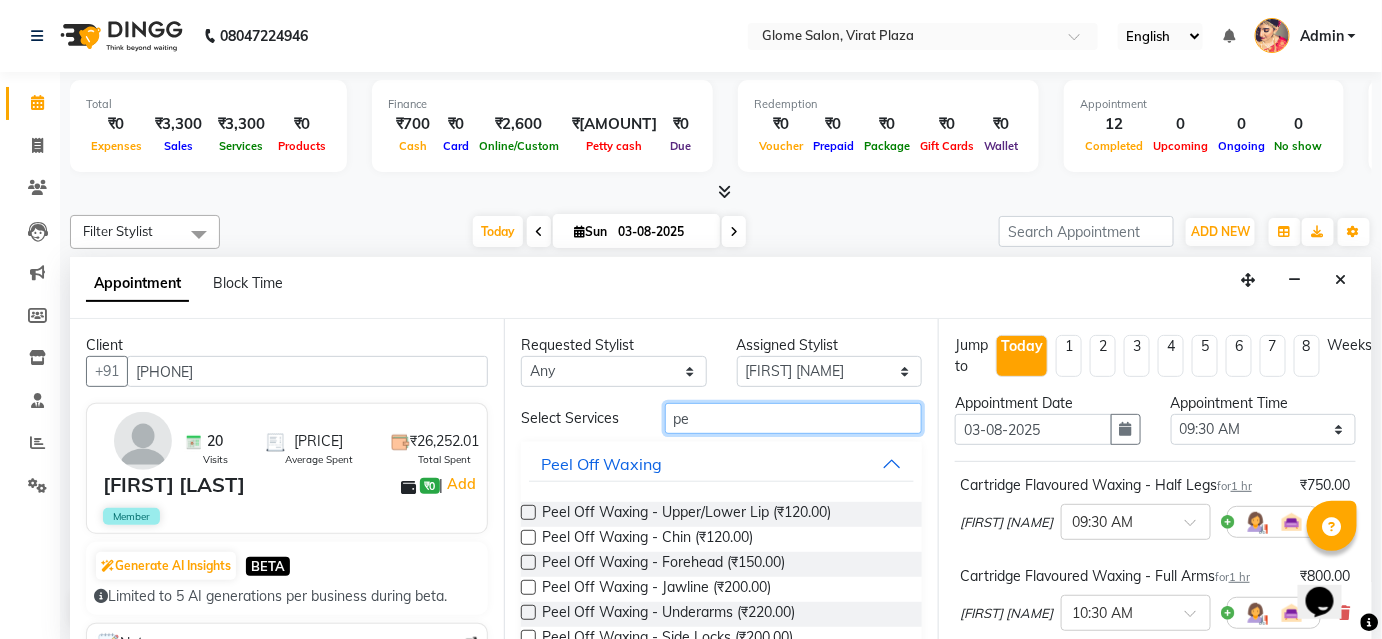 type on "p" 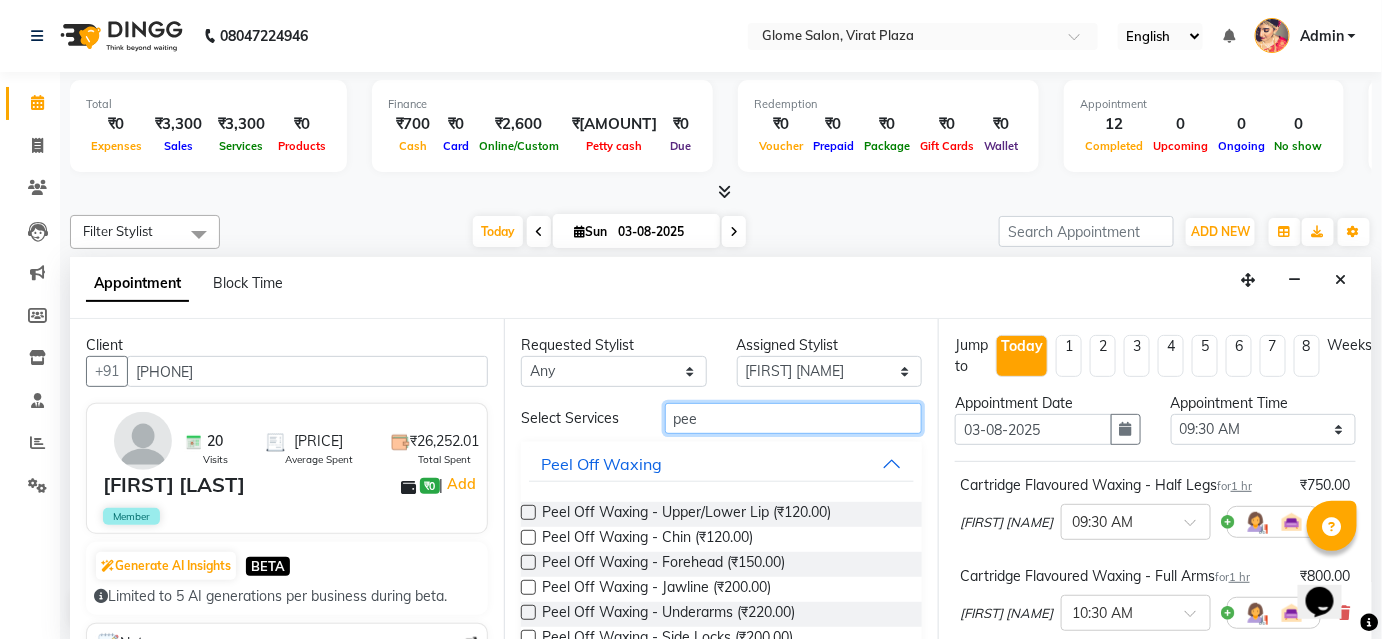 type on "peel" 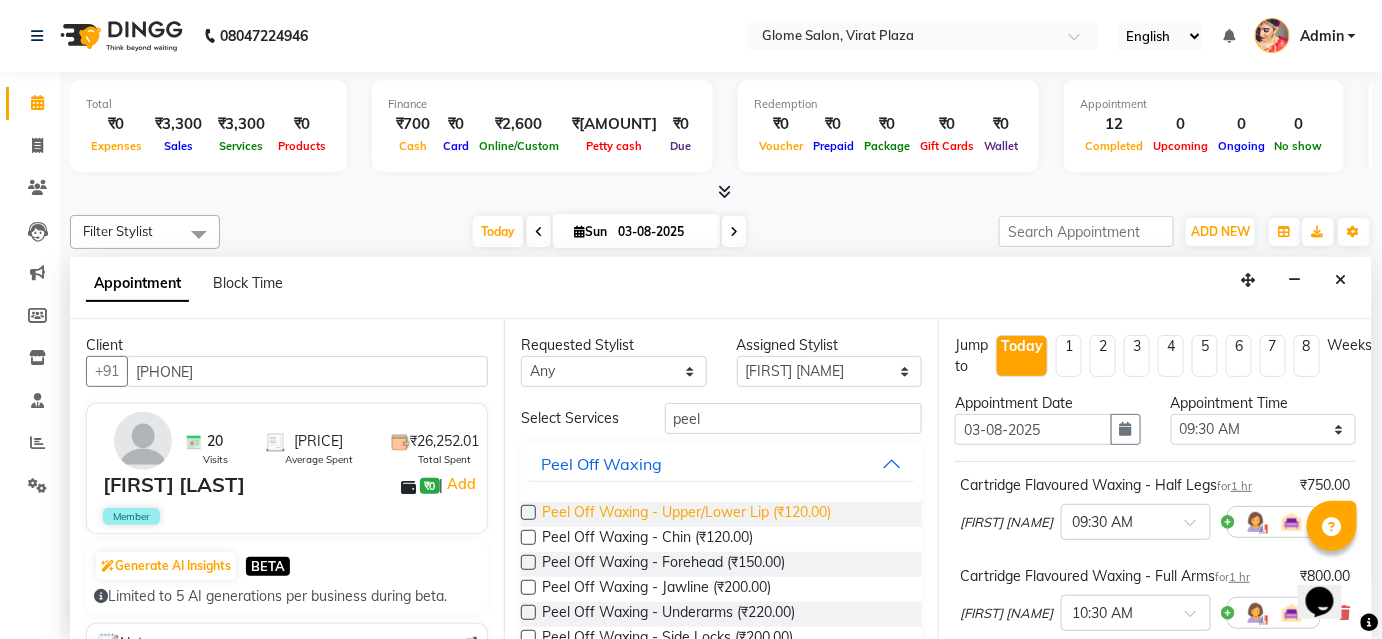 click on "Peel Off Waxing - Upper/Lower Lip (₹120.00)" at bounding box center (686, 514) 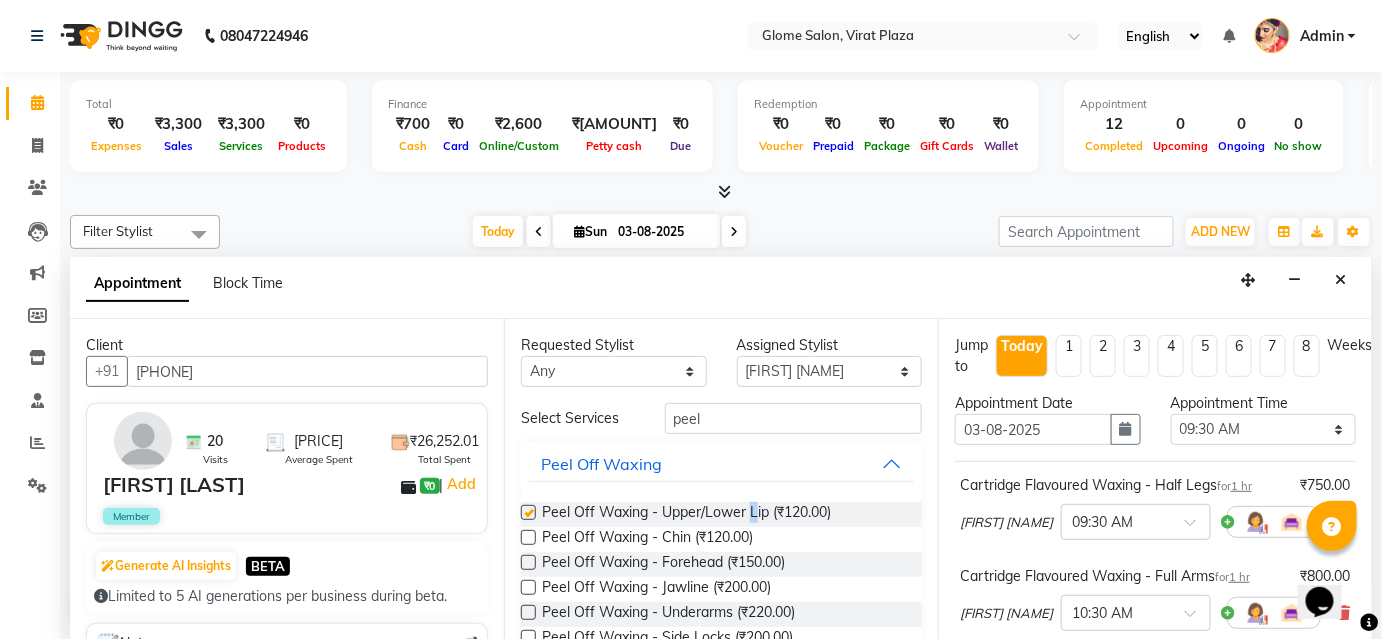 checkbox on "false" 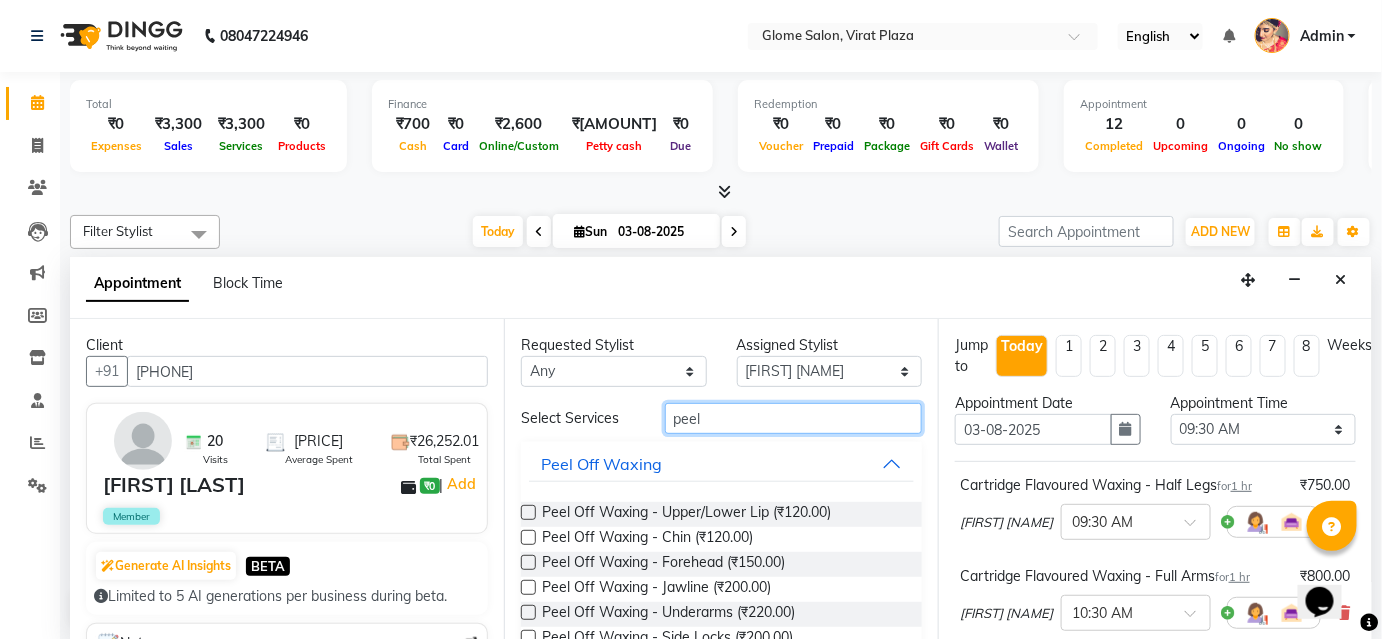 click on "peel" at bounding box center [793, 418] 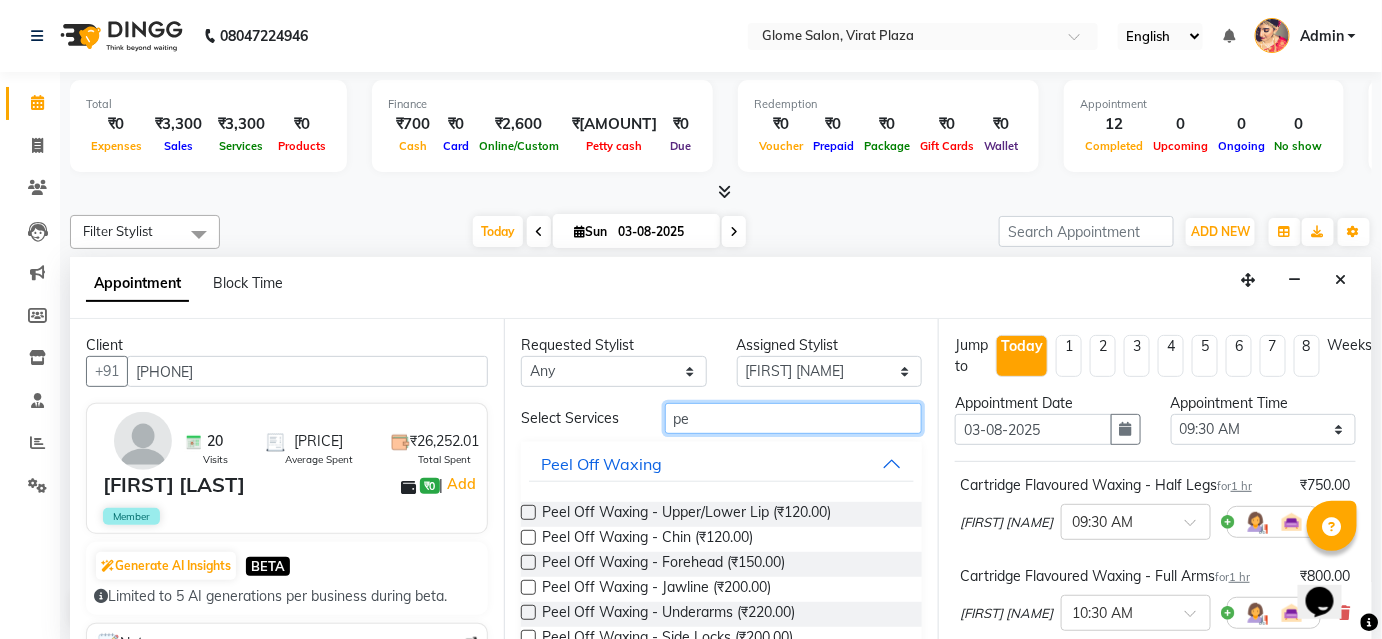 type on "p" 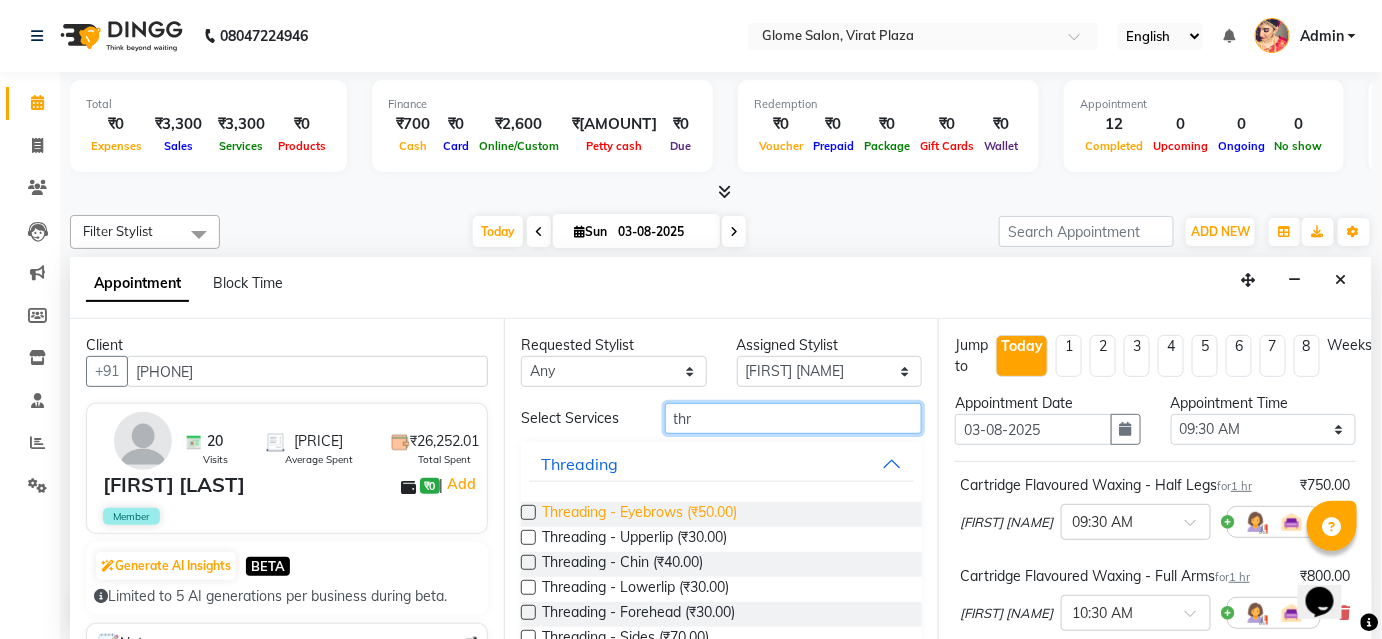 type on "thr" 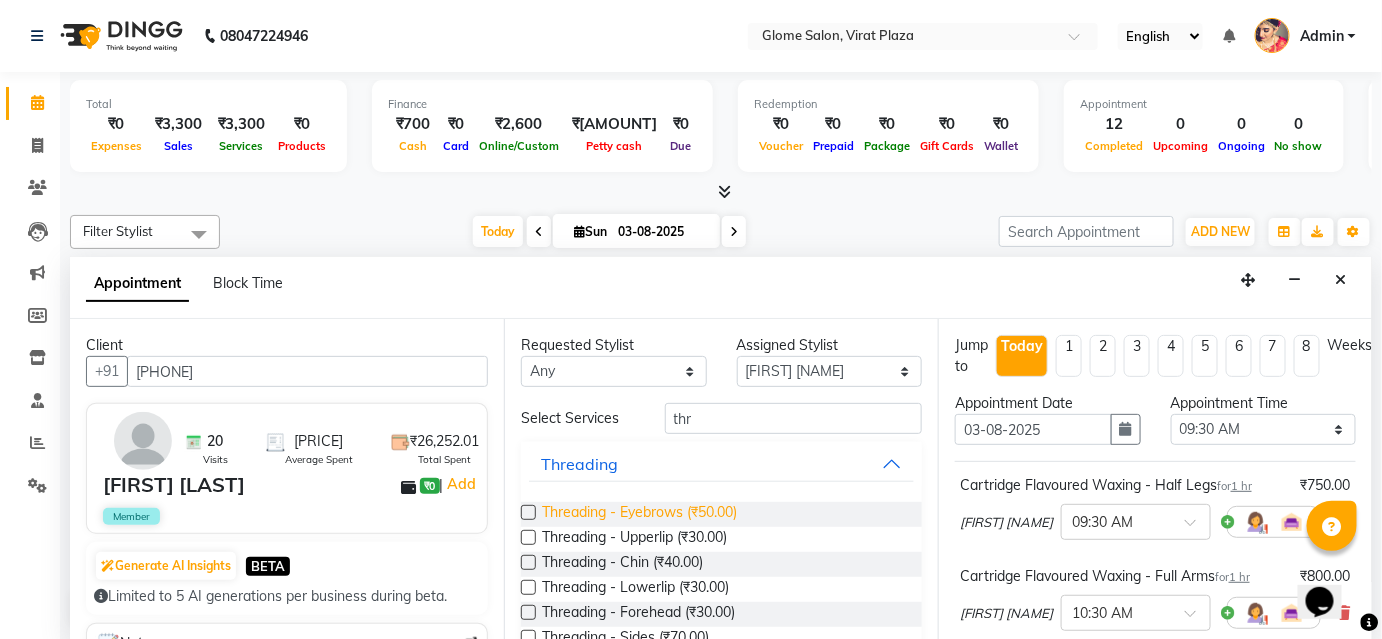 click on "Threading  - Eyebrows (₹50.00)" at bounding box center (639, 514) 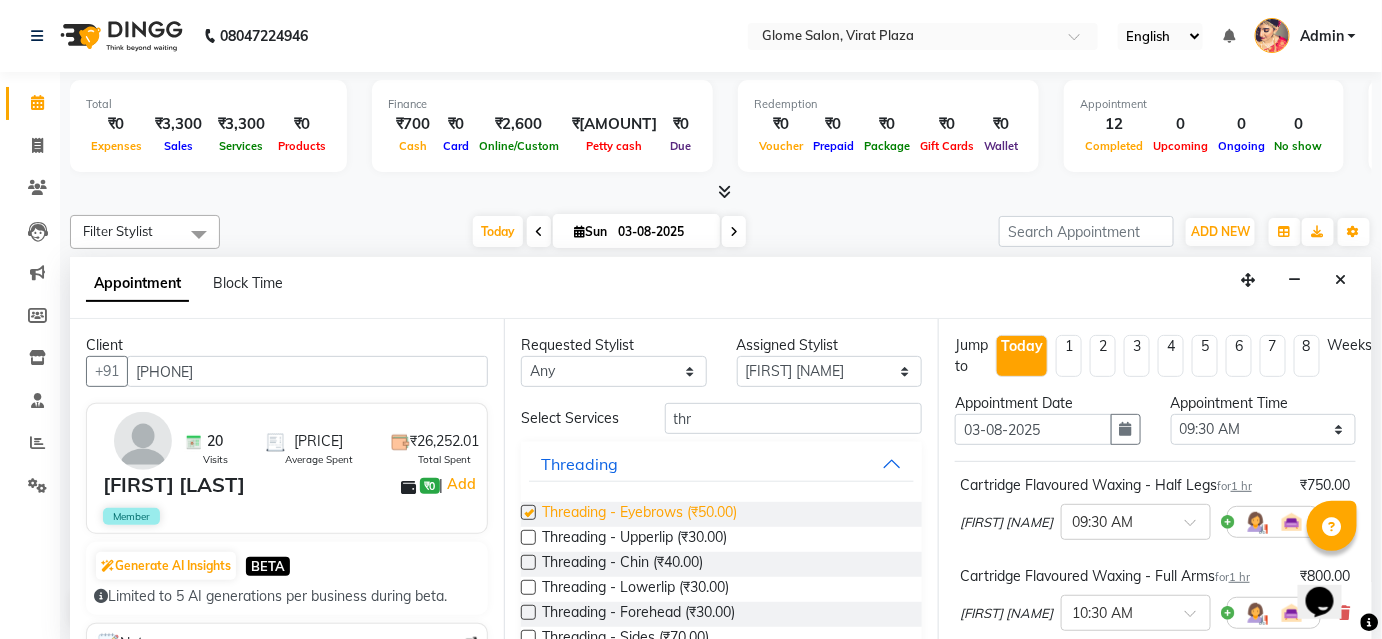 checkbox on "false" 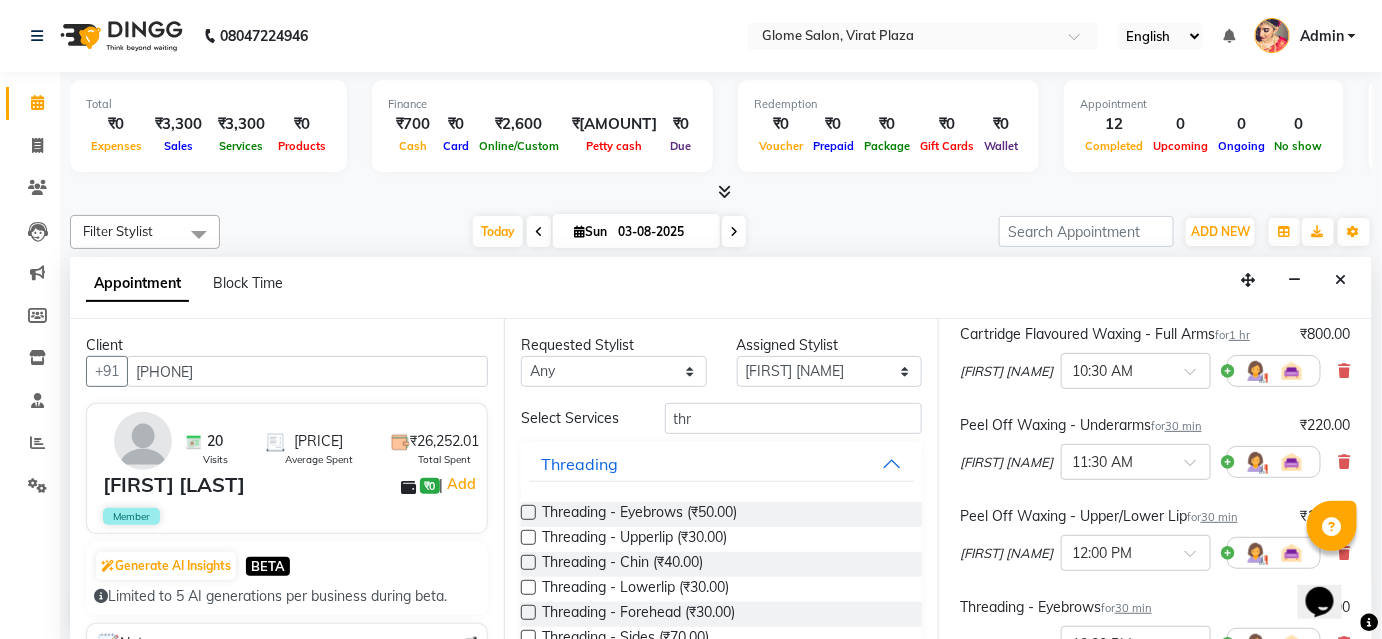 scroll, scrollTop: 603, scrollLeft: 0, axis: vertical 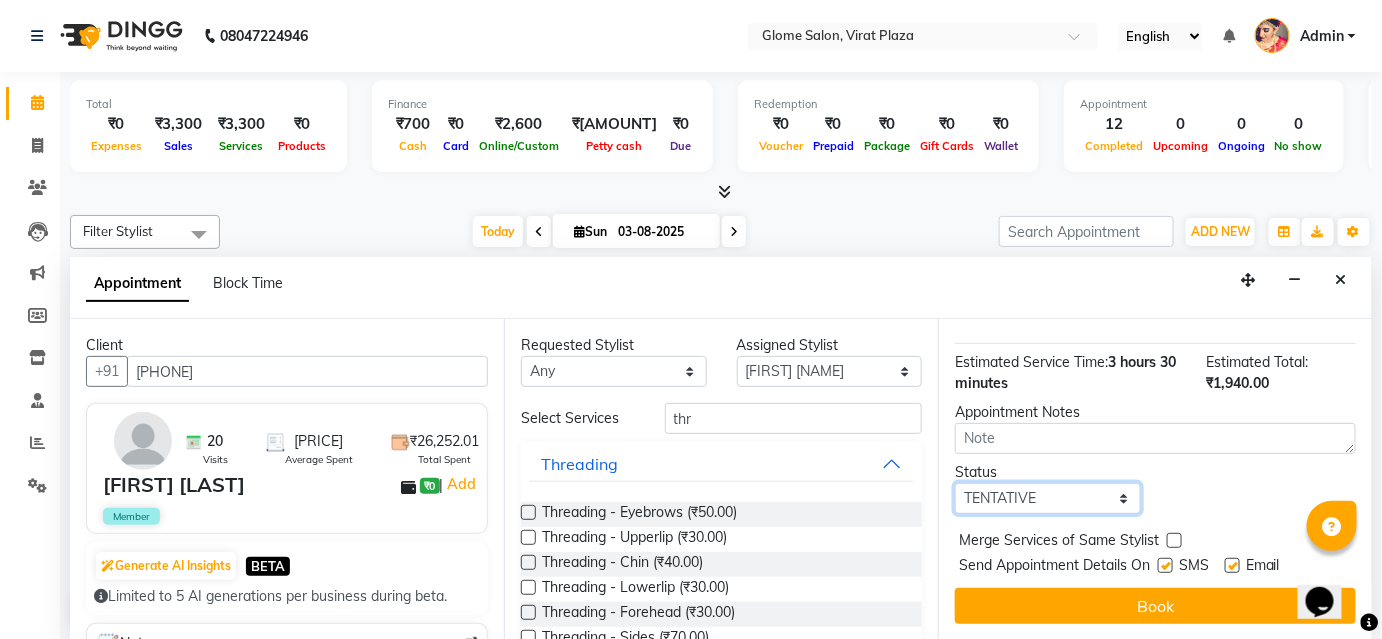 click on "Select TENTATIVE CONFIRM CHECK-IN UPCOMING" at bounding box center [1048, 498] 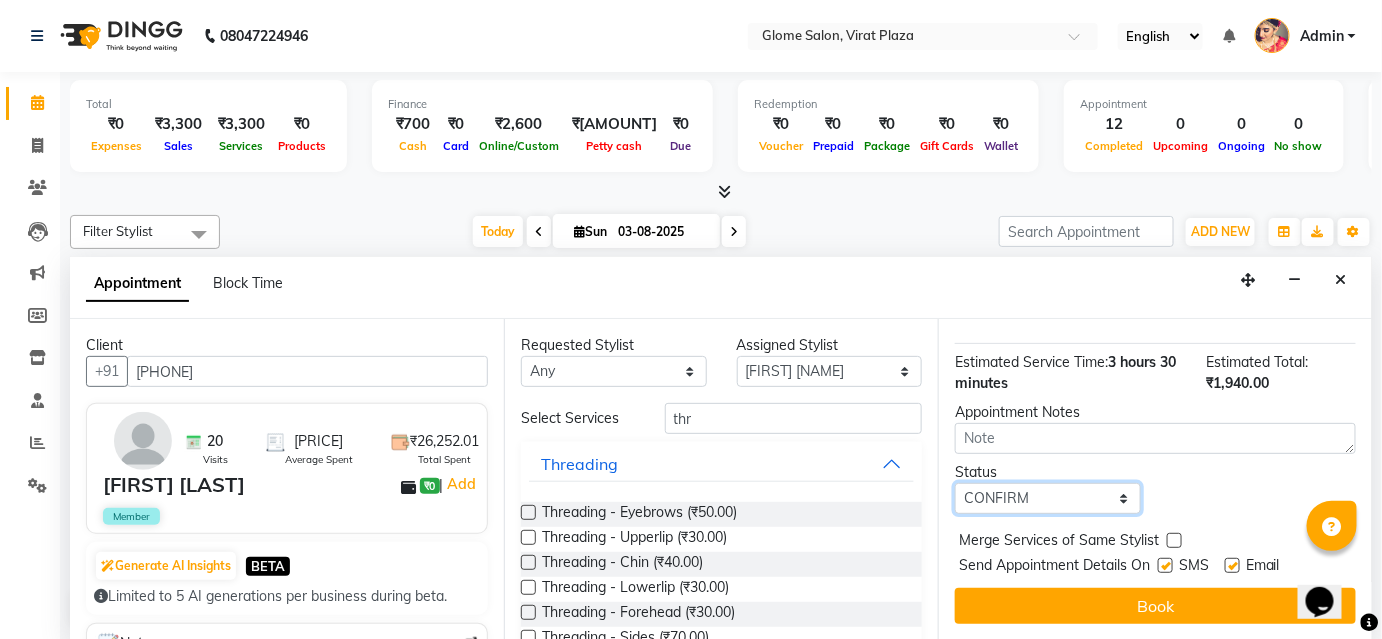 click on "Select TENTATIVE CONFIRM CHECK-IN UPCOMING" at bounding box center (1048, 498) 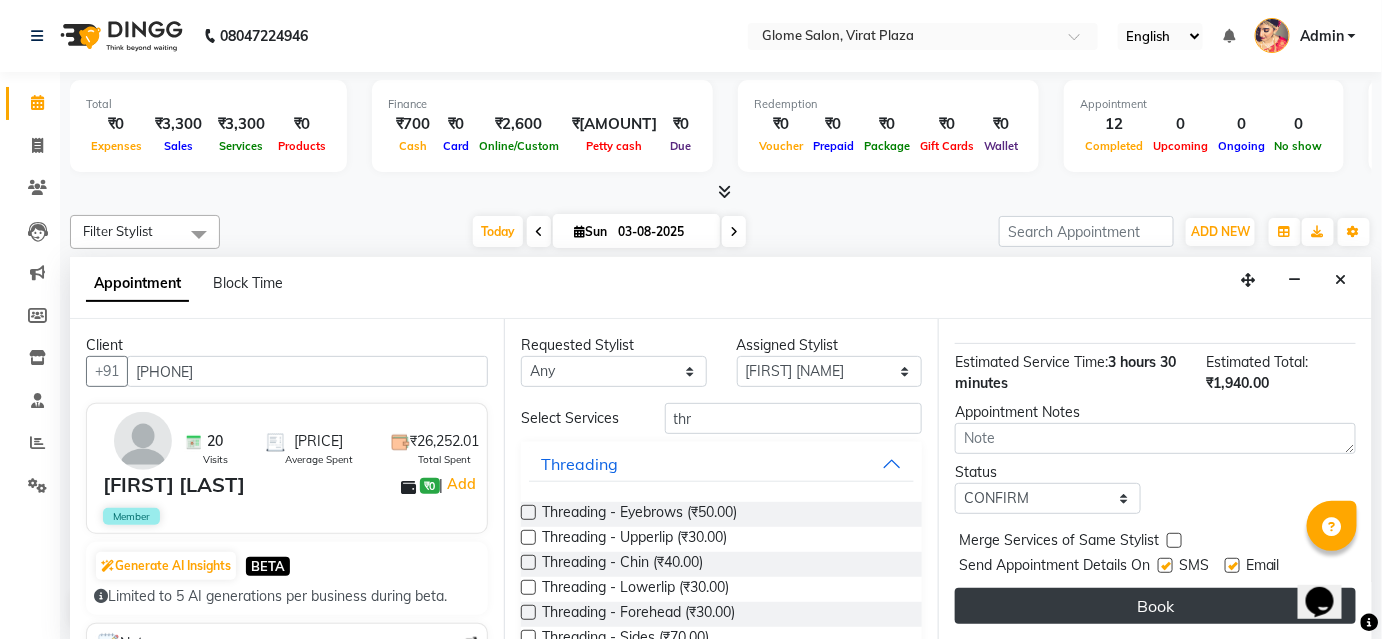click on "Book" at bounding box center [1155, 606] 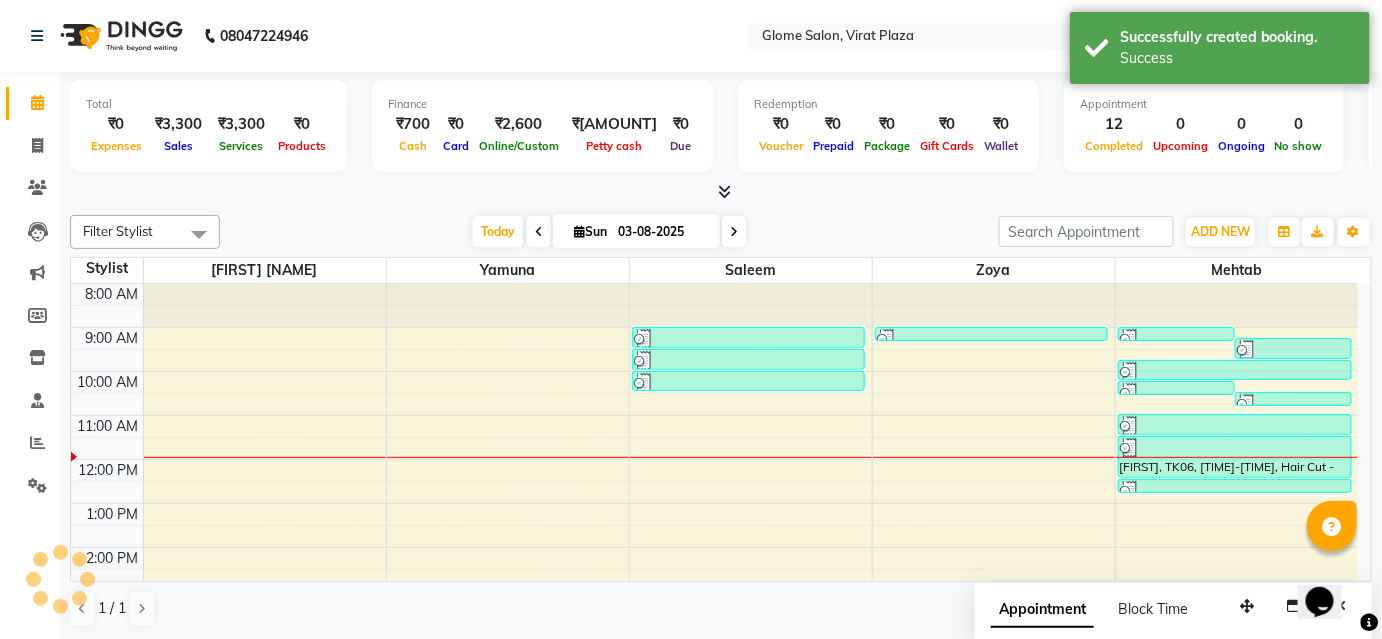 scroll, scrollTop: 0, scrollLeft: 0, axis: both 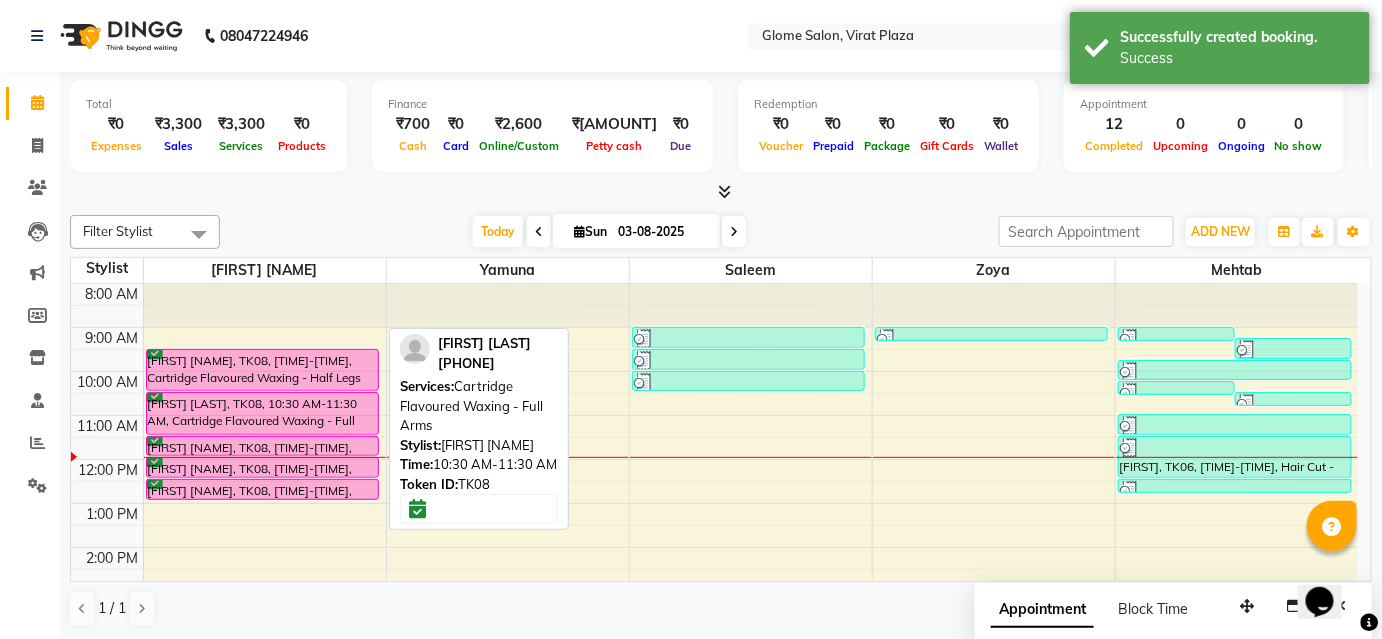 click on "[FIRST] [LAST], TK08, 10:30 AM-11:30 AM, Cartridge Flavoured Waxing - Full Arms" at bounding box center [263, 413] 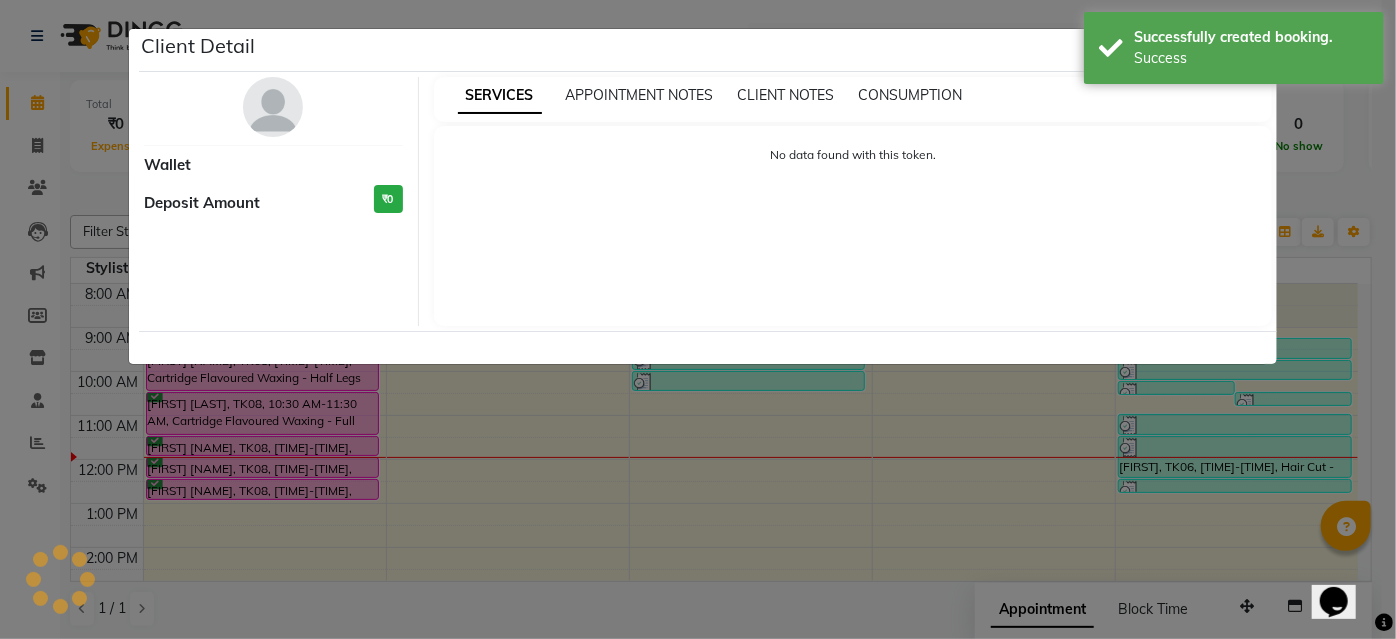select on "6" 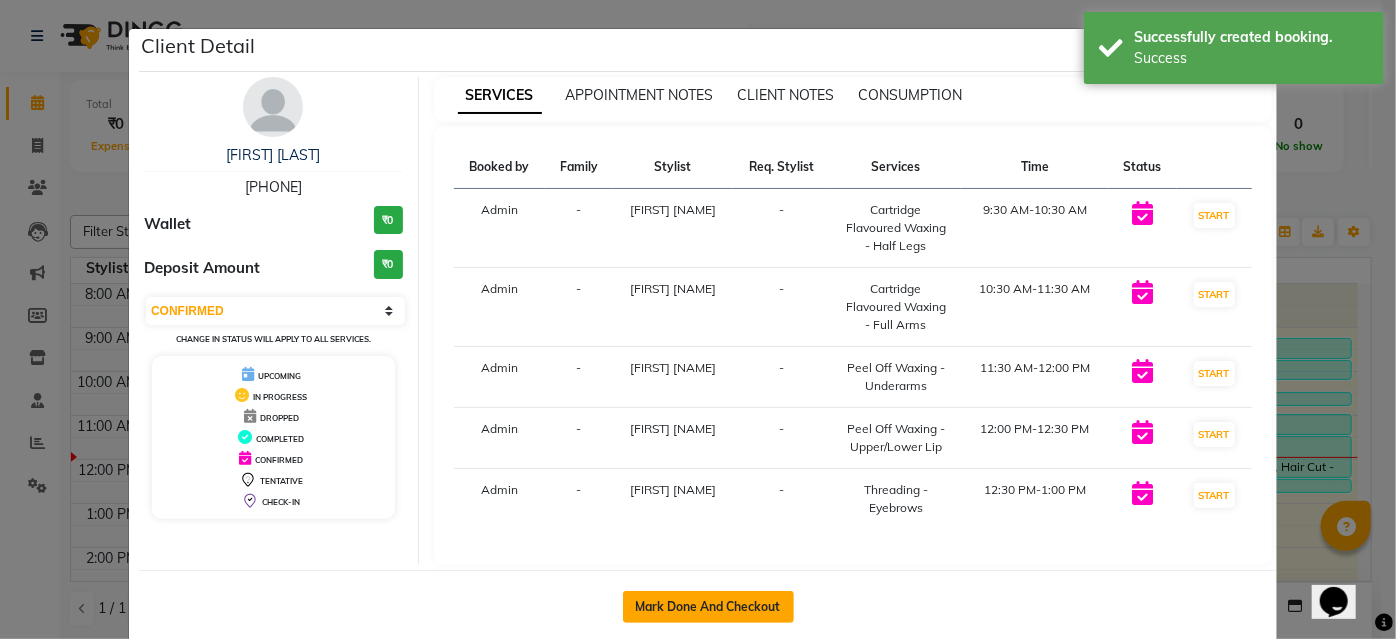 click on "Mark Done And Checkout" 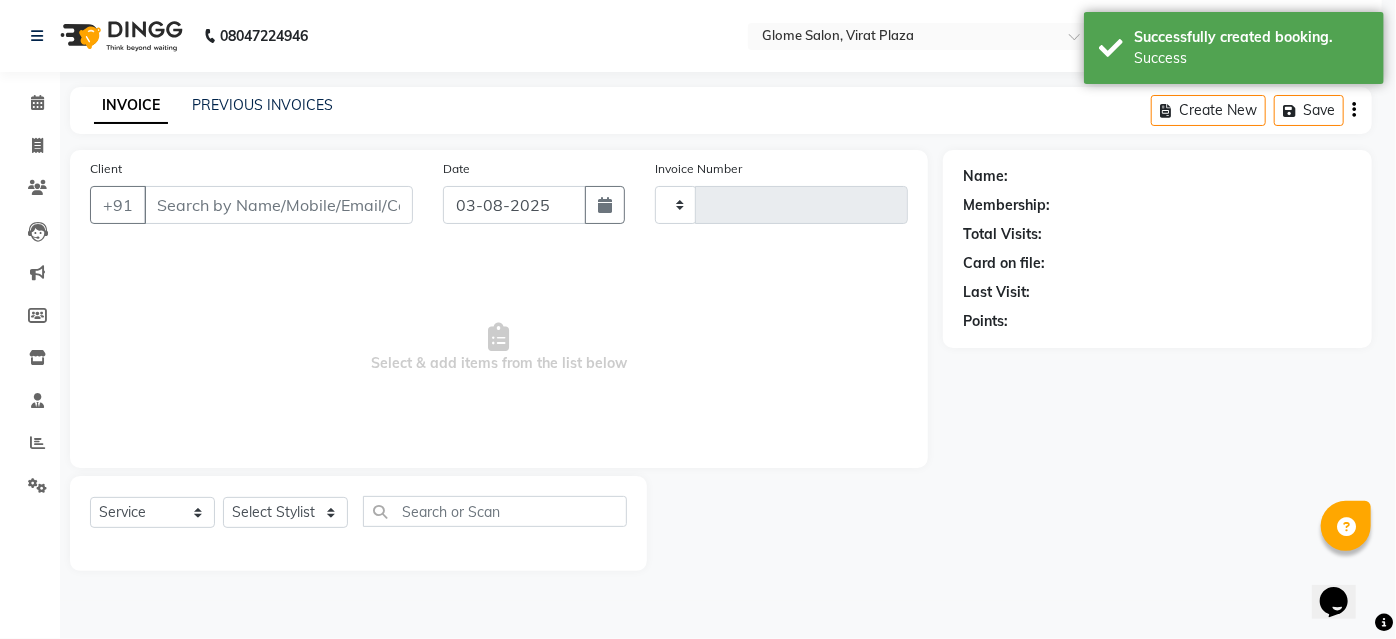 type on "1738" 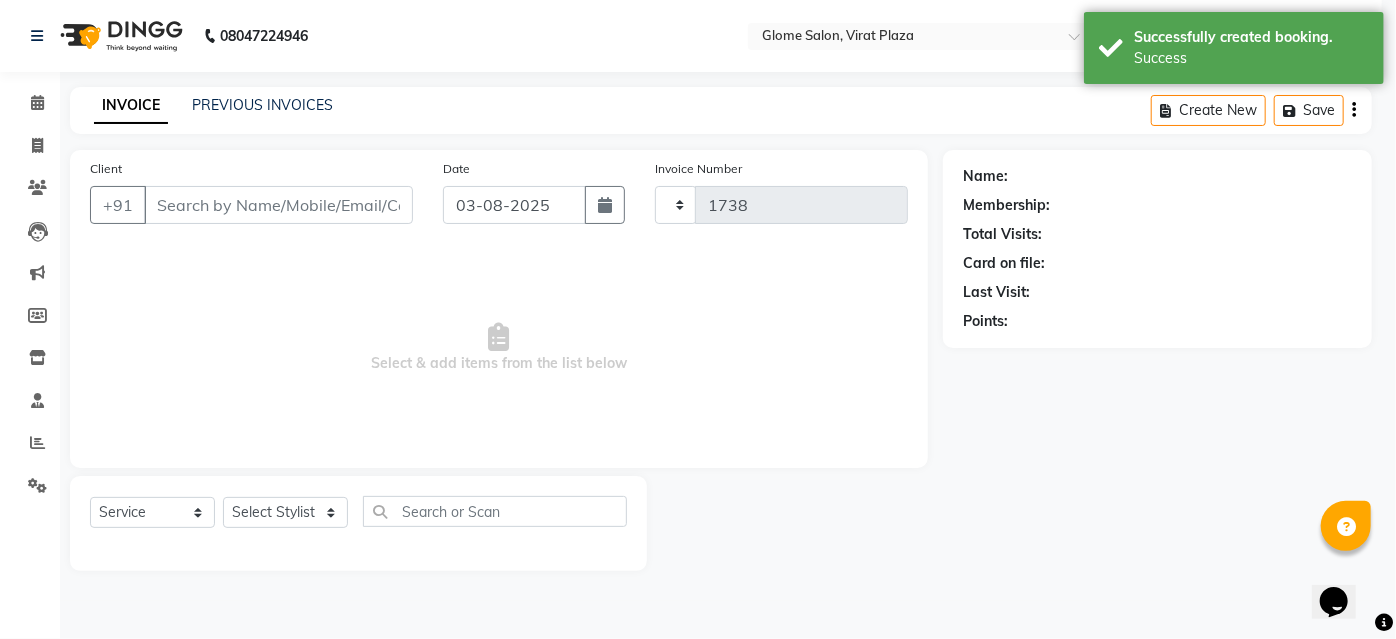 select on "5199" 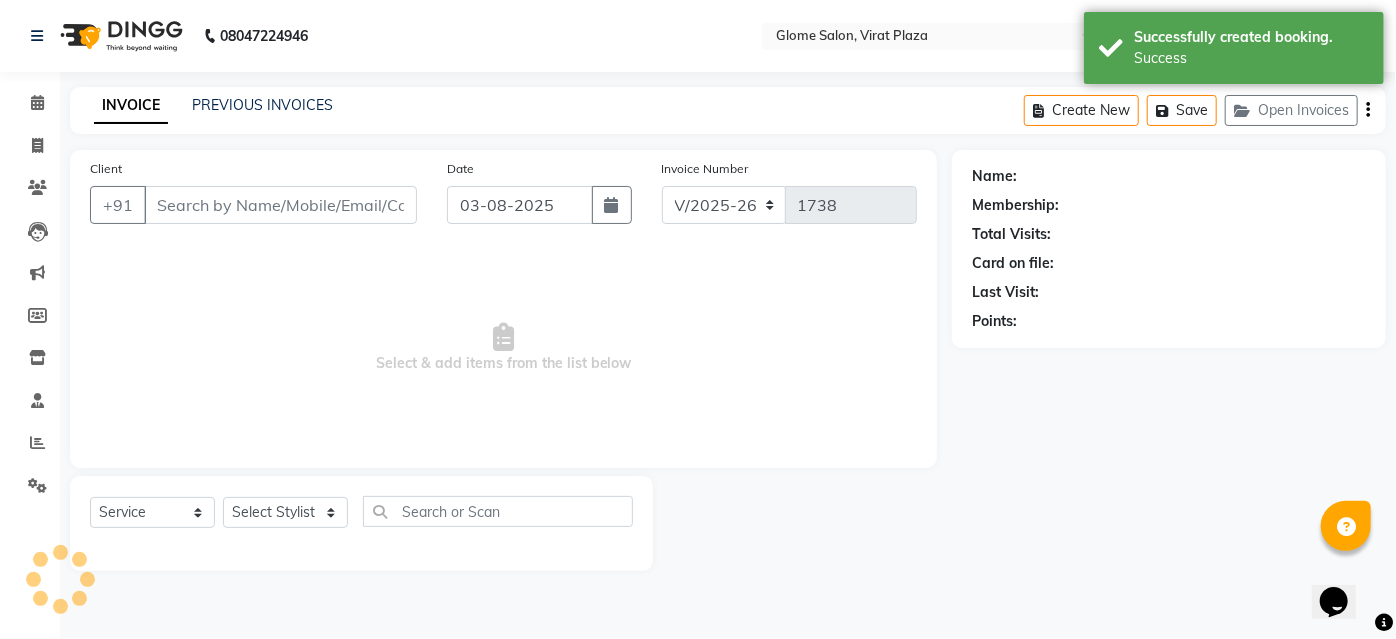 type on "[PHONE]" 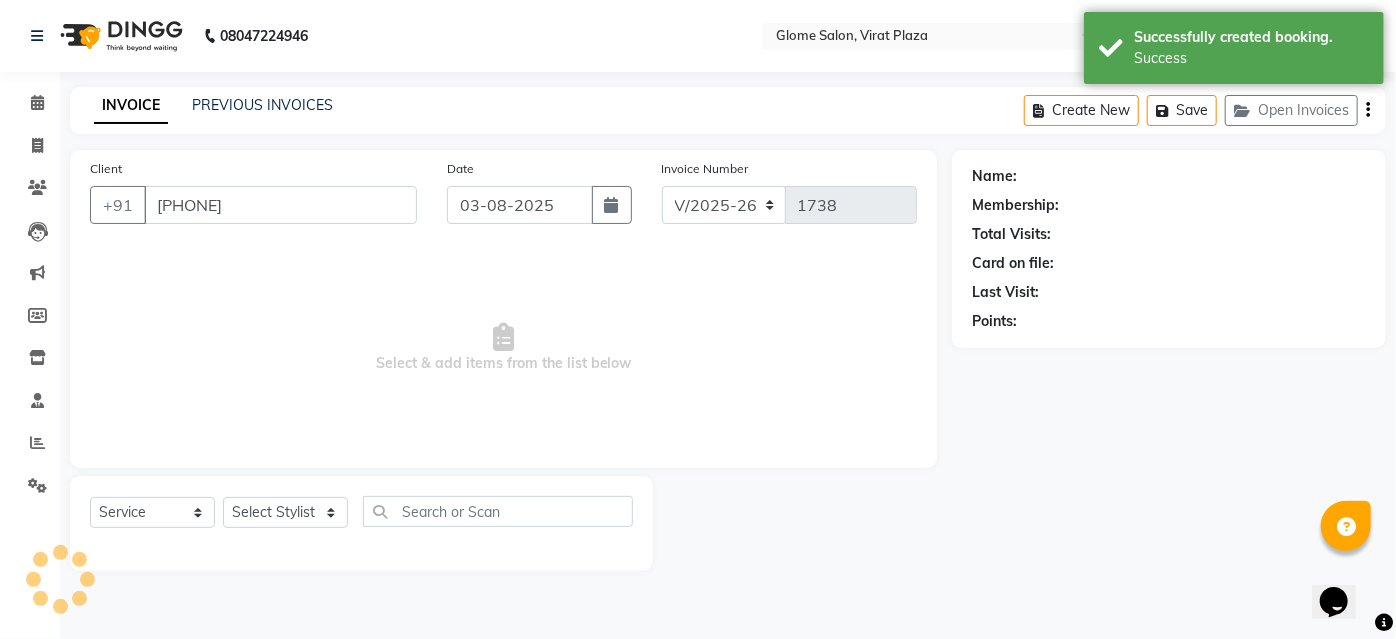 select on "34176" 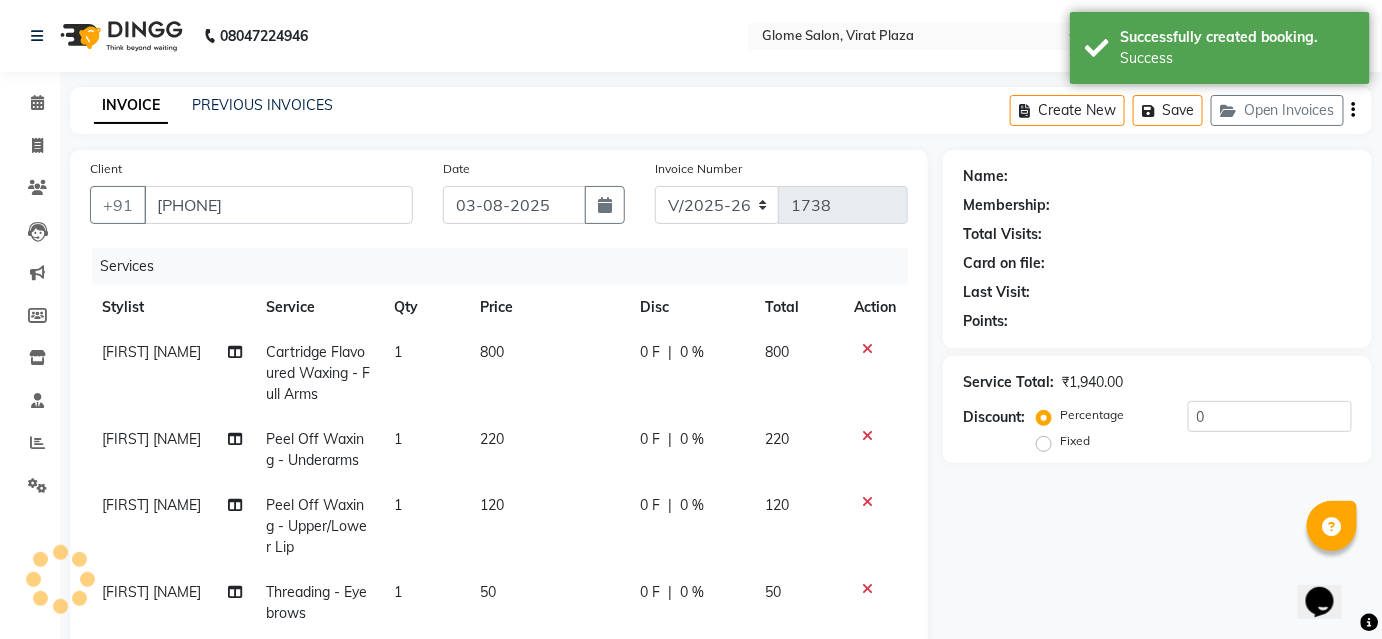 select on "2: Object" 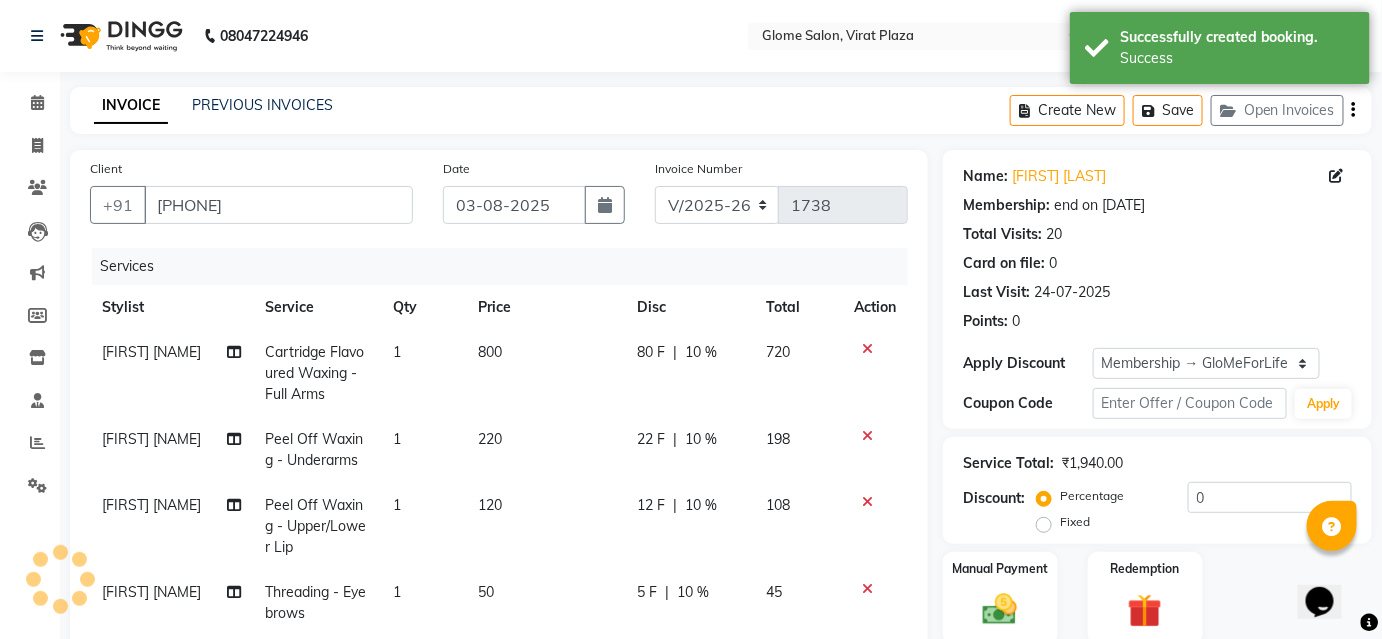 type on "10" 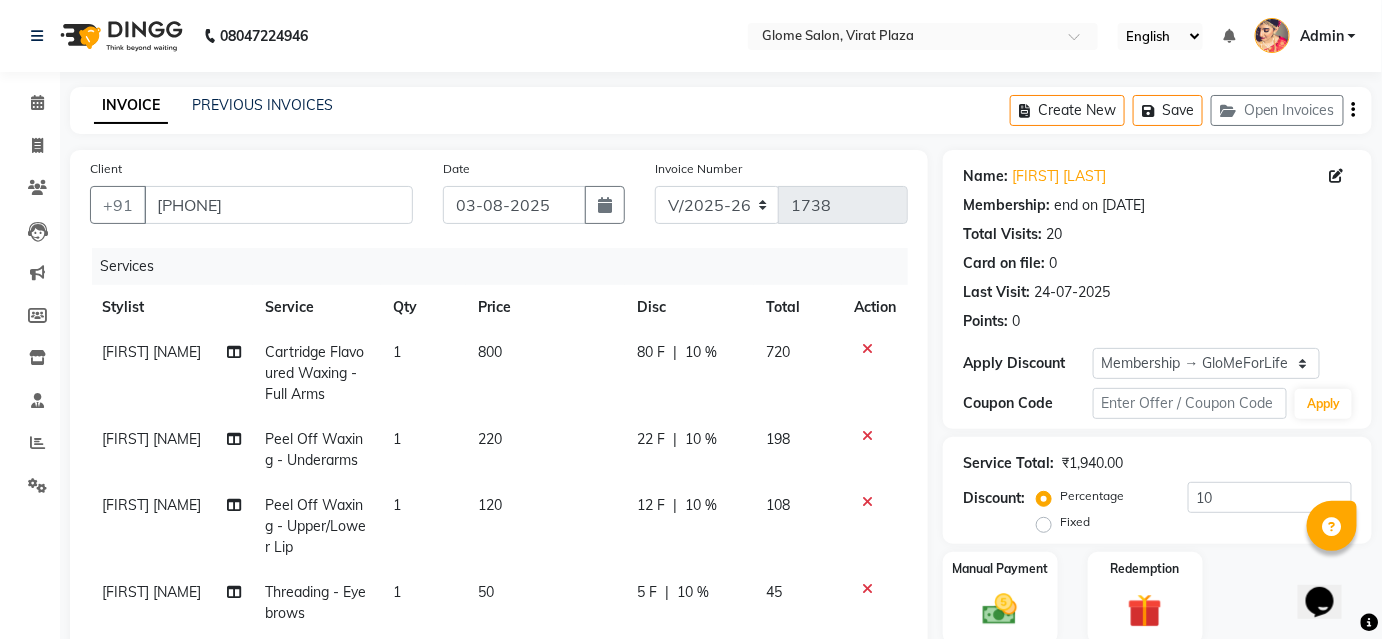 scroll, scrollTop: 461, scrollLeft: 0, axis: vertical 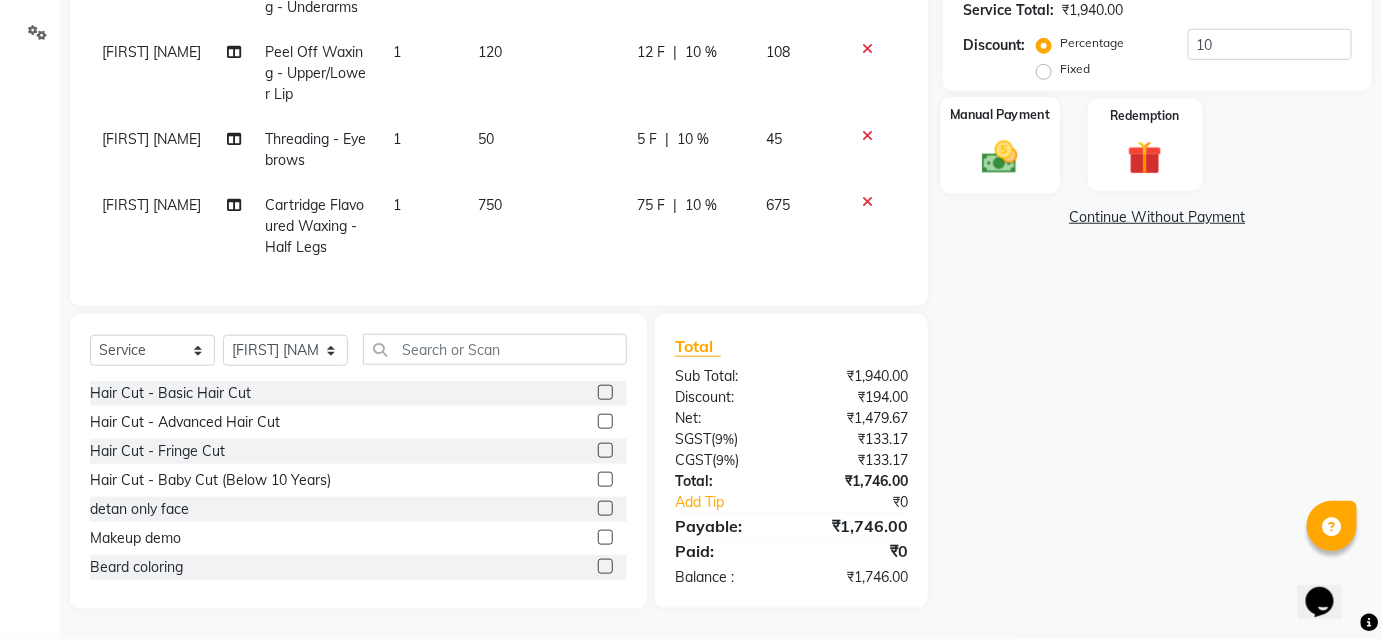 click on "Manual Payment" 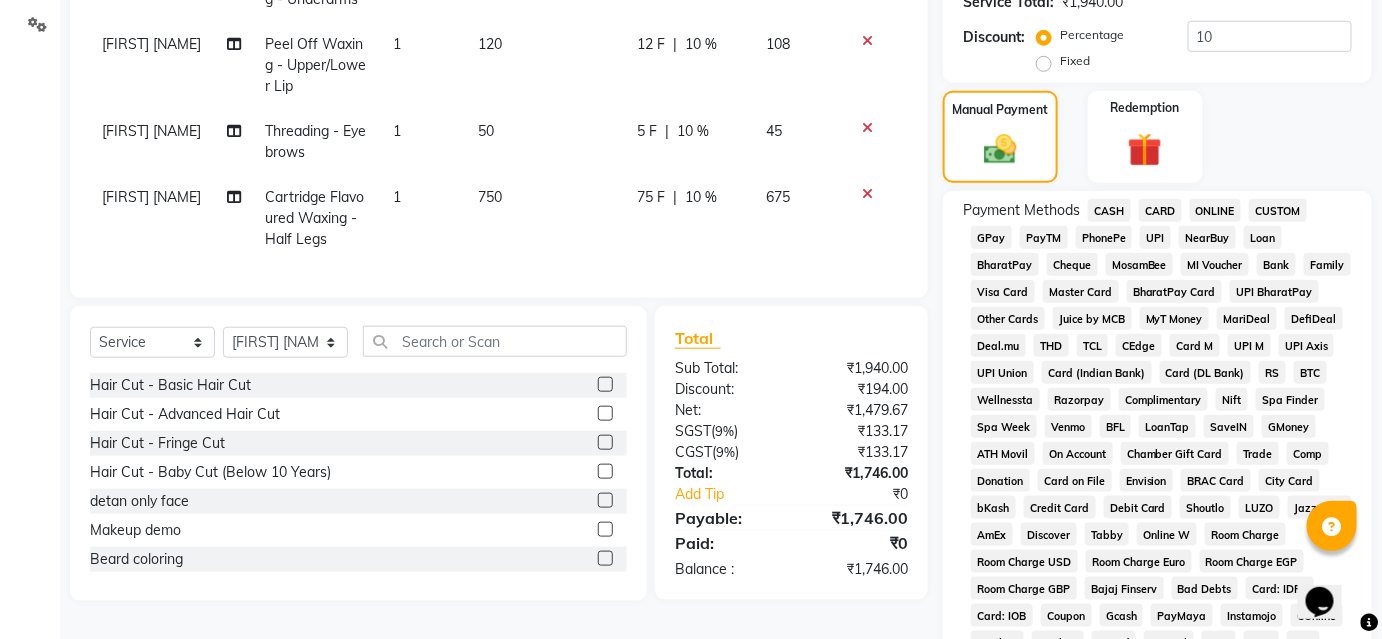 click on "UPI" 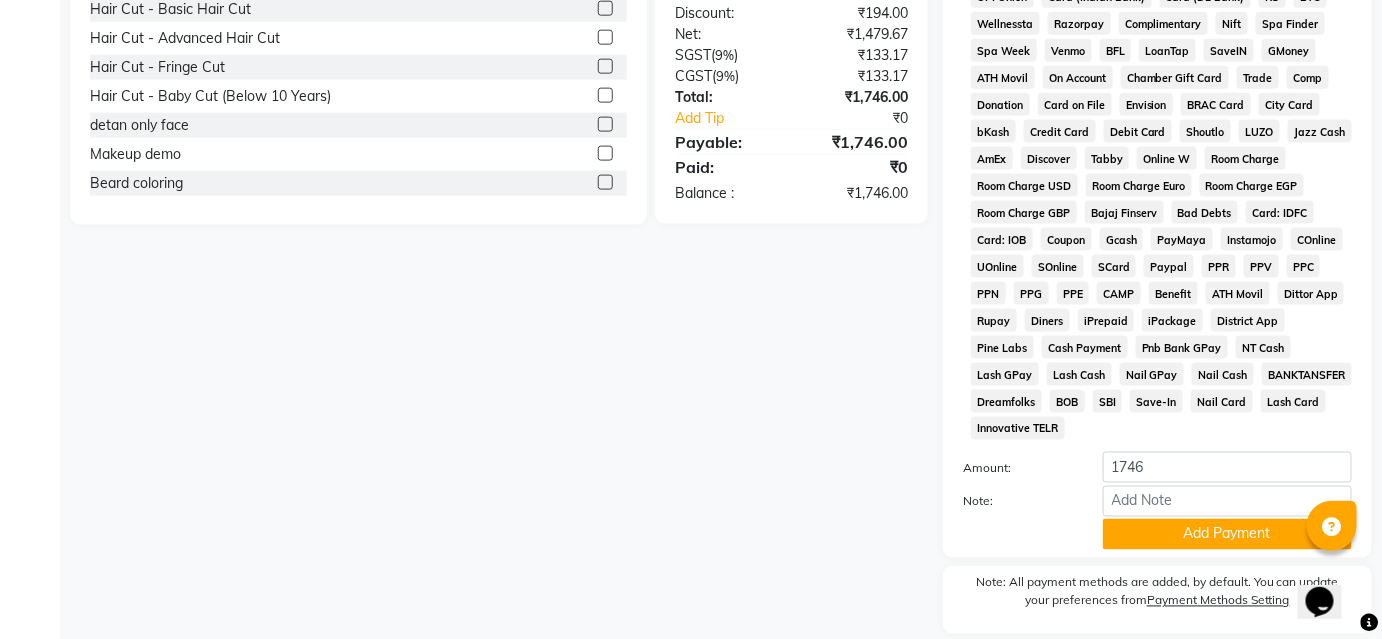 scroll, scrollTop: 878, scrollLeft: 0, axis: vertical 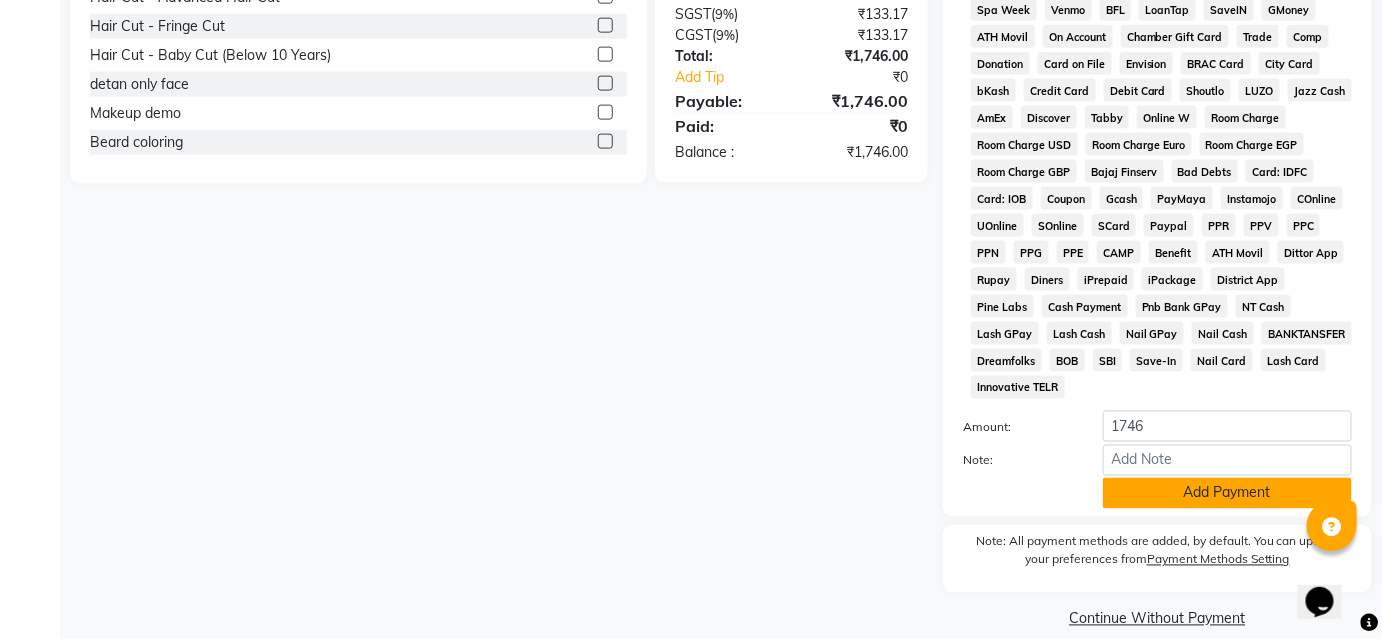 click on "Add Payment" 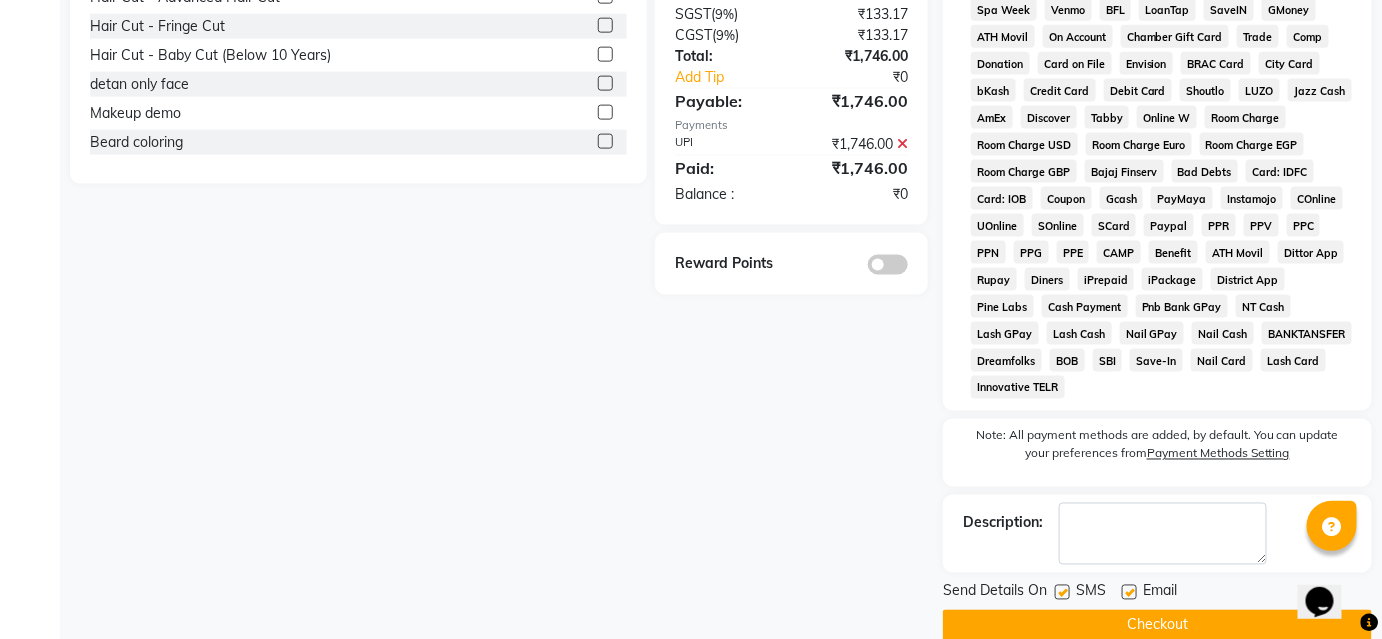 scroll, scrollTop: 885, scrollLeft: 0, axis: vertical 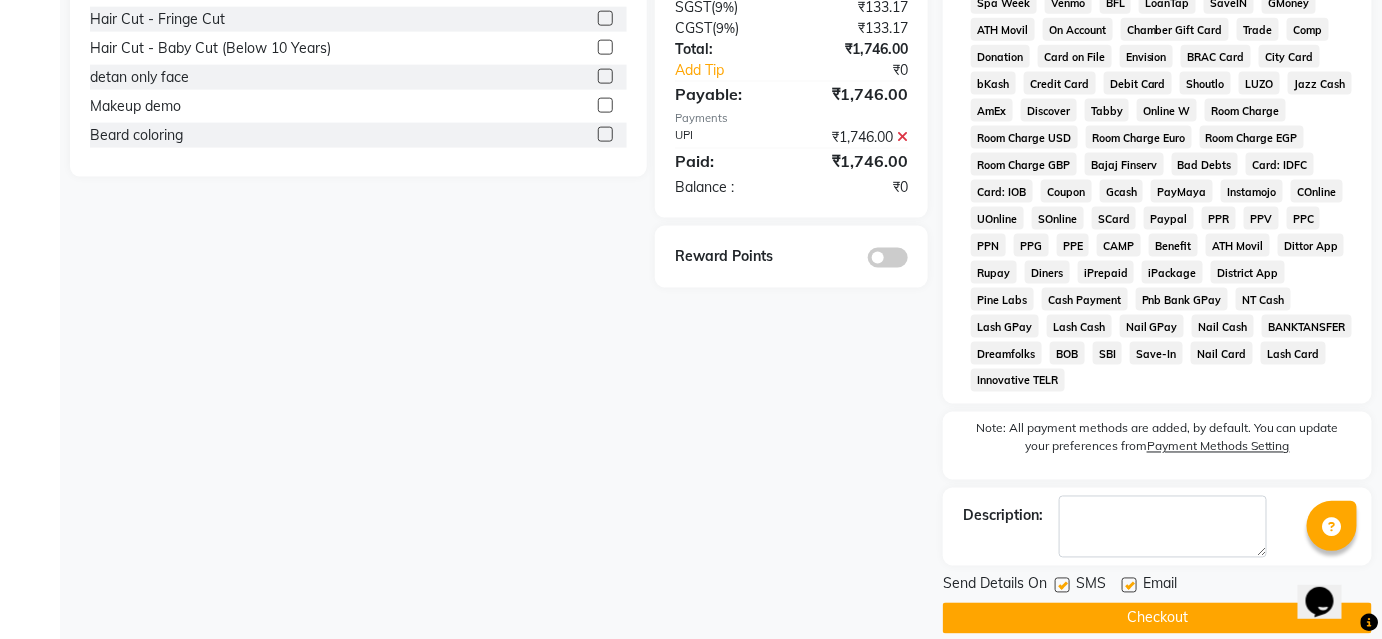 click on "Checkout" 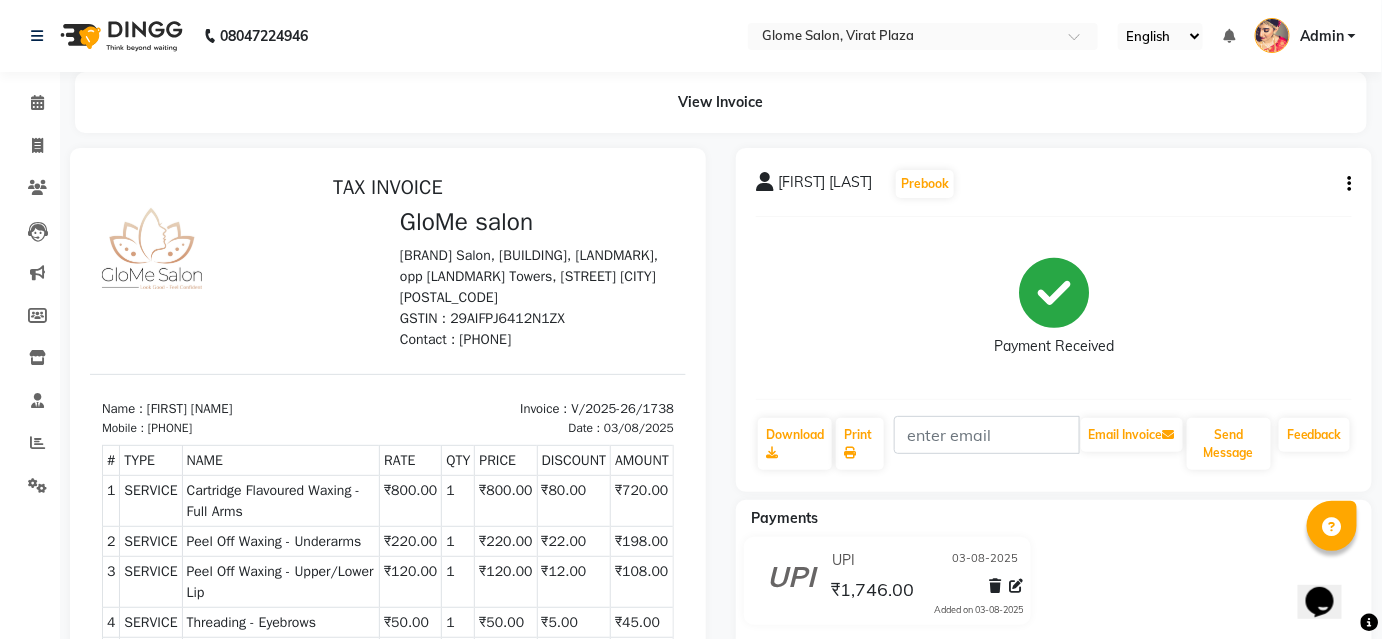 scroll, scrollTop: 0, scrollLeft: 0, axis: both 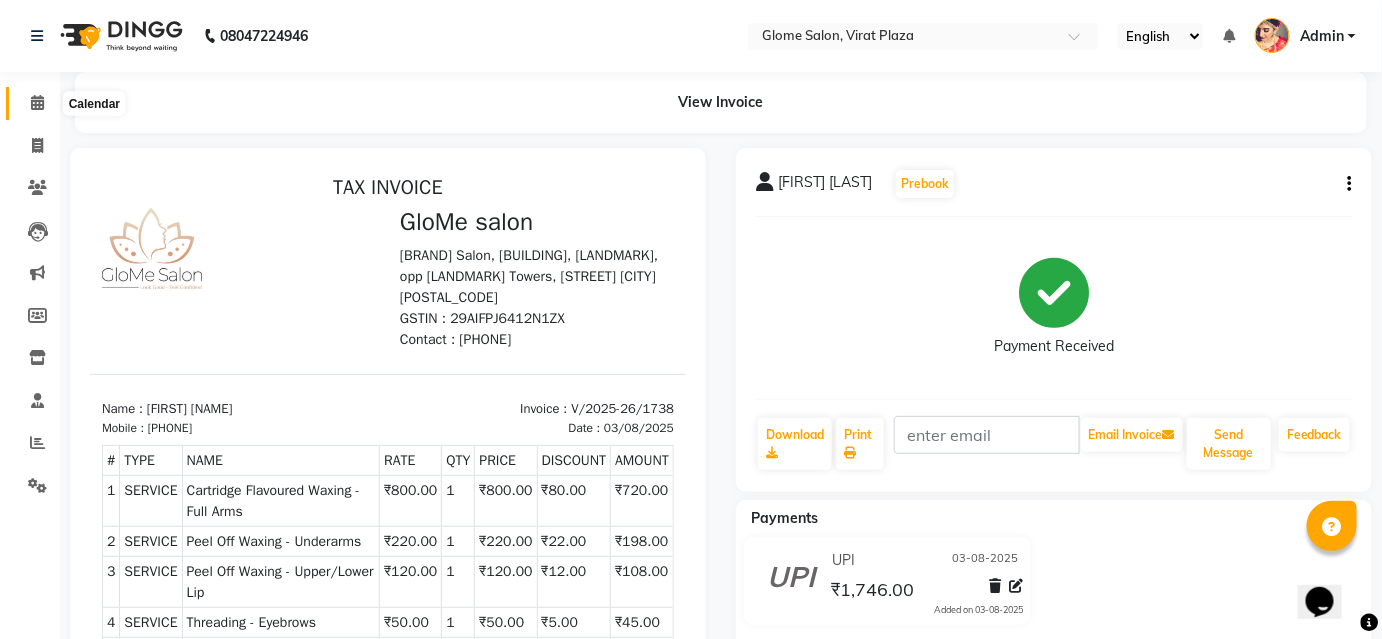 click 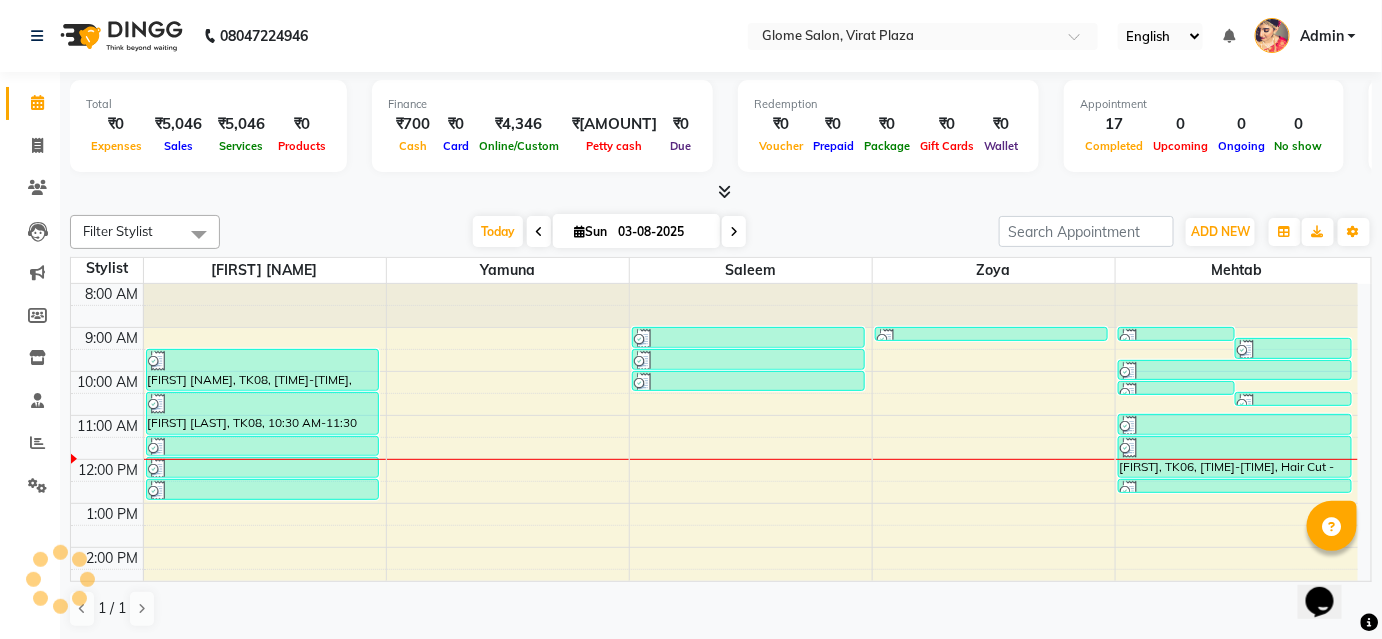 scroll, scrollTop: 0, scrollLeft: 0, axis: both 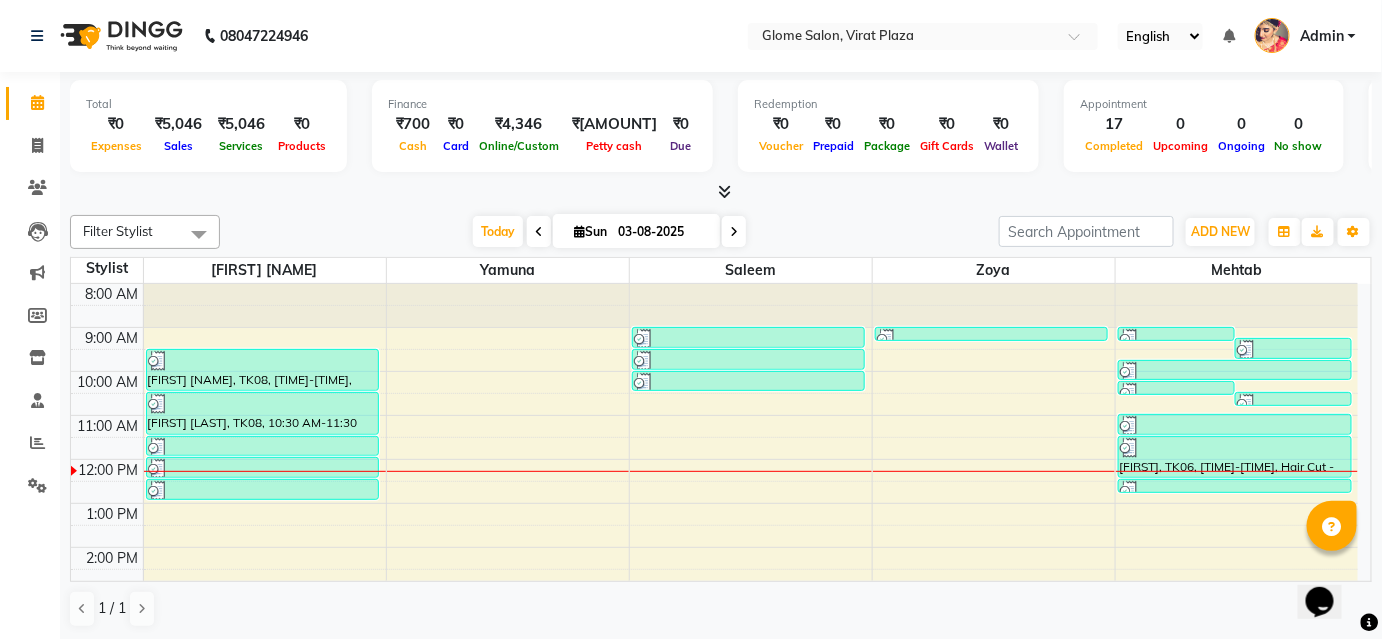 click on "8:00 AM 9:00 AM 10:00 AM 11:00 AM 12:00 PM 1:00 PM 2:00 PM 3:00 PM 4:00 PM 5:00 PM 6:00 PM 7:00 PM 8:00 PM     [FIRST] [NAME], TK08, [TIME]-[TIME], Cartridge Flavoured Waxing - Half Legs     [FIRST] [NAME], TK08, [TIME]-[TIME], Cartridge Flavoured Waxing - Full Arms     [FIRST] [NAME], TK08, [TIME]-[TIME], Peel Off Waxing - Underarms     [FIRST] [NAME], TK08, [TIME]-[TIME], Peel Off Waxing - Upper/Lower Lip     [FIRST] [NAME], TK08, [TIME]-[TIME], Threading  - Eyebrows     [FIRST], TK01, [TIME]-[TIME], Hair Cut - Basic Hair Cut     [FIRST], TK03, [TIME]-[TIME], Exclusive Men’S Services - Hair Cut     [FIRST], TK07, [TIME]-[TIME], Hair Cut - Basic Hair Cut     [FIRST], TK05, [TIME]-[TIME], detan only face     [FIRST], TK02, [TIME]-[TIME], Navaratna oil massage     [FIRST], TK02, [TIME]-[TIME], Exclusive Men’S Services - Hair Cut     [FIRST], TK02, [TIME]-[TIME], Exclusive Men’S Services - Beard Shape And Trim" at bounding box center (714, 569) 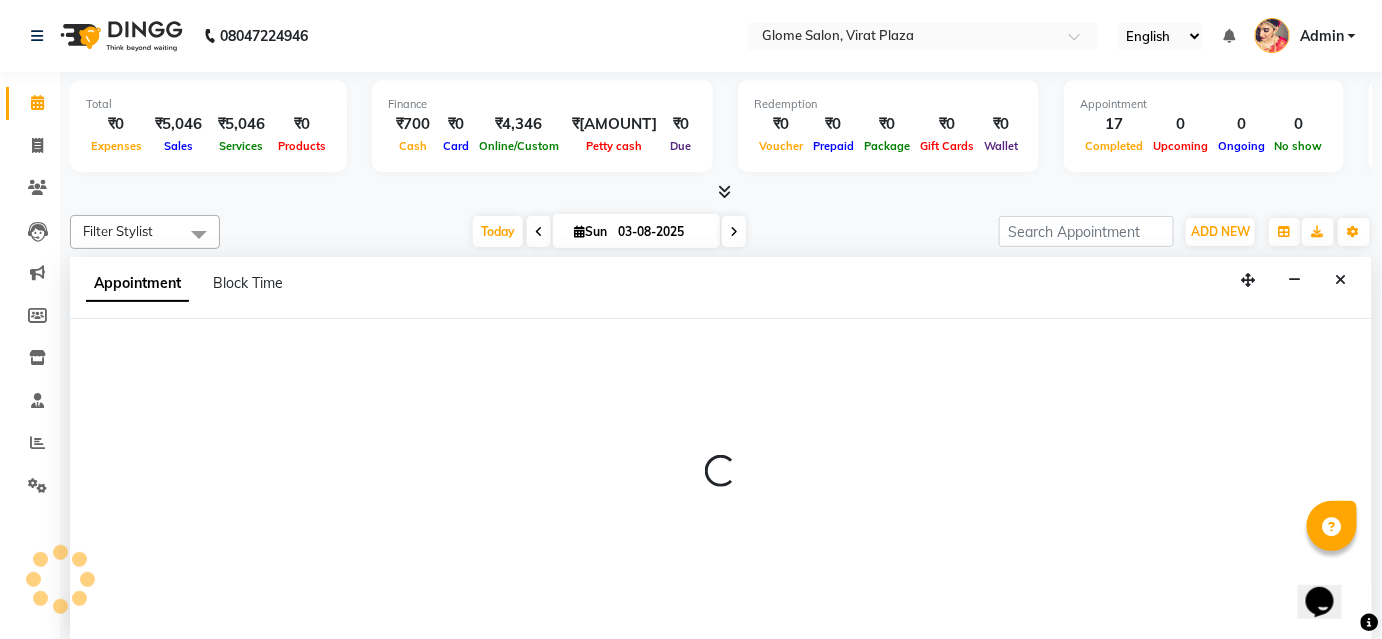 scroll, scrollTop: 0, scrollLeft: 0, axis: both 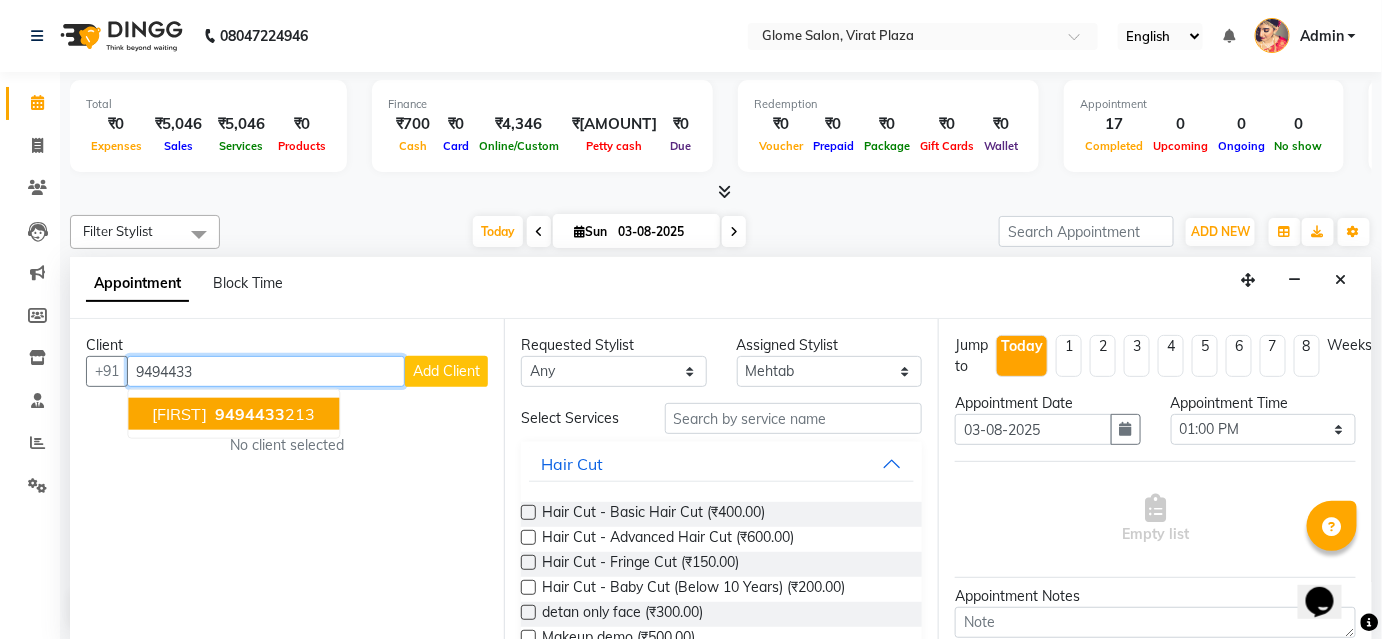 click on "[FIRST]   [PHONE]" at bounding box center (233, 414) 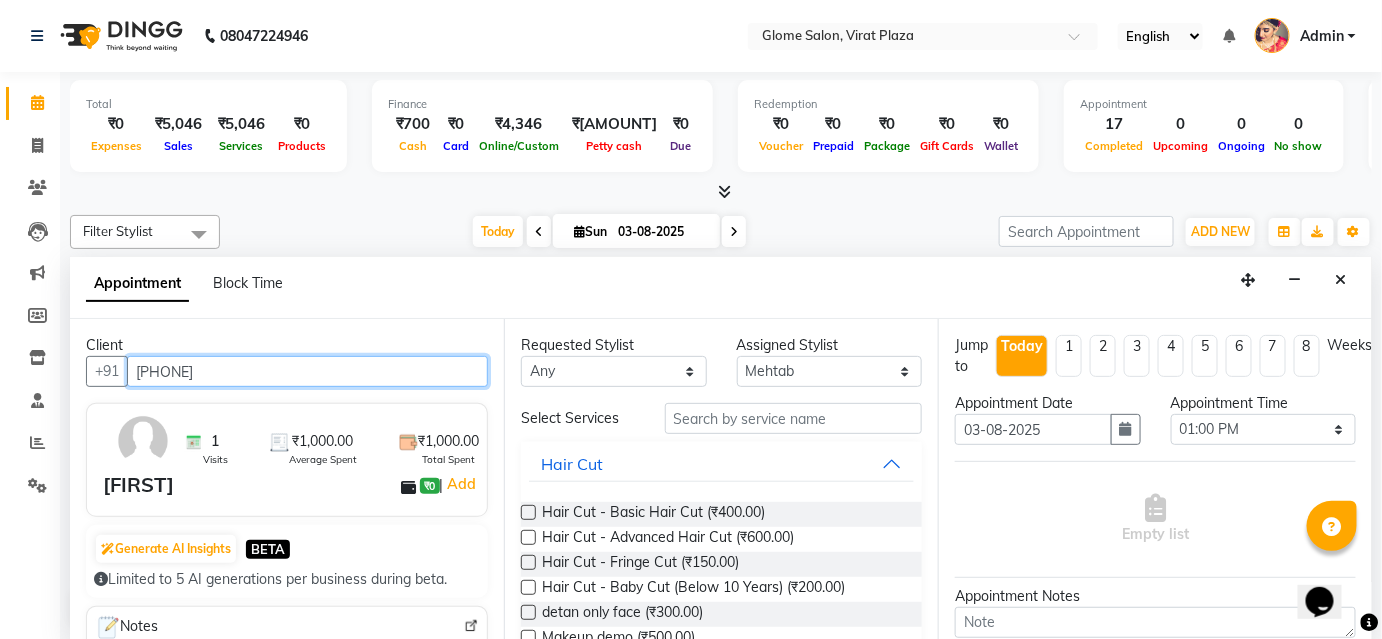 type on "[PHONE]" 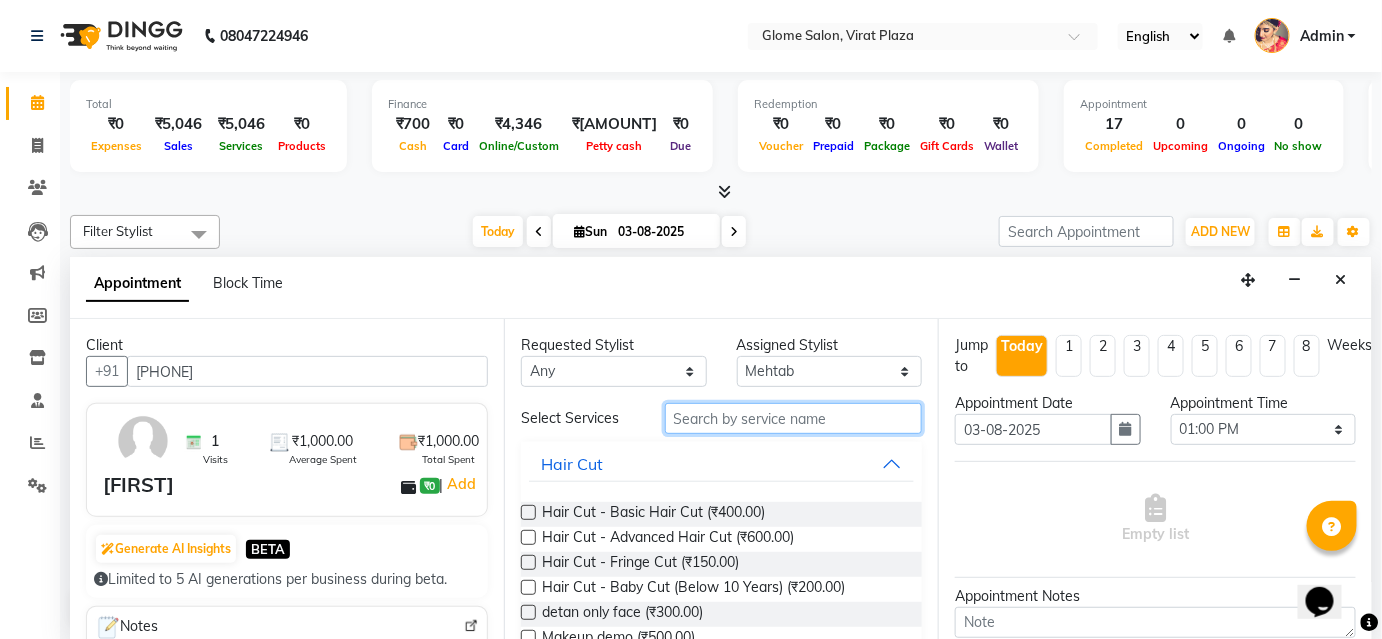 click at bounding box center [793, 418] 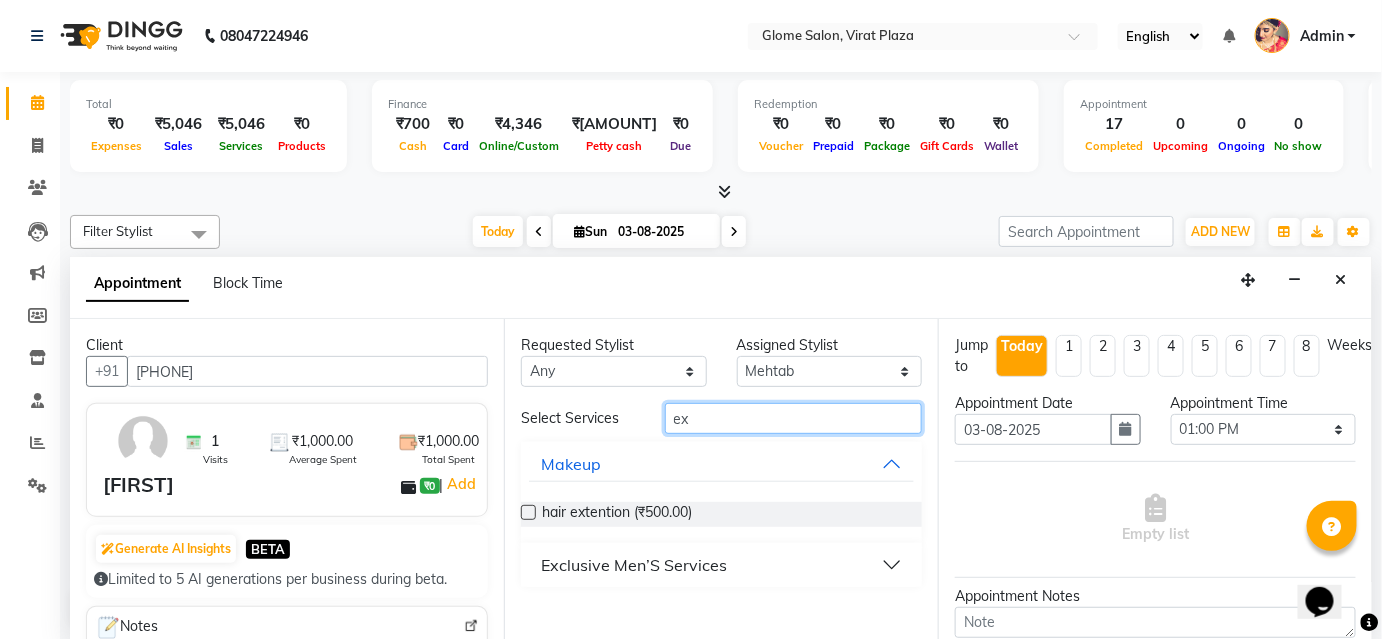 type on "ex" 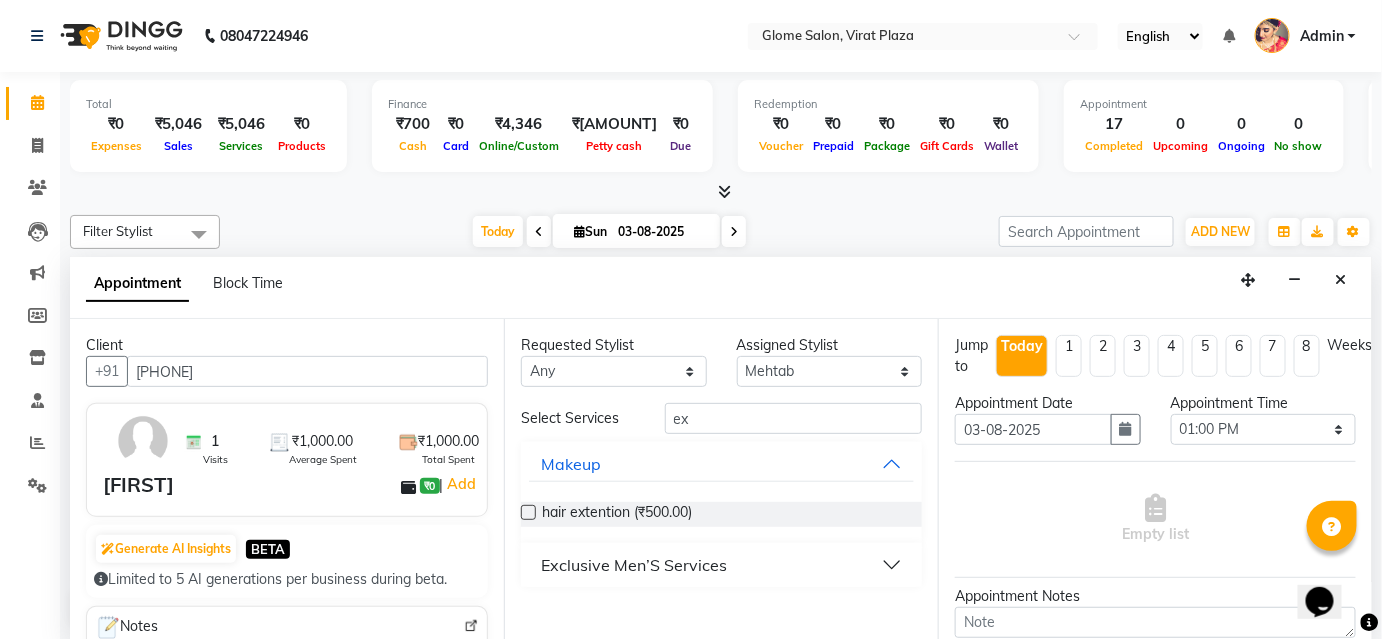 click on "Exclusive Men’S Services" at bounding box center (721, 565) 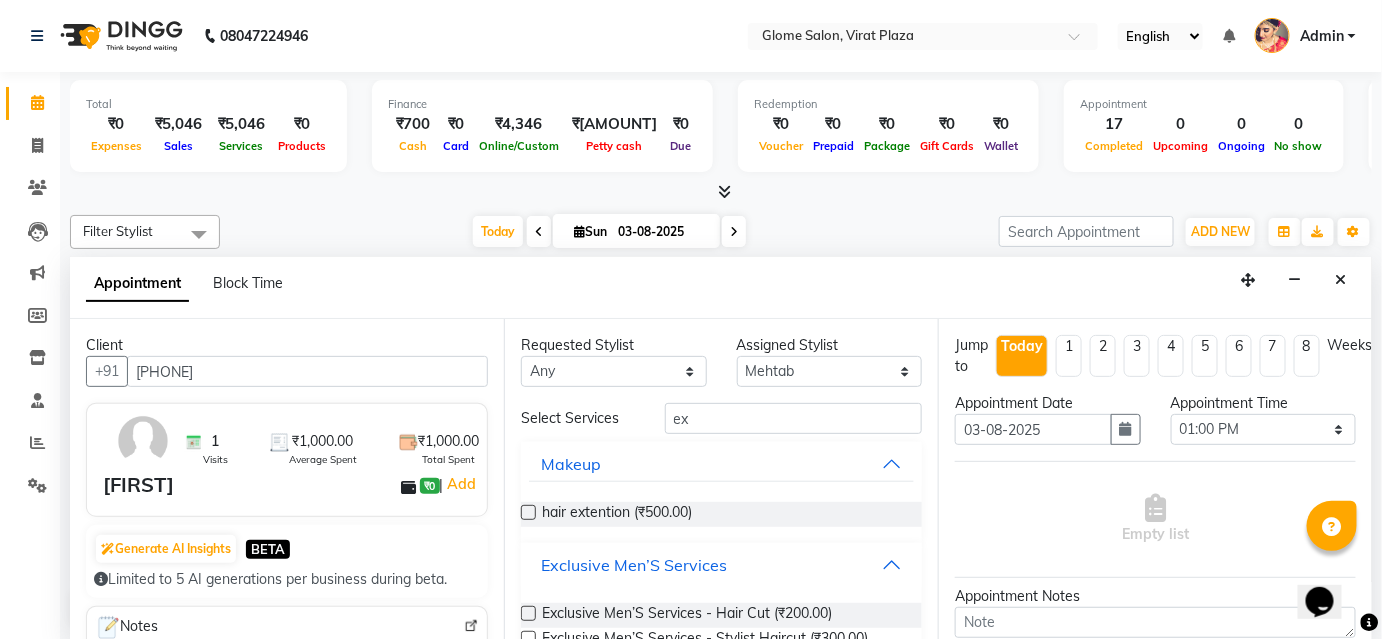 scroll, scrollTop: 90, scrollLeft: 0, axis: vertical 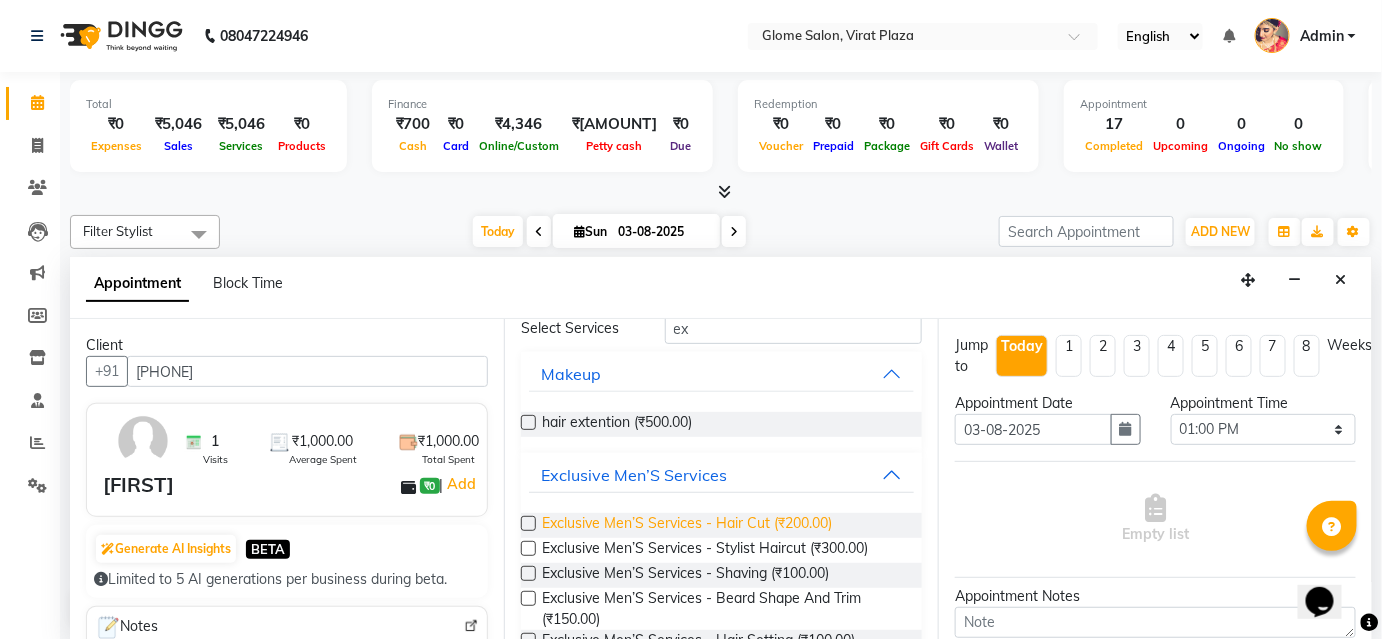 click on "Exclusive Men’S Services - Hair Cut (₹200.00)" at bounding box center [687, 525] 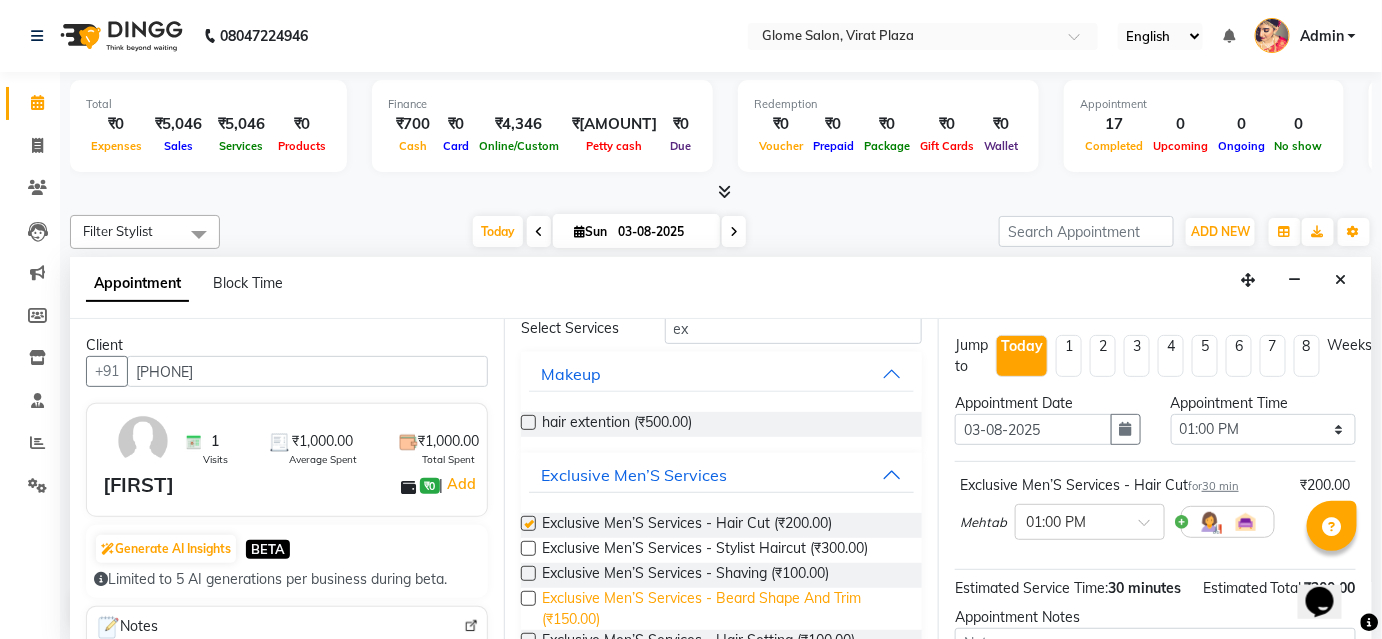 checkbox on "false" 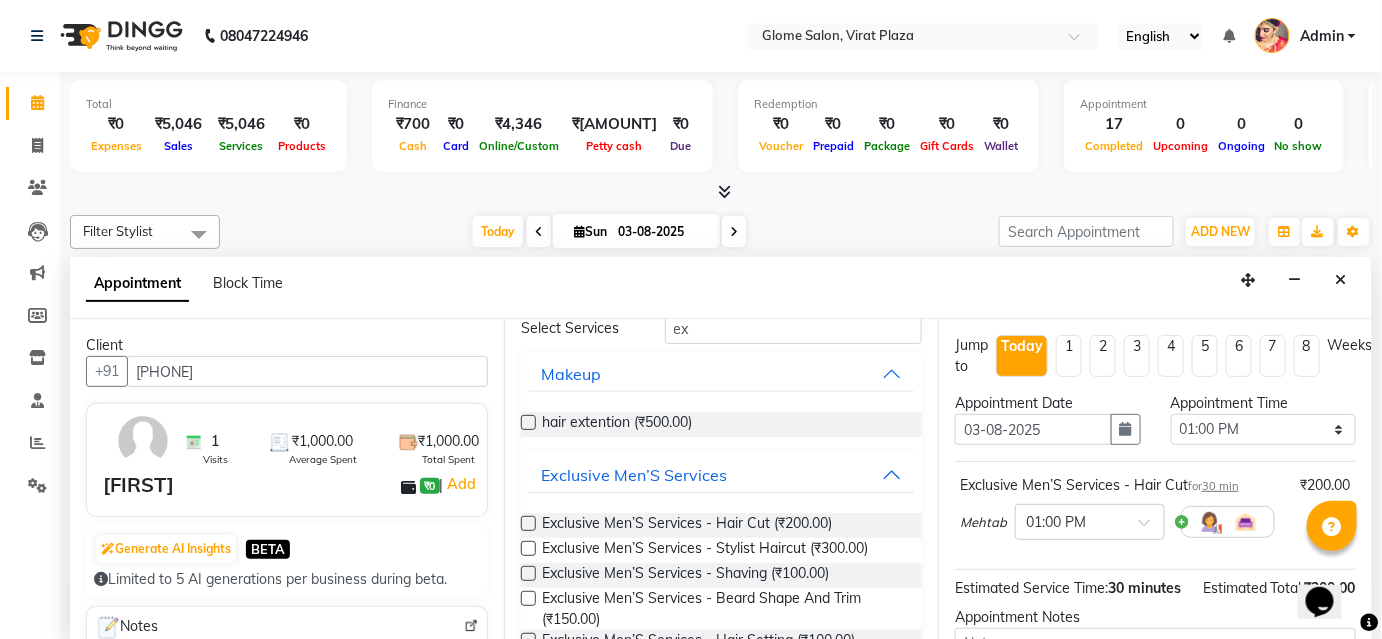 drag, startPoint x: 807, startPoint y: 597, endPoint x: 962, endPoint y: 550, distance: 161.96913 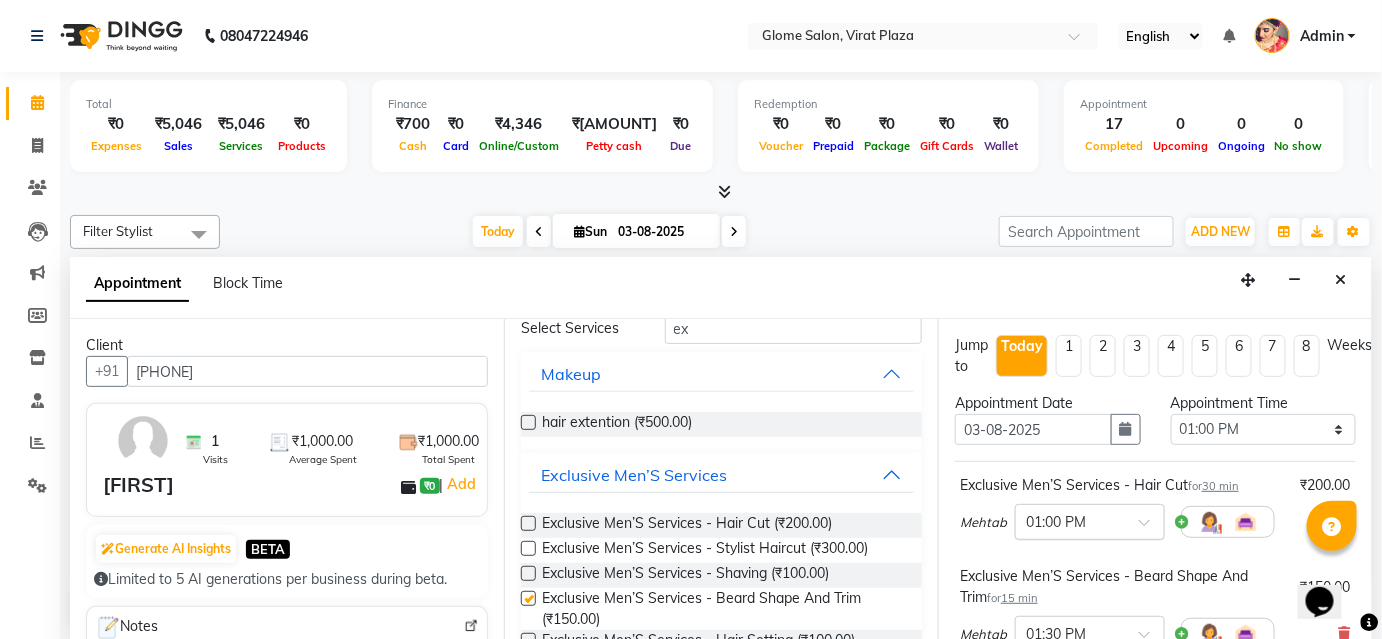 checkbox on "false" 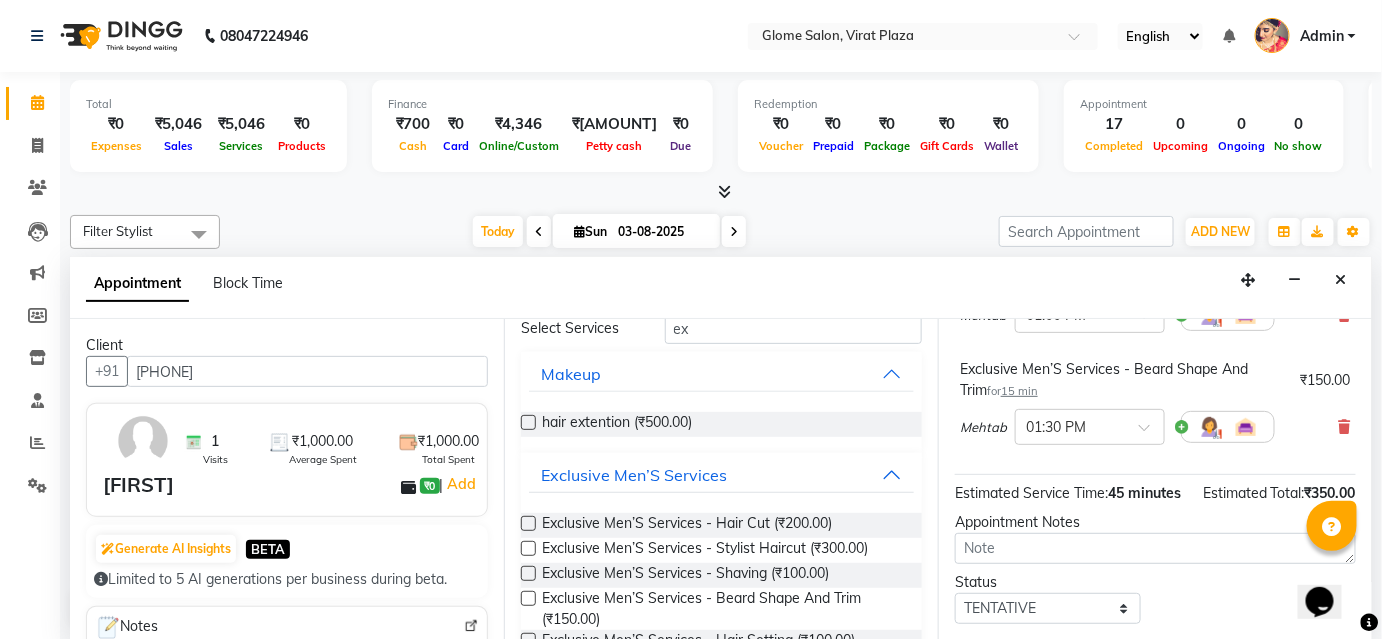 scroll, scrollTop: 336, scrollLeft: 0, axis: vertical 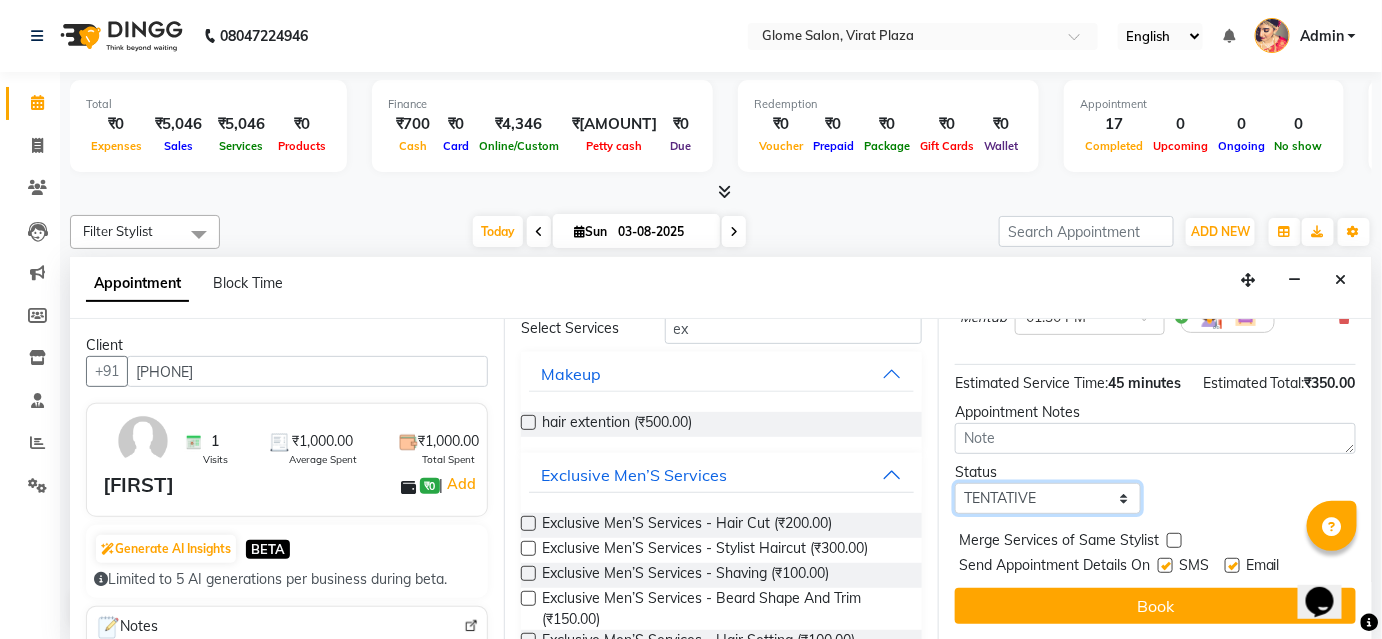 click on "Select TENTATIVE CONFIRM CHECK-IN UPCOMING" at bounding box center (1048, 498) 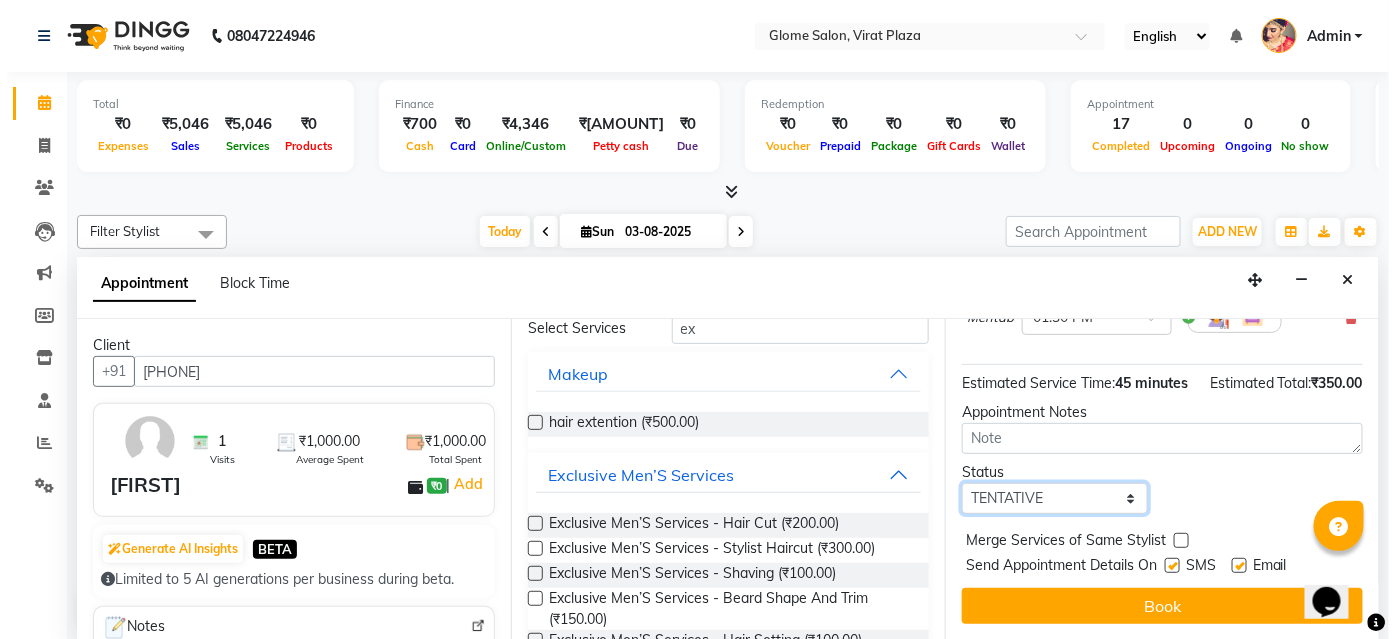 type 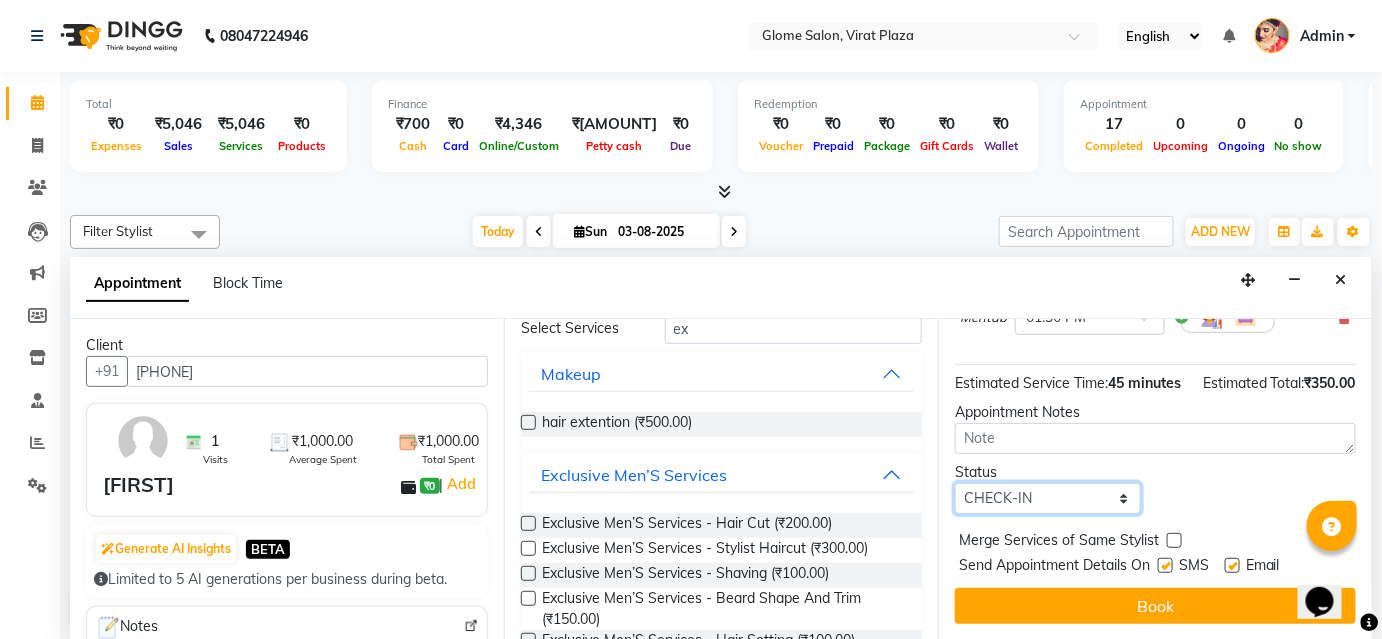 click on "Select TENTATIVE CONFIRM CHECK-IN UPCOMING" at bounding box center (1048, 498) 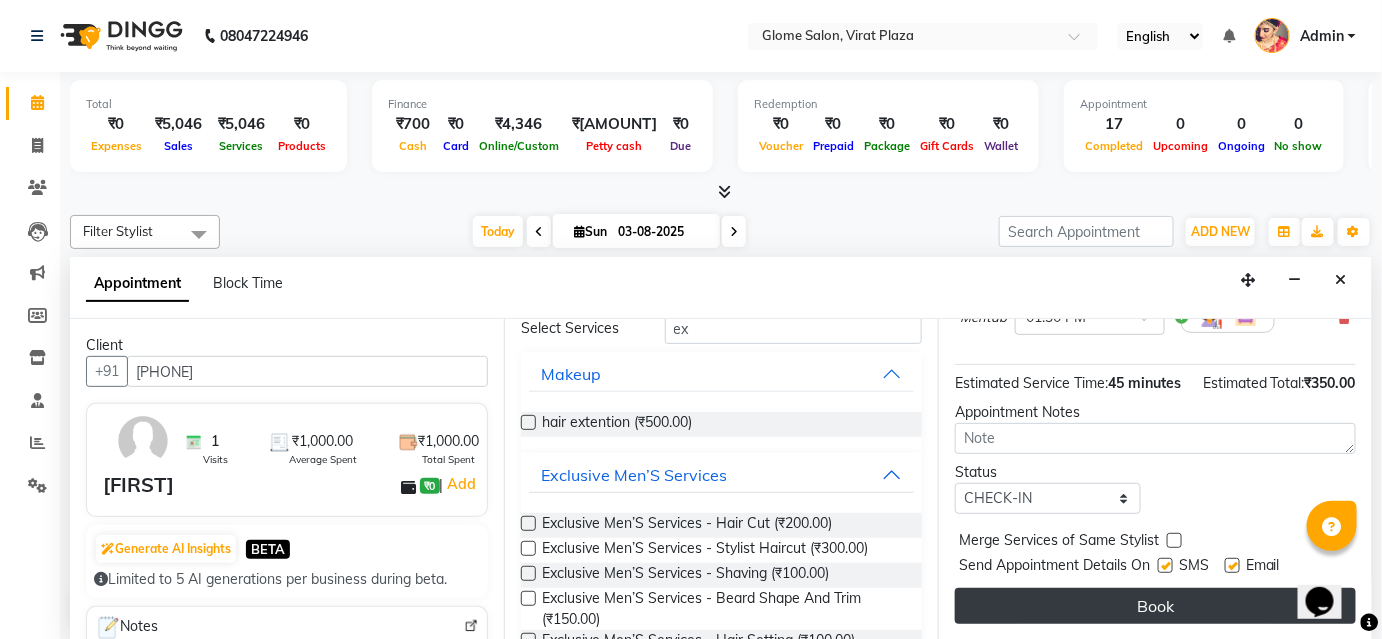 drag, startPoint x: 1003, startPoint y: 584, endPoint x: 994, endPoint y: 600, distance: 18.35756 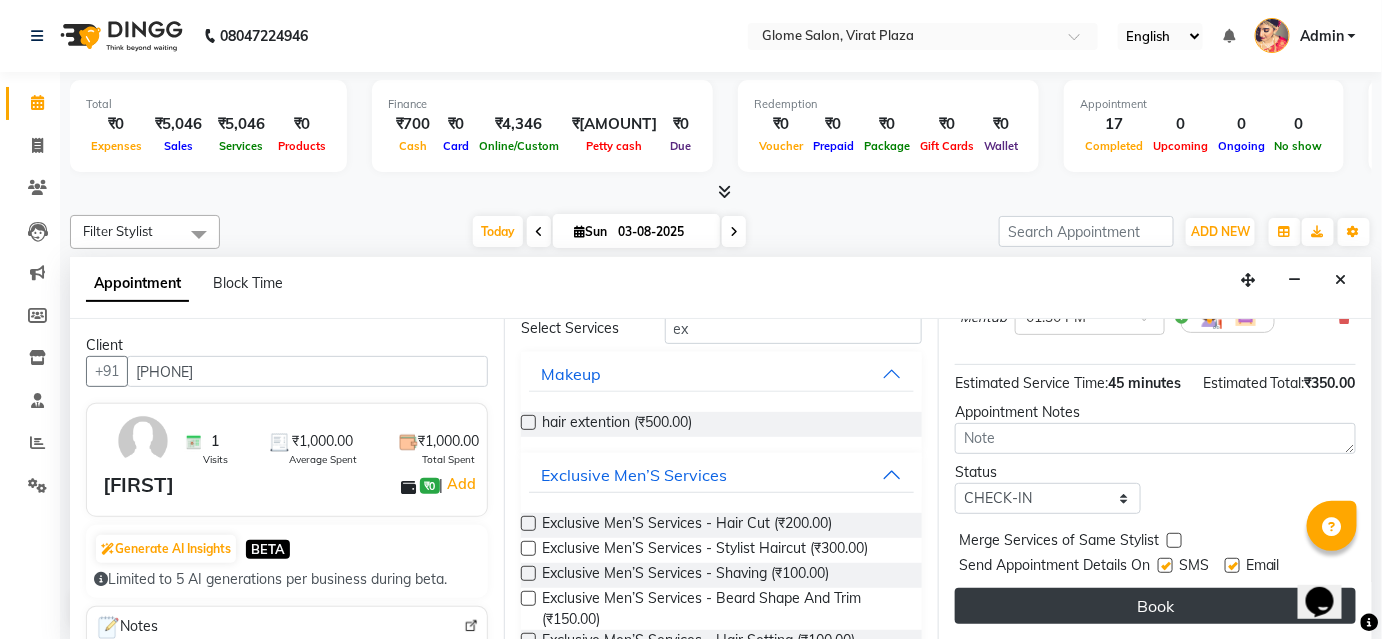 click on "Book" at bounding box center [1155, 606] 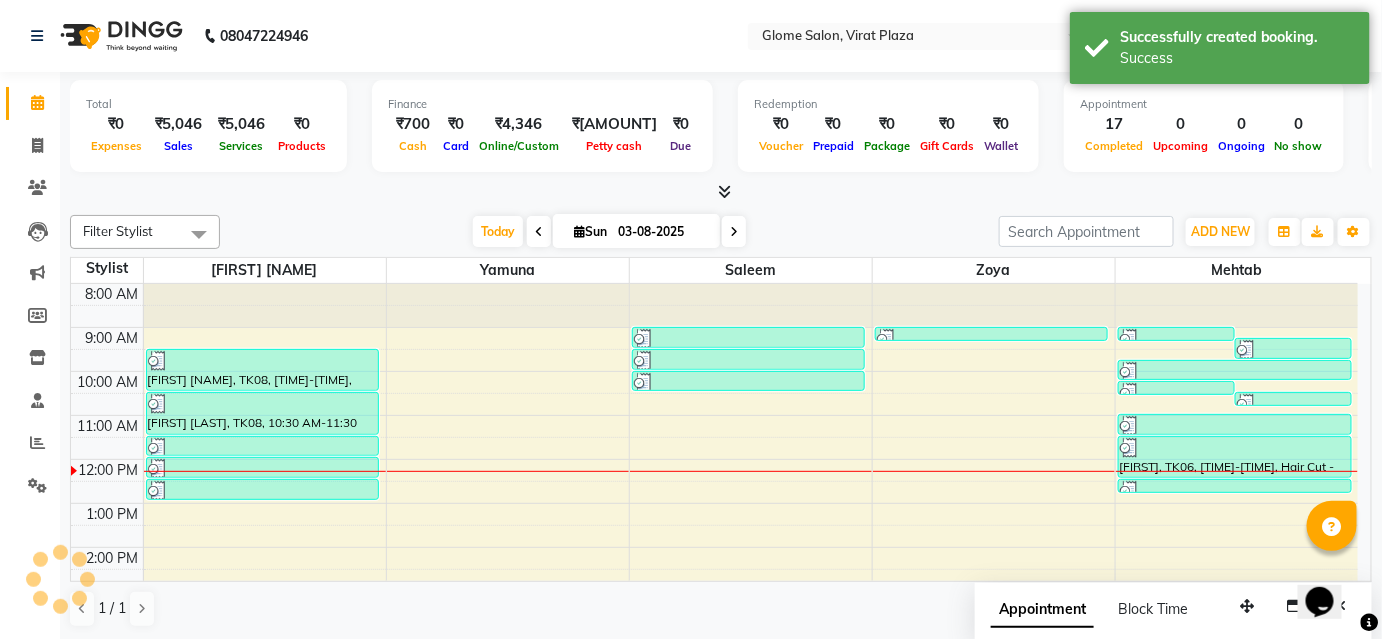 scroll, scrollTop: 0, scrollLeft: 0, axis: both 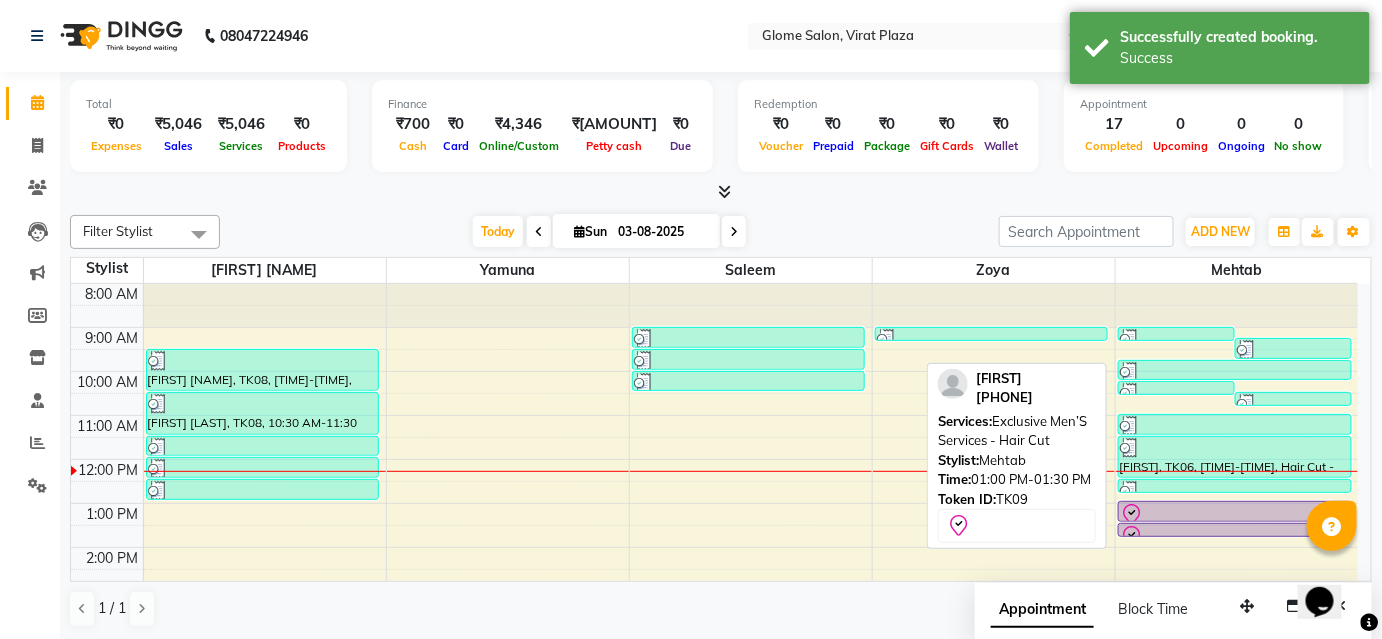 click at bounding box center (1235, 521) 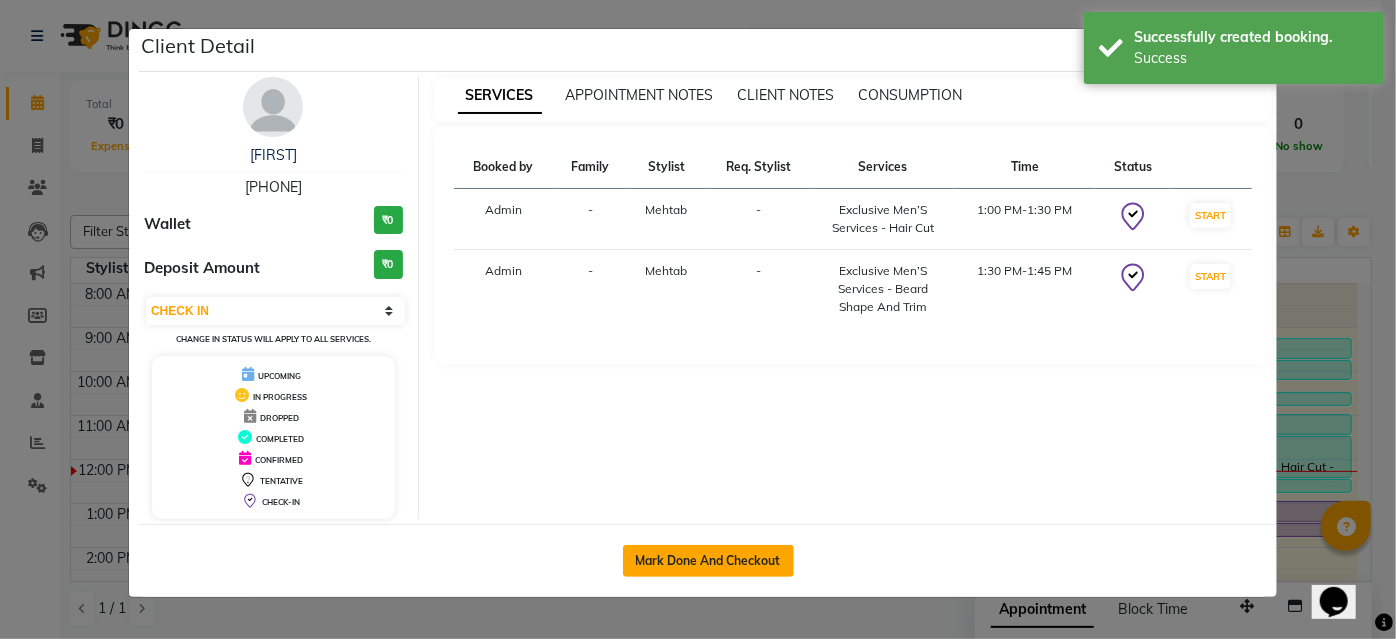 click on "Mark Done And Checkout" 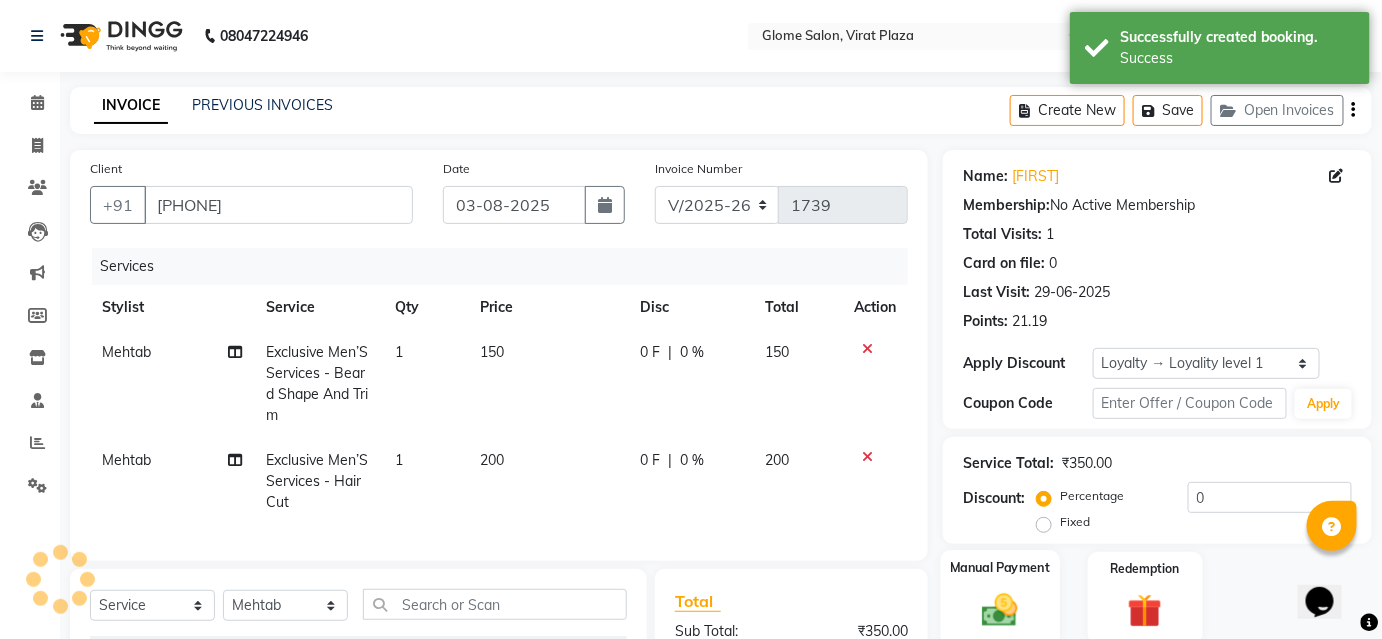scroll, scrollTop: 268, scrollLeft: 0, axis: vertical 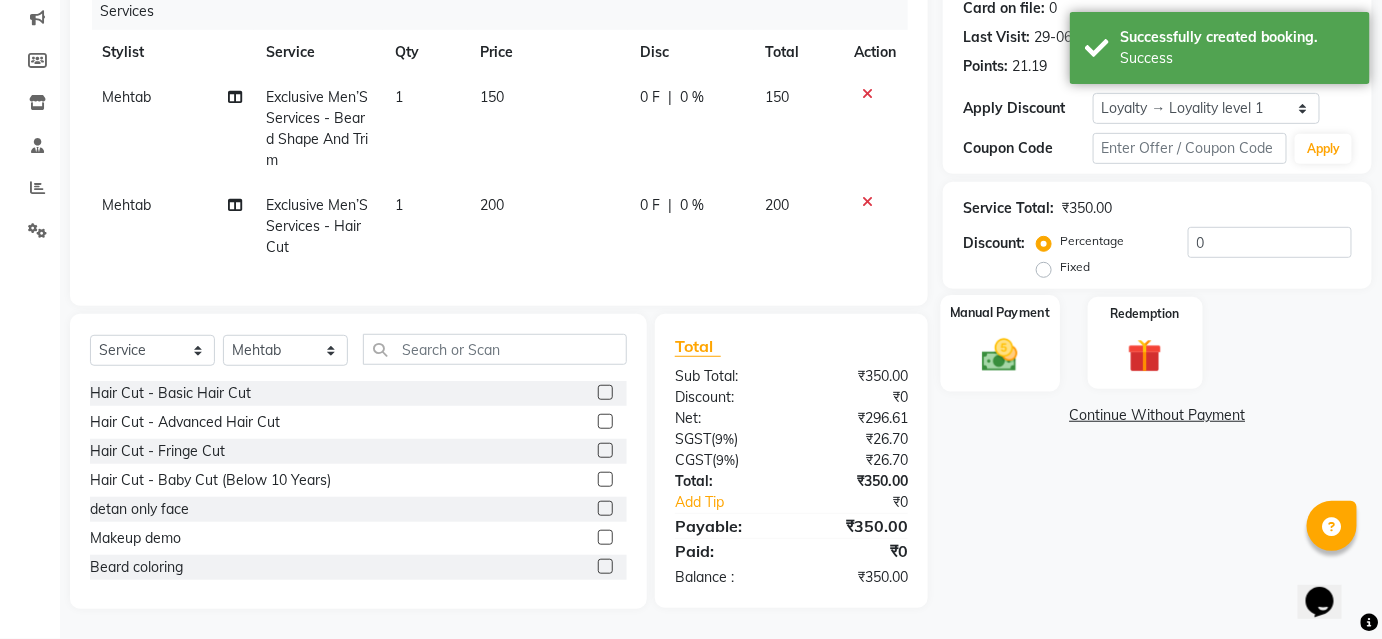 drag, startPoint x: 976, startPoint y: 368, endPoint x: 991, endPoint y: 378, distance: 18.027756 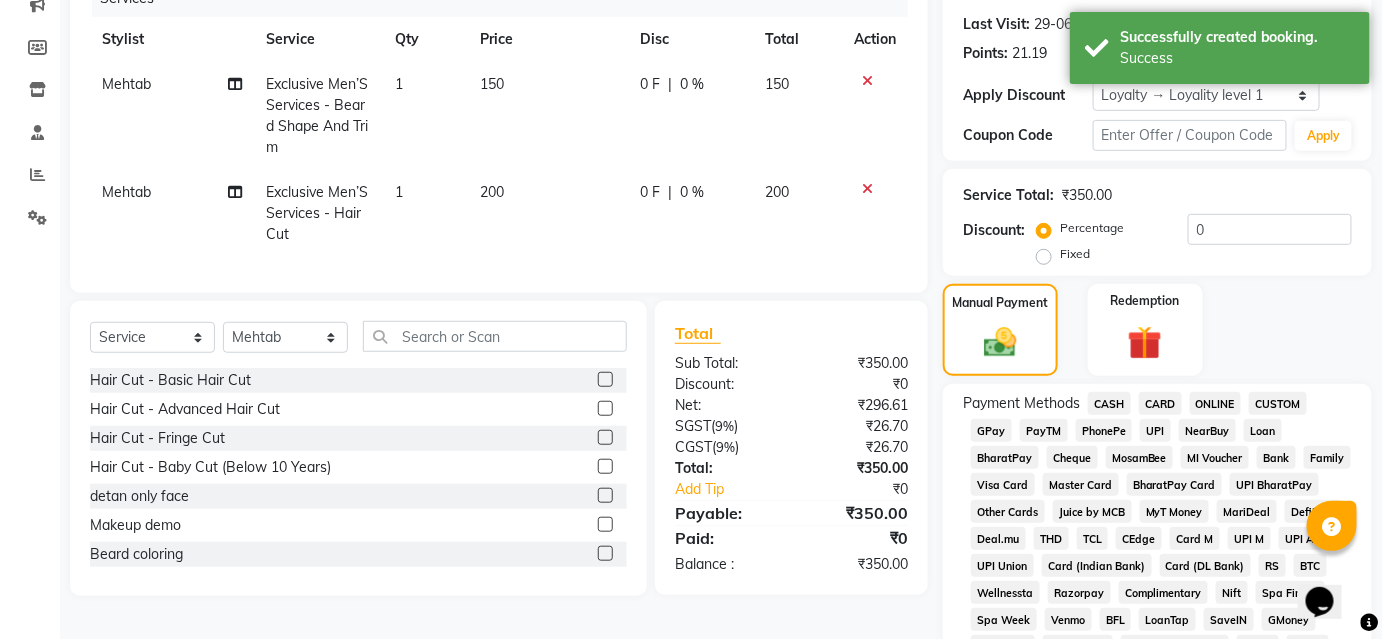 click on "UPI" 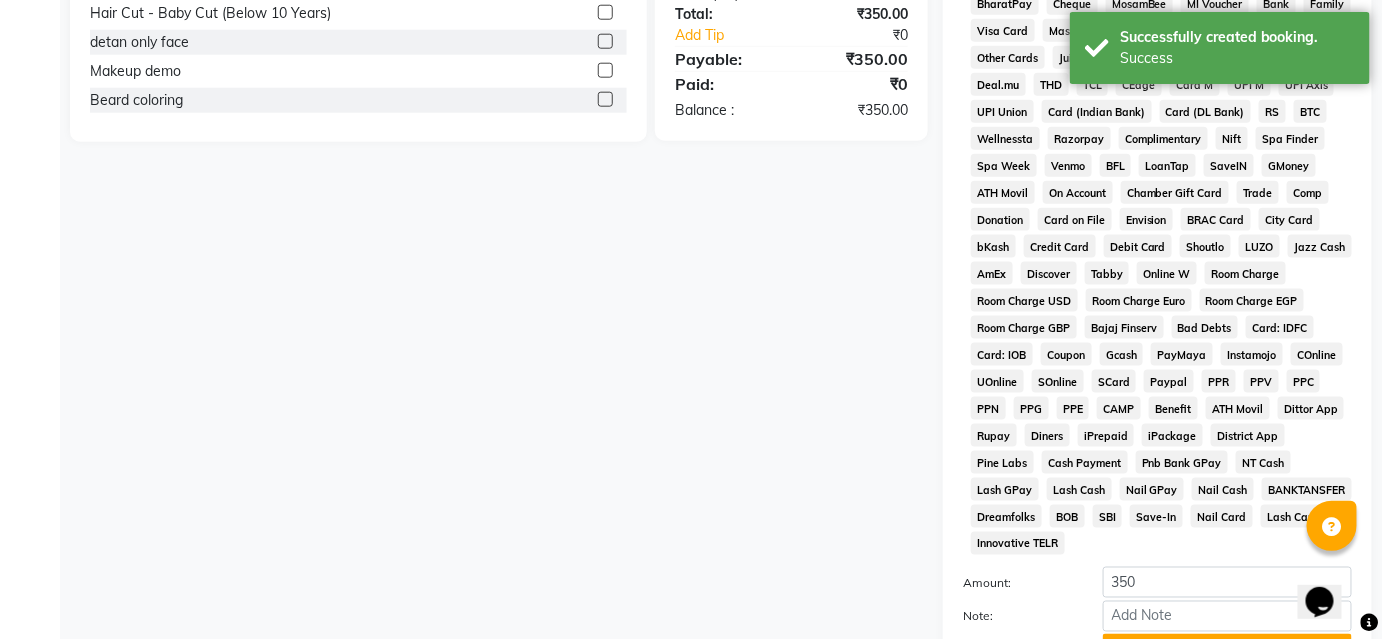 scroll, scrollTop: 878, scrollLeft: 0, axis: vertical 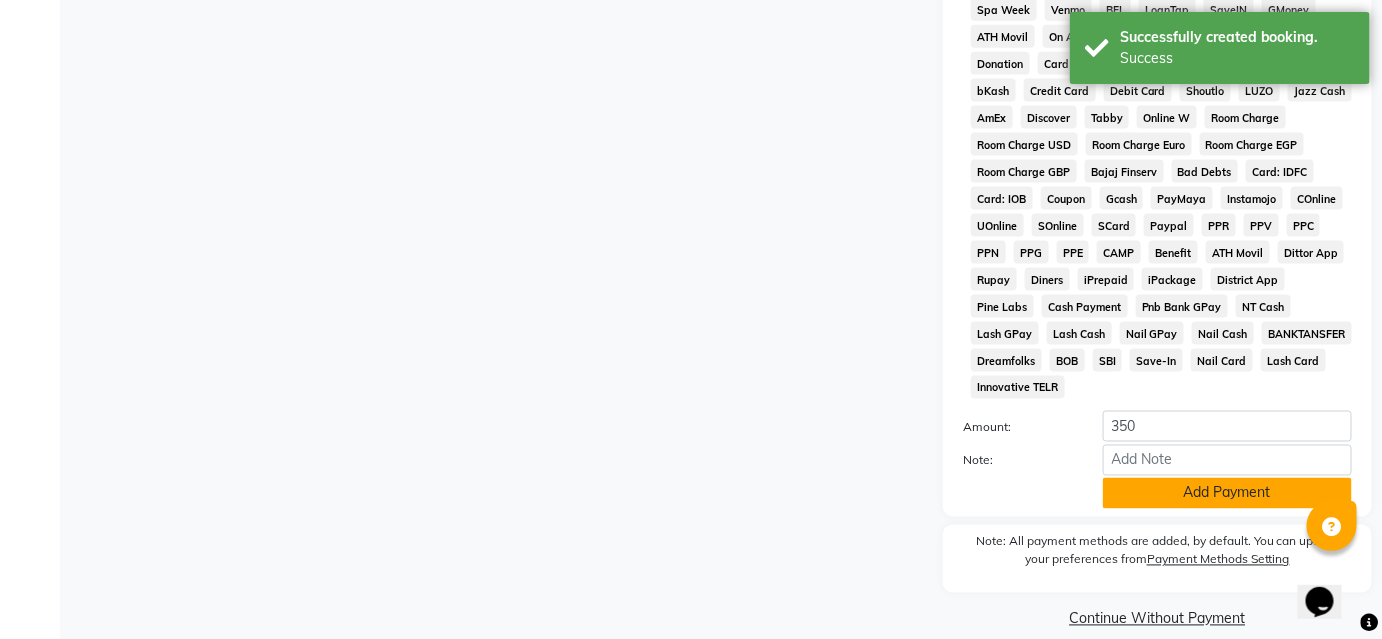 click on "Add Payment" 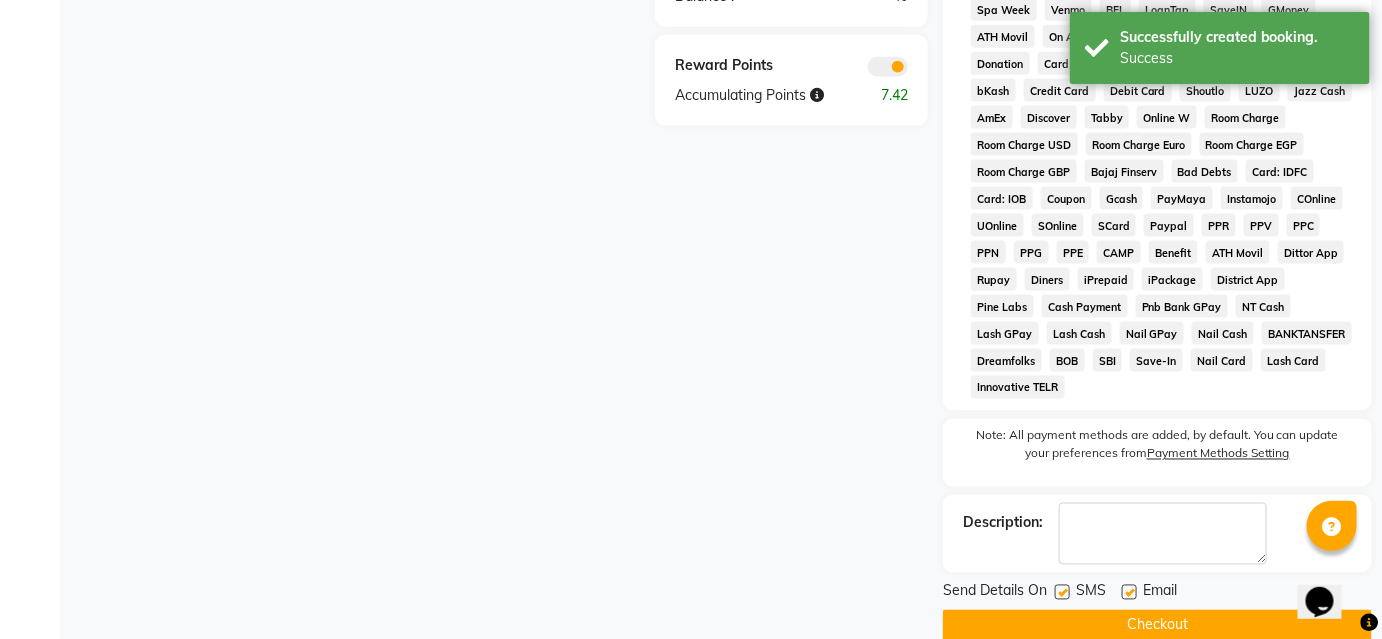 drag, startPoint x: 1138, startPoint y: 593, endPoint x: 1083, endPoint y: 557, distance: 65.734314 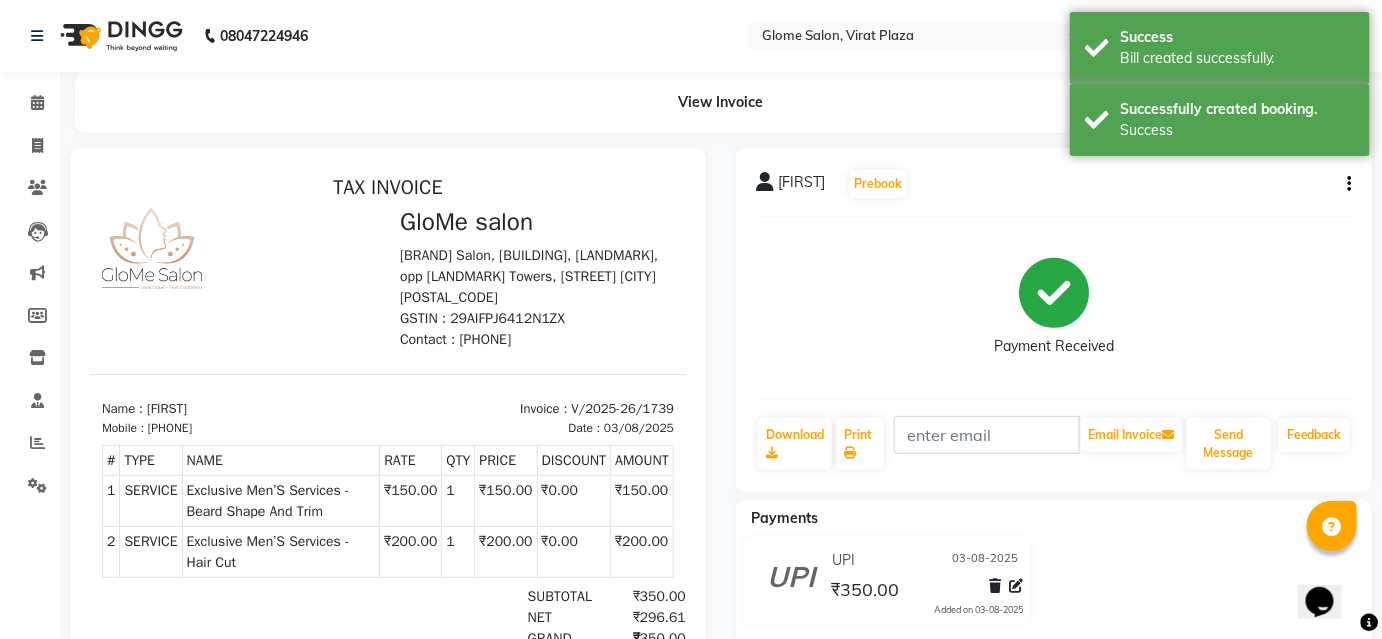 scroll, scrollTop: 0, scrollLeft: 0, axis: both 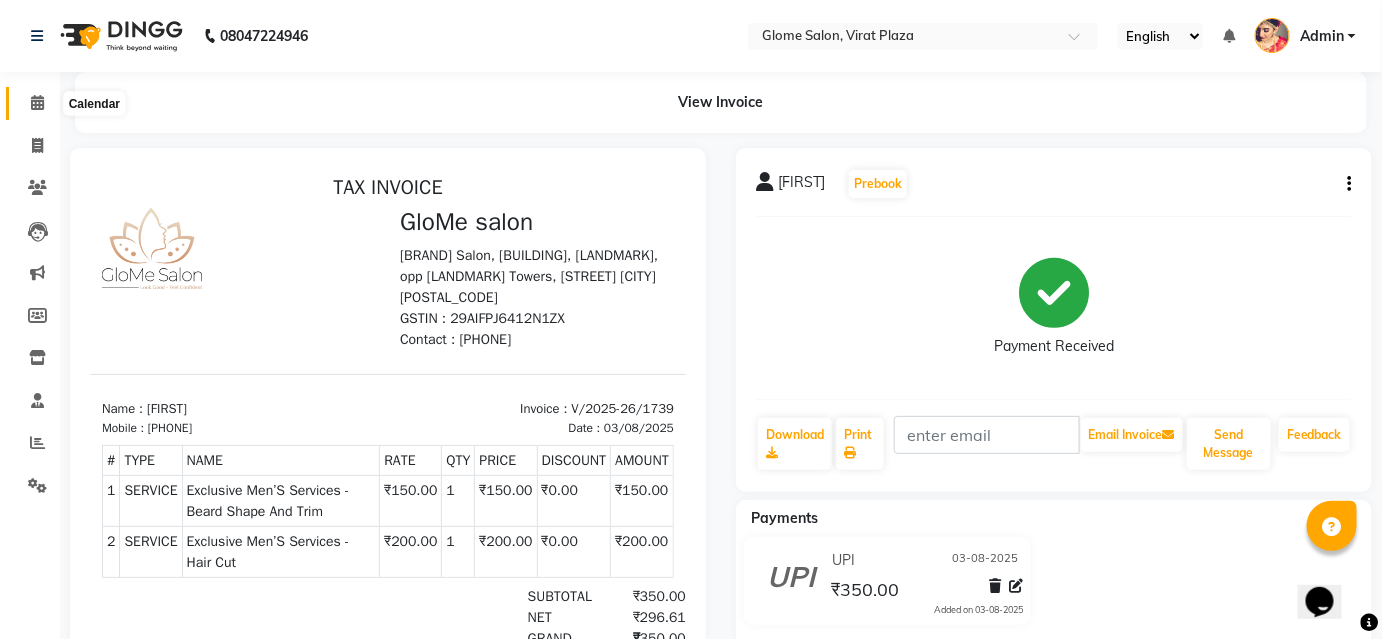 click 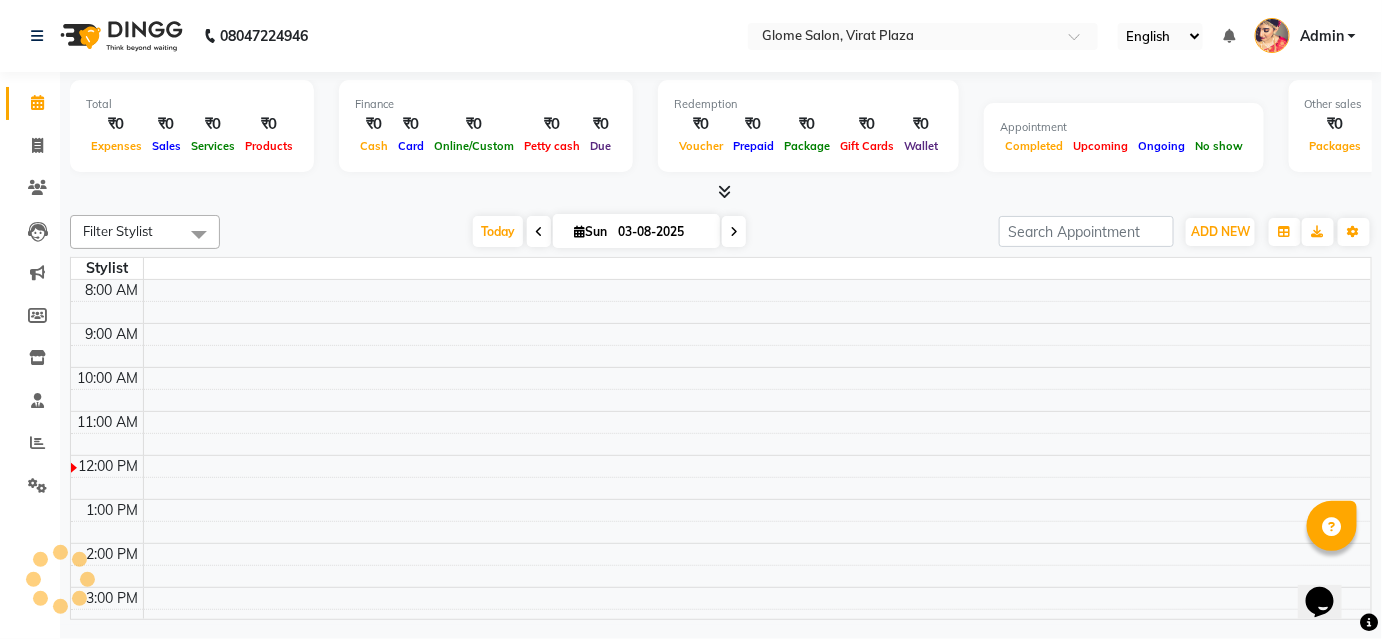 scroll, scrollTop: 0, scrollLeft: 0, axis: both 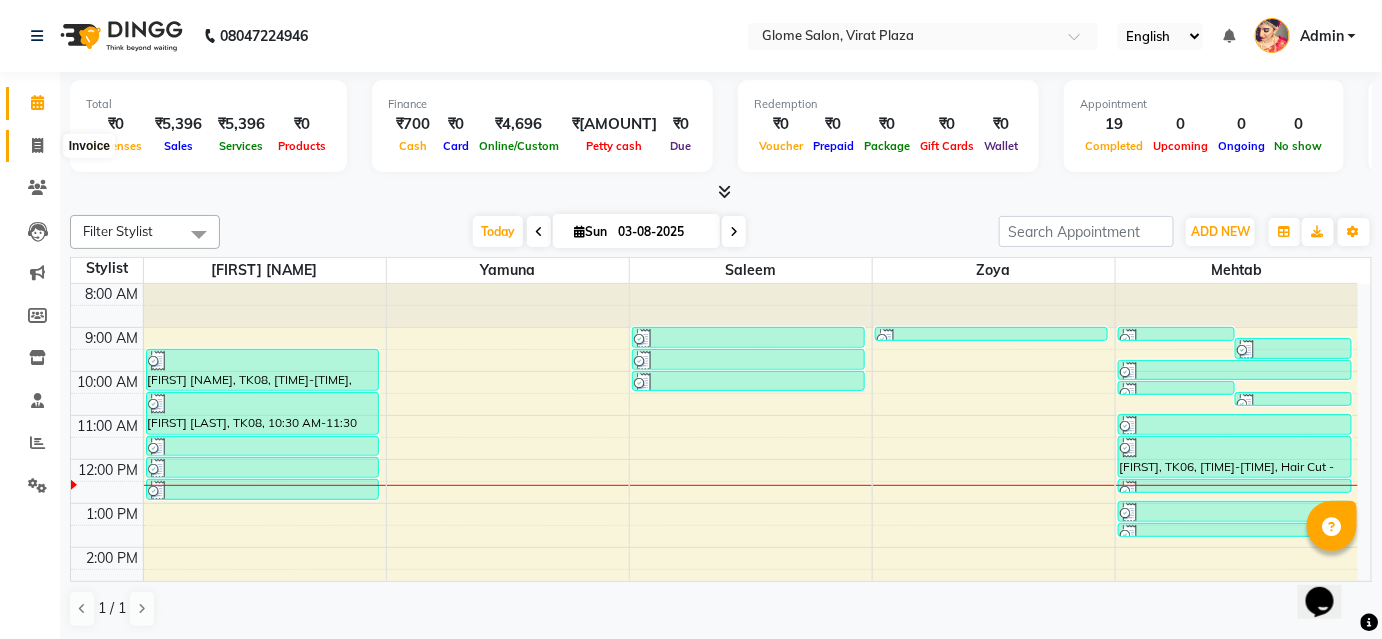 click 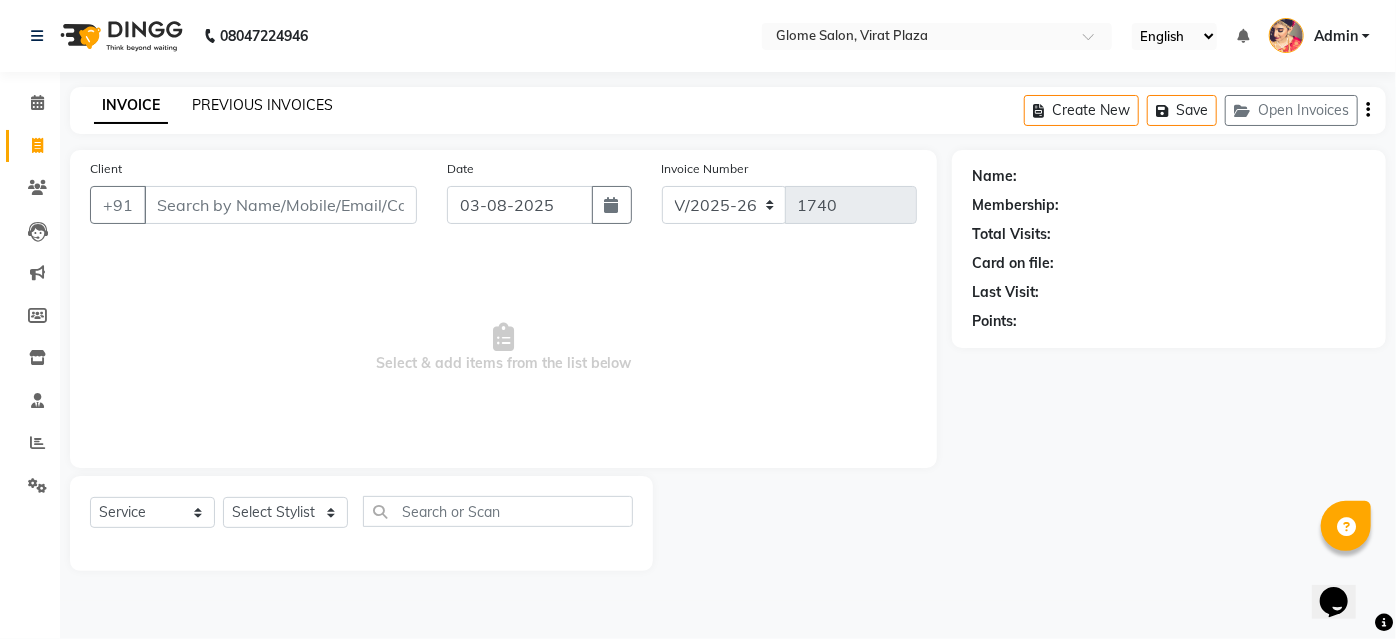click on "PREVIOUS INVOICES" 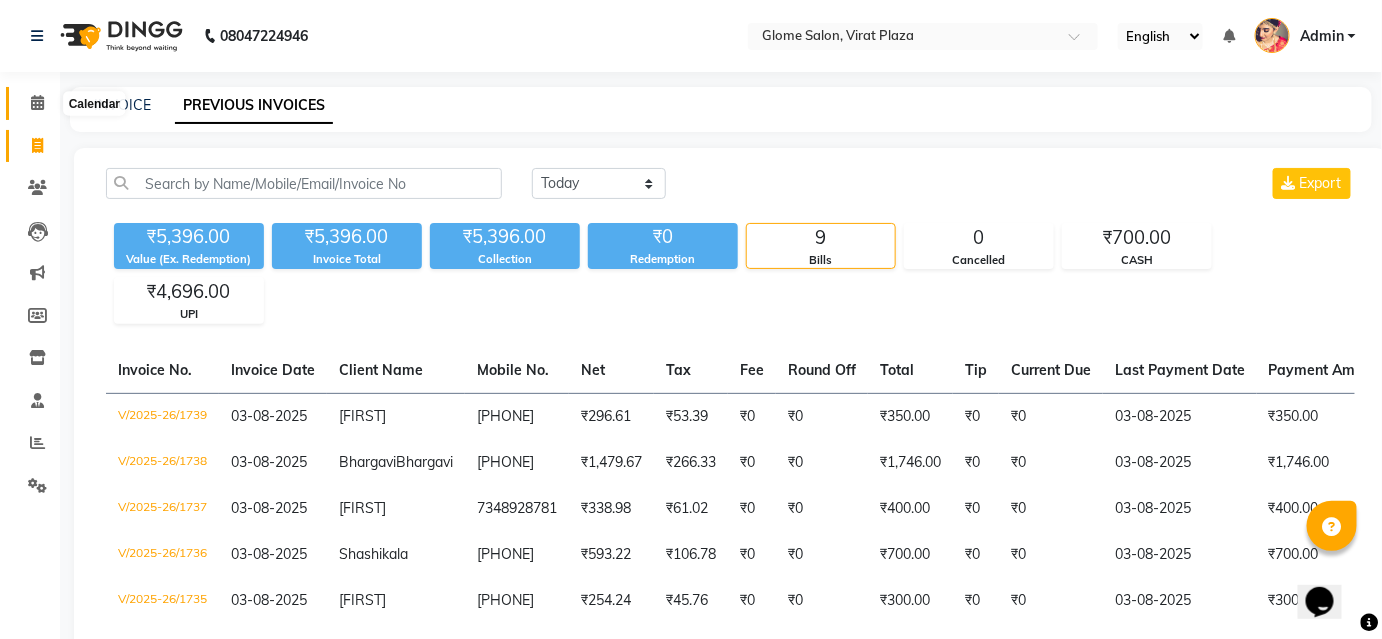 click 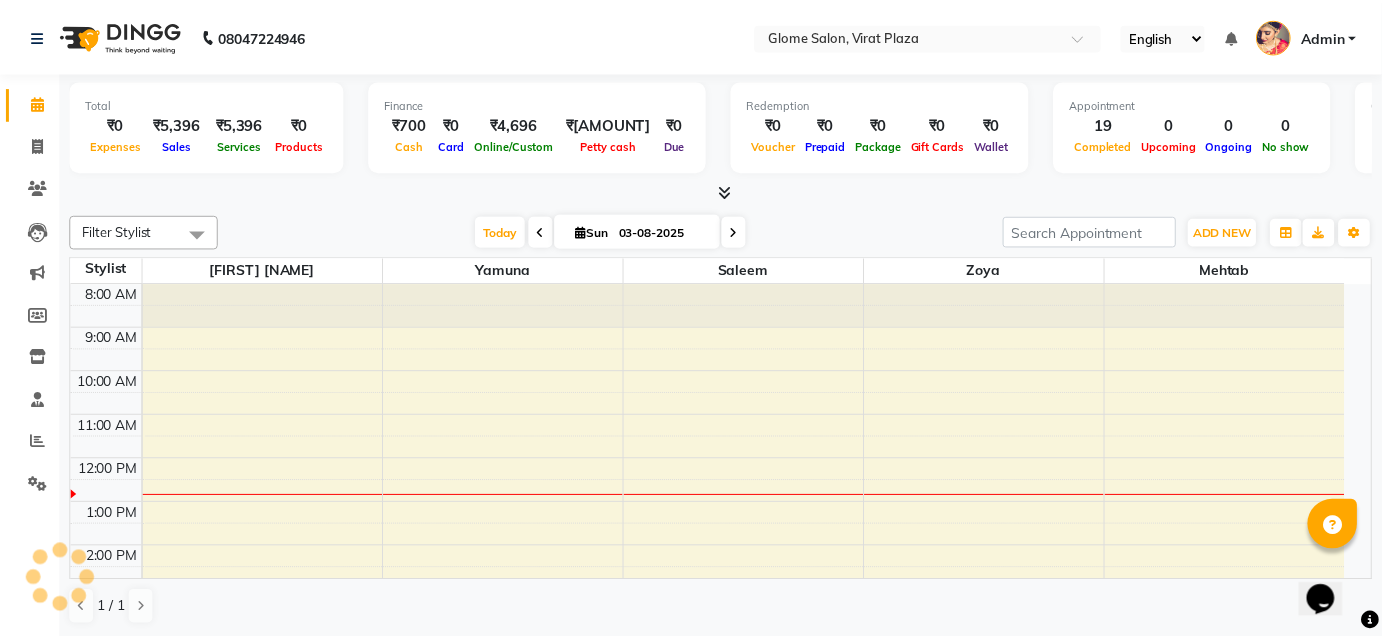 scroll, scrollTop: 0, scrollLeft: 0, axis: both 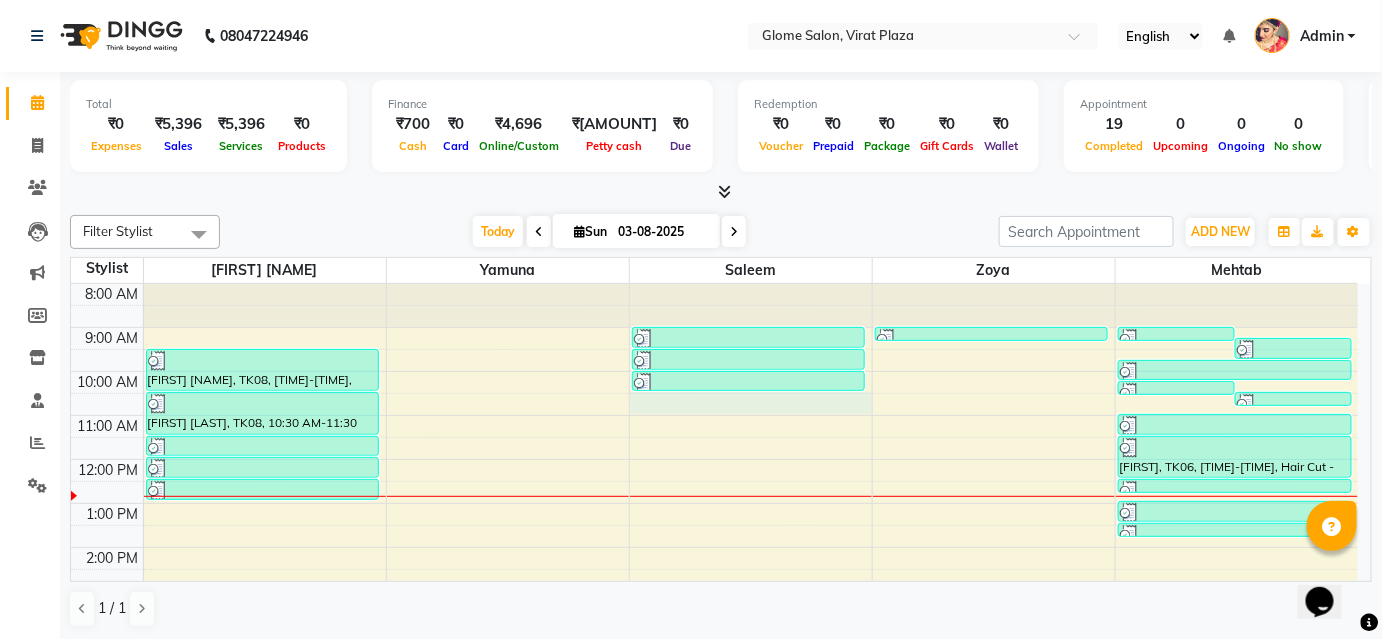 click on "8:00 AM 9:00 AM 10:00 AM 11:00 AM 12:00 PM 1:00 PM 2:00 PM 3:00 PM 4:00 PM 5:00 PM 6:00 PM 7:00 PM 8:00 PM     [FIRST] [NAME], TK08, [TIME]-[TIME], Cartridge Flavoured Waxing - Half Legs     [FIRST] [NAME], TK08, [TIME]-[TIME], Cartridge Flavoured Waxing - Full Arms     [FIRST] [NAME], TK08, [TIME]-[TIME], Peel Off Waxing - Underarms     [FIRST] [NAME], TK08, [TIME]-[TIME], Peel Off Waxing - Upper/Lower Lip     [FIRST] [NAME], TK08, [TIME]-[TIME], Threading  - Eyebrows     [FIRST], TK01, [TIME]-[TIME], Hair Cut - Basic Hair Cut     [FIRST], TK03, [TIME]-[TIME], Exclusive Men’S Services - Hair Cut     [FIRST], TK07, [TIME]-[TIME], Hair Cut - Basic Hair Cut     [FIRST], TK05, [TIME]-[TIME], detan only face     [FIRST], TK02, [TIME]-[TIME], Navaratna oil massage     [FIRST], TK02, [TIME]-[TIME], Exclusive Men’S Services - Hair Cut     [FIRST], TK02, [TIME]-[TIME], Exclusive Men’S Services - Beard Shape And Trim" at bounding box center [714, 569] 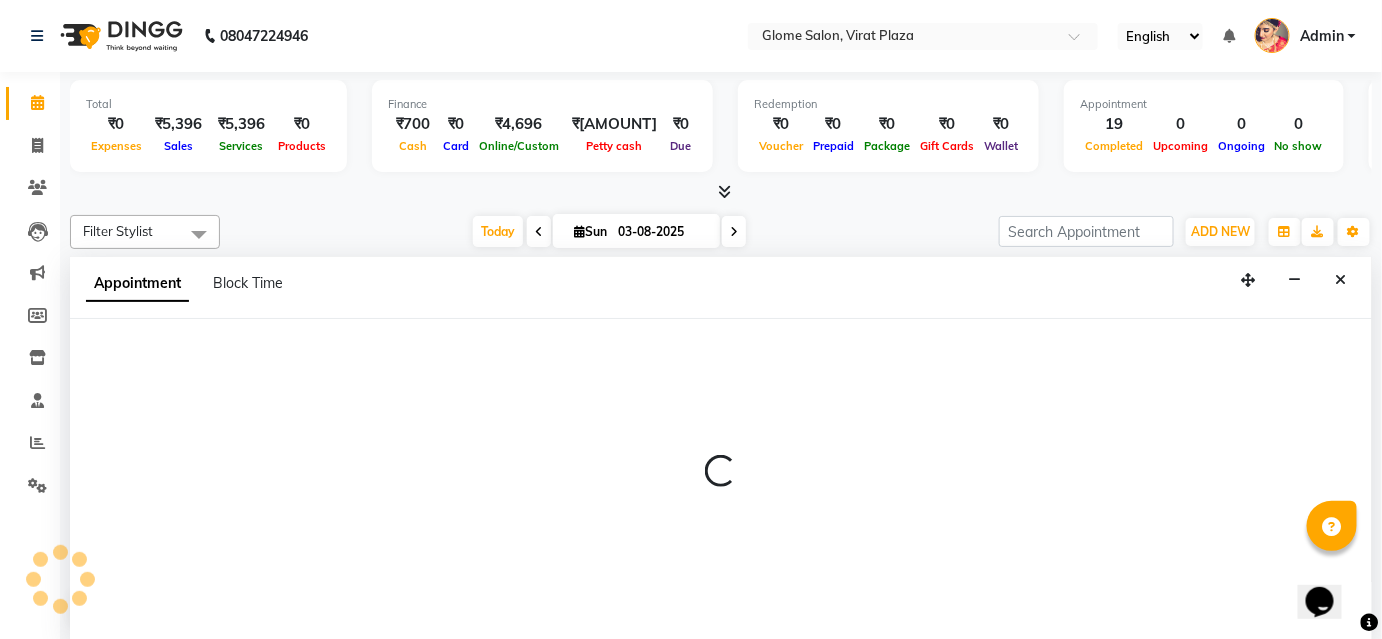 scroll, scrollTop: 0, scrollLeft: 0, axis: both 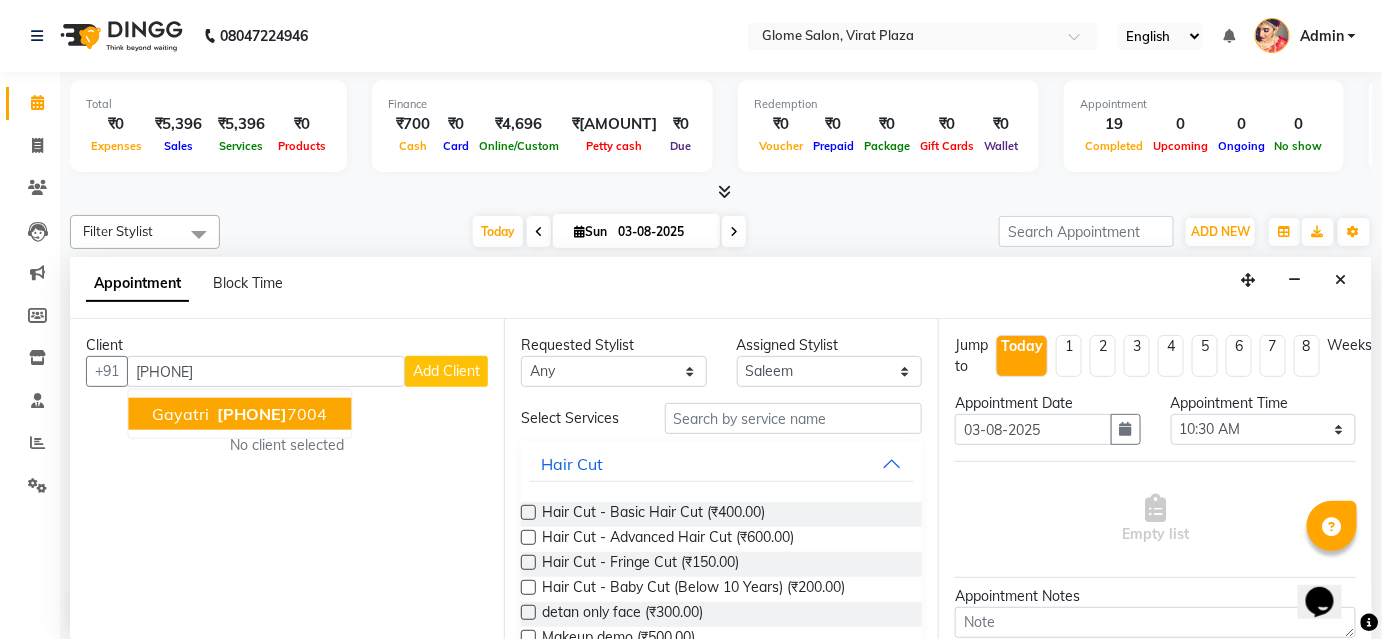 click on "[FIRST]   [PHONE]" at bounding box center [239, 414] 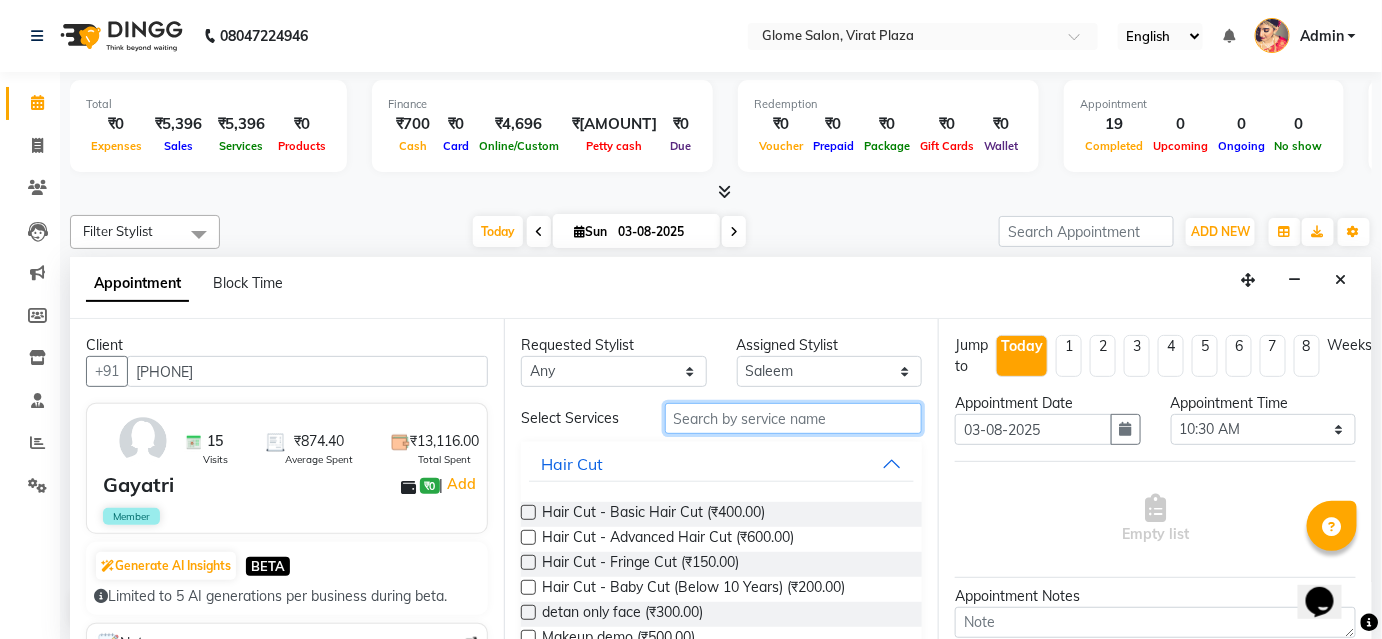 click at bounding box center (793, 418) 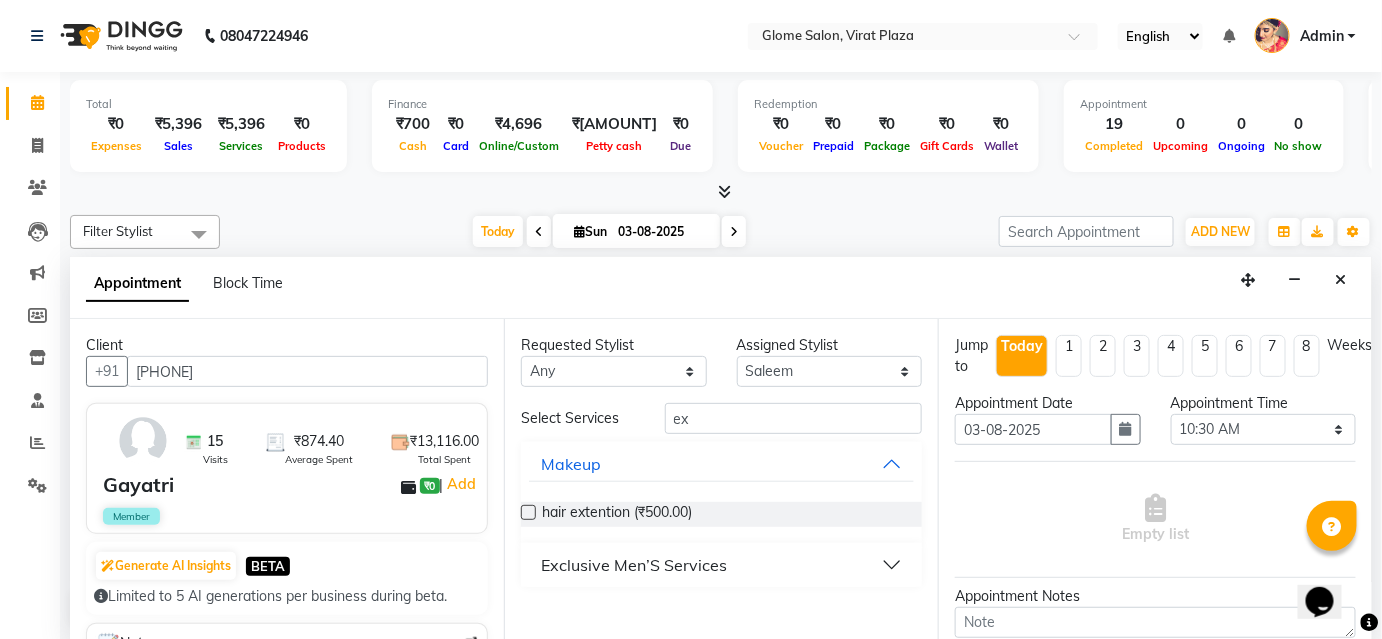 click on "Exclusive Men’S Services" at bounding box center (721, 565) 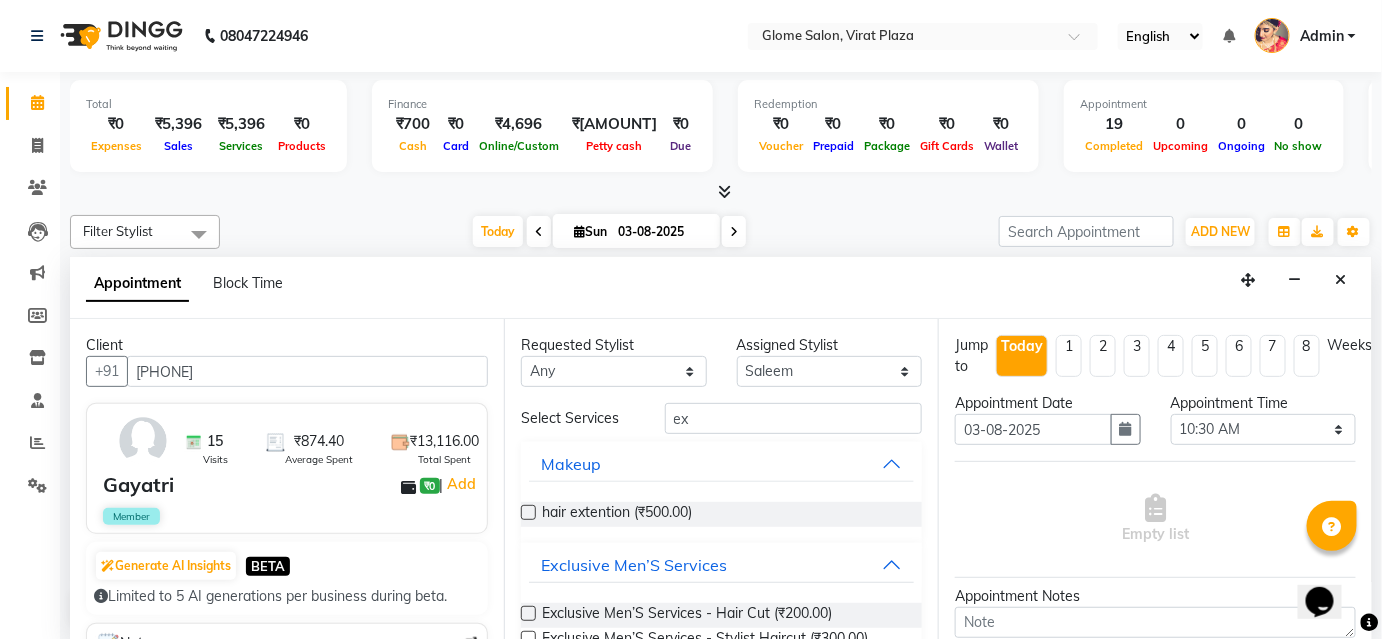 drag, startPoint x: 754, startPoint y: 602, endPoint x: 849, endPoint y: 574, distance: 99.0404 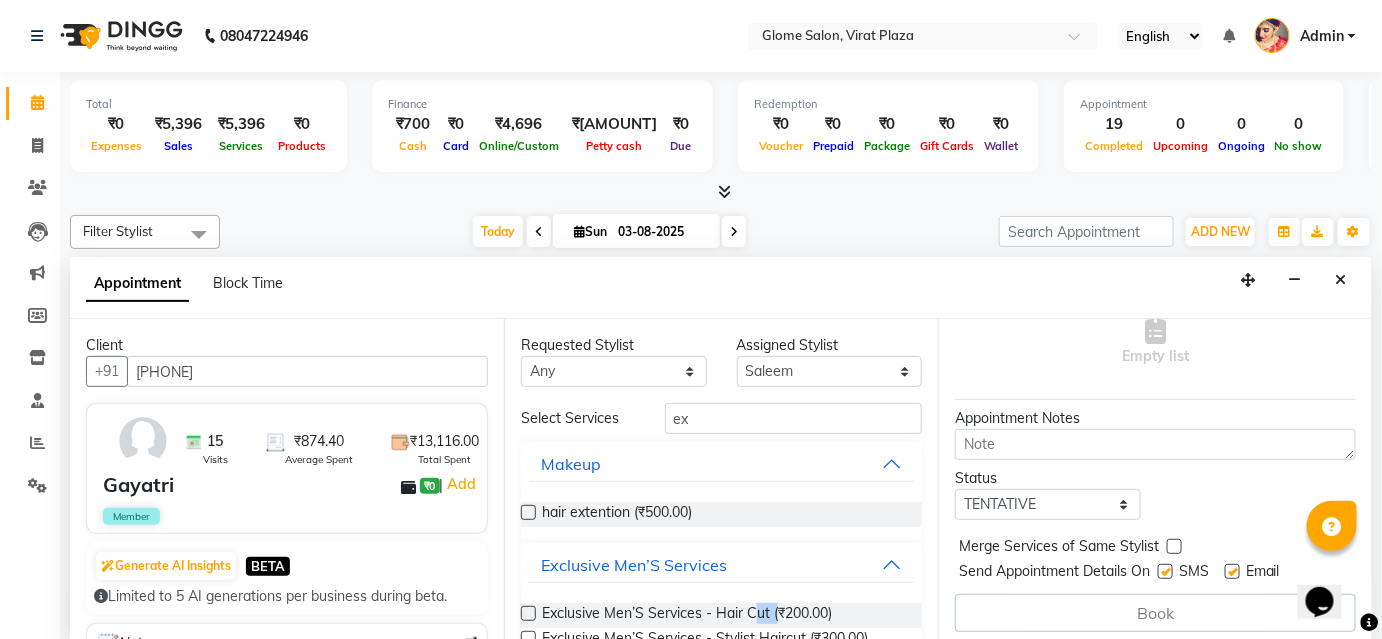 scroll, scrollTop: 183, scrollLeft: 0, axis: vertical 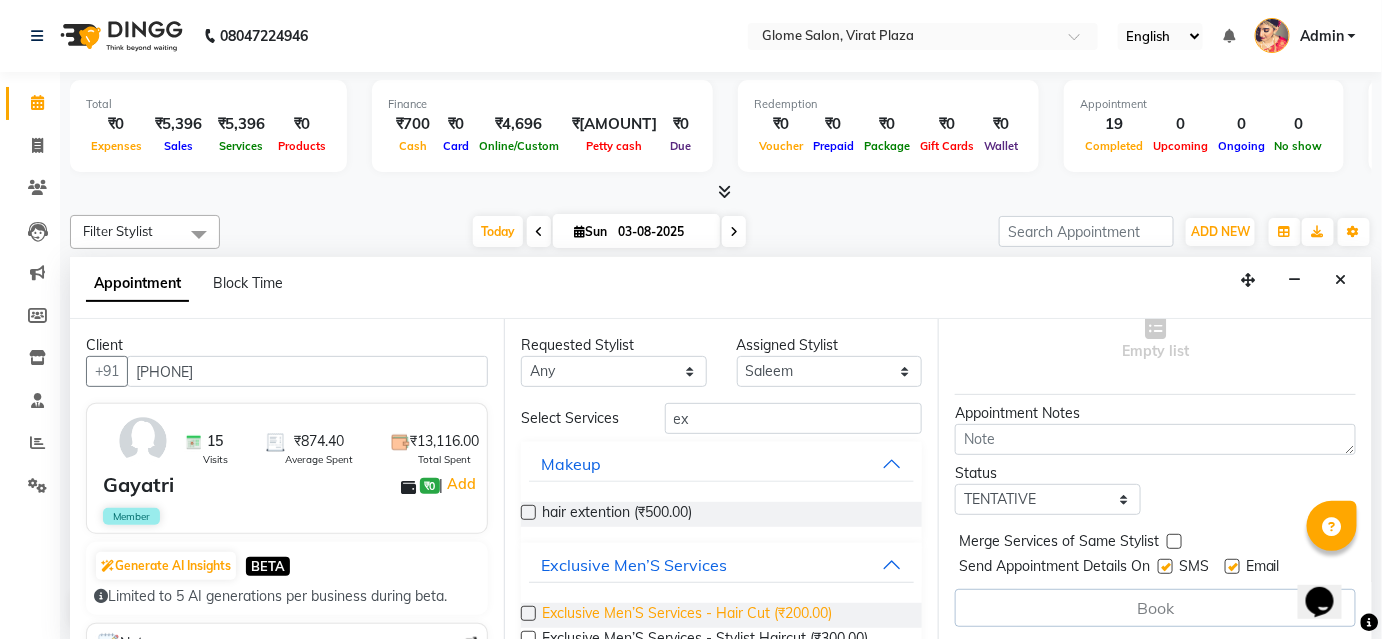 click on "Exclusive Men’S Services - Hair Cut (₹200.00)" at bounding box center (687, 615) 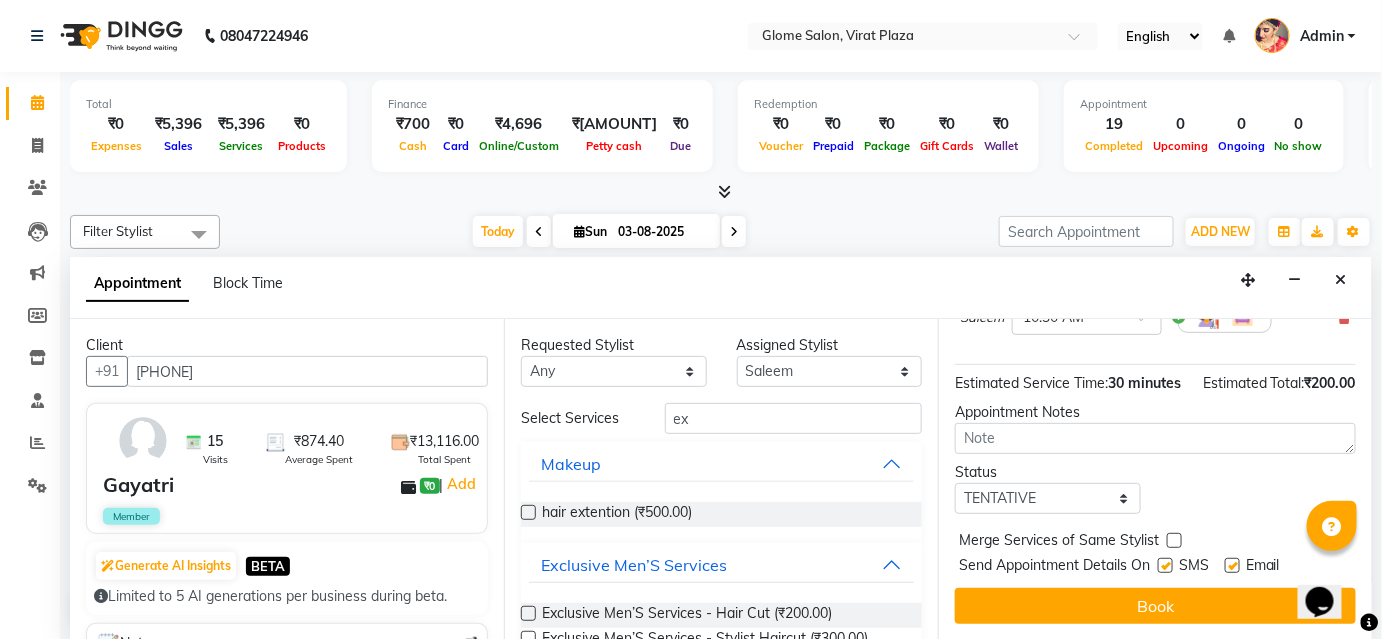 scroll, scrollTop: 224, scrollLeft: 0, axis: vertical 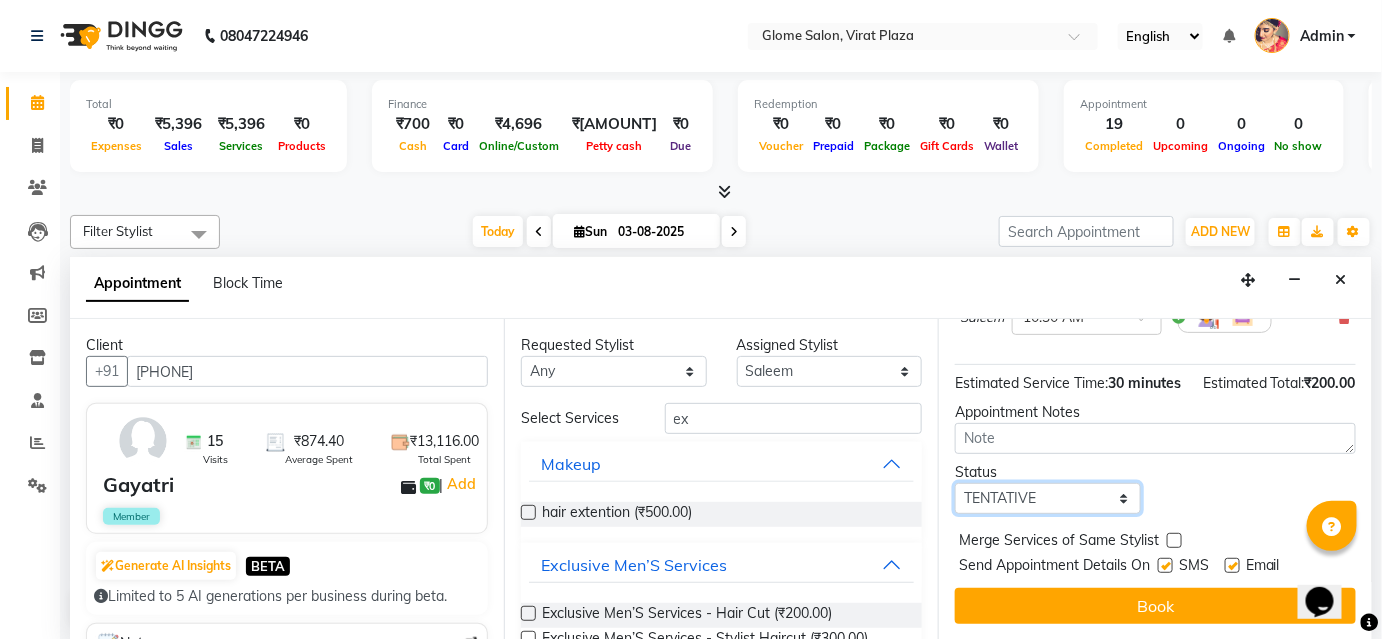 click on "Select TENTATIVE CONFIRM CHECK-IN UPCOMING" at bounding box center (1048, 498) 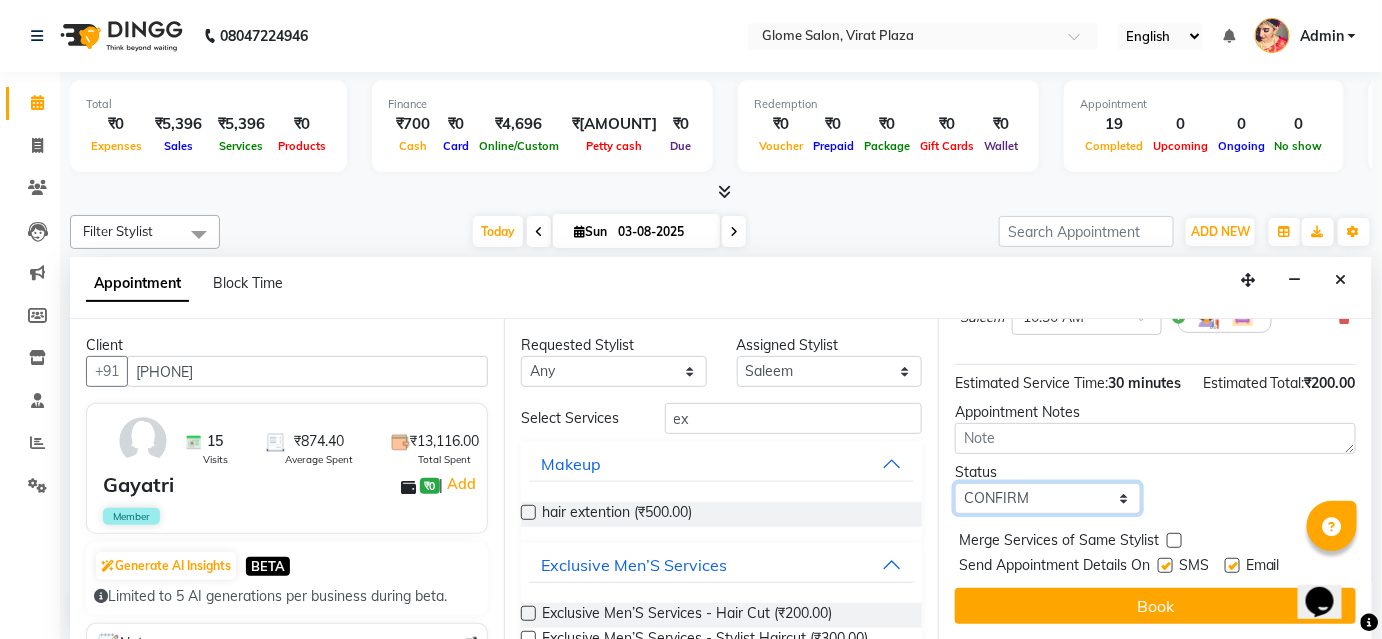 click on "Select TENTATIVE CONFIRM CHECK-IN UPCOMING" at bounding box center [1048, 498] 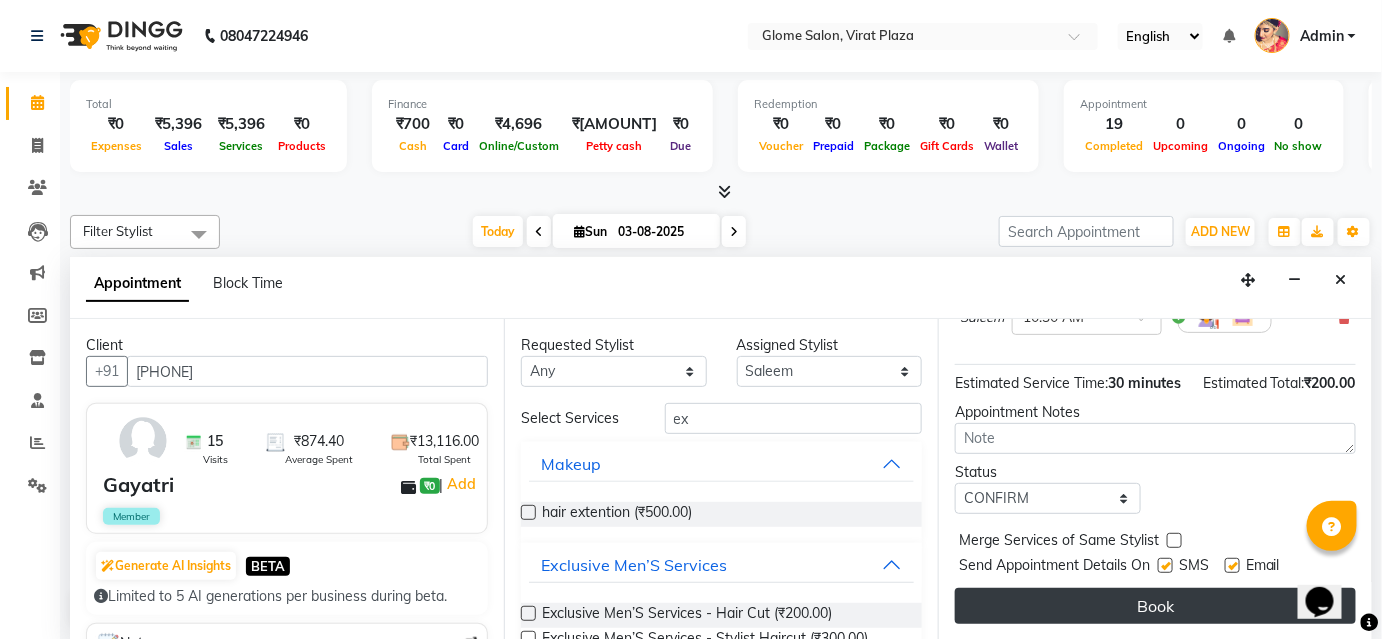 click on "Book" at bounding box center (1155, 606) 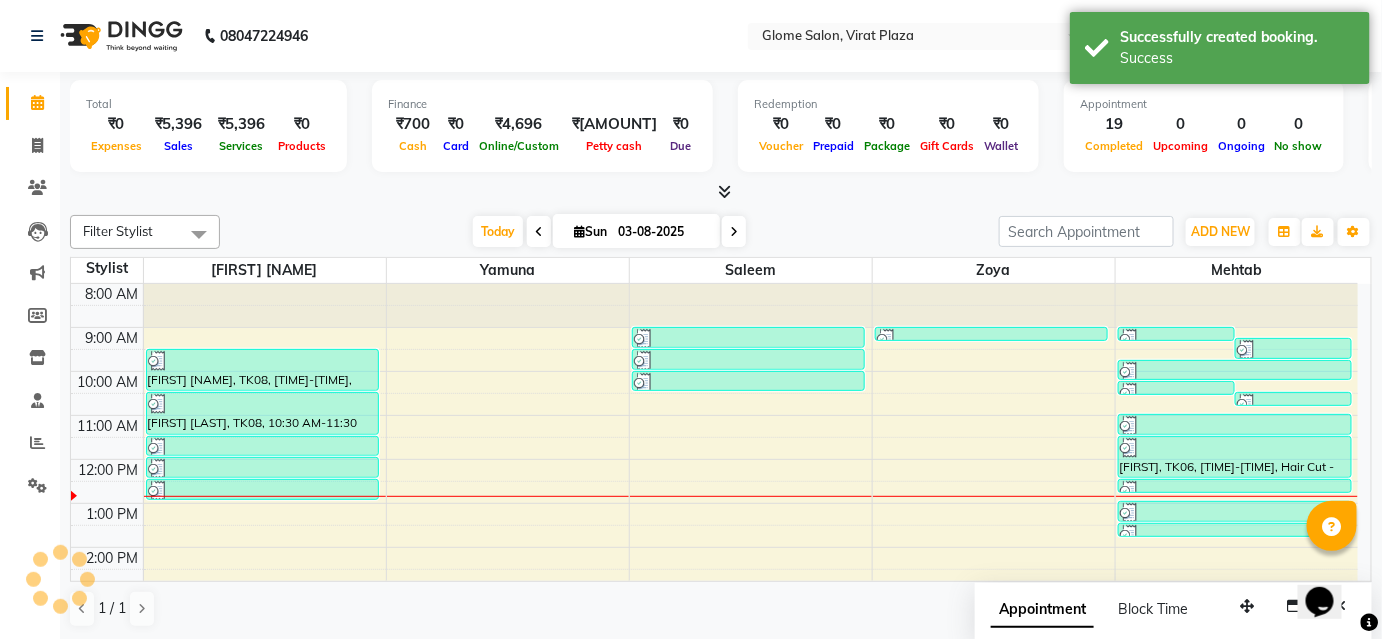 scroll, scrollTop: 0, scrollLeft: 0, axis: both 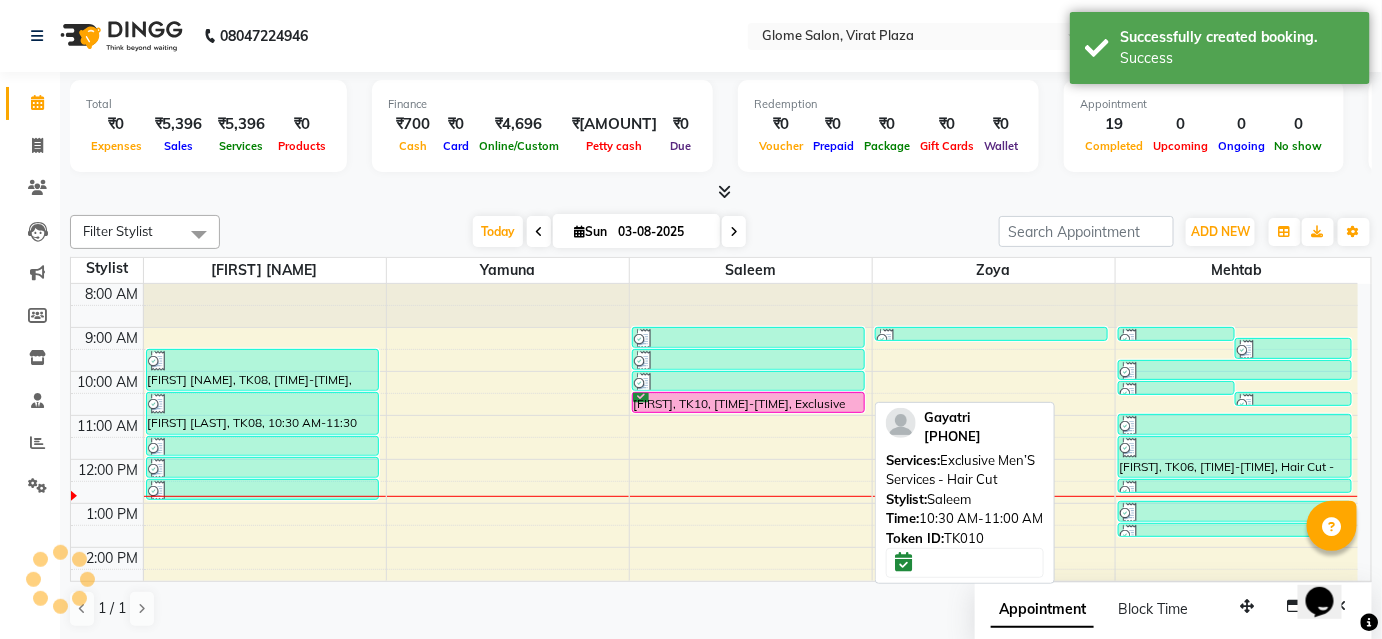 click on "[FIRST], TK10, [TIME]-[TIME], Exclusive Men’S Services - Hair Cut" at bounding box center [749, 402] 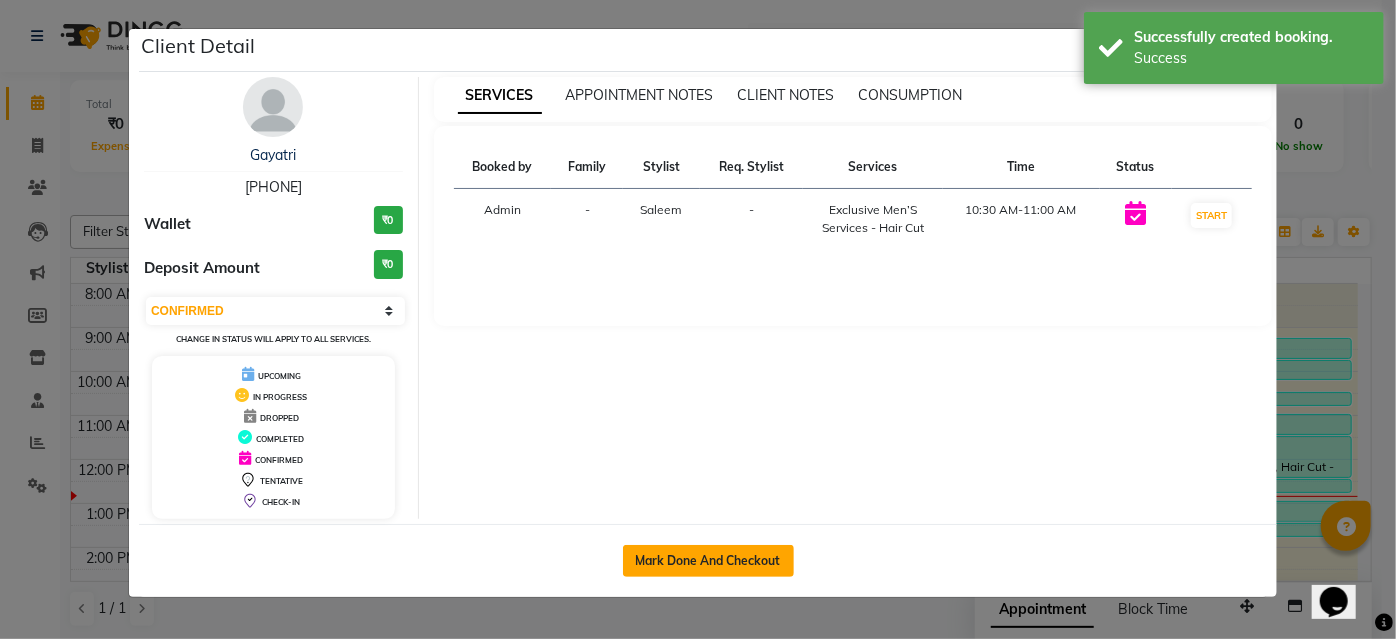 click on "Mark Done And Checkout" 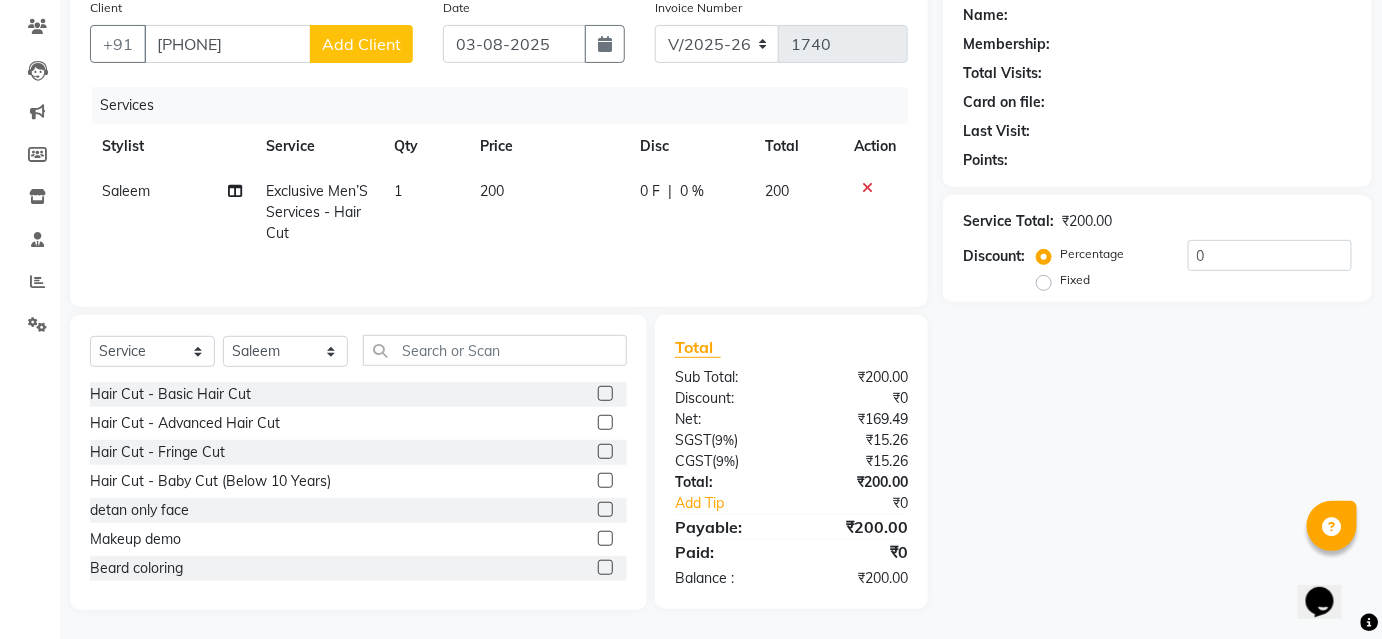 scroll, scrollTop: 0, scrollLeft: 0, axis: both 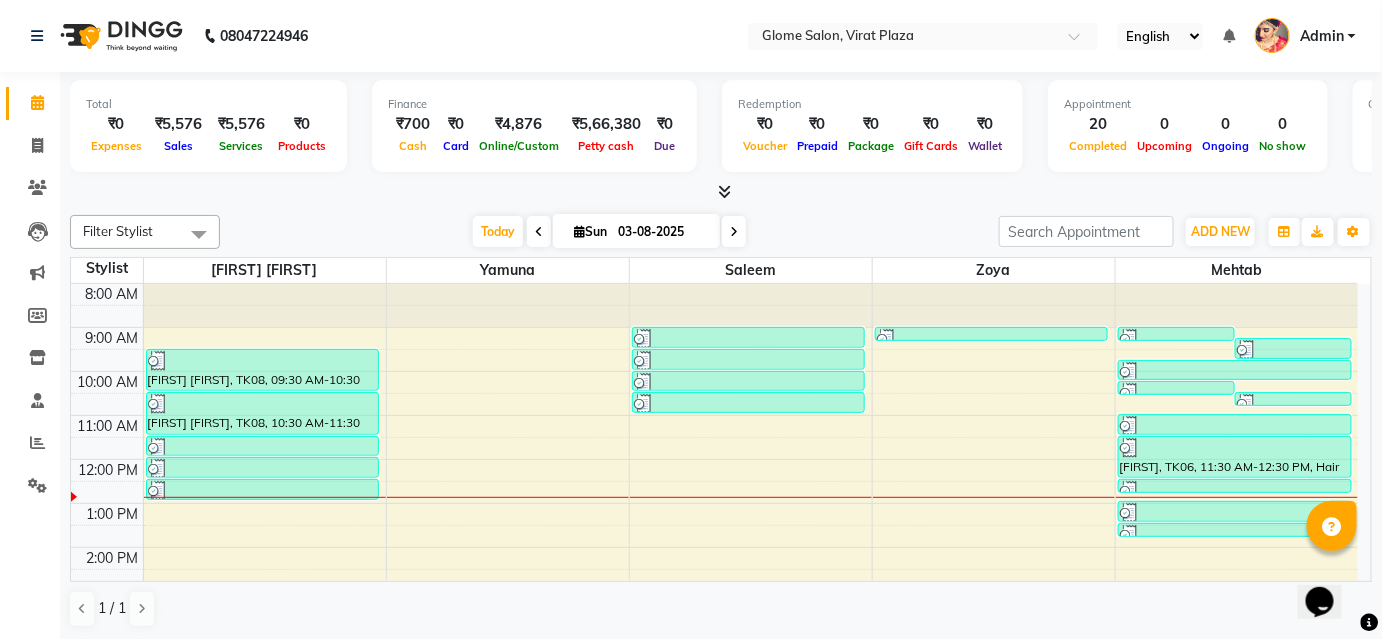 click on "8:00 AM 9:00 AM 10:00 AM 11:00 AM 12:00 PM 1:00 PM 2:00 PM 3:00 PM 4:00 PM 5:00 PM 6:00 PM 7:00 PM 8:00 PM     [FIRST] [FIRST], TK08, 09:30 AM-10:30 AM, Cartridge Flavoured Waxing - Half Legs     [FIRST] [FIRST], TK08, 10:30 AM-11:30 AM, Cartridge Flavoured Waxing - Full Arms     [FIRST] [FIRST], TK08, 11:30 AM-12:00 PM, Peel Off Waxing - Underarms     [FIRST] [FIRST], TK08, 12:00 PM-12:30 PM, Peel Off Waxing - Upper/Lower Lip     [FIRST] [FIRST], TK08, 12:30 PM-01:00 PM, Threading  - Eyebrows     [FIRST], TK01, 09:00 AM-09:30 AM, Hair Cut - Basic Hair Cut     [FIRST], TK03, 09:30 AM-10:00 AM, Exclusive Men’S Services - Hair Cut     [FIRST], TK07, 10:00 AM-10:30 AM, Hair Cut - Basic Hair Cut     [FIRST], TK10, 10:30 AM-11:00 AM, Exclusive Men’S Services - Hair Cut     [FIRST], TK05, 09:00 AM-09:15 AM, detan only face     [FIRST], TK02, 09:00 AM-09:15 AM, Navaratna oil massage     [FIRST], TK02, 09:15 AM-09:45 AM, Exclusive Men’S Services - Hair Cut" at bounding box center [714, 569] 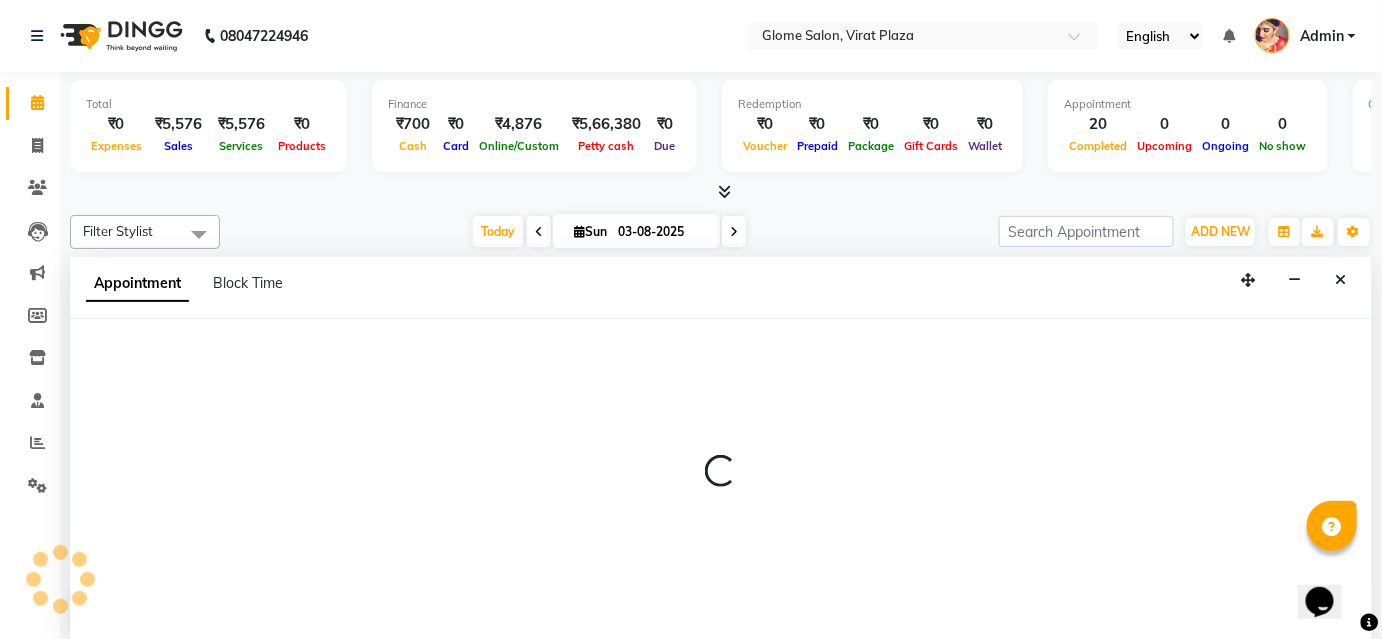 scroll, scrollTop: 0, scrollLeft: 0, axis: both 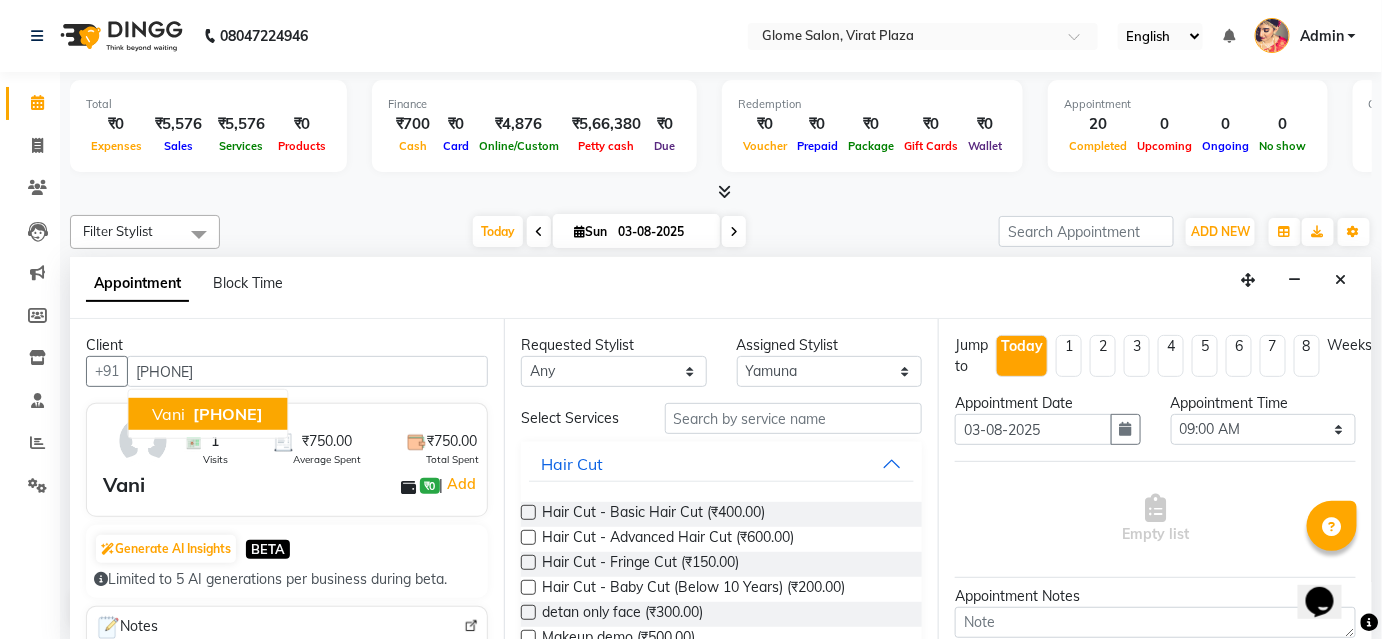 click on "[PHONE]" at bounding box center (228, 414) 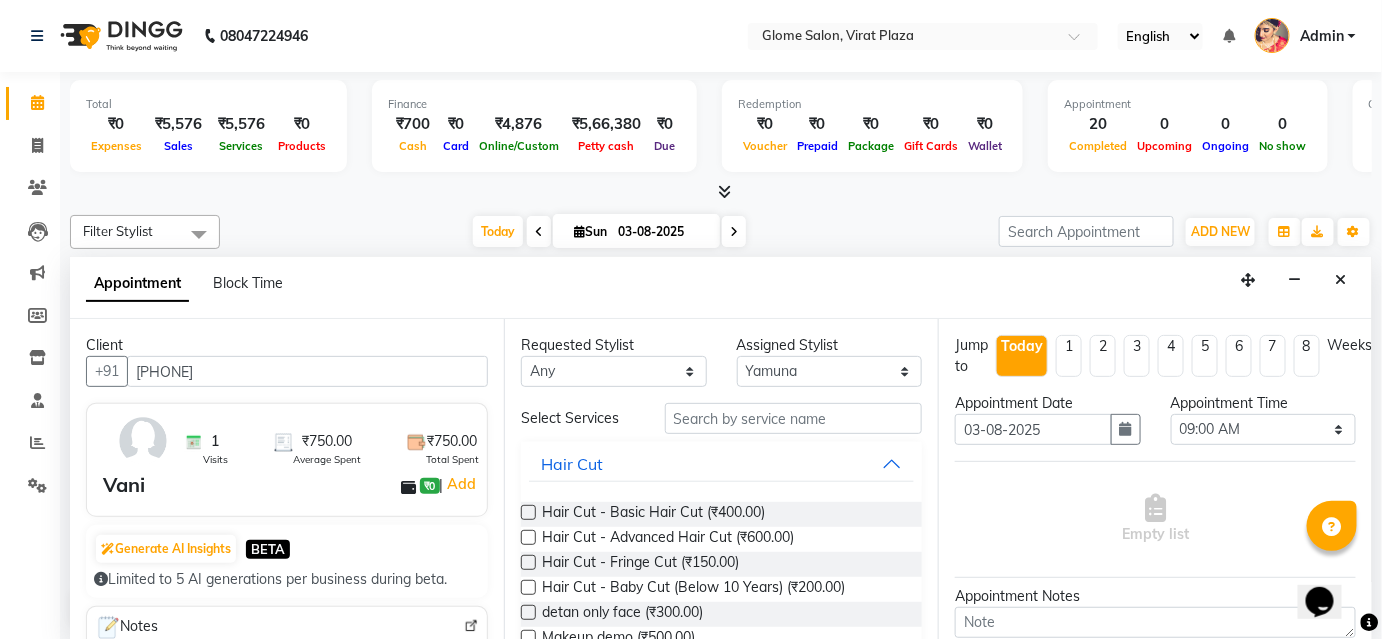type on "[PHONE]" 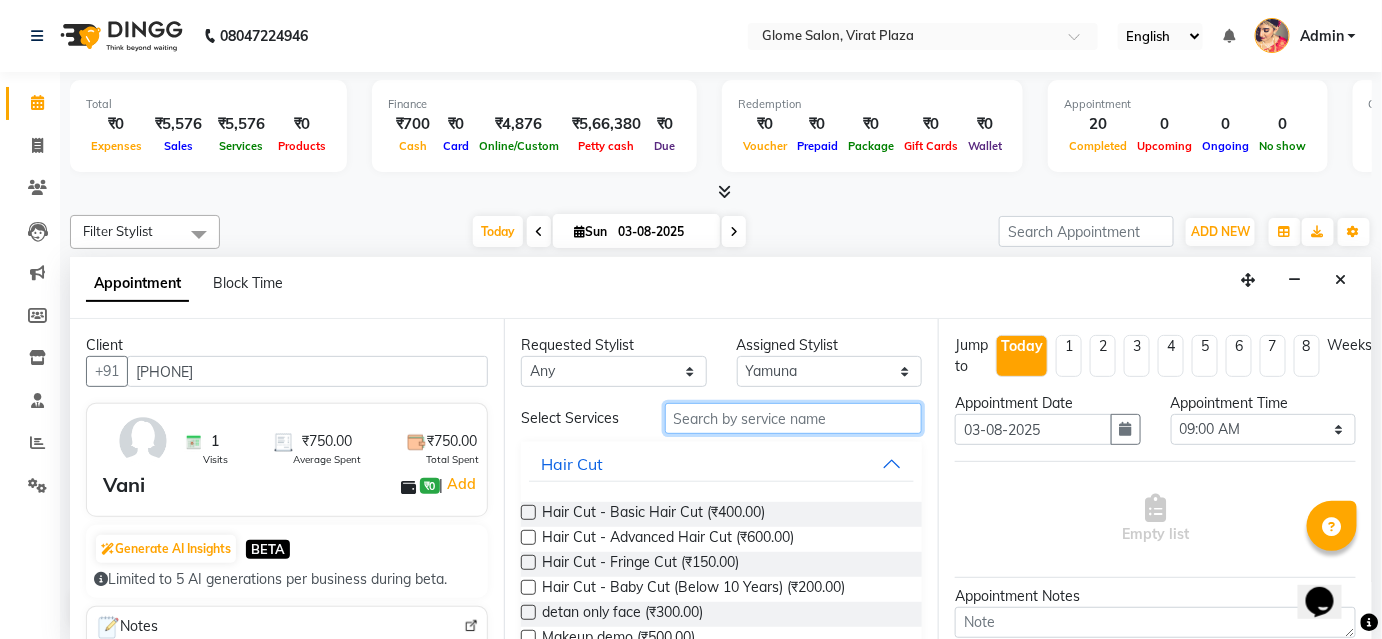 click at bounding box center [793, 418] 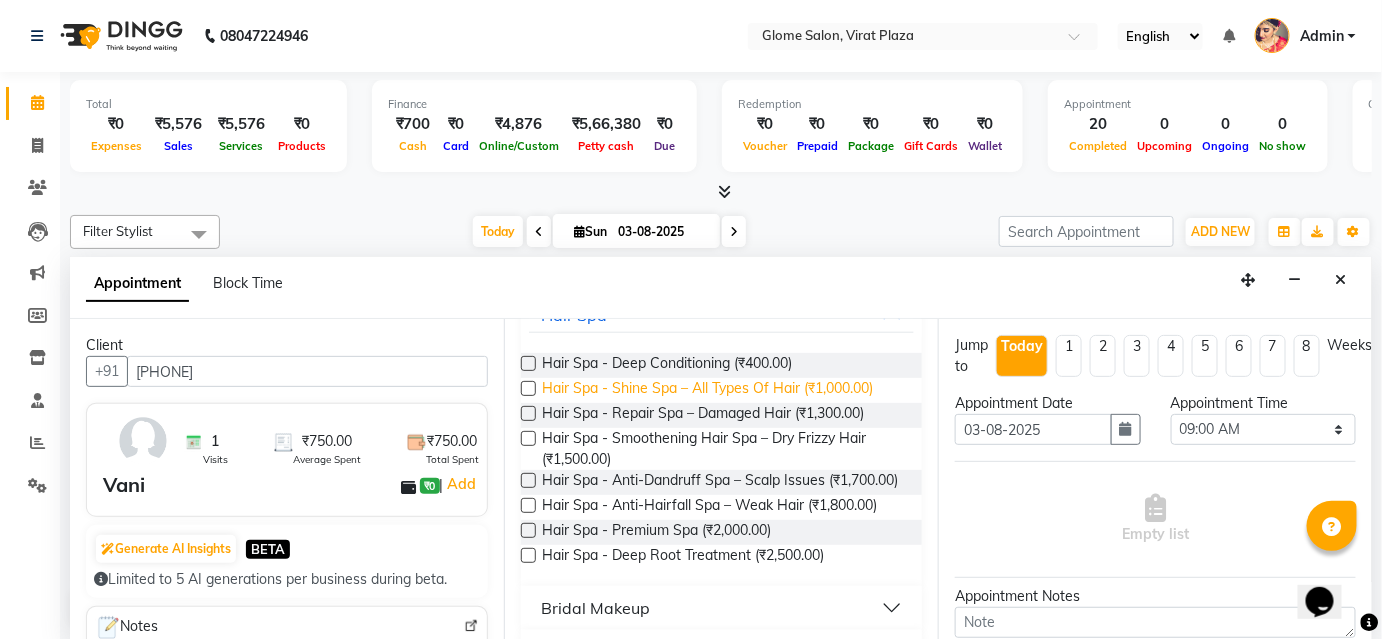 scroll, scrollTop: 181, scrollLeft: 0, axis: vertical 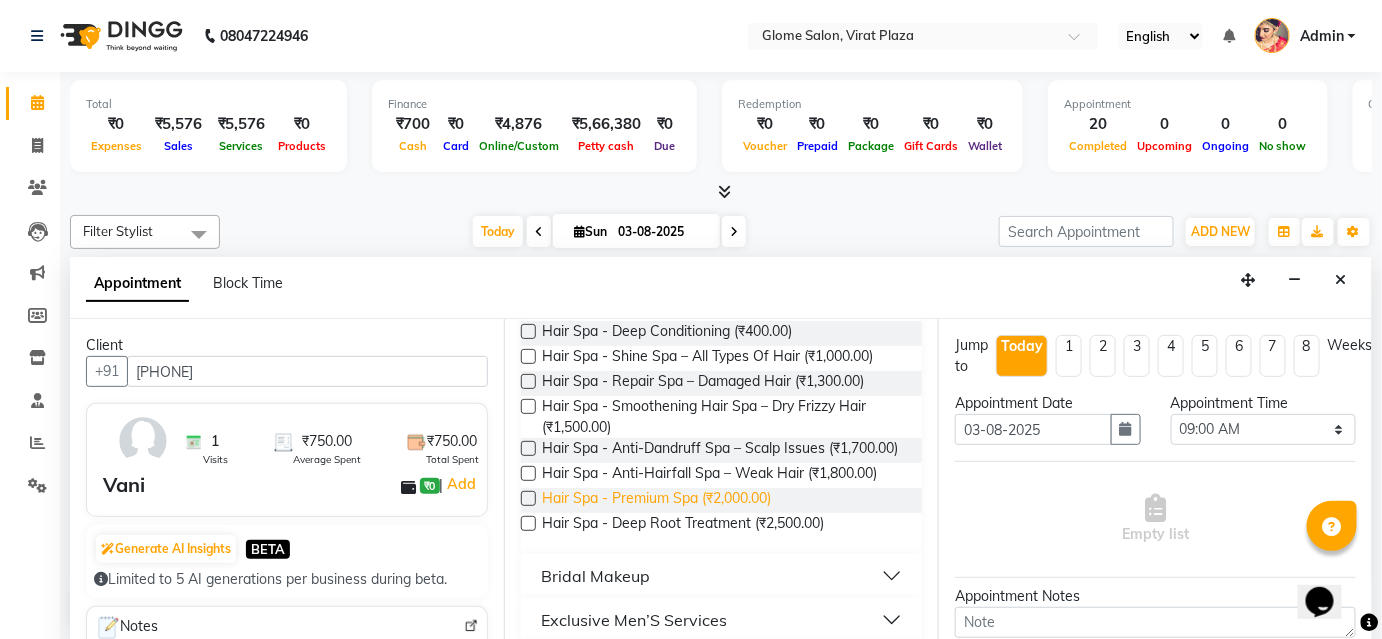 type on "sp" 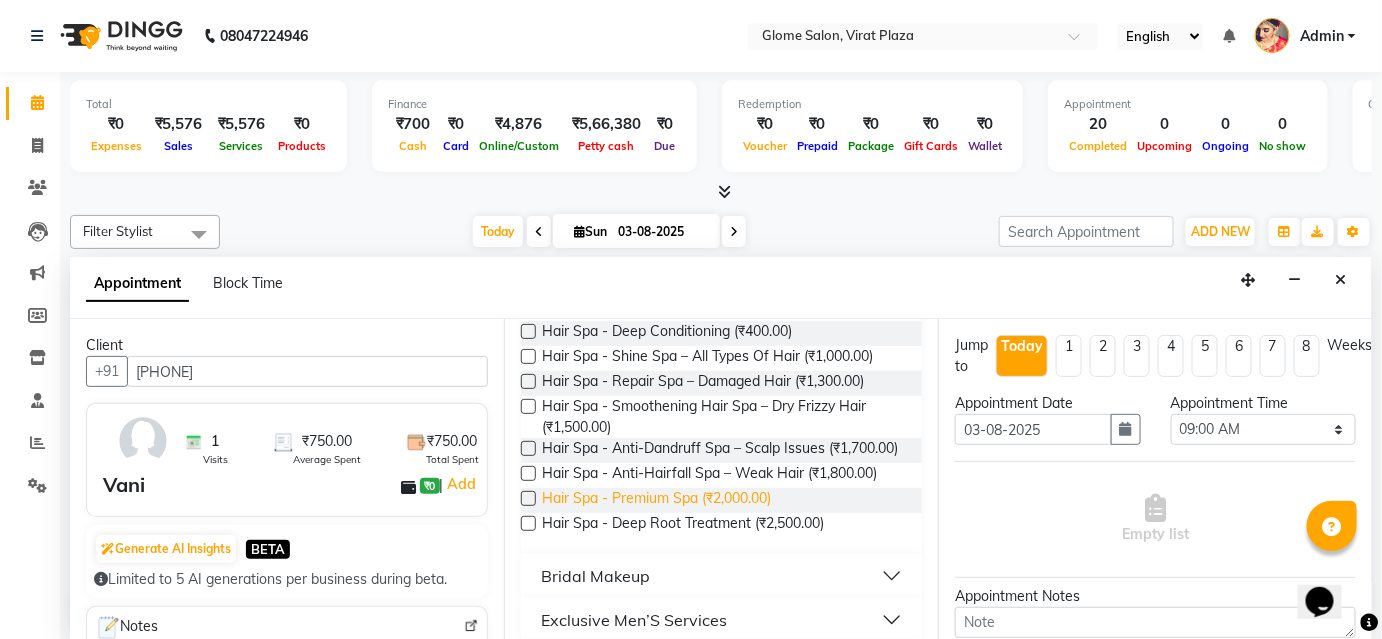 click on "Hair Spa  - Premium Spa (₹2,000.00)" at bounding box center (656, 500) 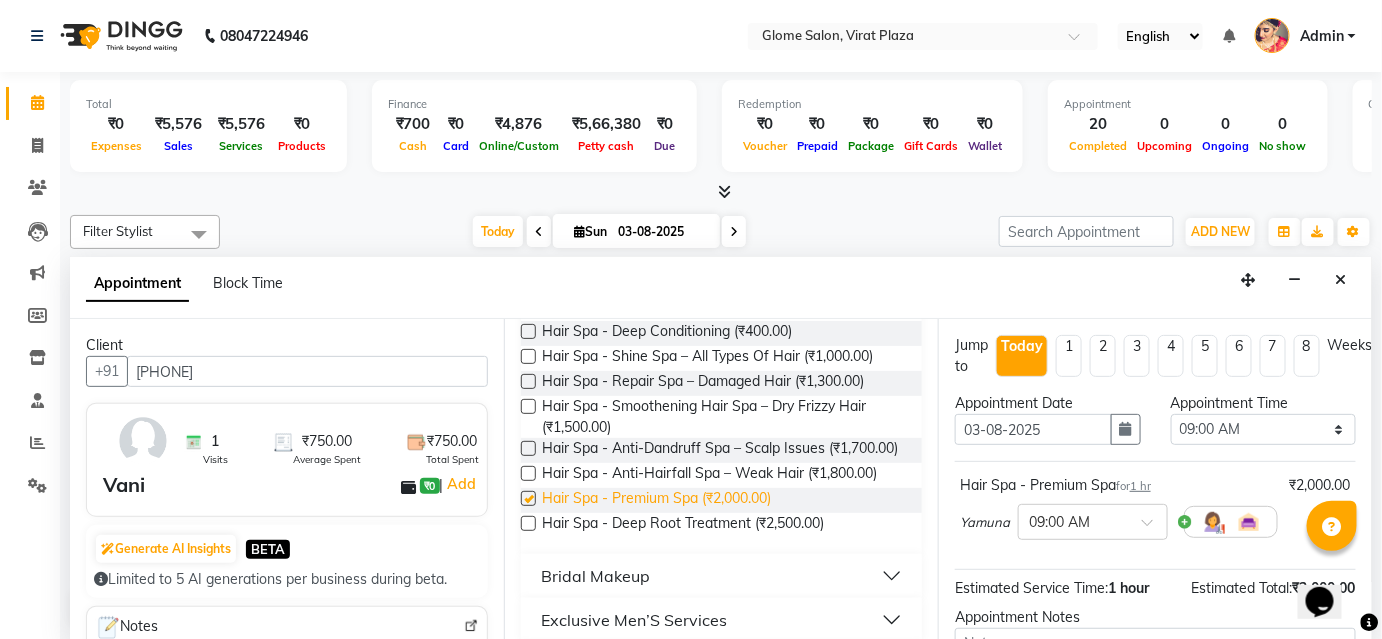 checkbox on "false" 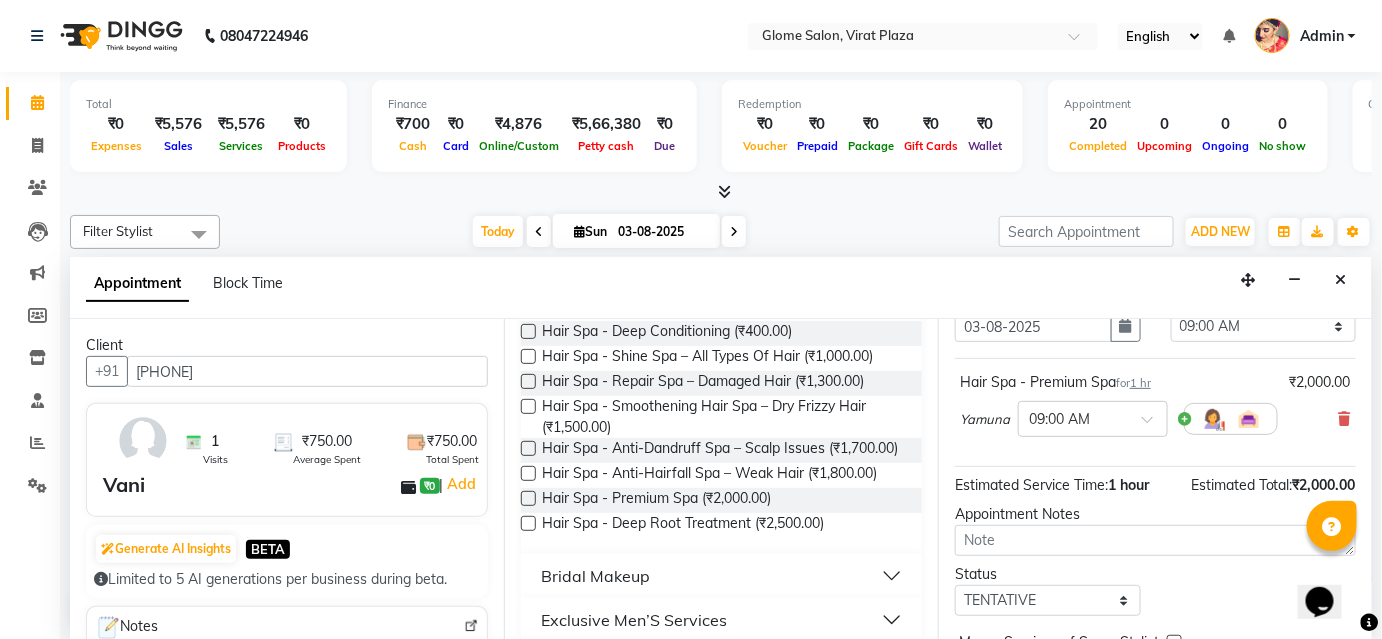 scroll, scrollTop: 203, scrollLeft: 0, axis: vertical 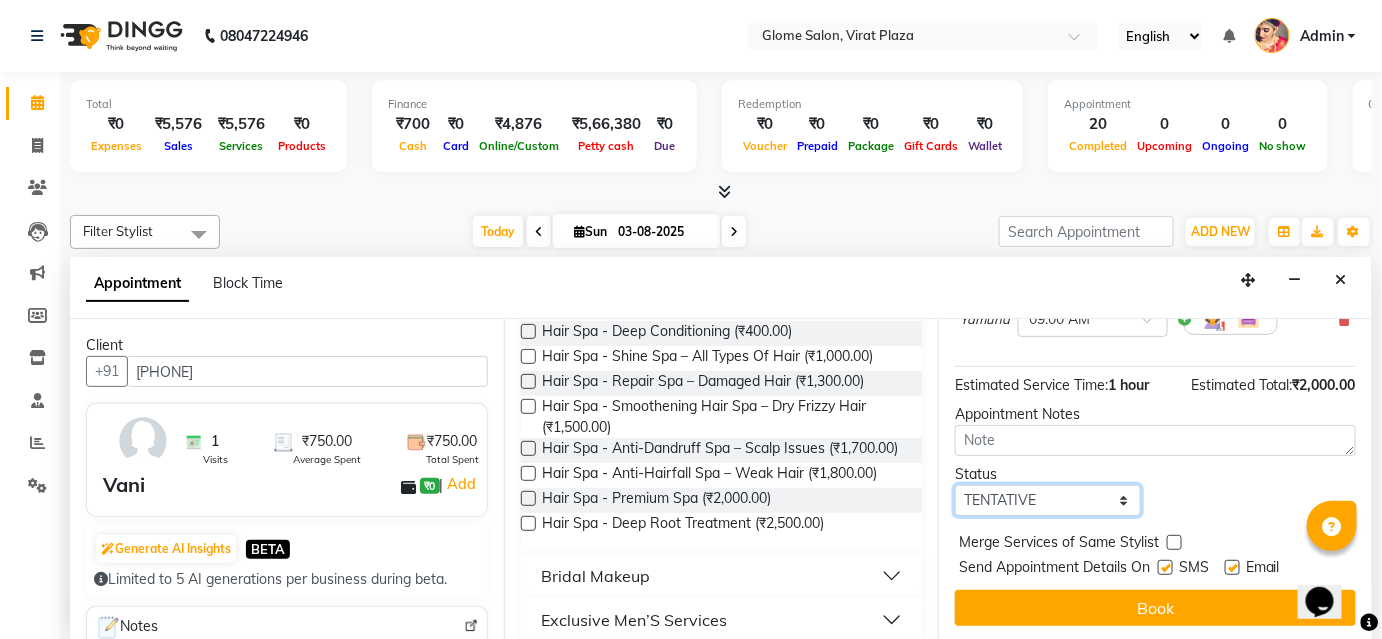 drag, startPoint x: 1101, startPoint y: 498, endPoint x: 1105, endPoint y: 510, distance: 12.649111 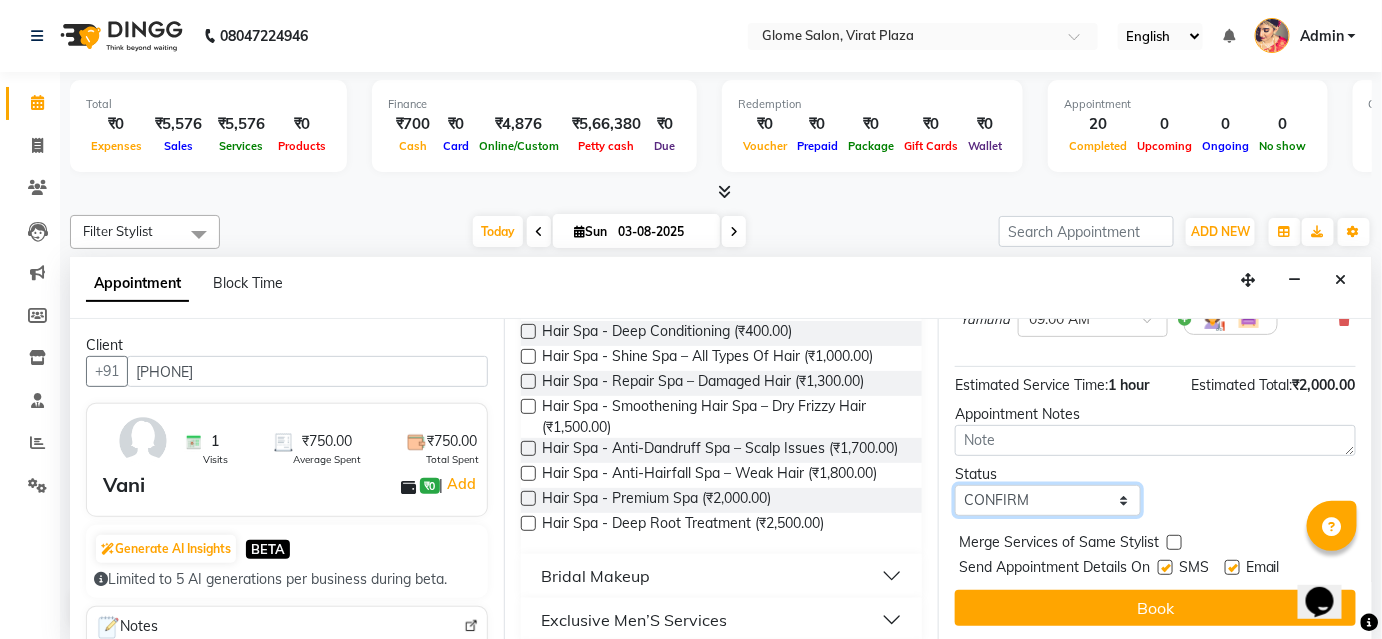 click on "Select TENTATIVE CONFIRM CHECK-IN UPCOMING" at bounding box center (1048, 500) 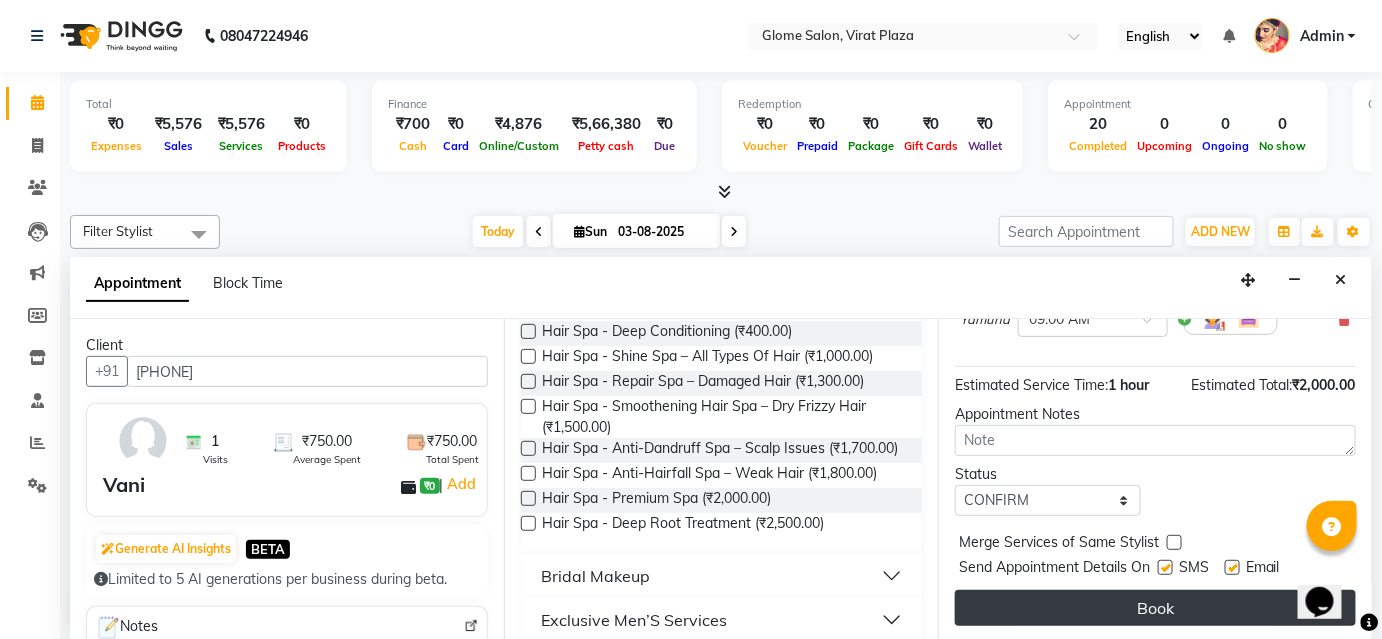 click on "Book" at bounding box center [1155, 608] 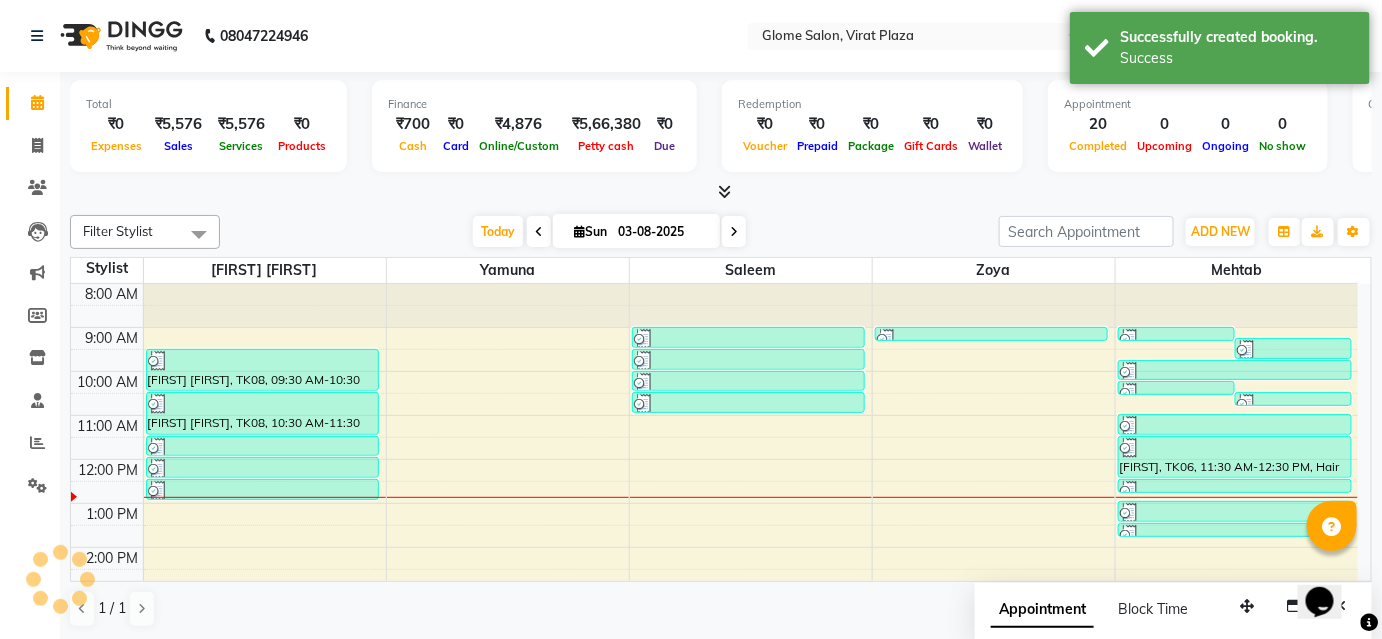 scroll, scrollTop: 0, scrollLeft: 0, axis: both 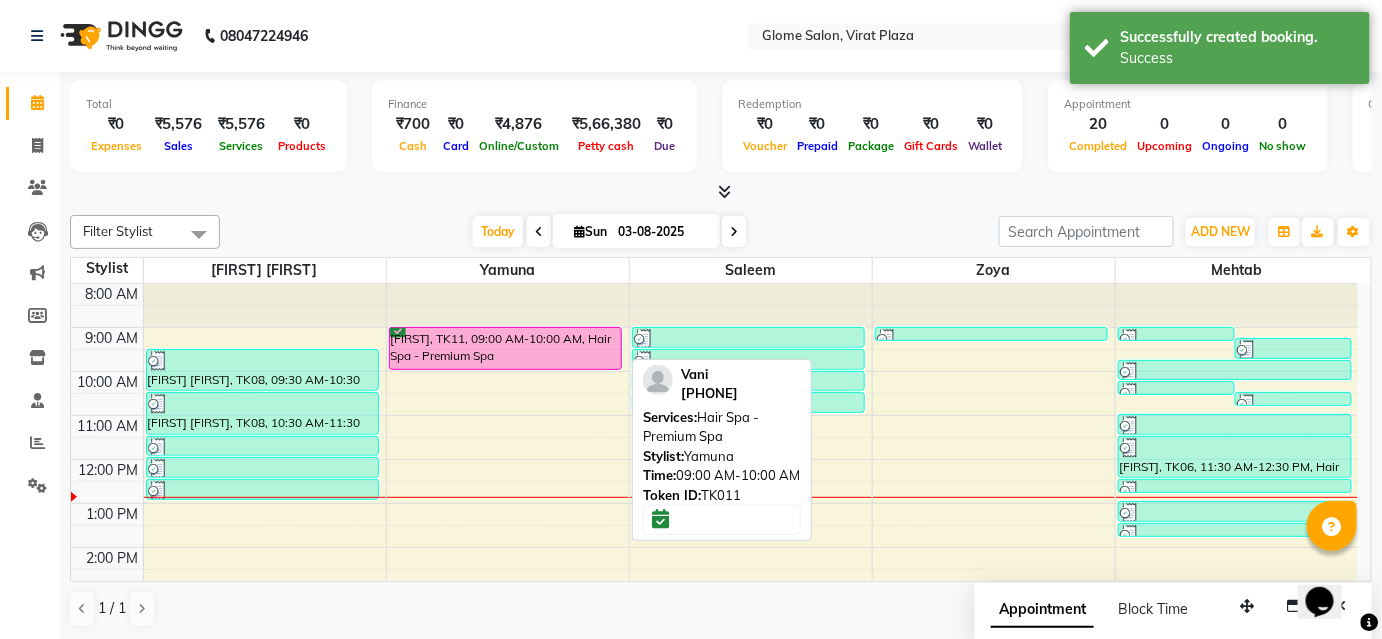 click on "Vani, TK11, 09:00 AM-10:00 AM, Hair Spa  - Premium Spa" at bounding box center (506, 348) 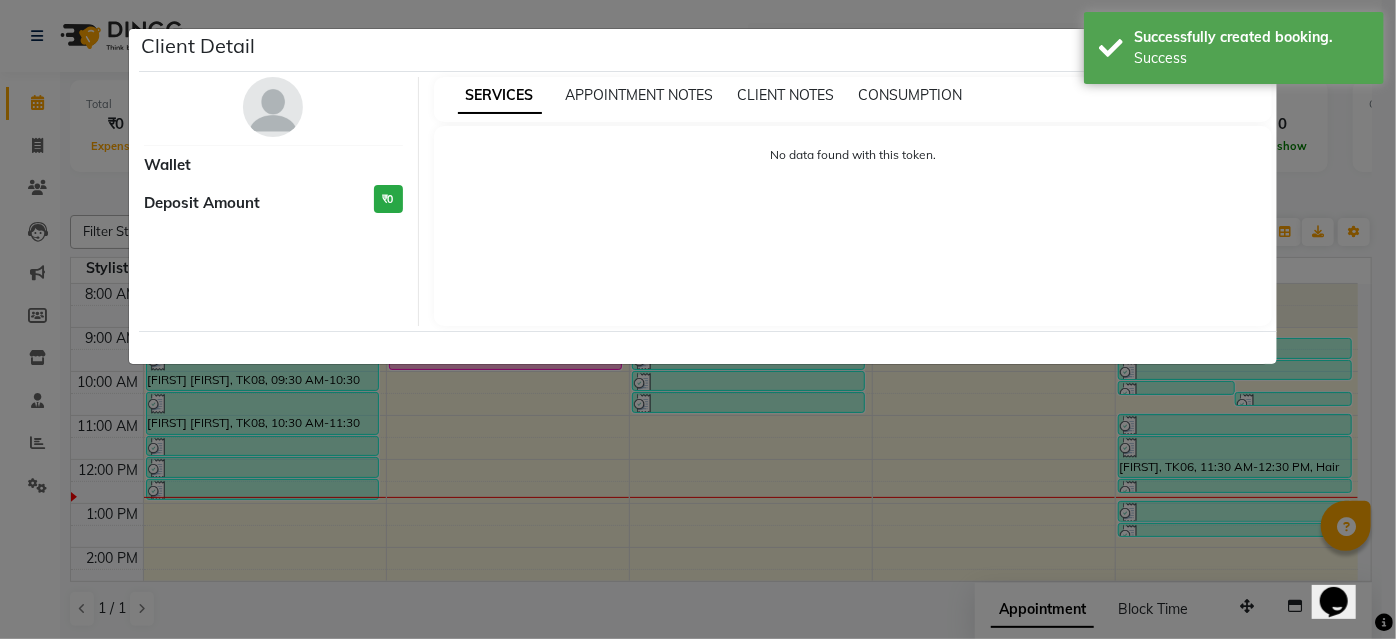 select on "6" 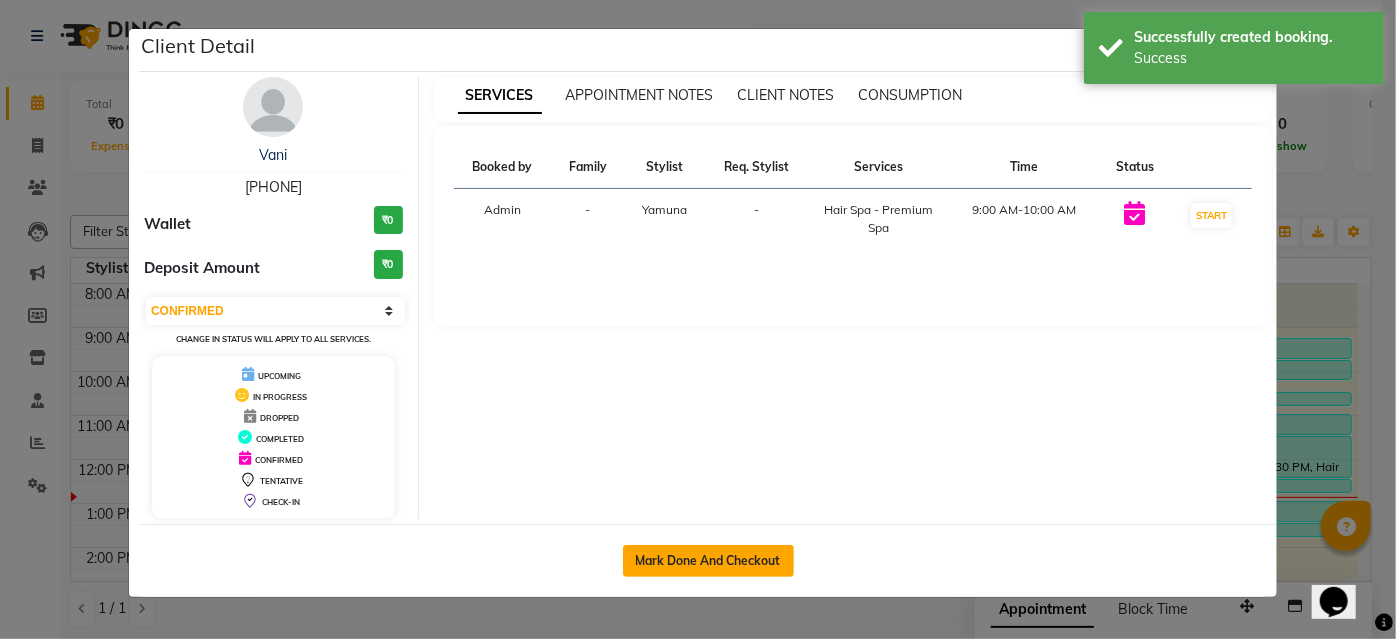 click on "Mark Done And Checkout" 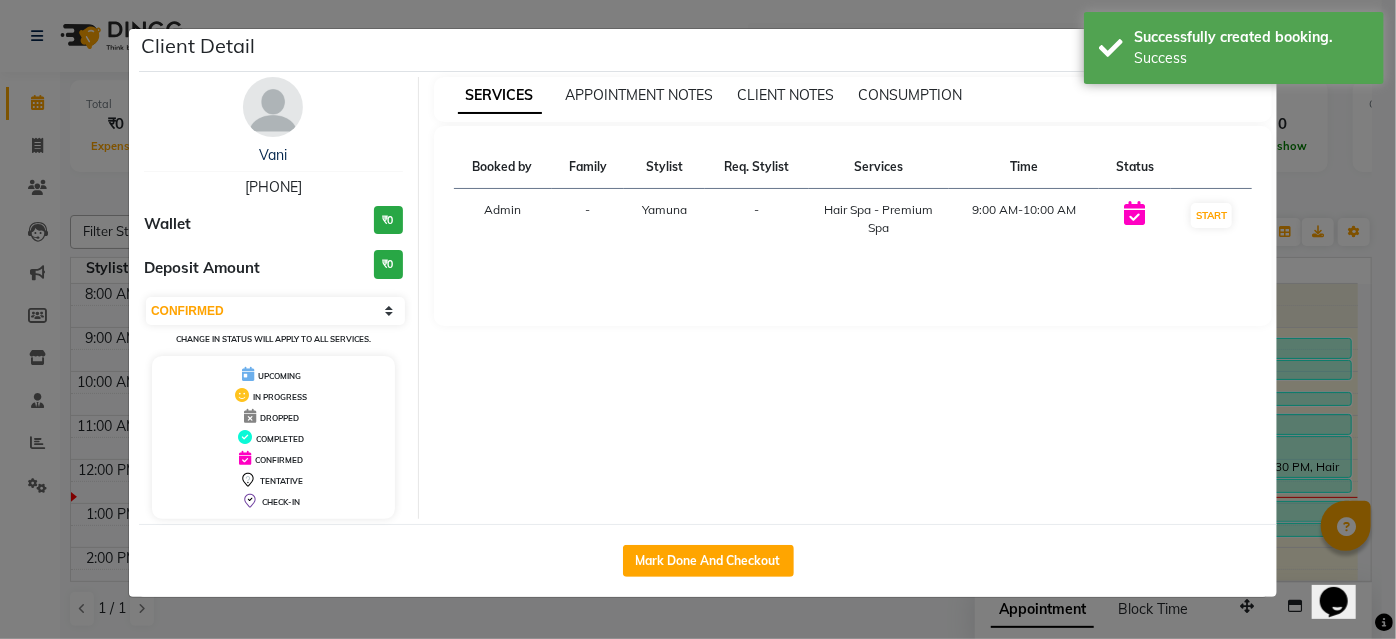 select on "service" 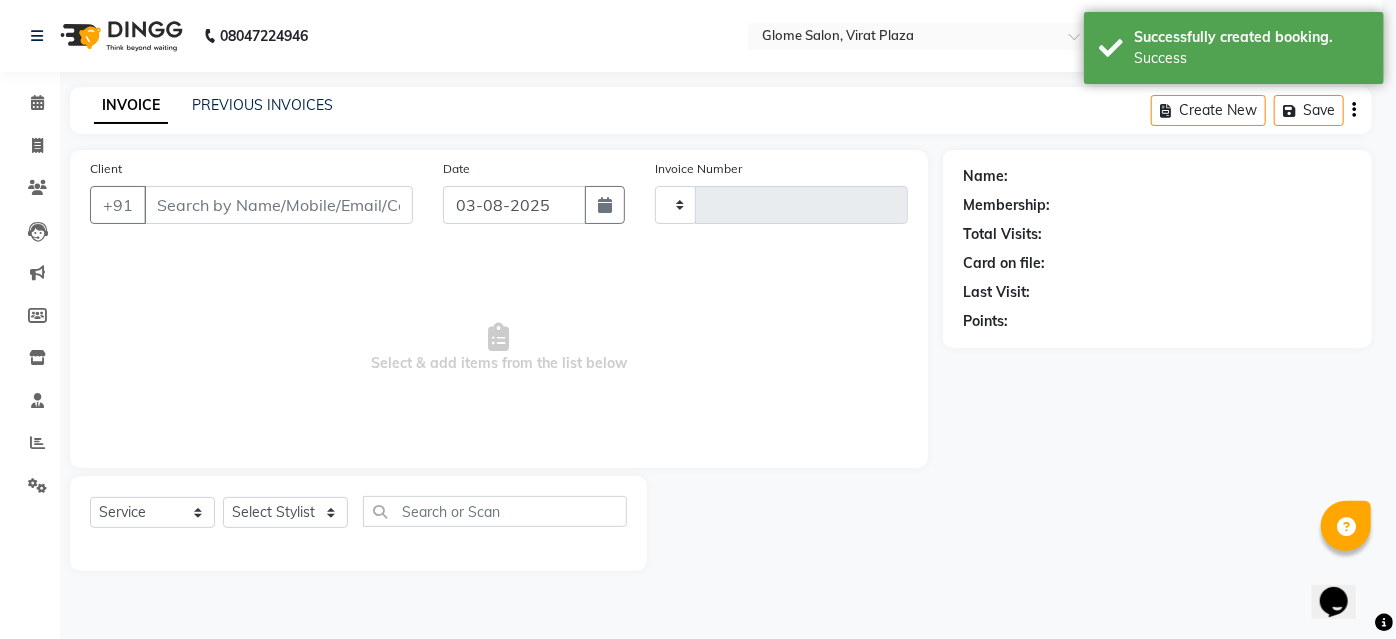type on "1741" 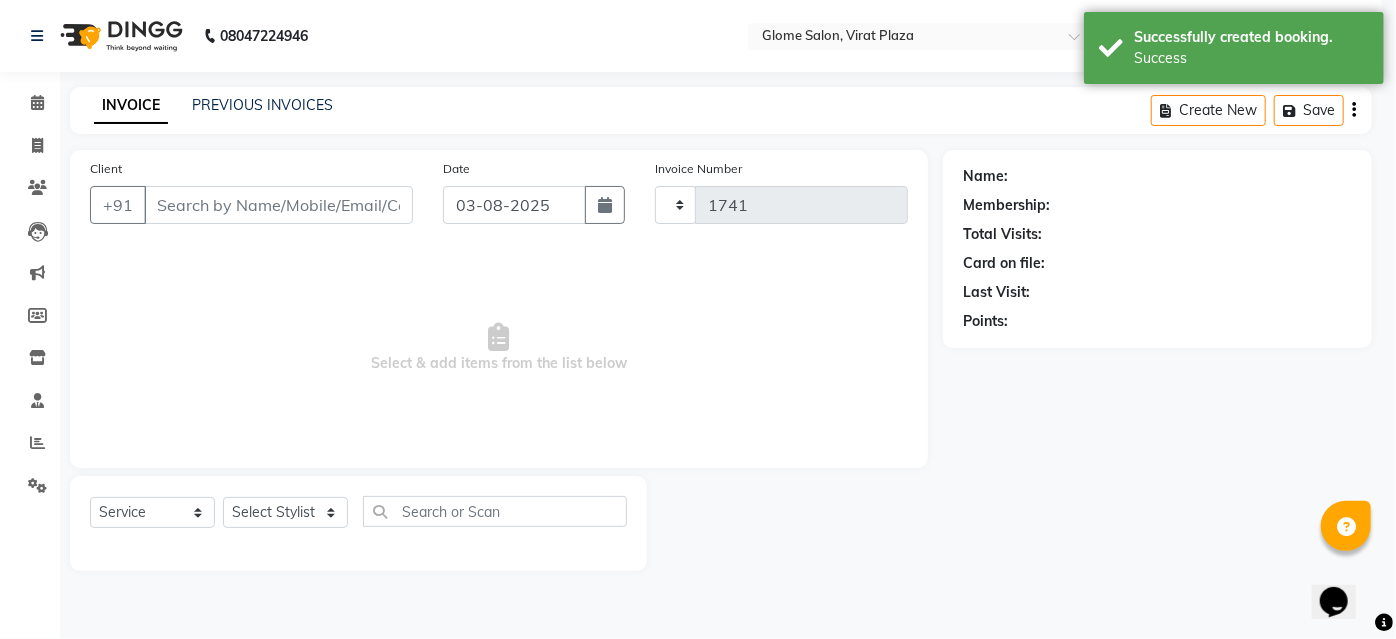 select on "5199" 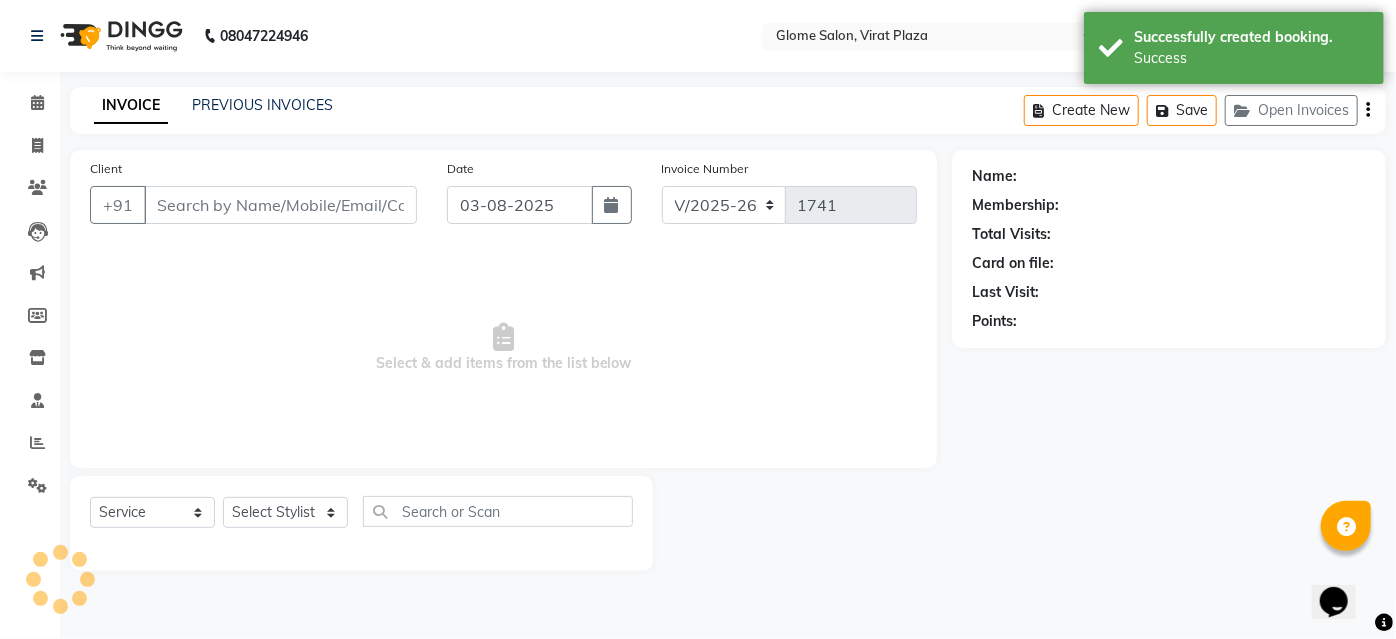 type on "7799411568" 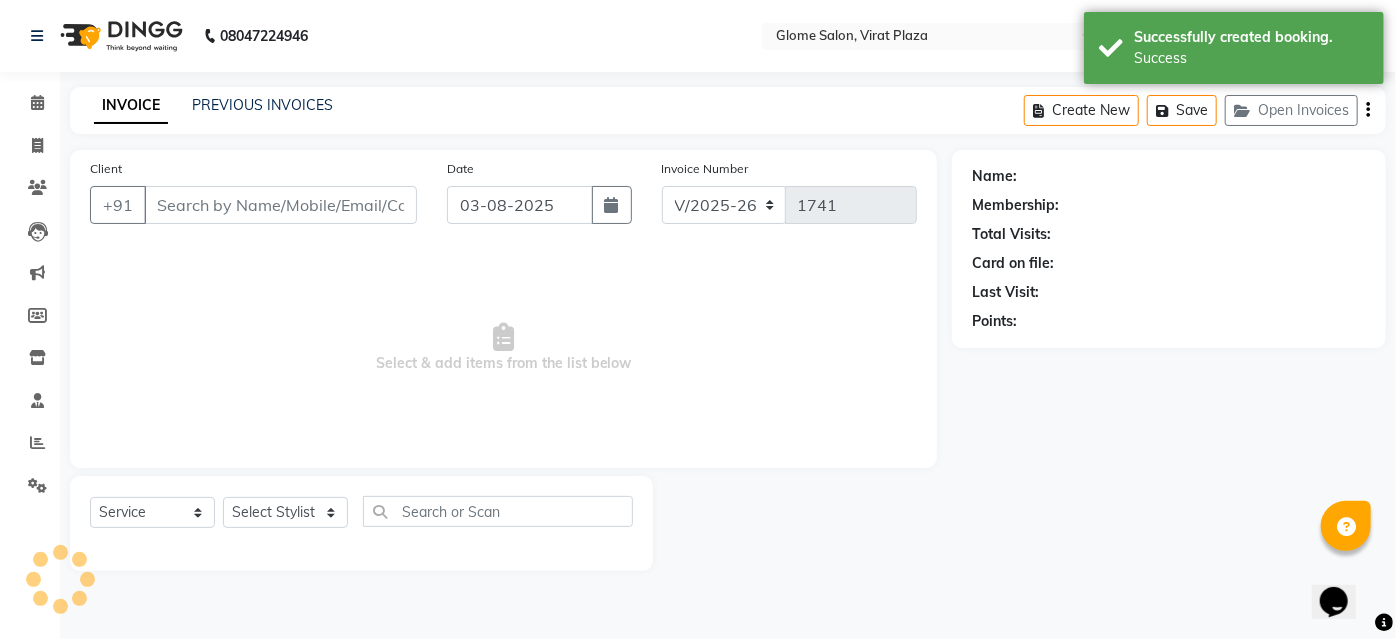 select on "34178" 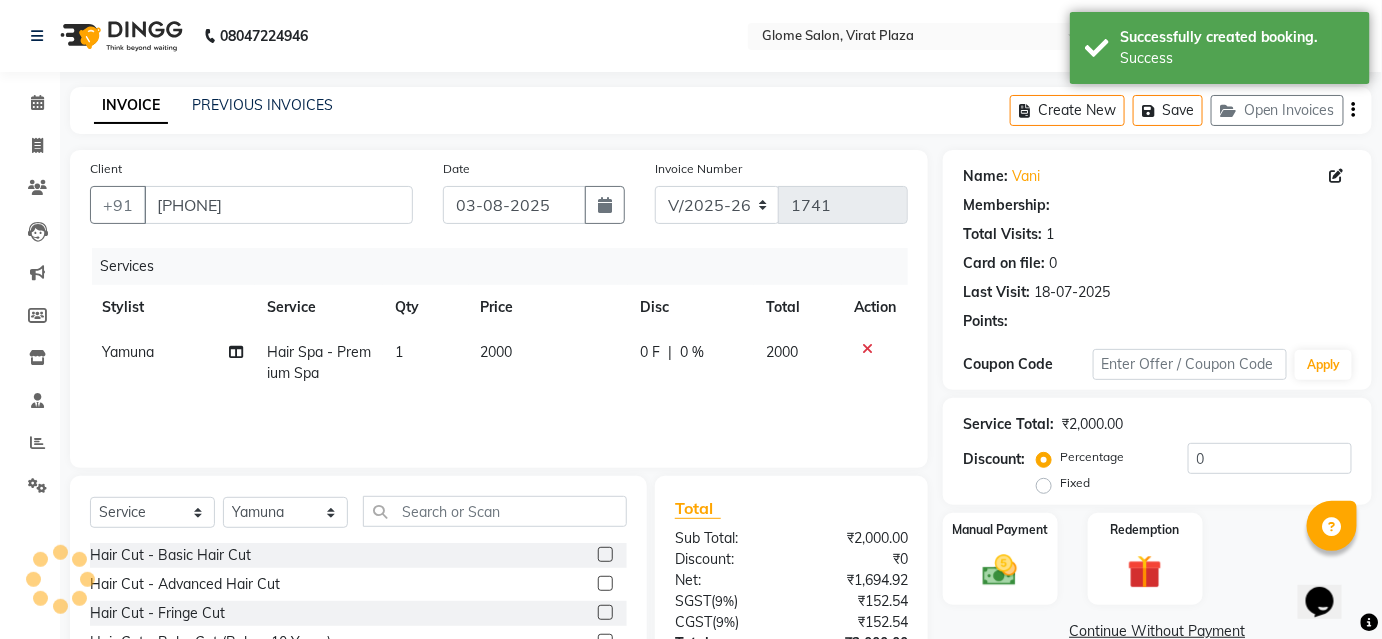 select on "1: Object" 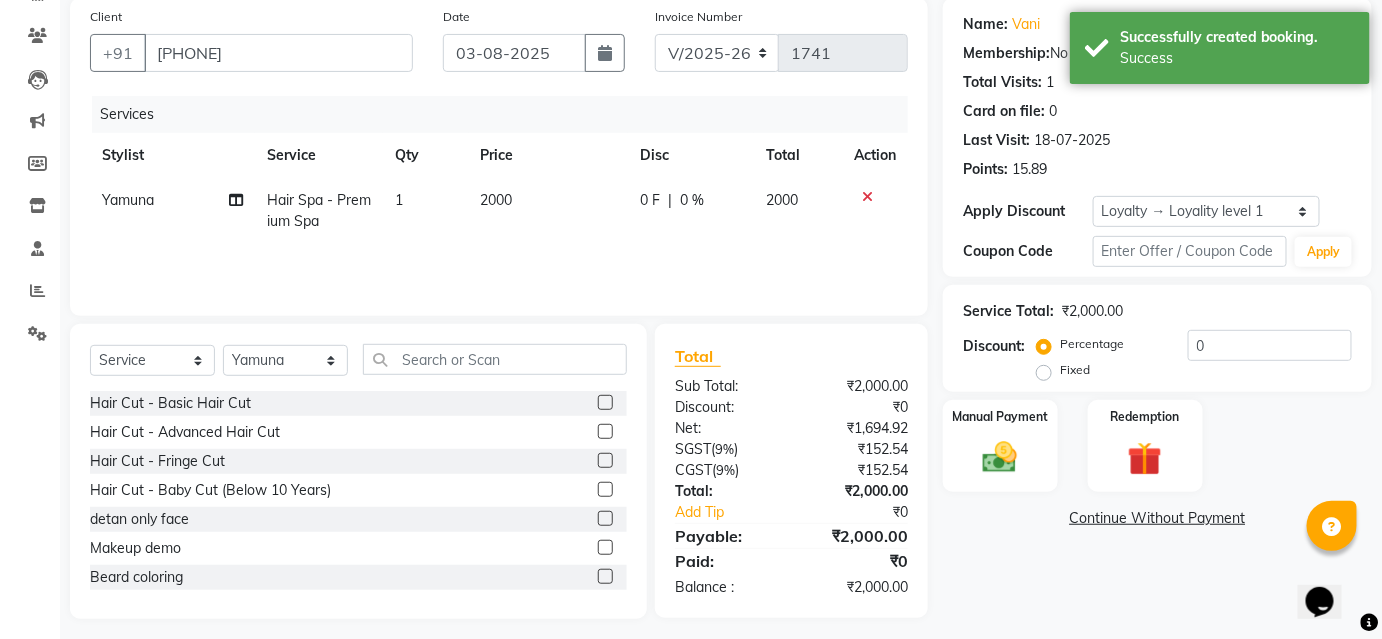 scroll, scrollTop: 161, scrollLeft: 0, axis: vertical 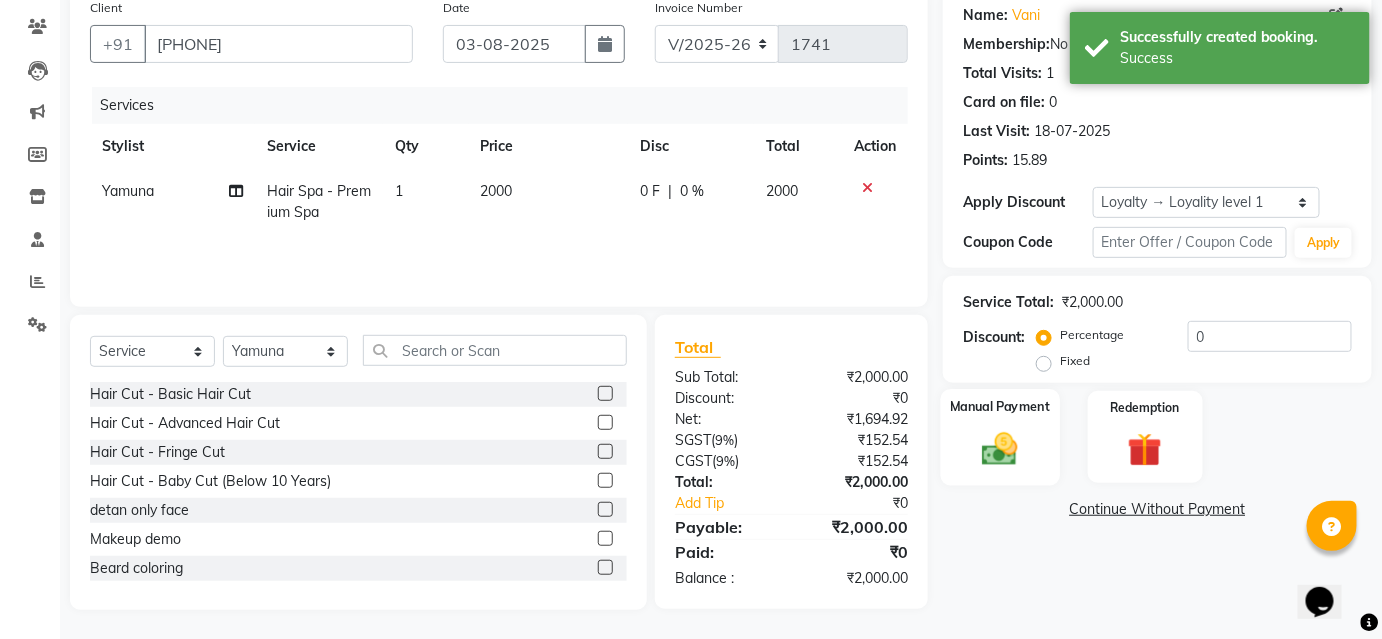 click on "Manual Payment" 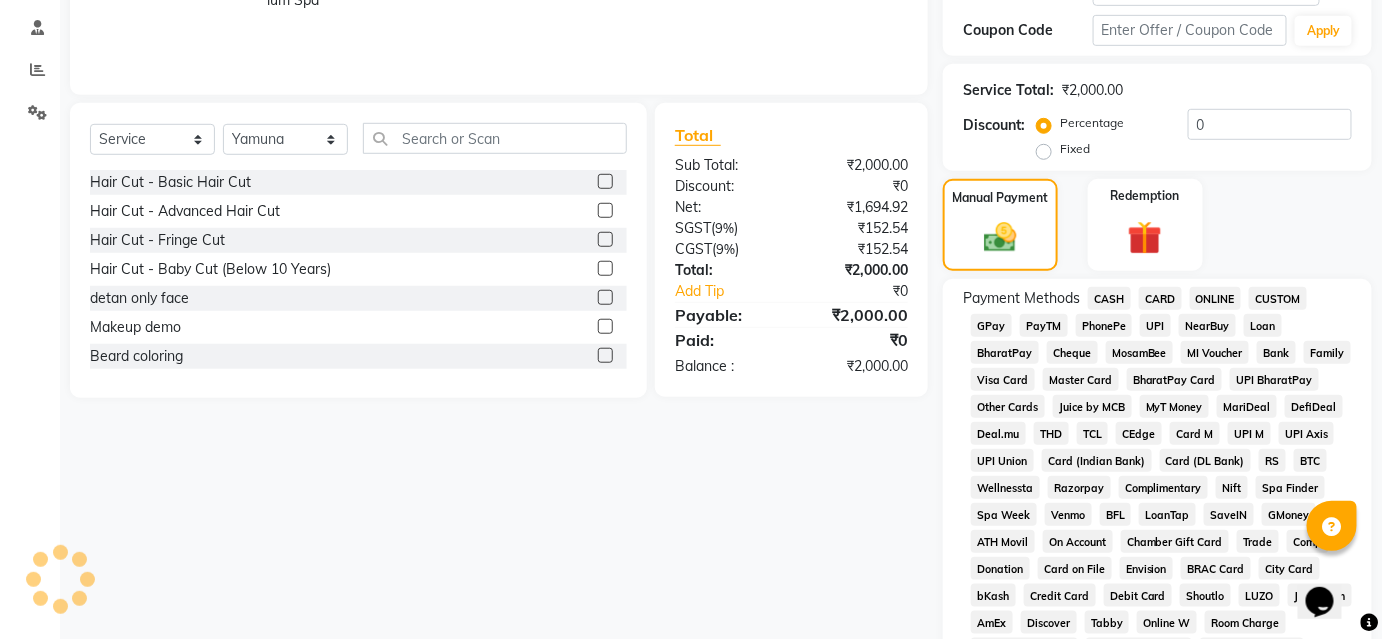 scroll, scrollTop: 525, scrollLeft: 0, axis: vertical 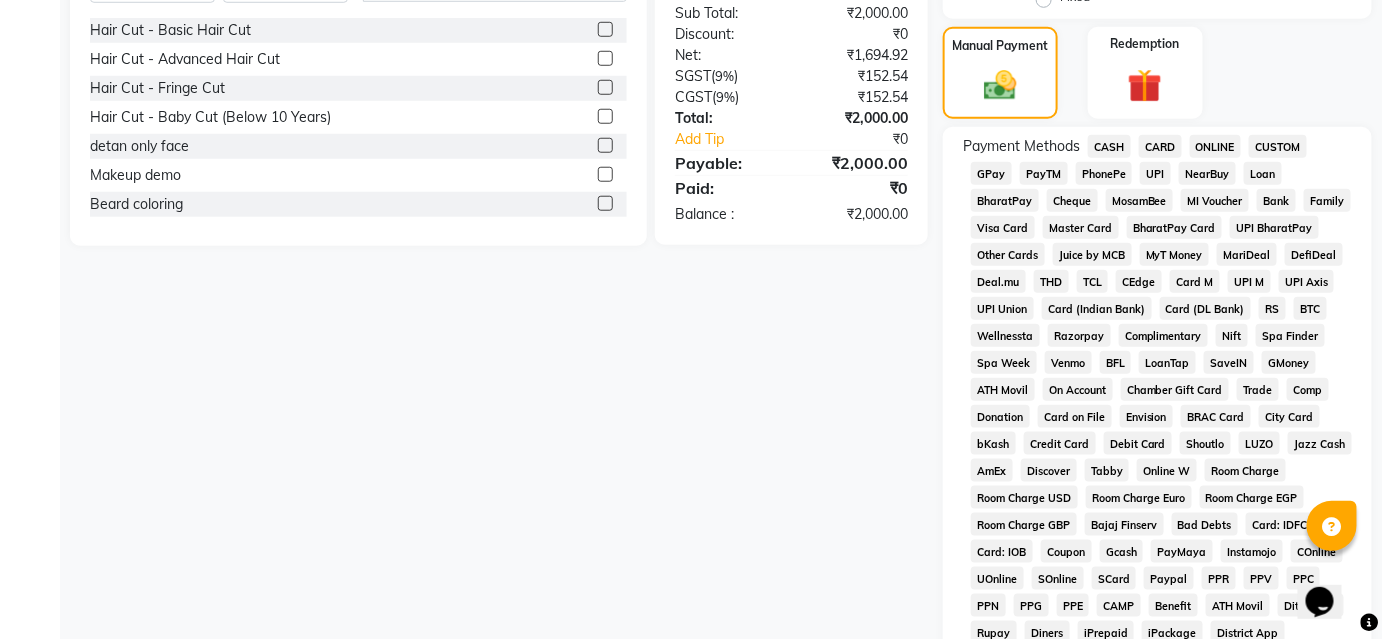click on "UPI" 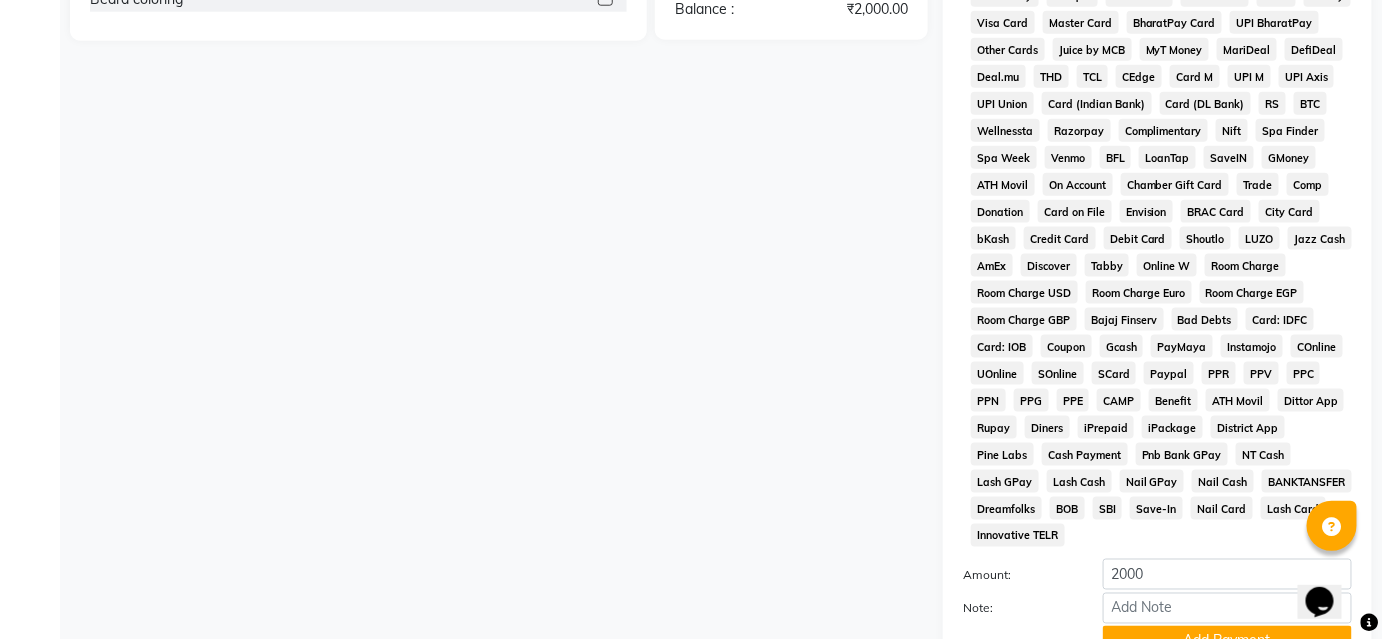 scroll, scrollTop: 878, scrollLeft: 0, axis: vertical 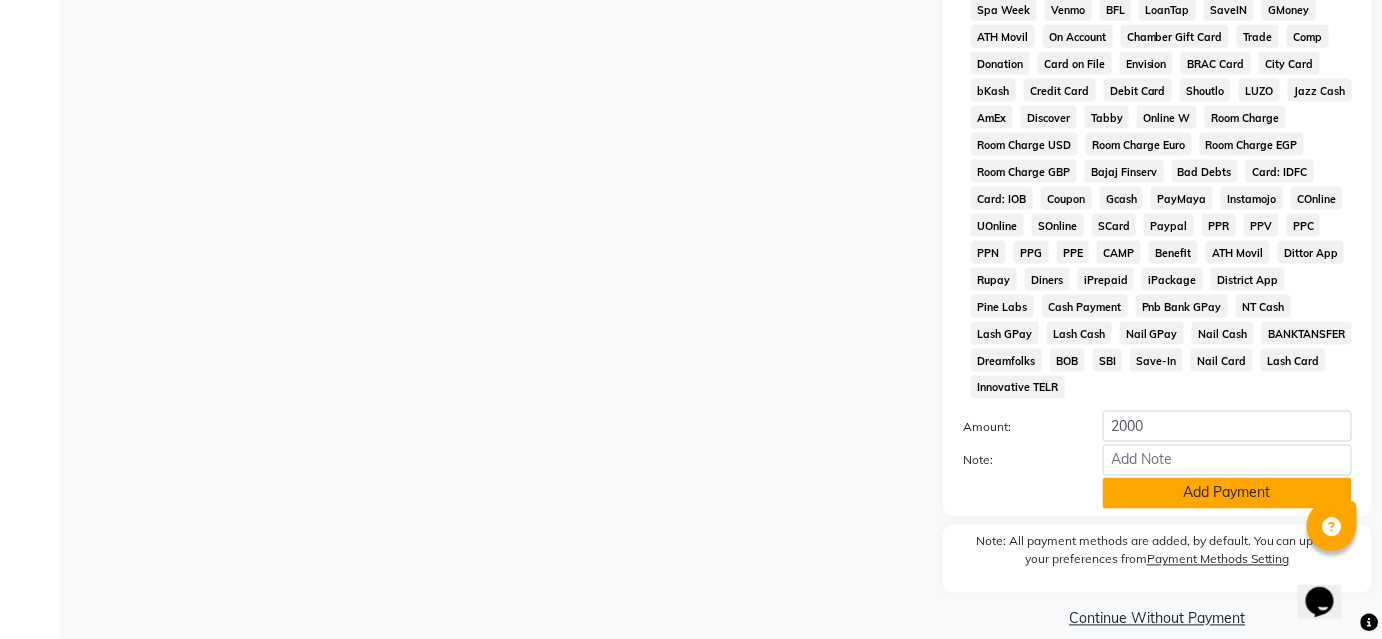 click on "Add Payment" 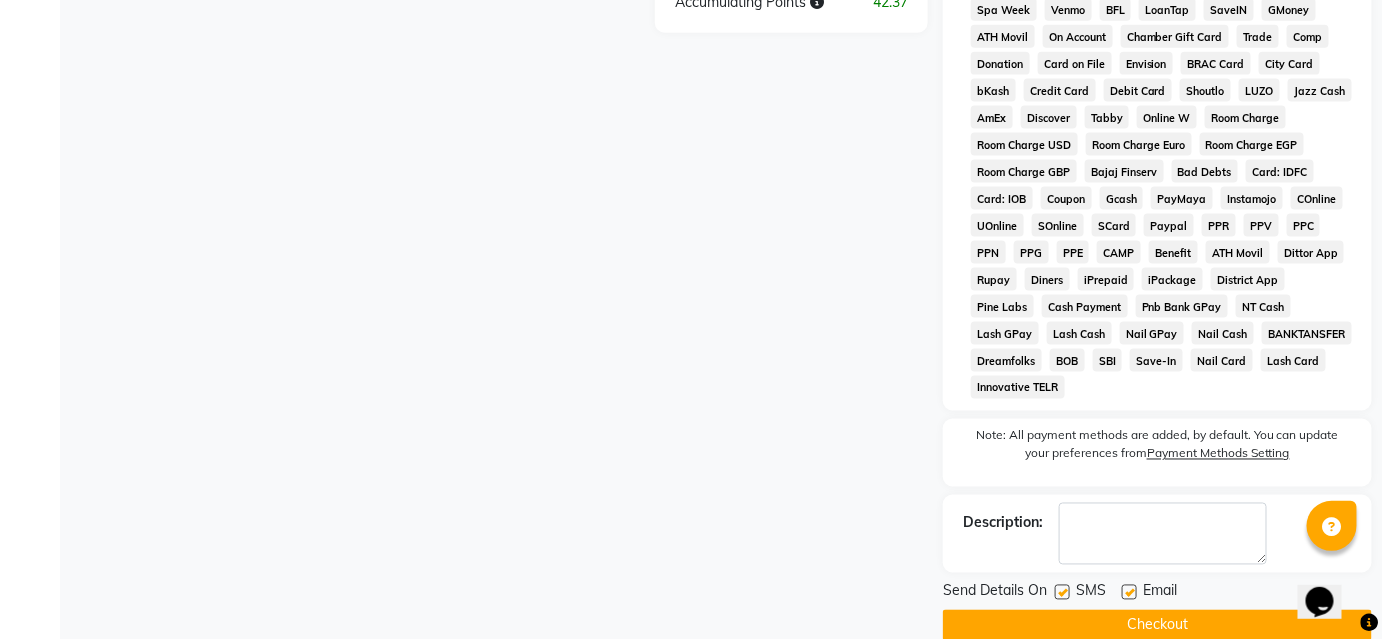 click on "Checkout" 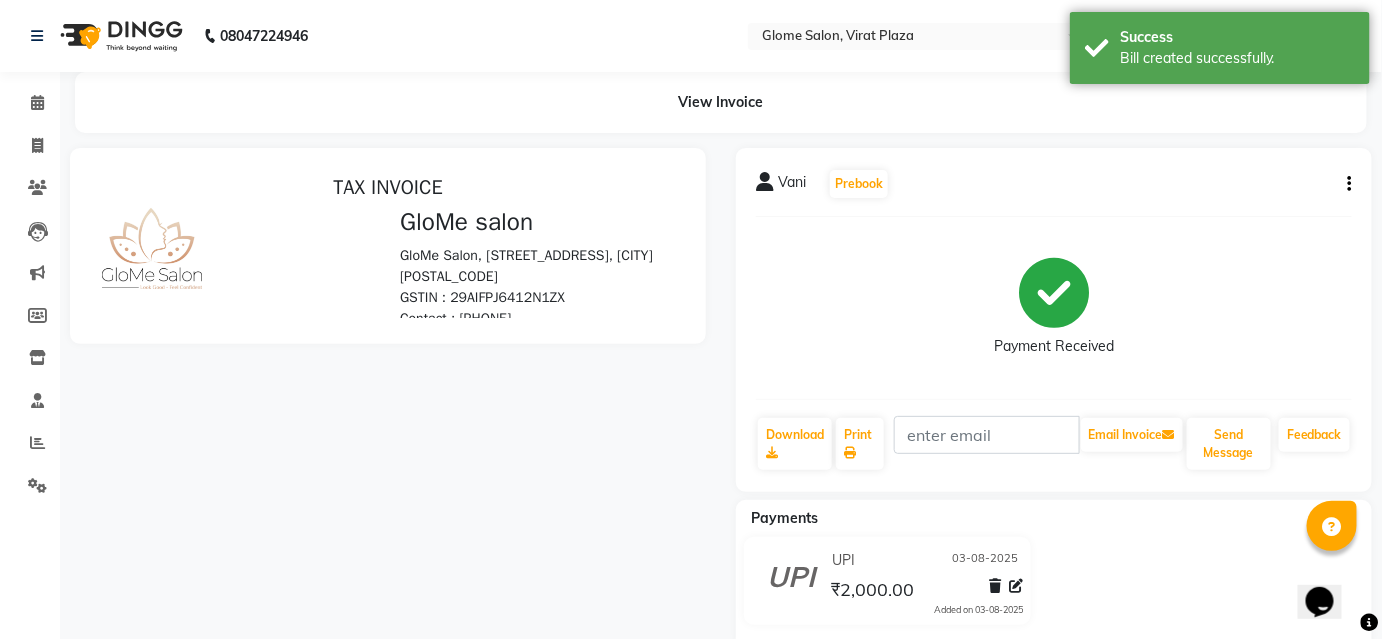 scroll, scrollTop: 0, scrollLeft: 0, axis: both 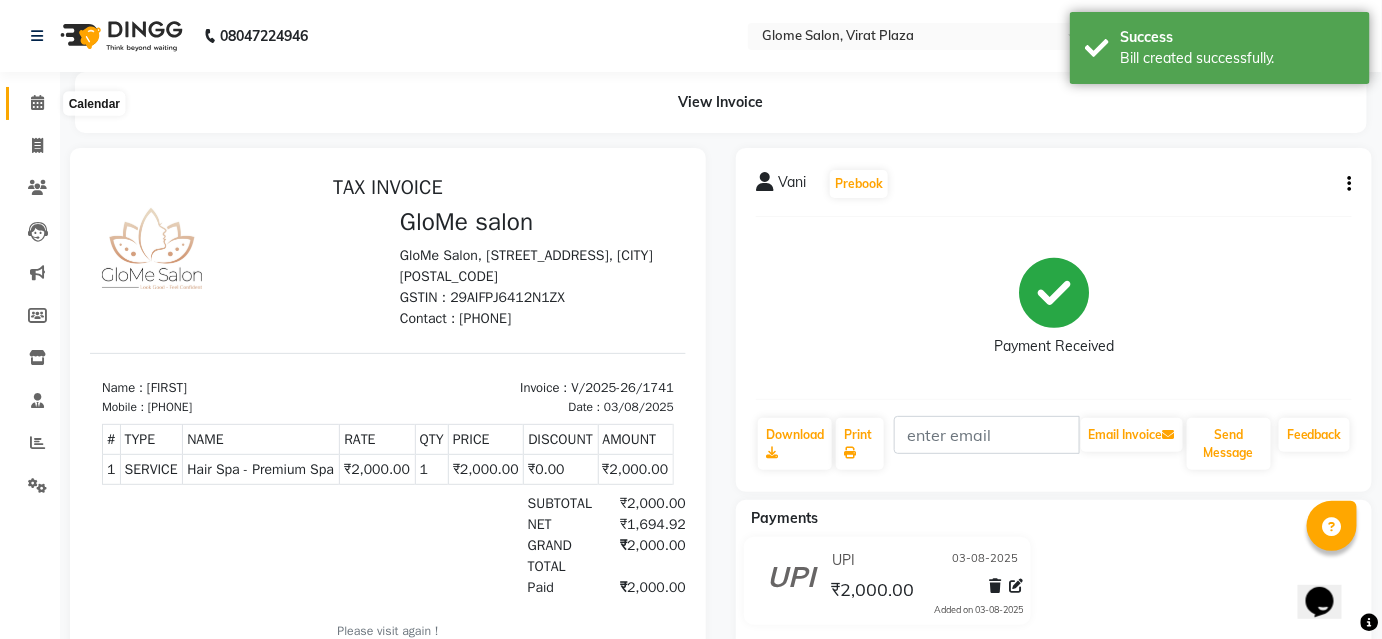 click 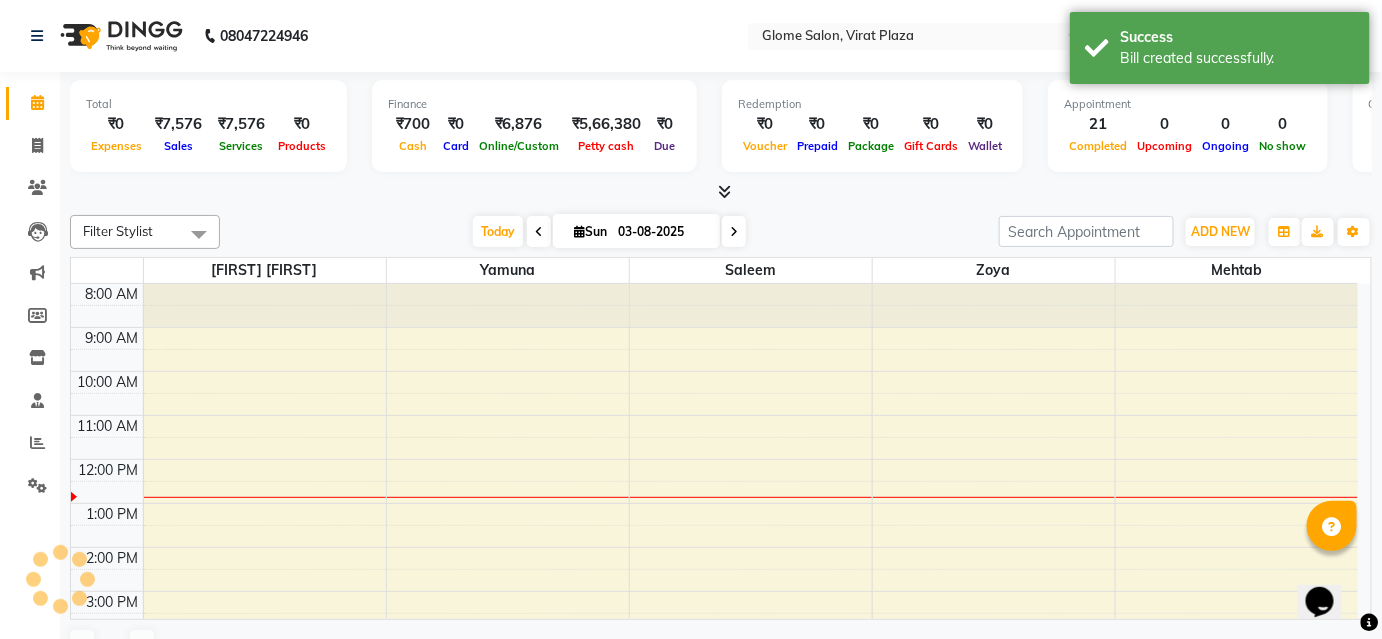 scroll, scrollTop: 0, scrollLeft: 0, axis: both 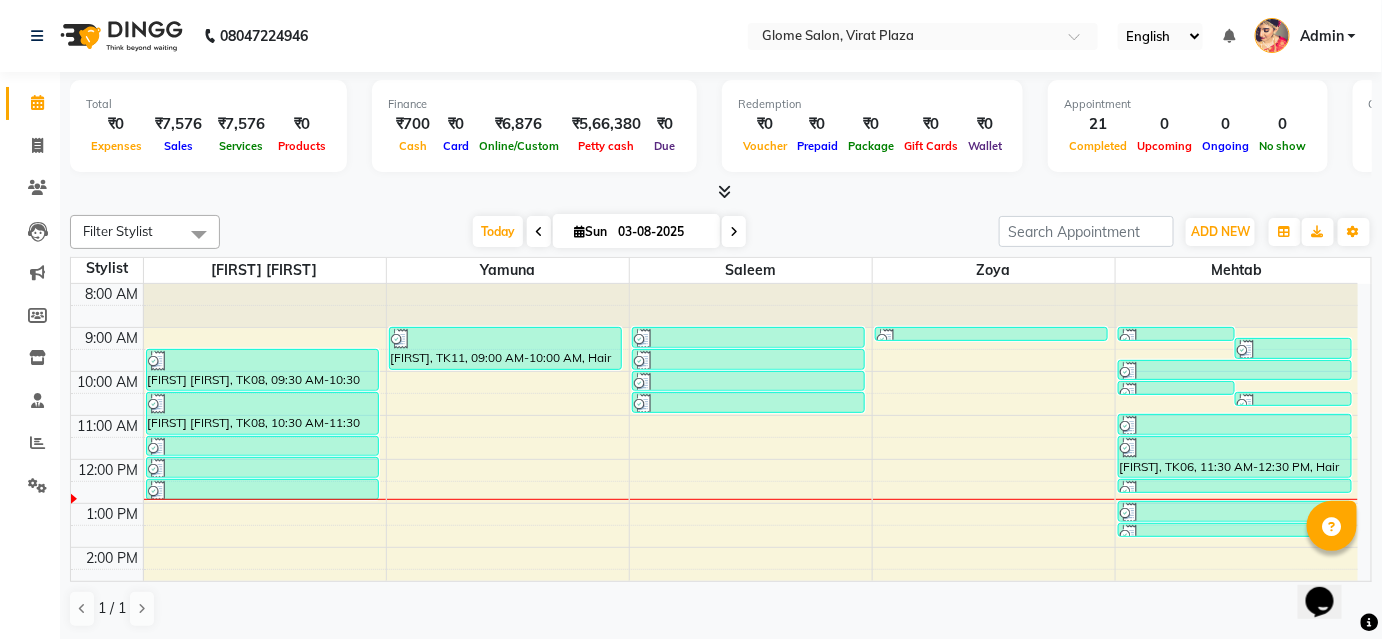 click on "8:00 AM 9:00 AM 10:00 AM 11:00 AM 12:00 PM 1:00 PM 2:00 PM 3:00 PM 4:00 PM 5:00 PM 6:00 PM 7:00 PM 8:00 PM     Bhargavi Bhargavi, TK08, 09:30 AM-10:30 AM, Cartridge Flavoured Waxing - Half Legs     Bhargavi Bhargavi, TK08, 10:30 AM-11:30 AM, Cartridge Flavoured Waxing - Full Arms     Bhargavi Bhargavi, TK08, 11:30 AM-12:00 PM, Peel Off Waxing - Underarms     Bhargavi Bhargavi, TK08, 12:00 PM-12:30 PM, Peel Off Waxing - Upper/Lower Lip     Bhargavi Bhargavi, TK08, 12:30 PM-01:00 PM, Threading  - Eyebrows     Vani, TK11, 09:00 AM-10:00 AM, Hair Spa  - Premium Spa     Basuraj, TK01, 09:00 AM-09:30 AM, Hair Cut - Basic Hair Cut     Akshay, TK03, 09:30 AM-10:00 AM, Exclusive Men’S Services - Hair Cut     Koushalya, TK07, 10:00 AM-10:30 AM, Hair Cut - Basic Hair Cut     Gayatri, TK10, 10:30 AM-11:00 AM, Exclusive Men’S Services - Hair Cut     Parshuram, TK05, 09:00 AM-09:15 AM, detan only face     Pavan, TK02, 09:00 AM-09:15 AM, Navaratna oil massage" at bounding box center [714, 569] 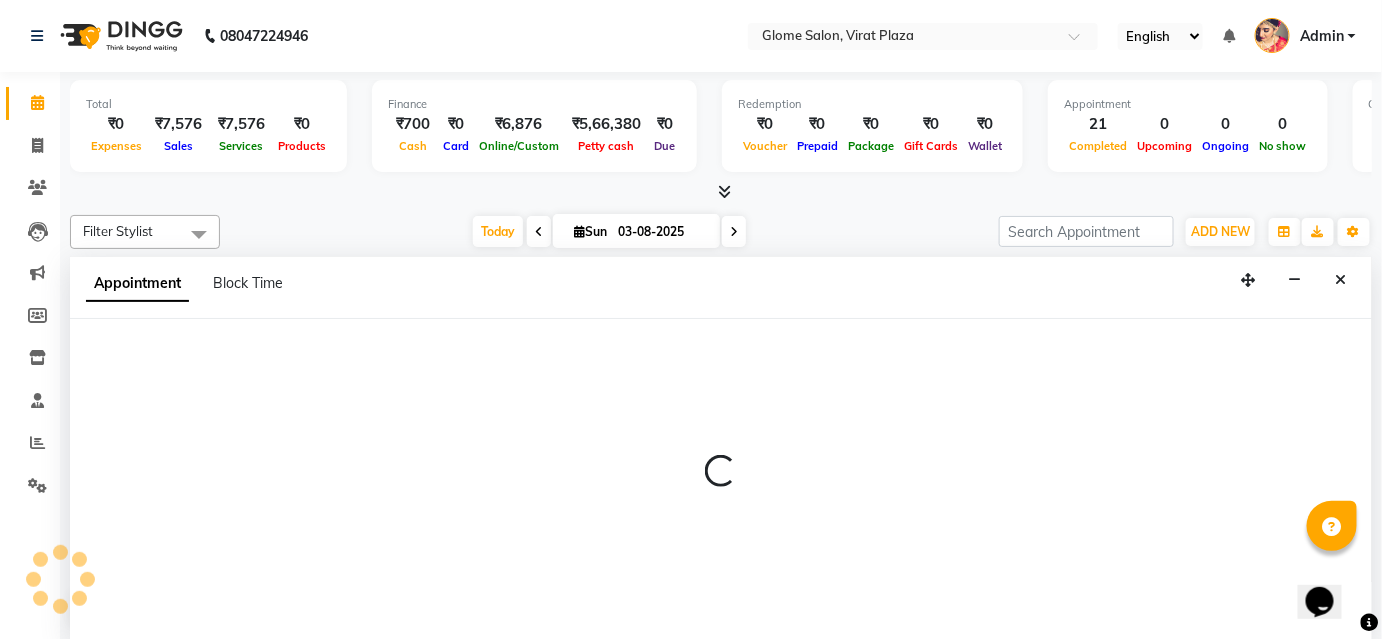 scroll, scrollTop: 0, scrollLeft: 0, axis: both 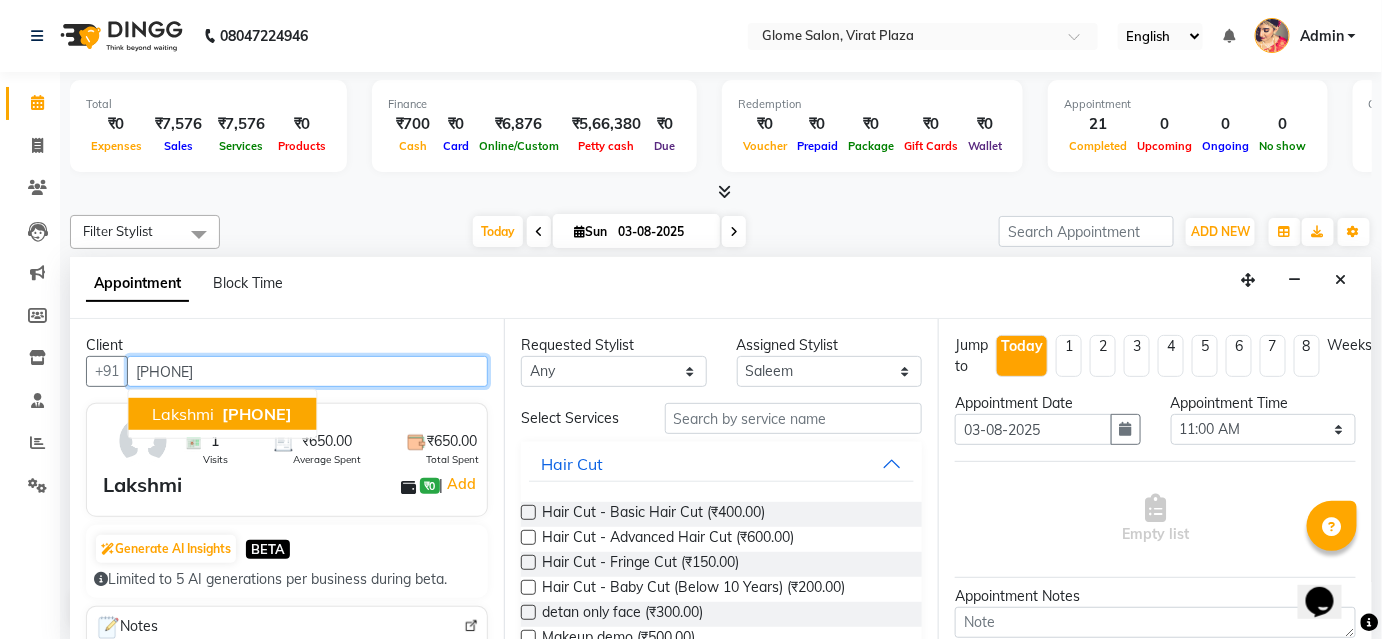 drag, startPoint x: 274, startPoint y: 413, endPoint x: 314, endPoint y: 408, distance: 40.311287 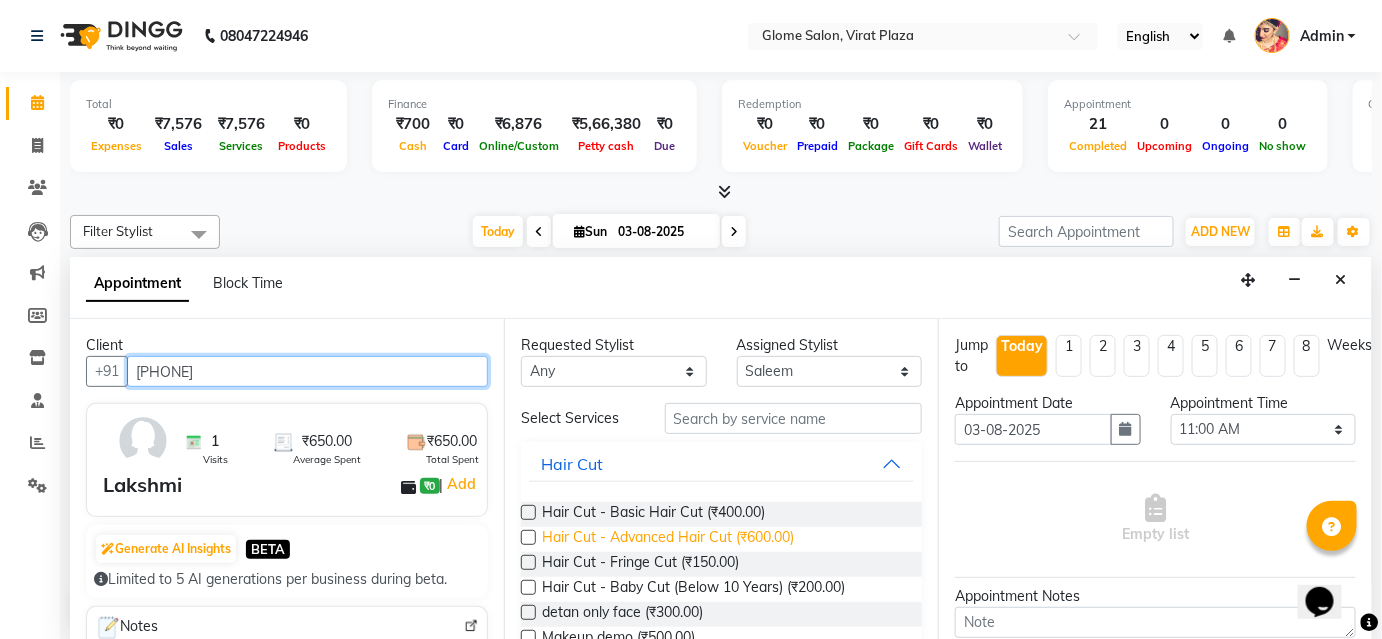 type on "7975886227" 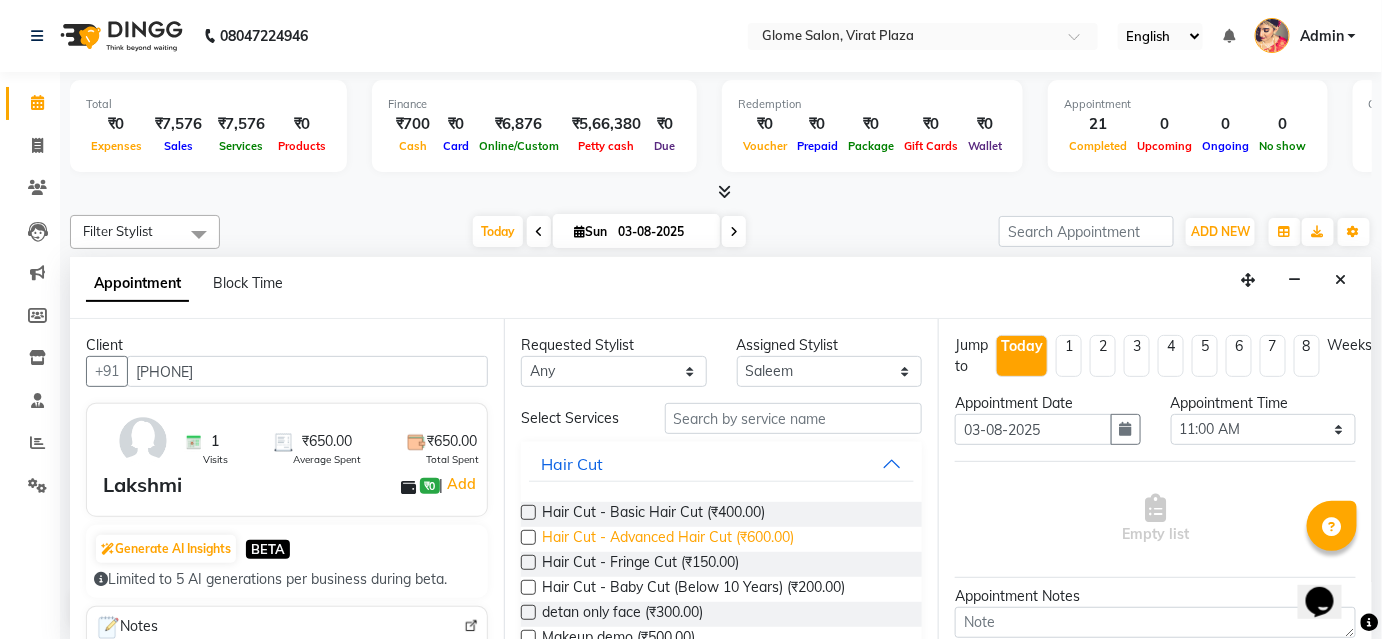 click on "Hair Cut - Advanced Hair Cut (₹600.00)" at bounding box center [668, 539] 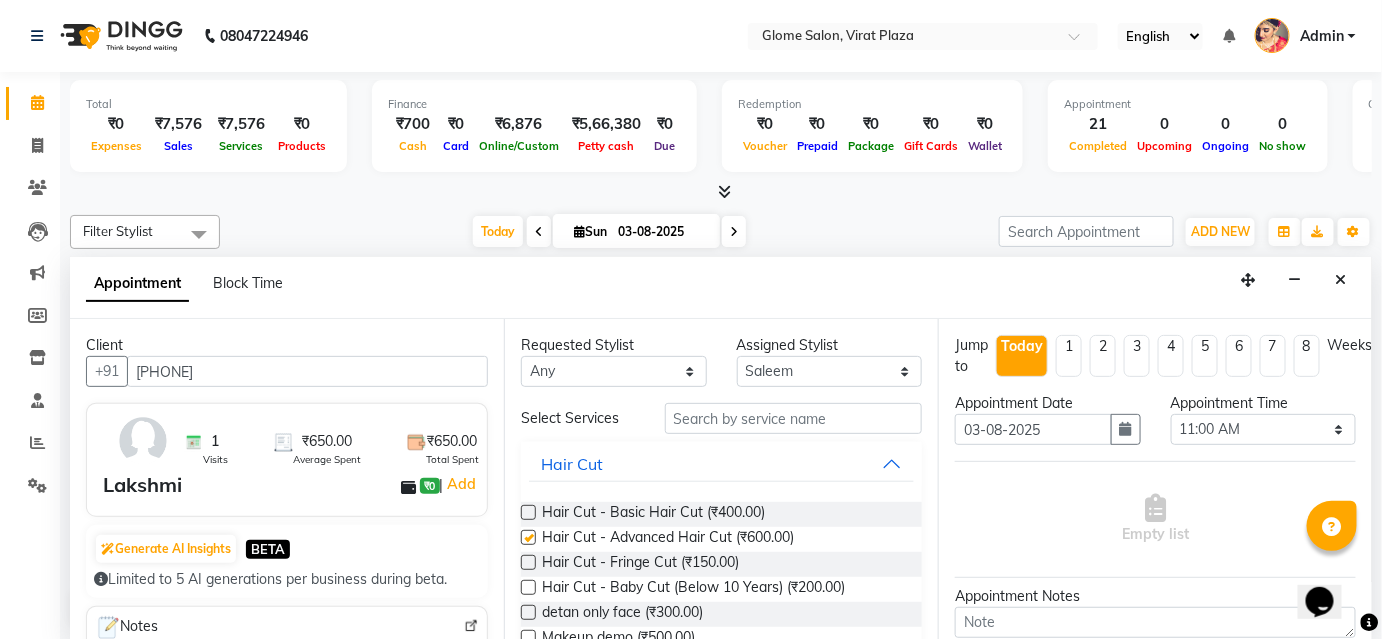 checkbox on "false" 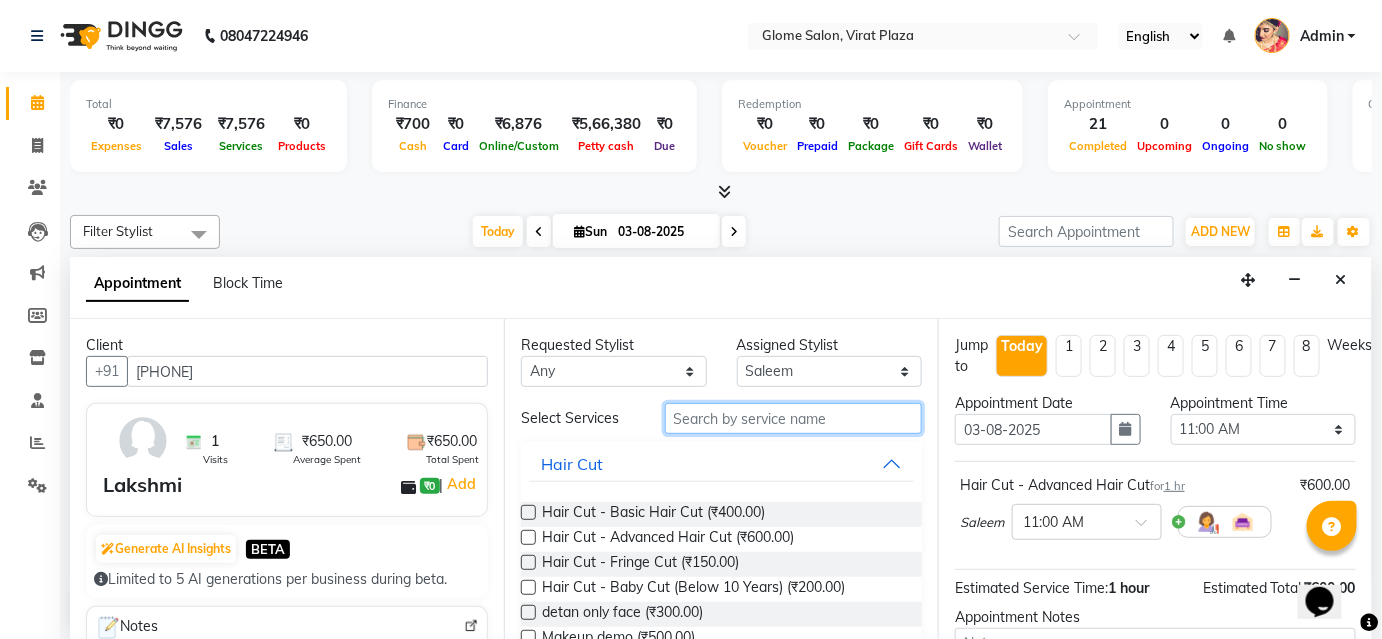 click at bounding box center (793, 418) 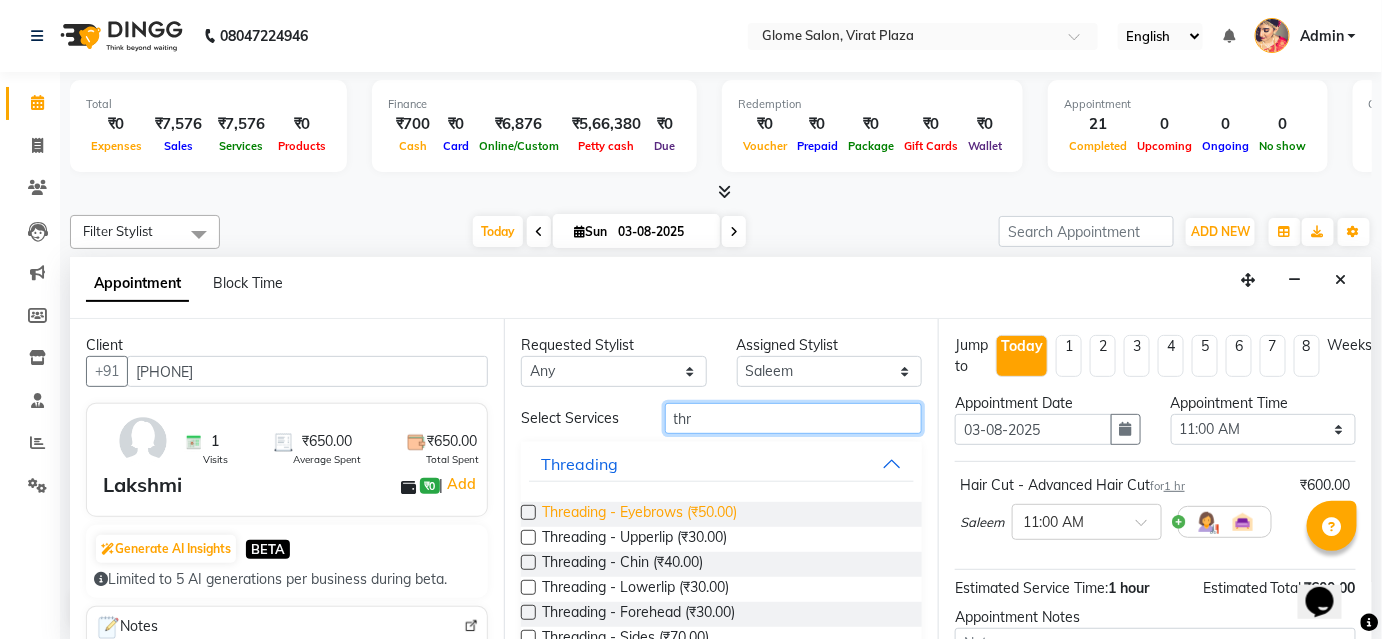 type on "thr" 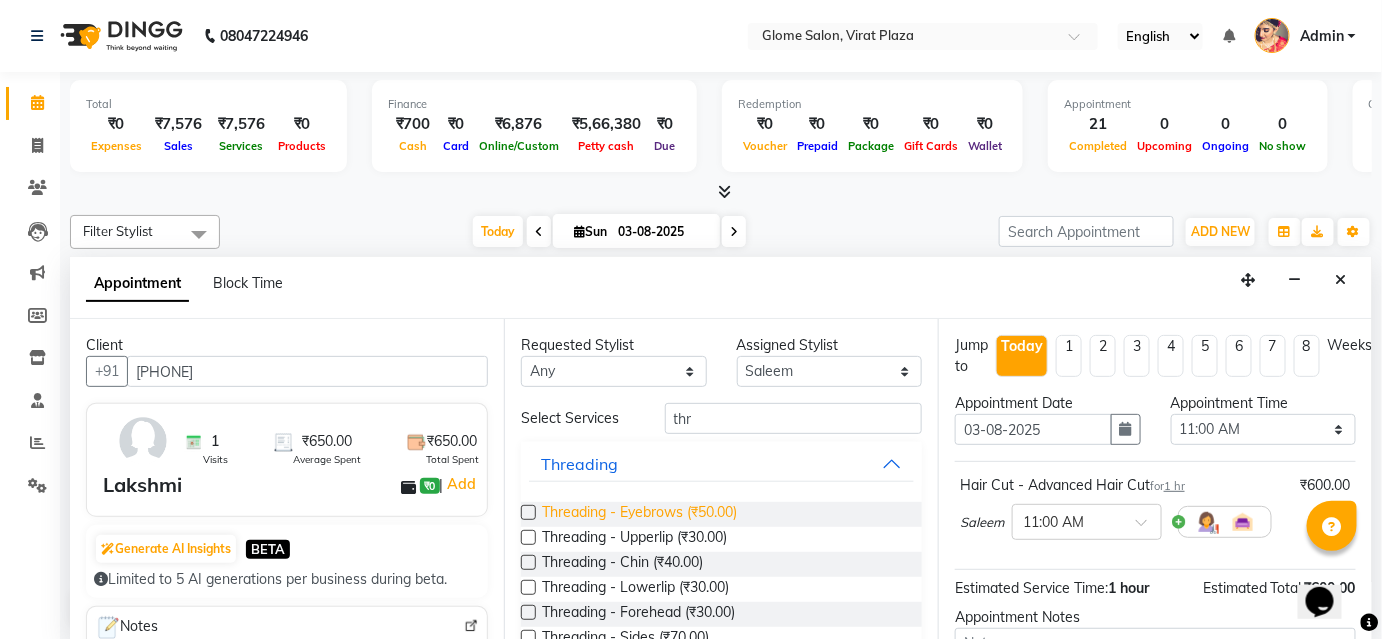 drag, startPoint x: 661, startPoint y: 513, endPoint x: 683, endPoint y: 486, distance: 34.828148 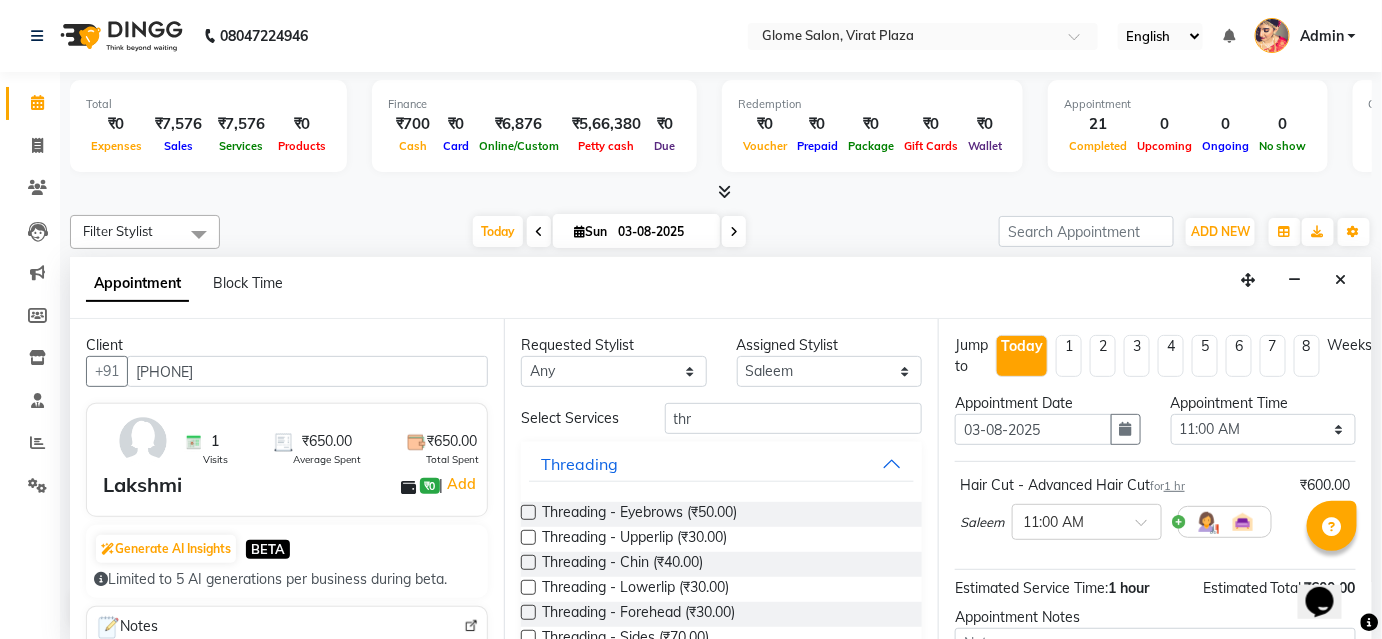 click on "Threading  - Eyebrows (₹50.00)" at bounding box center [639, 514] 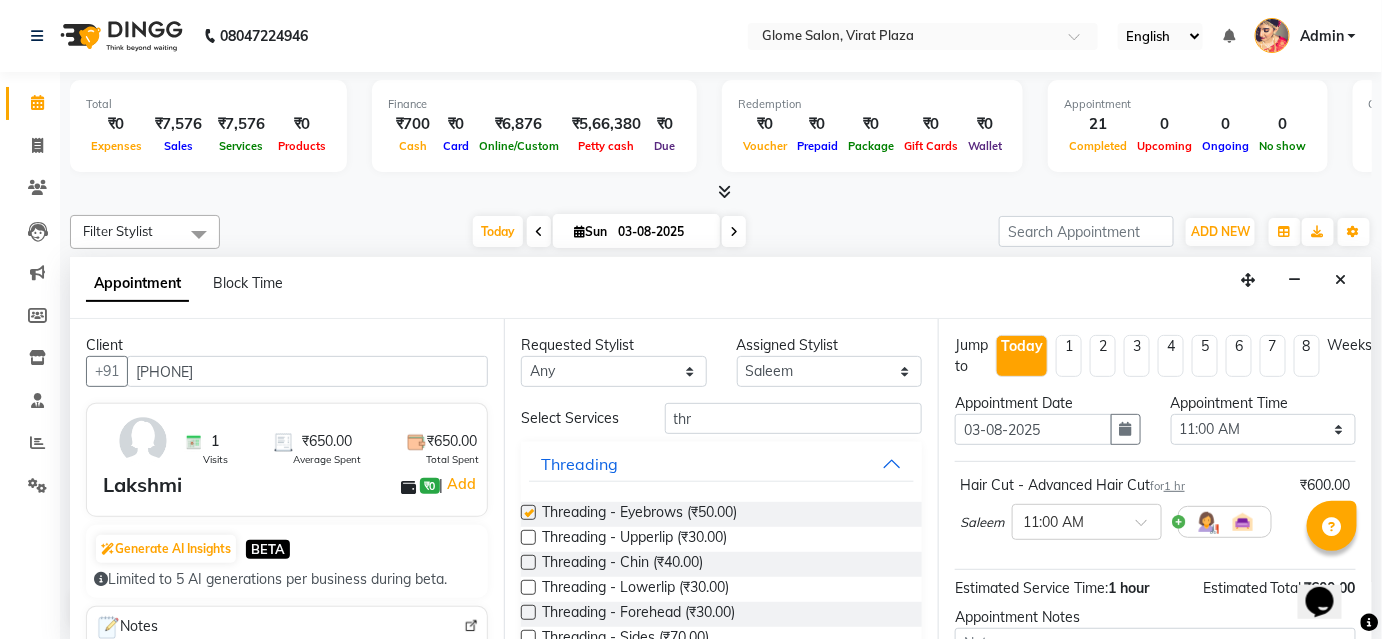 checkbox on "false" 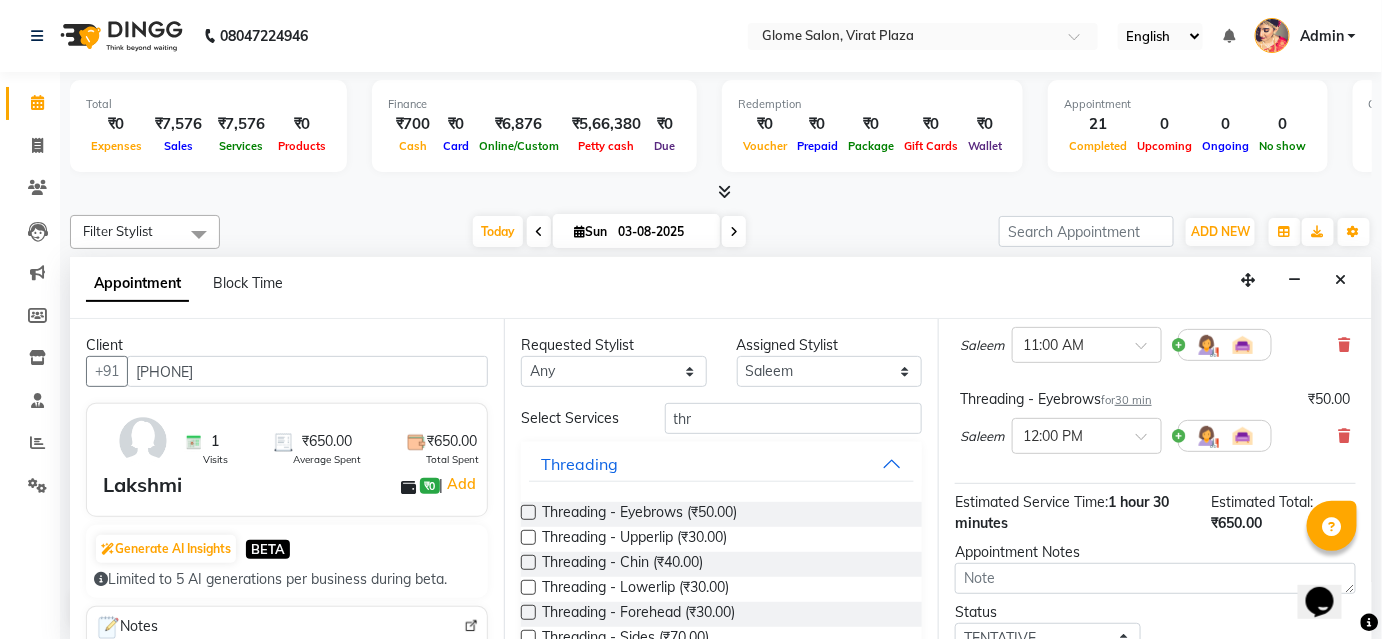 scroll, scrollTop: 315, scrollLeft: 0, axis: vertical 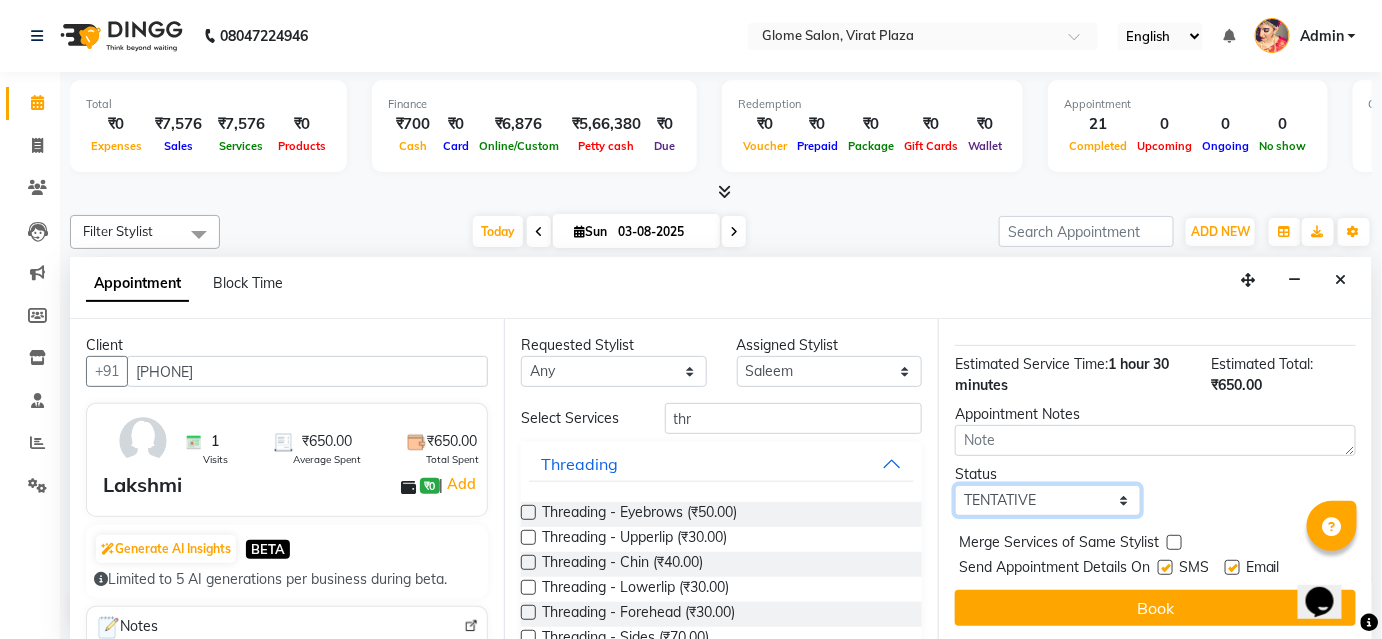 click on "Select TENTATIVE CONFIRM CHECK-IN UPCOMING" at bounding box center (1048, 500) 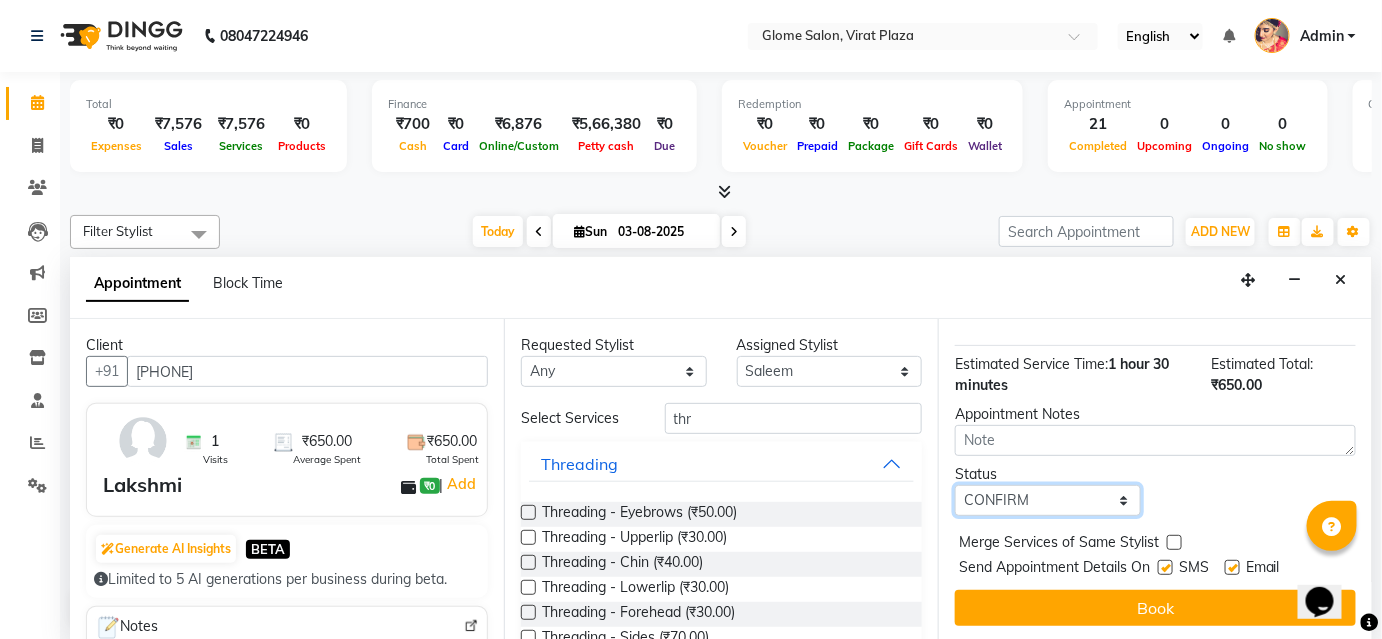 click on "Select TENTATIVE CONFIRM CHECK-IN UPCOMING" at bounding box center (1048, 500) 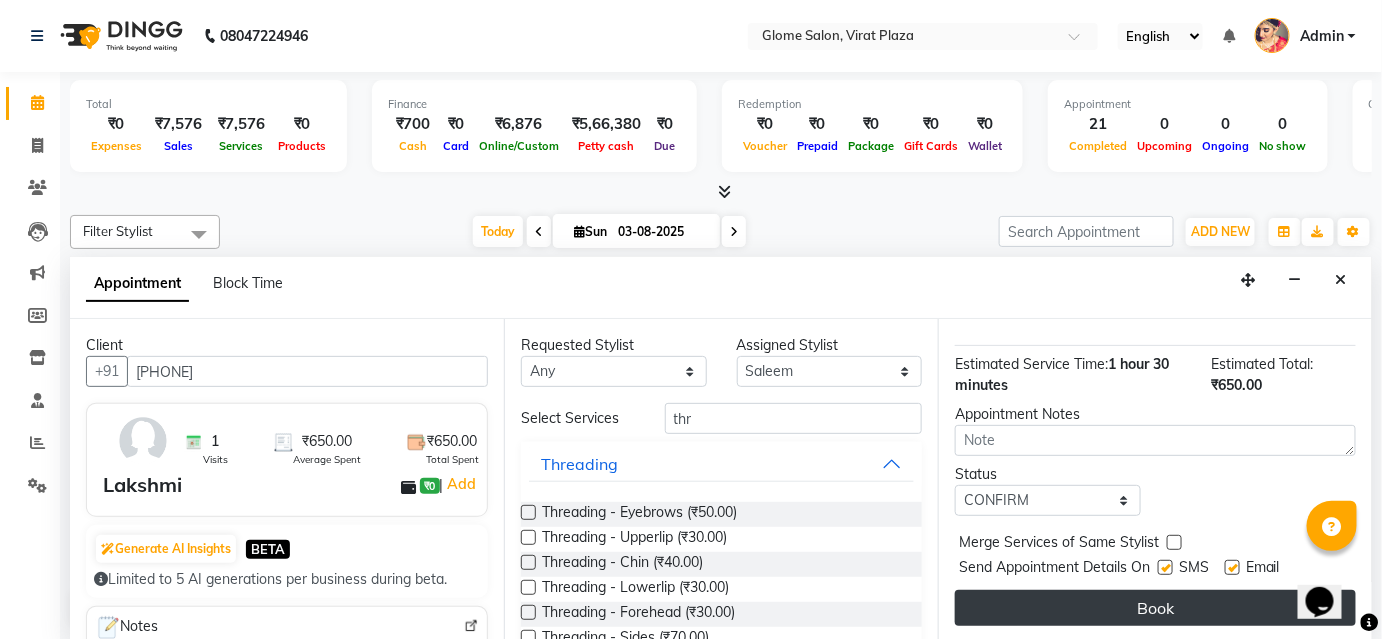 drag, startPoint x: 1040, startPoint y: 606, endPoint x: 1069, endPoint y: 481, distance: 128.31992 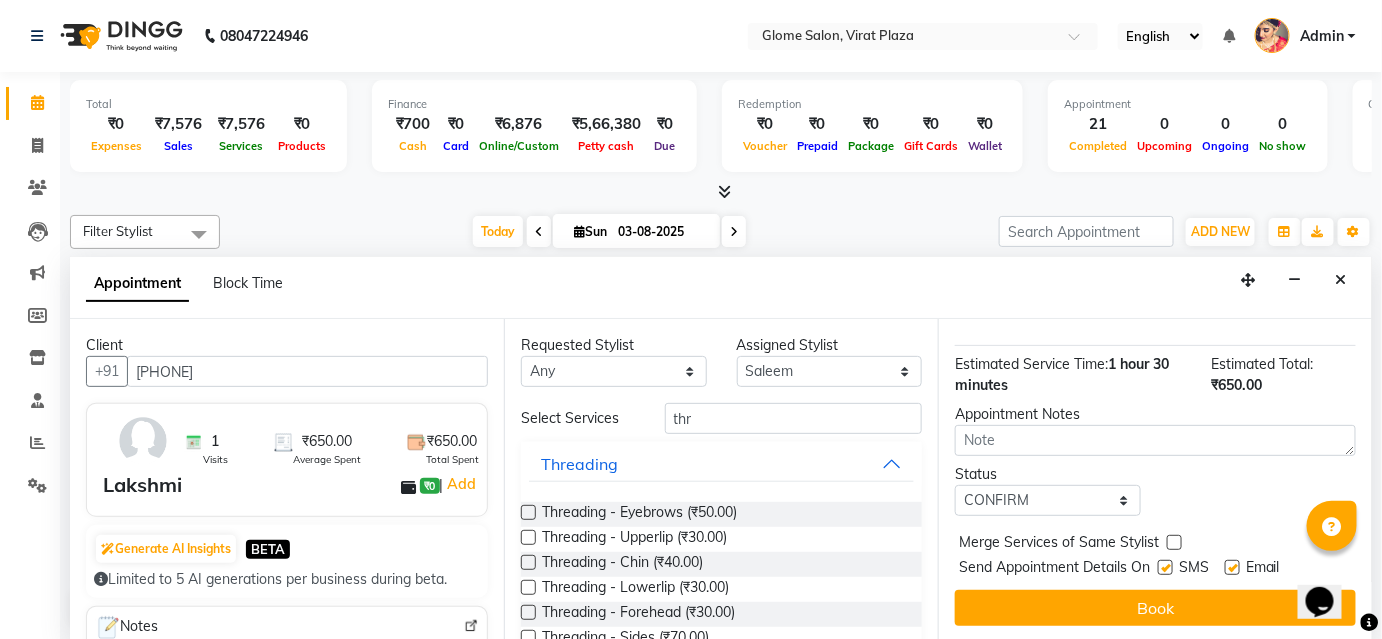 click on "Book" at bounding box center (1155, 608) 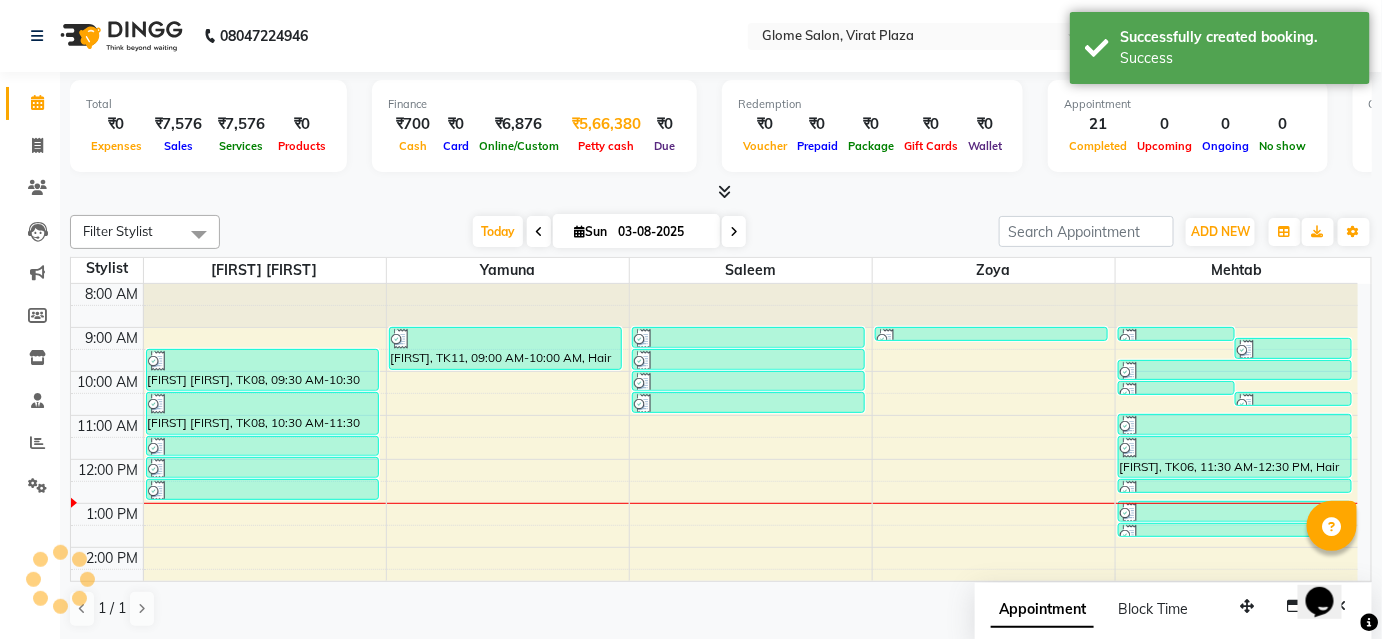 scroll, scrollTop: 0, scrollLeft: 0, axis: both 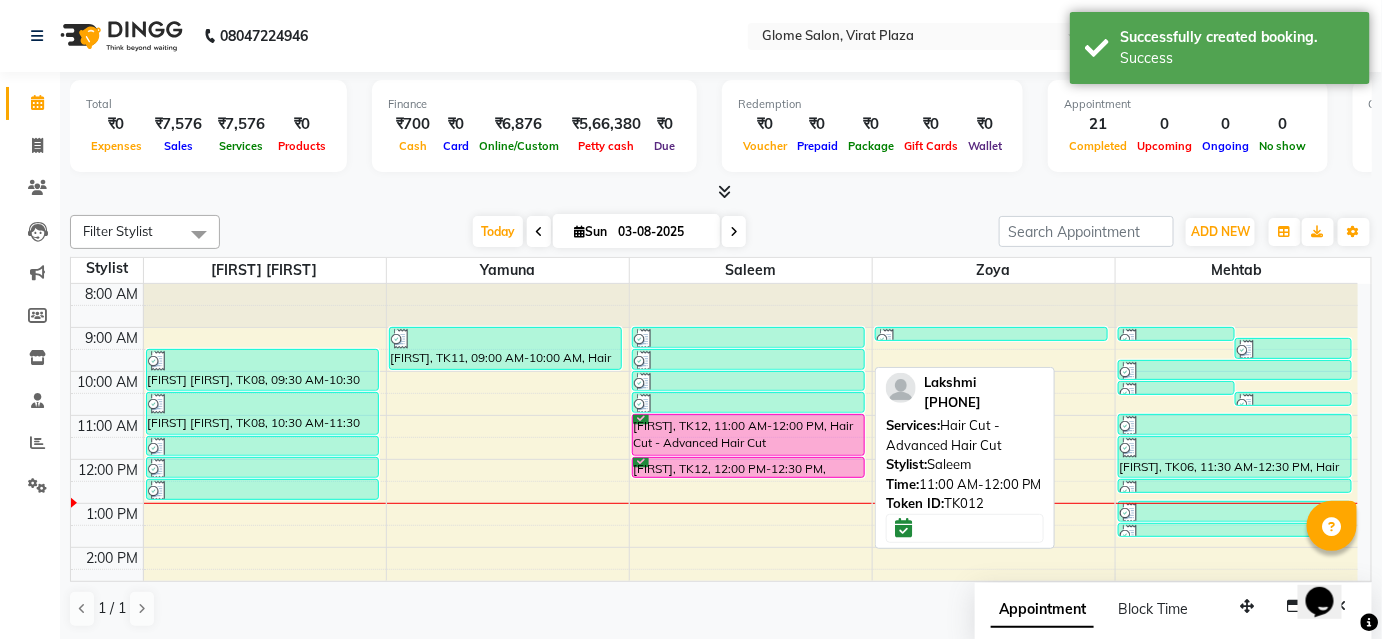 click on "Lakshmi, TK12, 11:00 AM-12:00 PM, Hair Cut - Advanced Hair Cut" at bounding box center [749, 435] 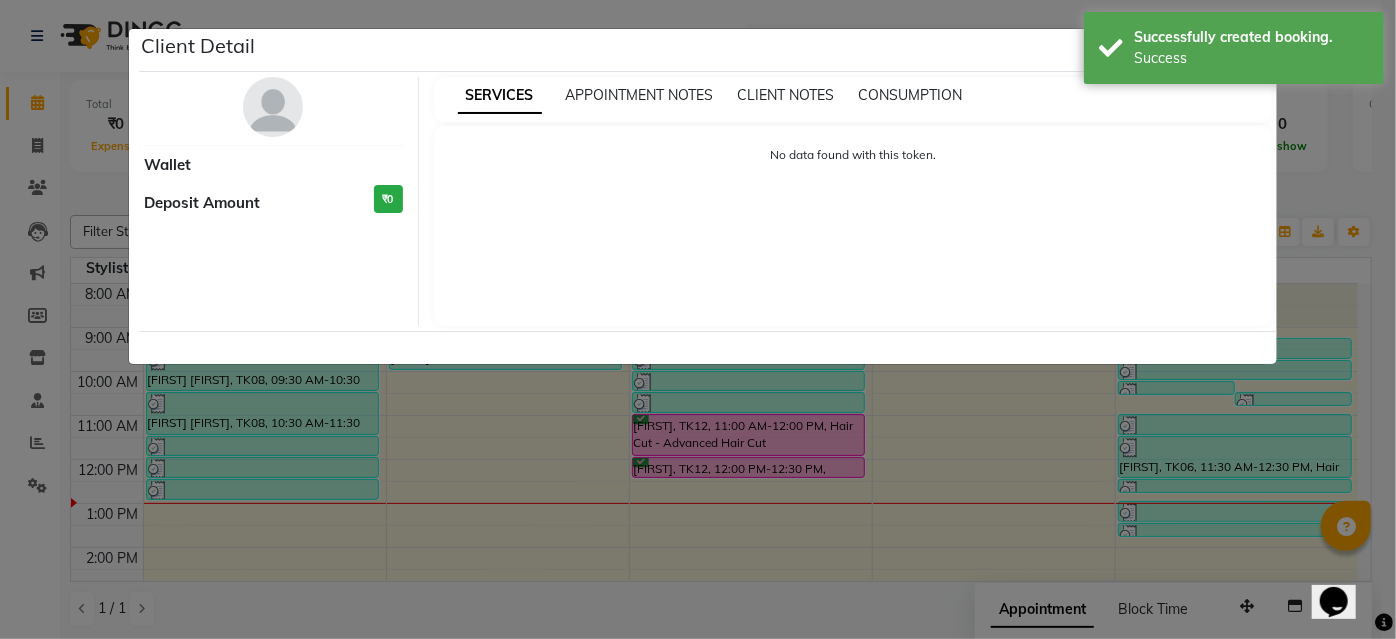 select on "6" 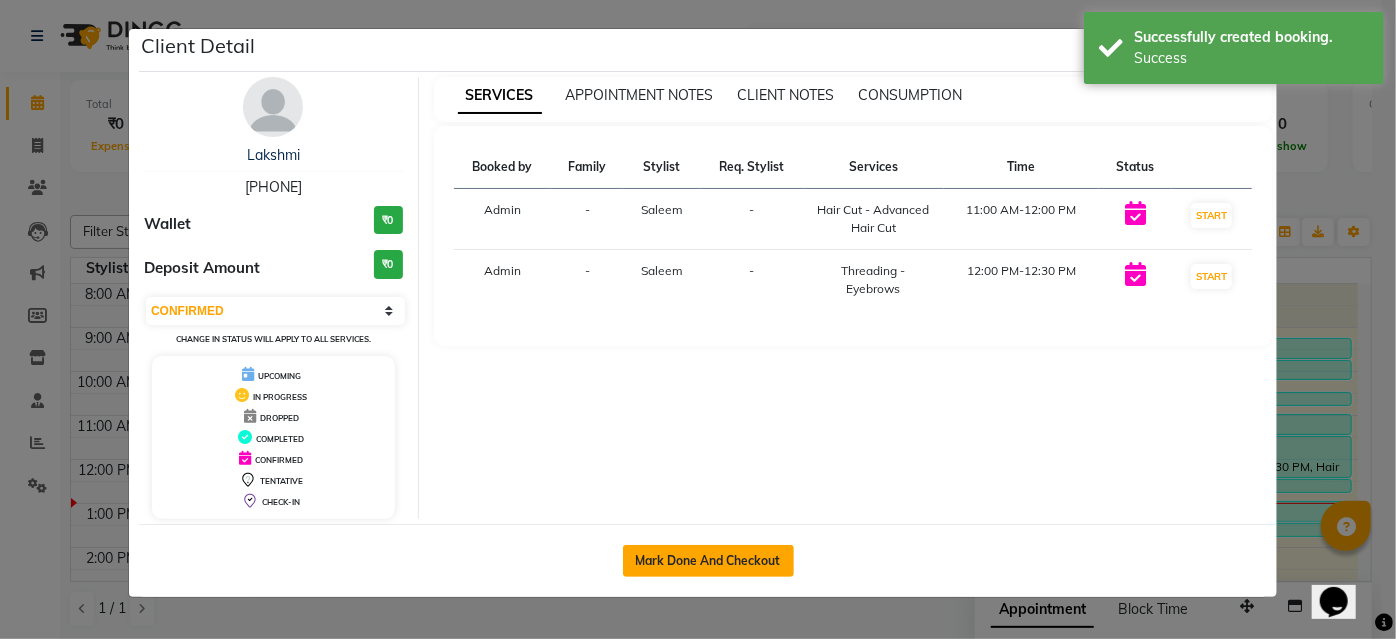 drag, startPoint x: 730, startPoint y: 566, endPoint x: 673, endPoint y: 500, distance: 87.20665 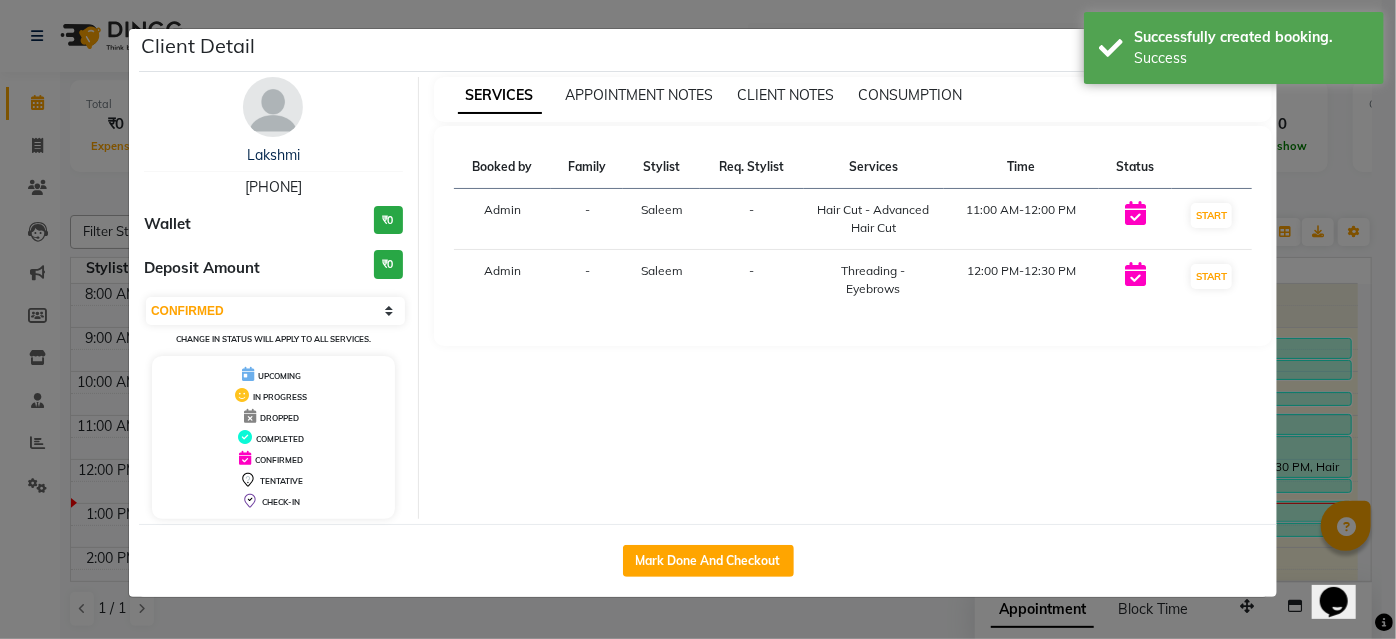 click on "Mark Done And Checkout" 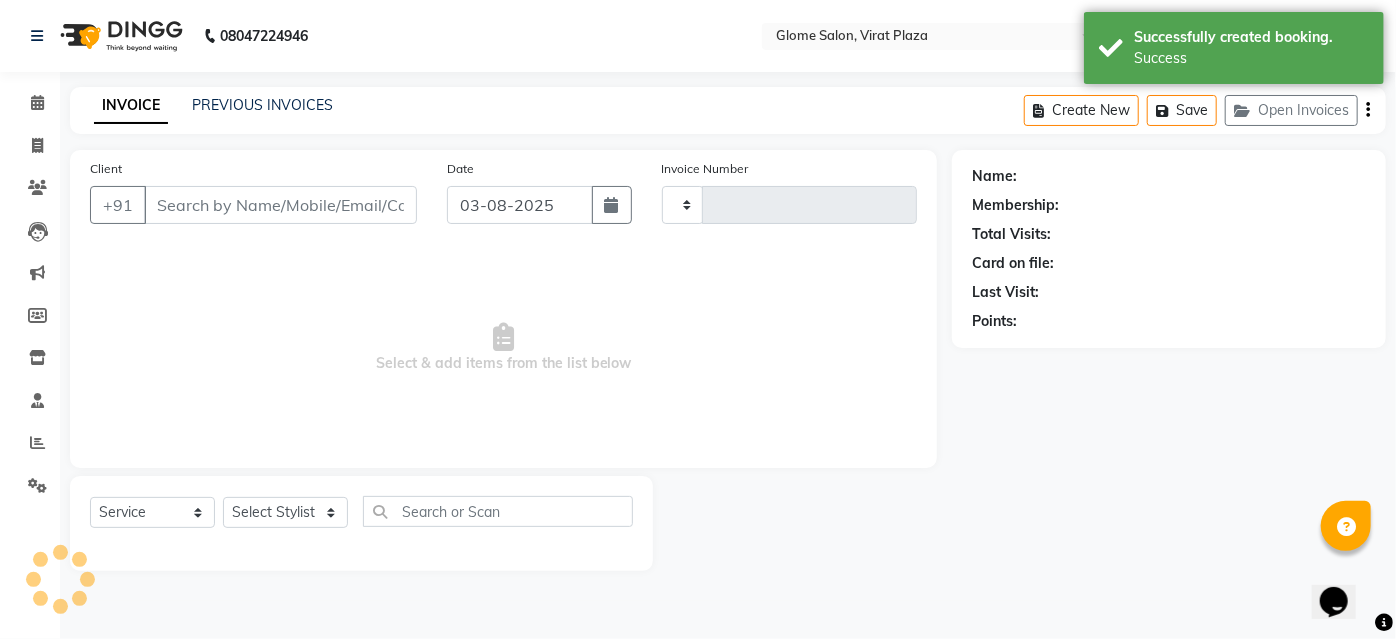 type on "1742" 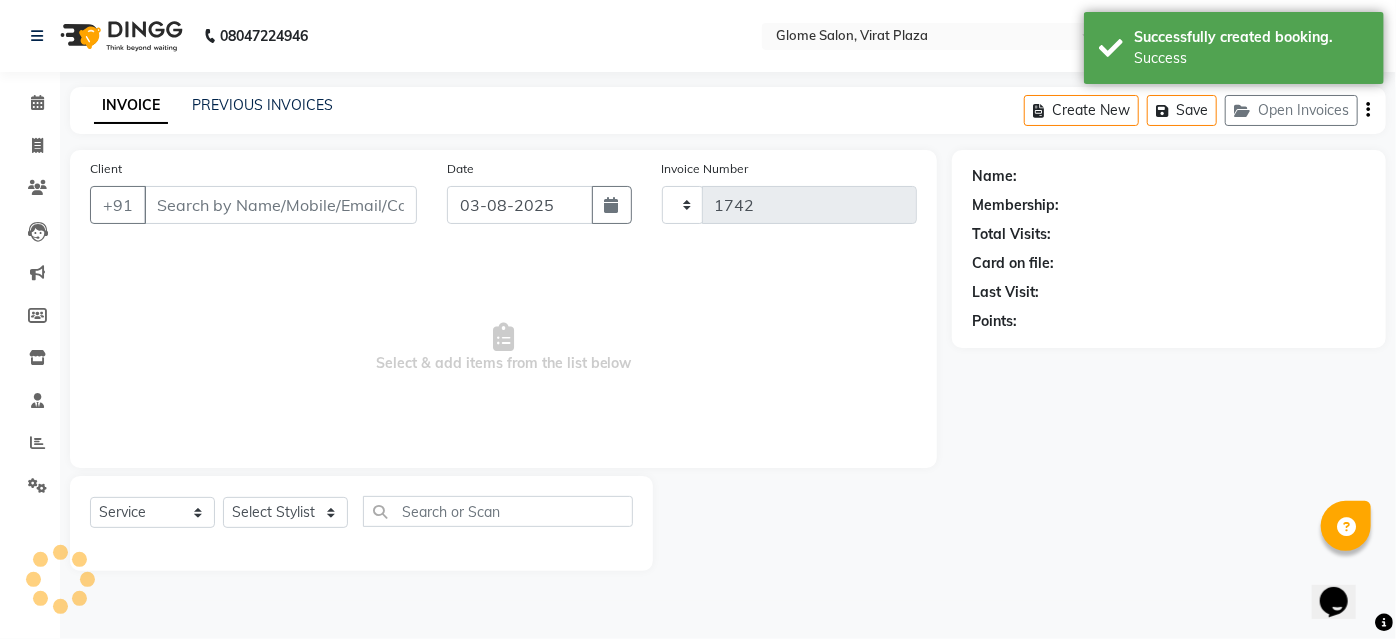 type on "7975886227" 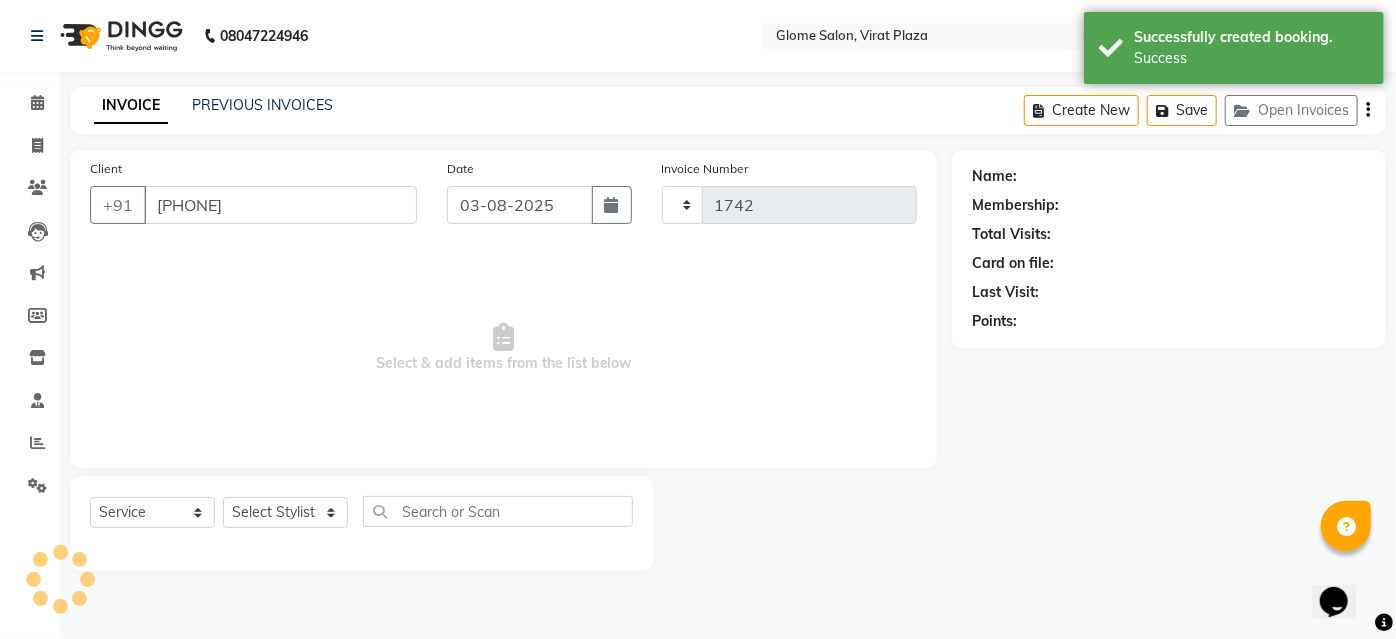 select on "5199" 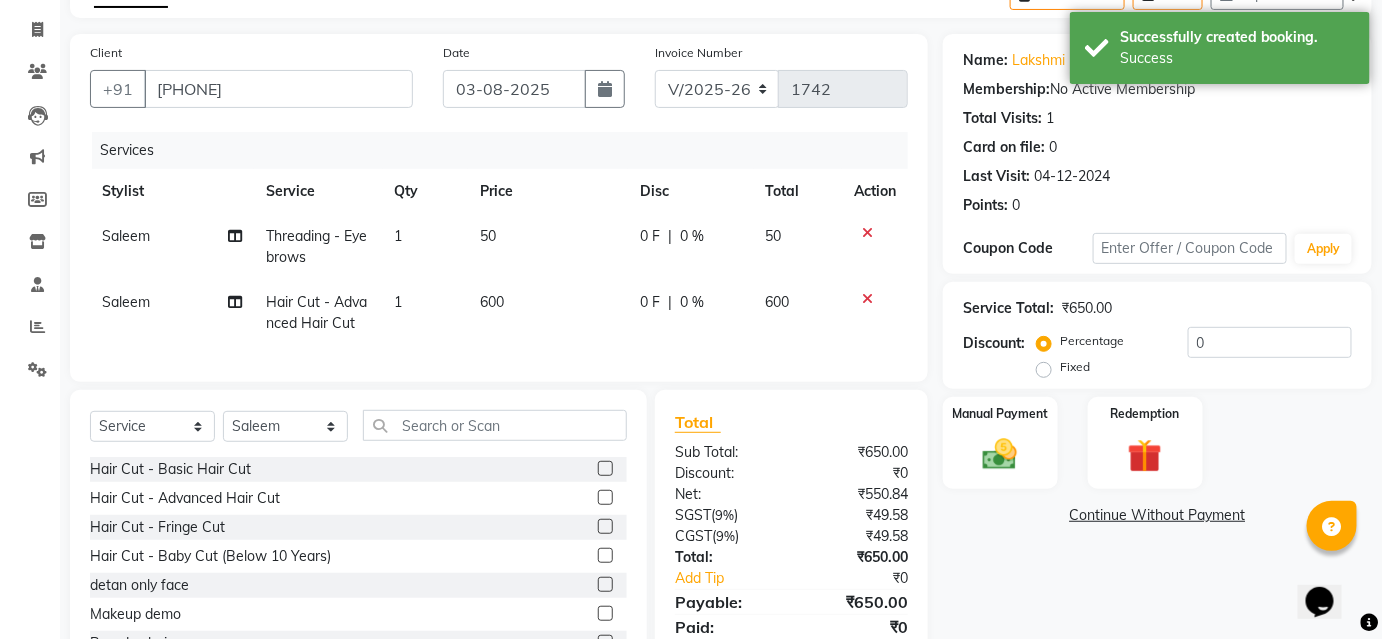scroll, scrollTop: 205, scrollLeft: 0, axis: vertical 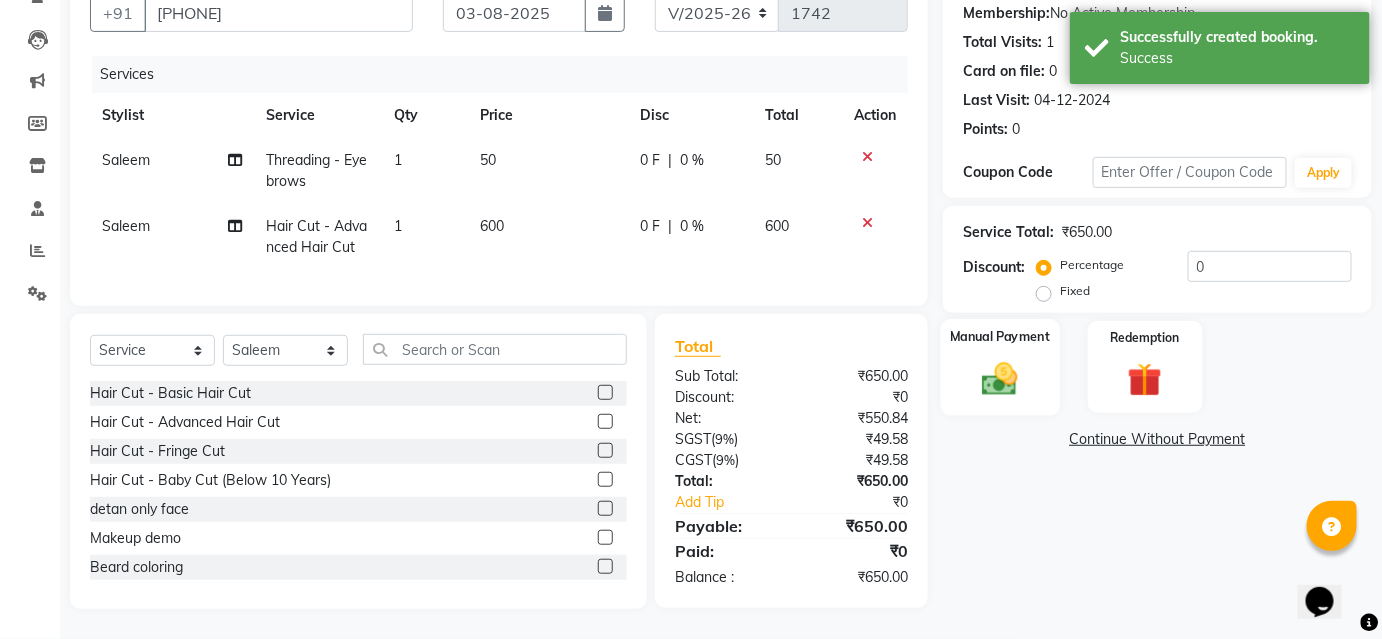 click 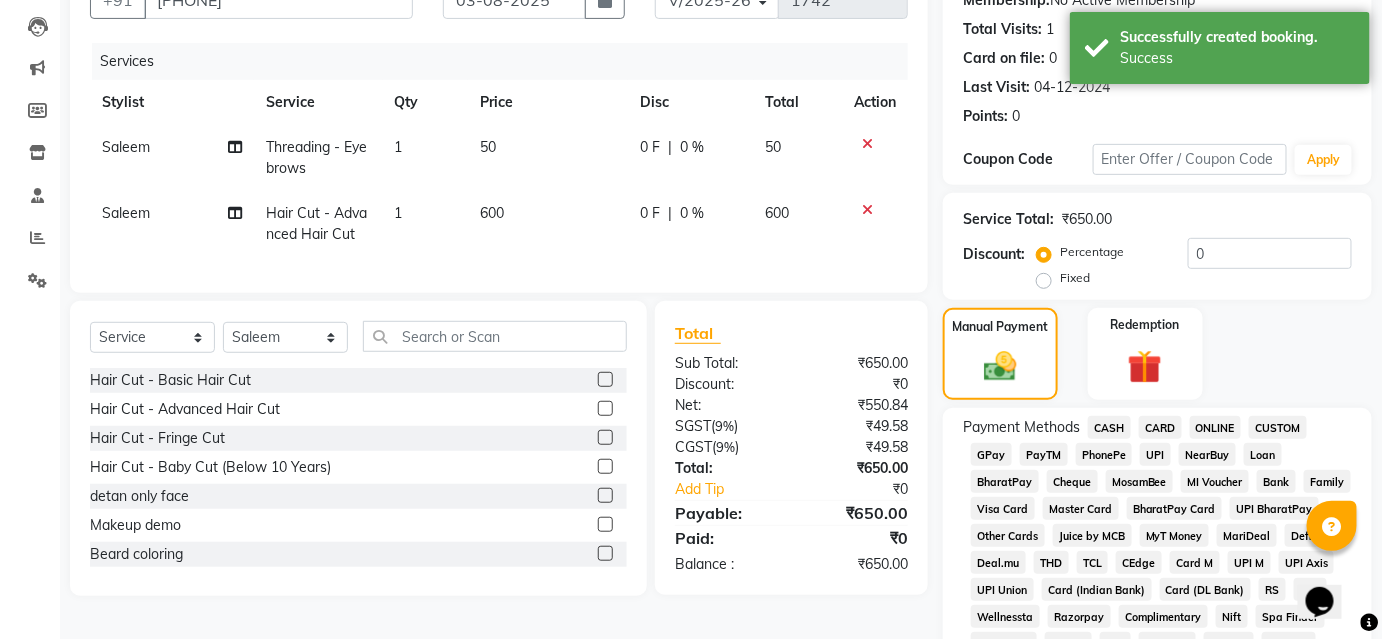 drag, startPoint x: 1150, startPoint y: 444, endPoint x: 1152, endPoint y: 434, distance: 10.198039 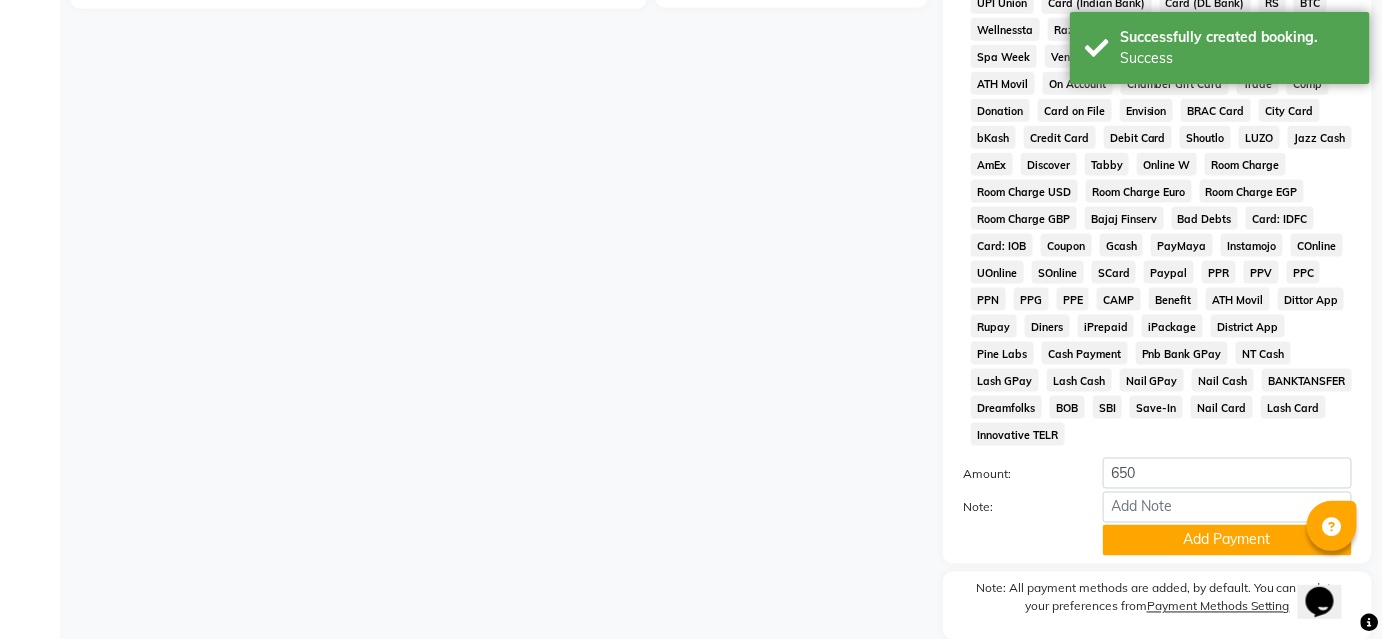 scroll, scrollTop: 839, scrollLeft: 0, axis: vertical 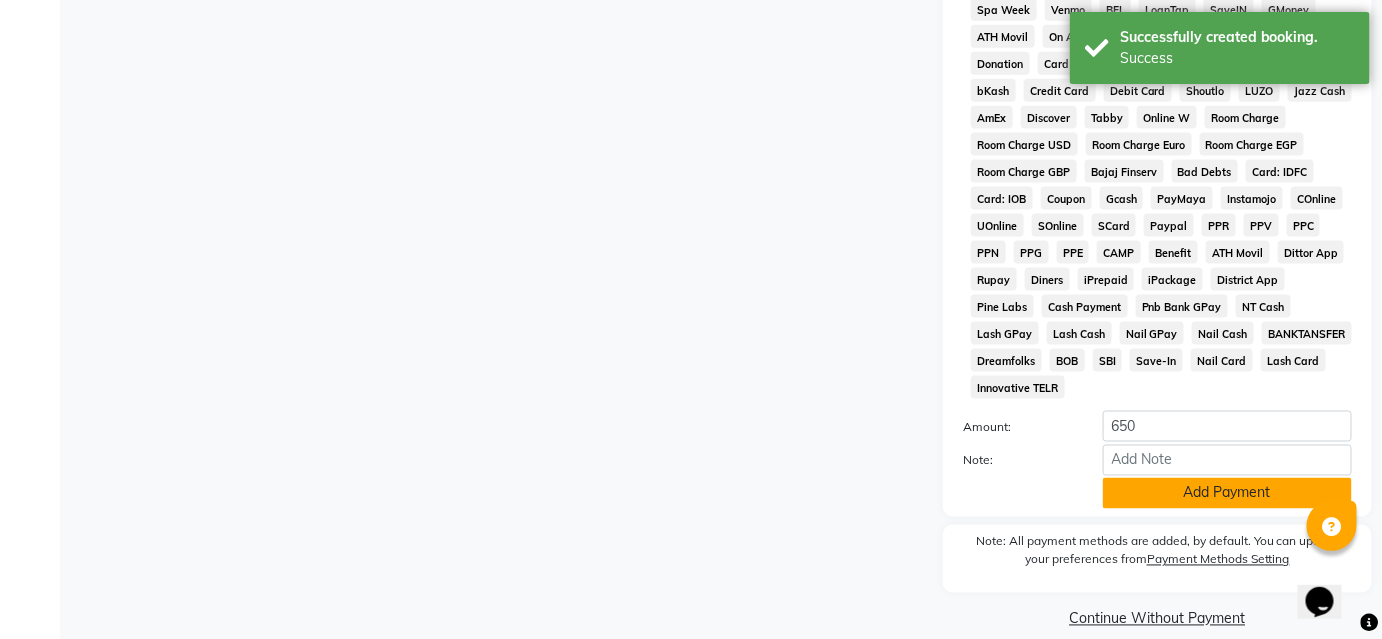 click on "Add Payment" 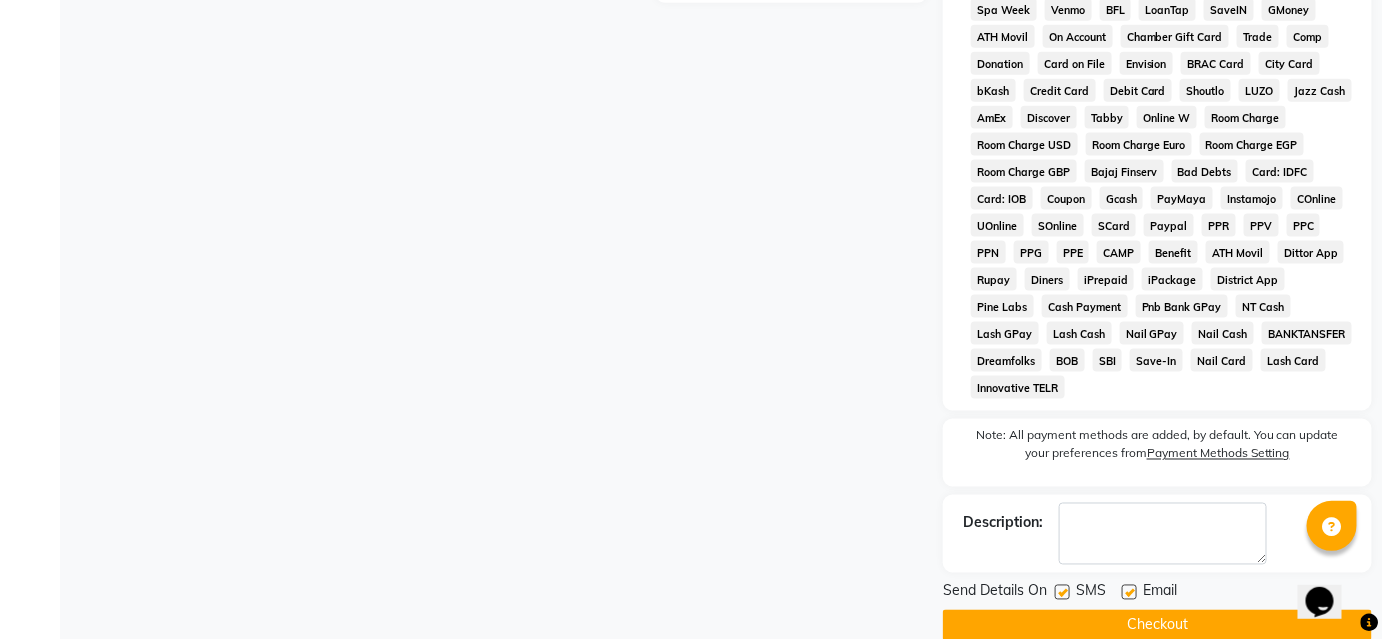 drag, startPoint x: 1077, startPoint y: 604, endPoint x: 1073, endPoint y: 594, distance: 10.770329 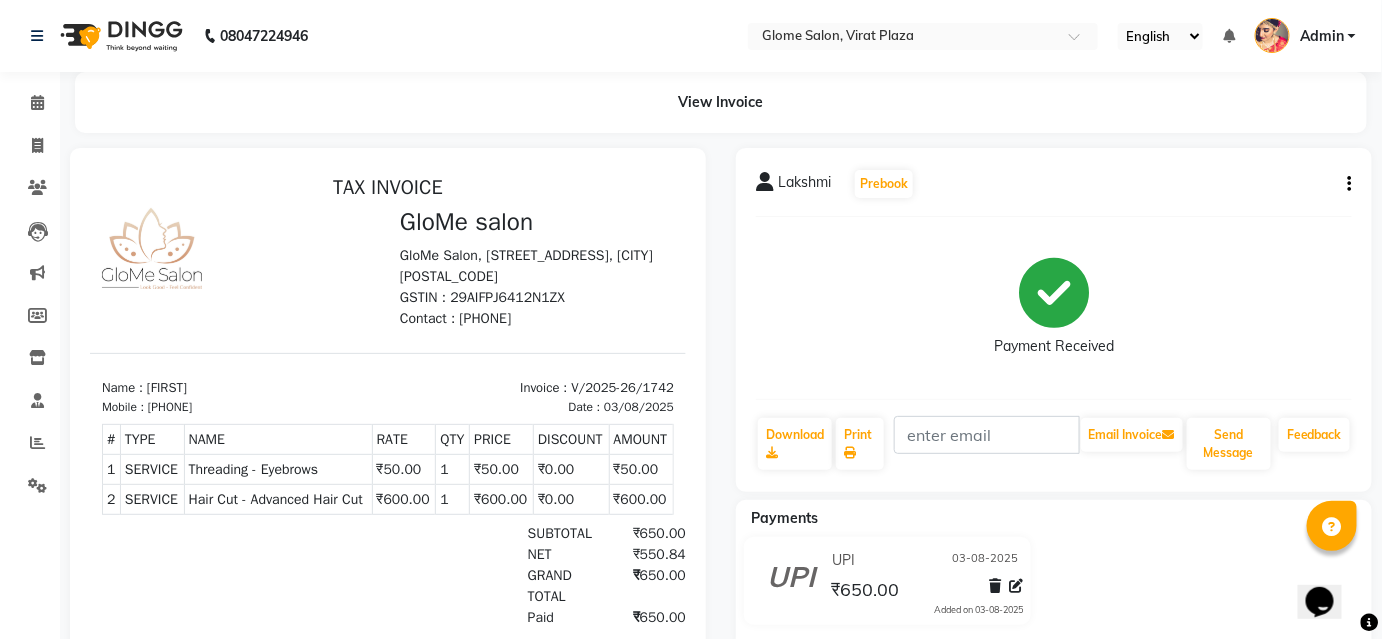 scroll, scrollTop: 0, scrollLeft: 0, axis: both 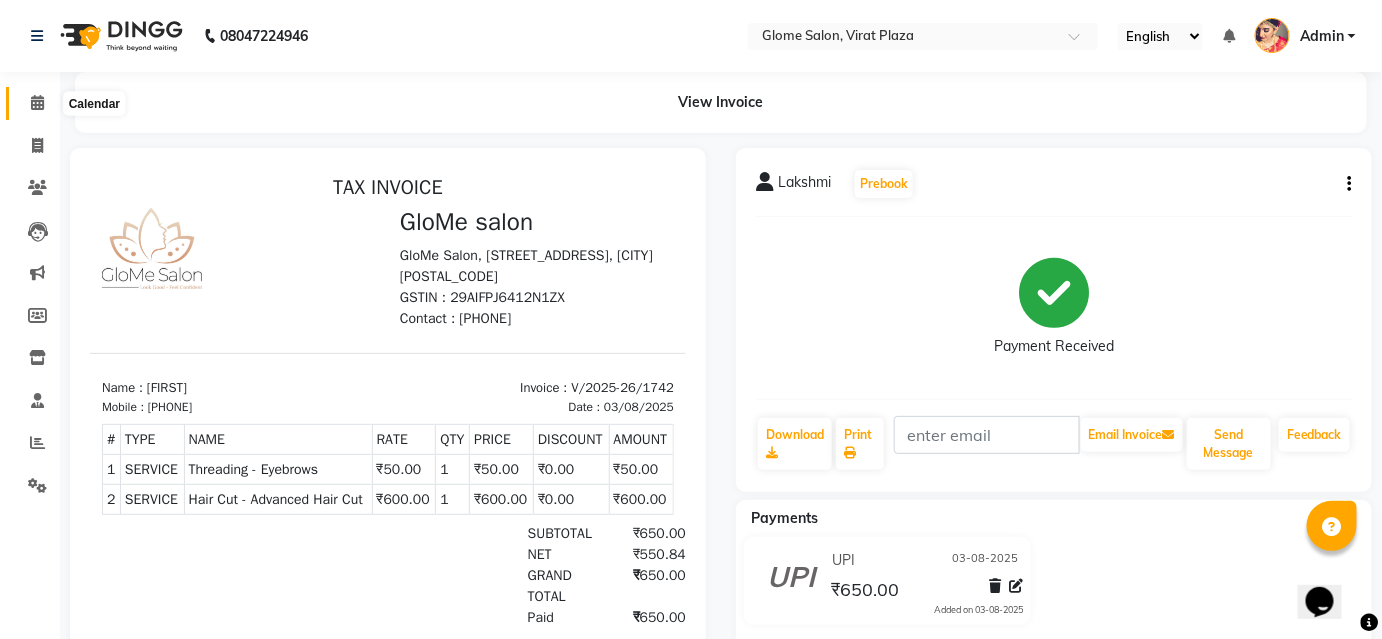 click 